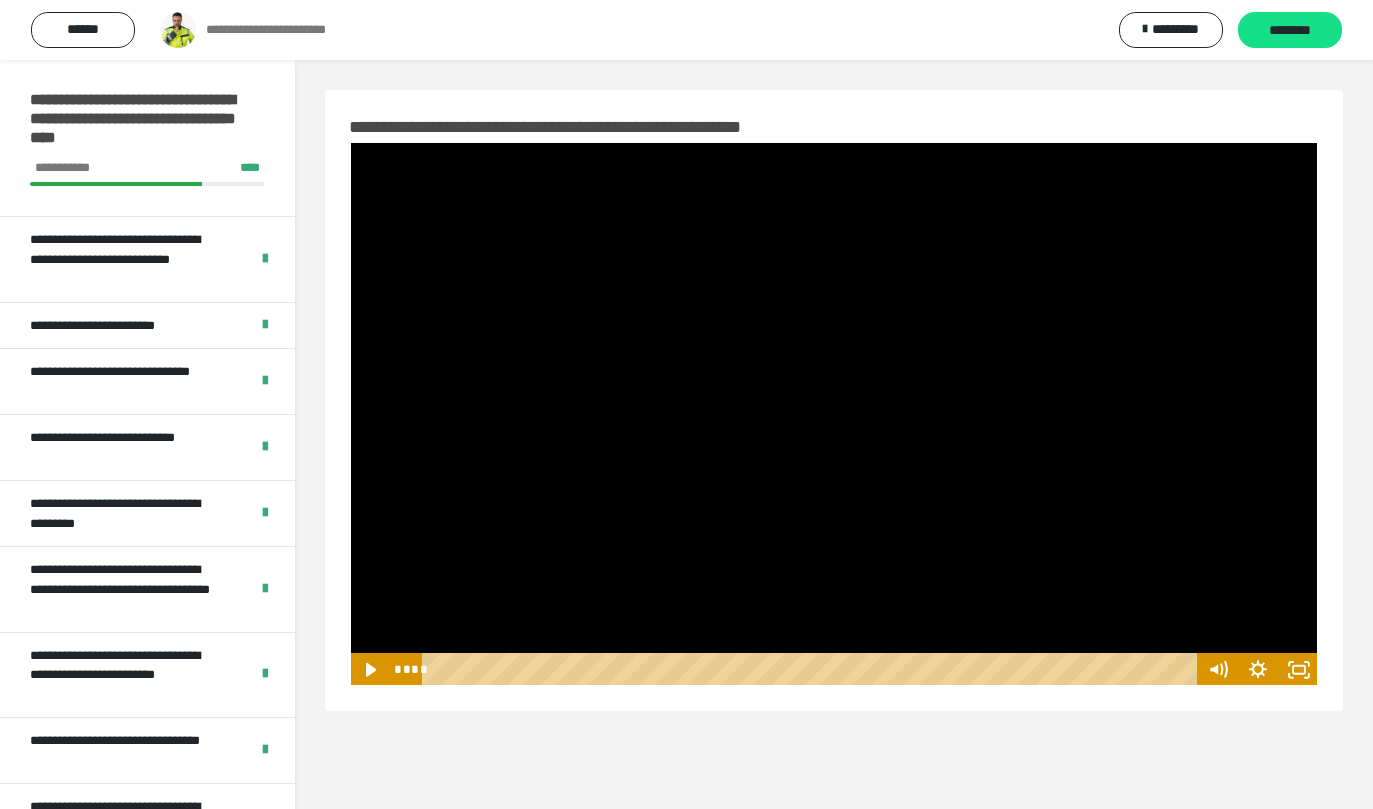 scroll, scrollTop: 0, scrollLeft: 0, axis: both 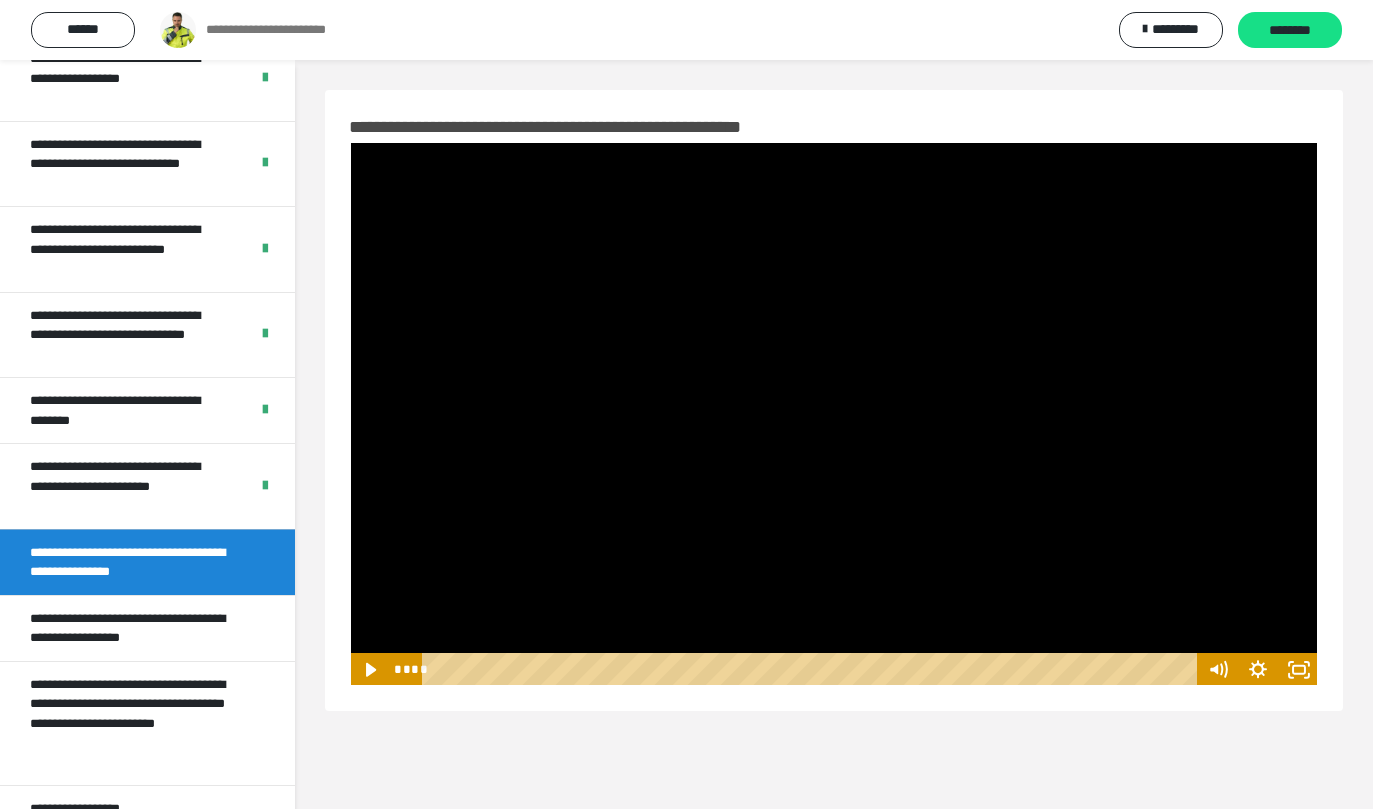 click on "**********" at bounding box center (834, 400) 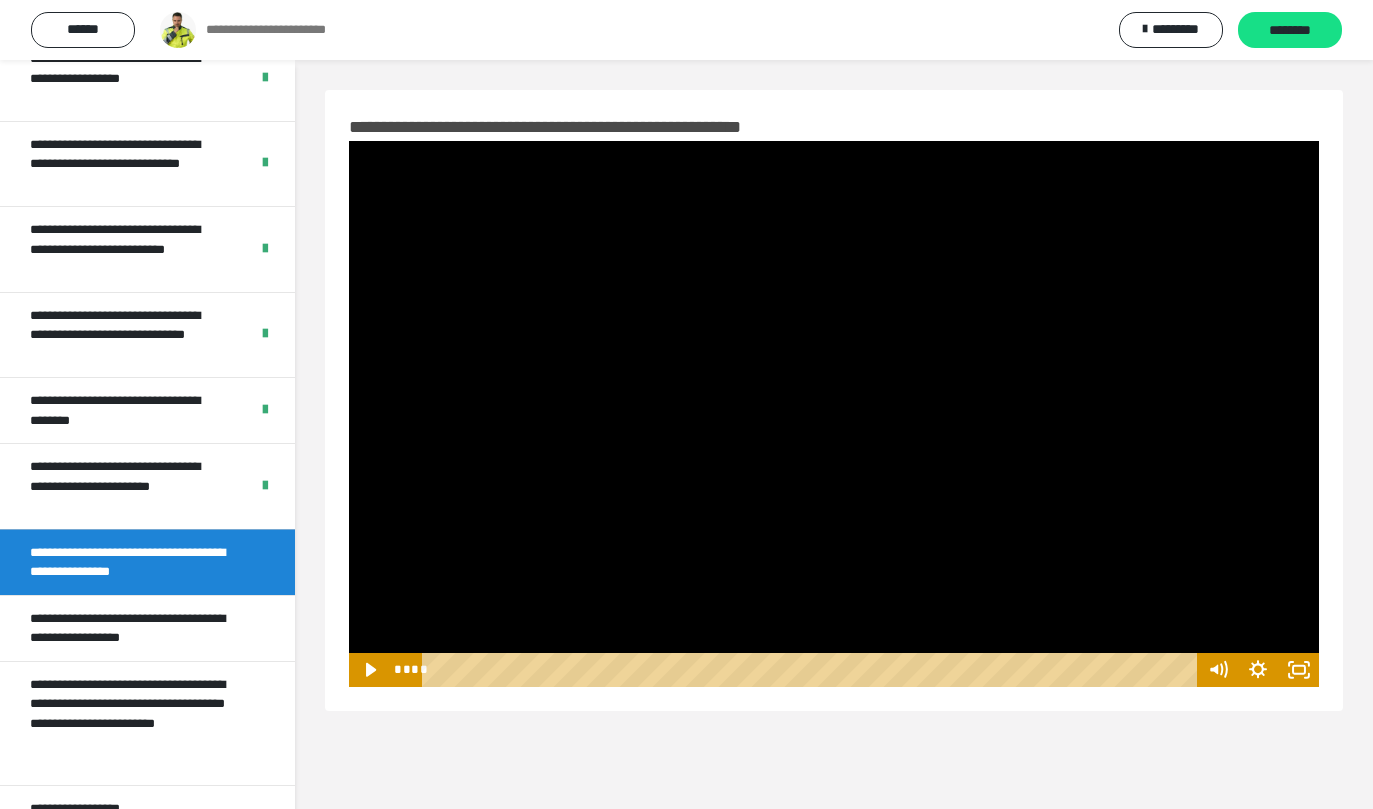 click at bounding box center [834, 414] 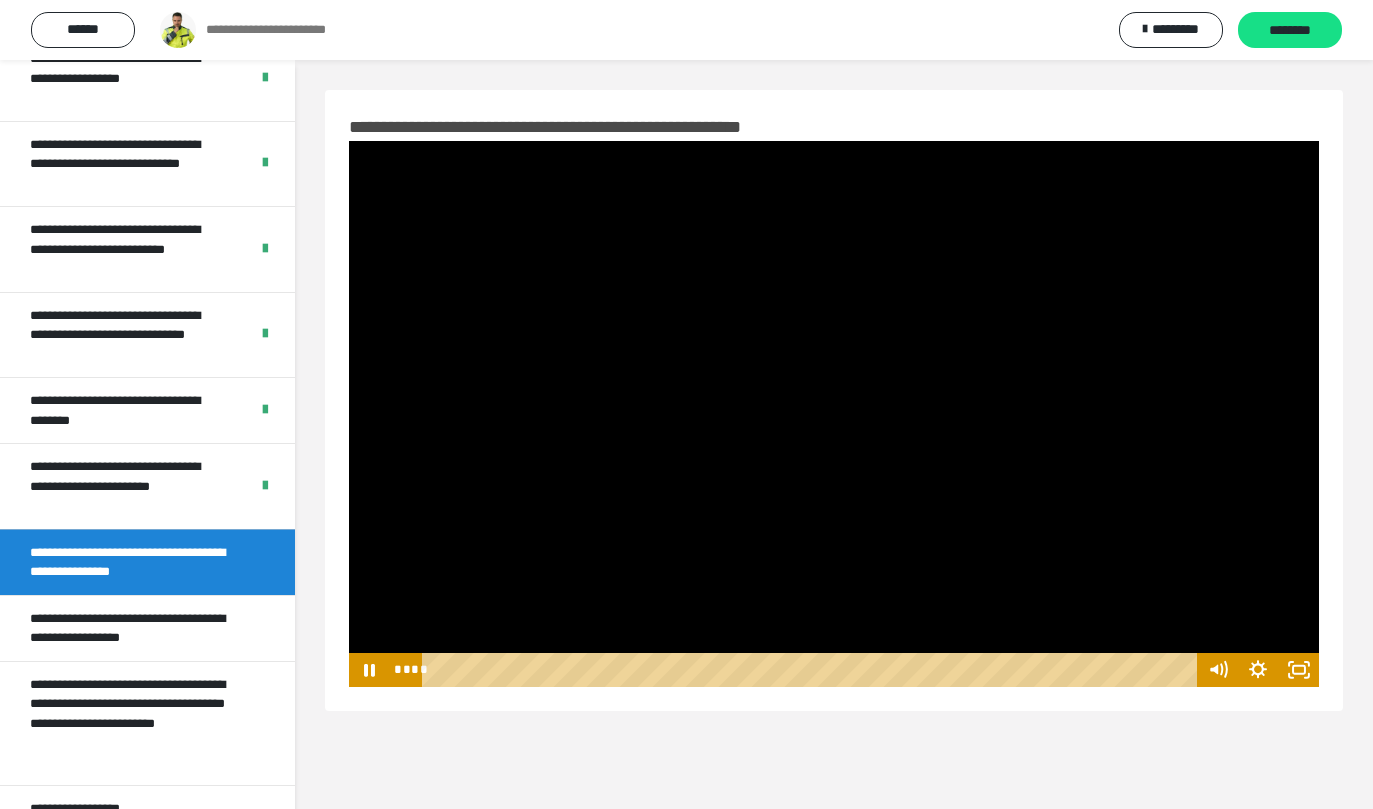 click at bounding box center [834, 414] 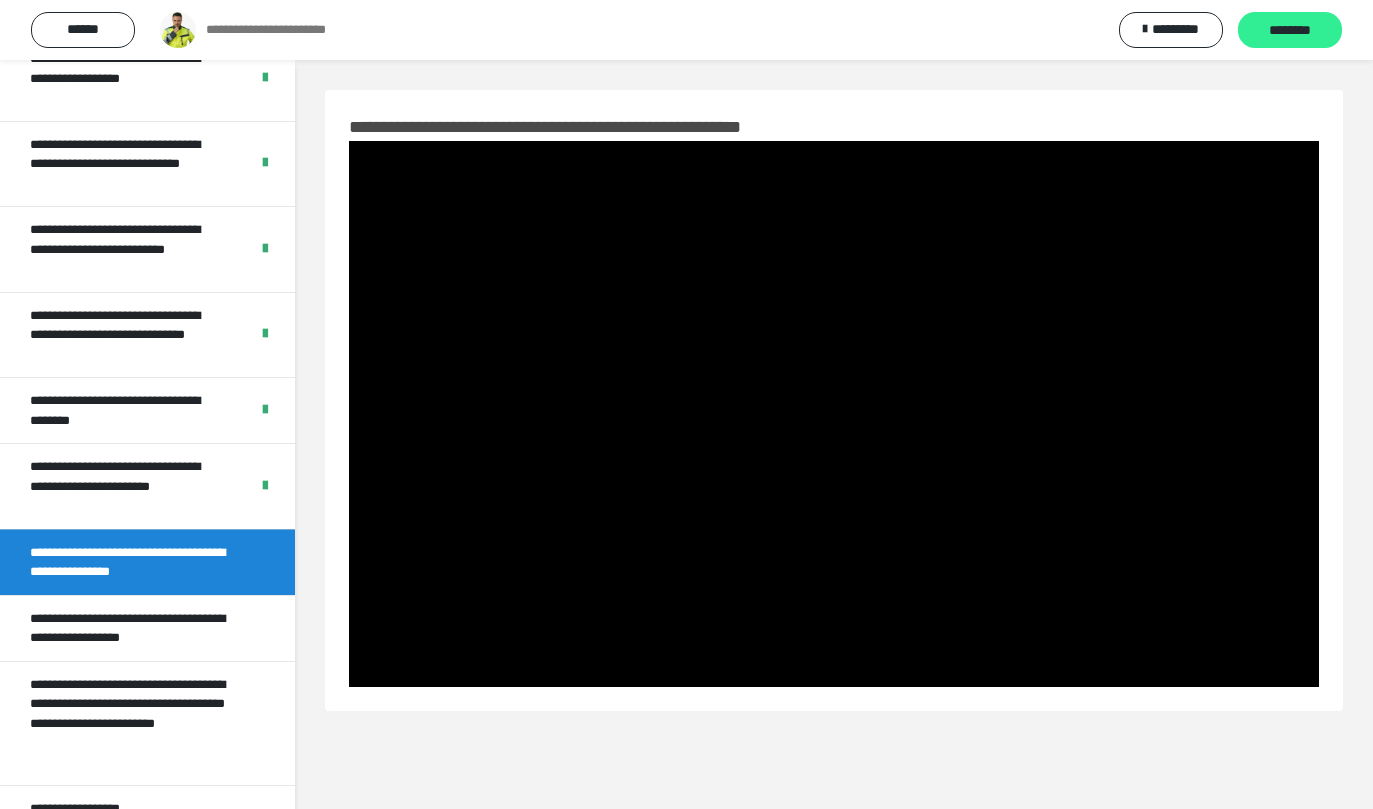 click on "********" at bounding box center [1290, 31] 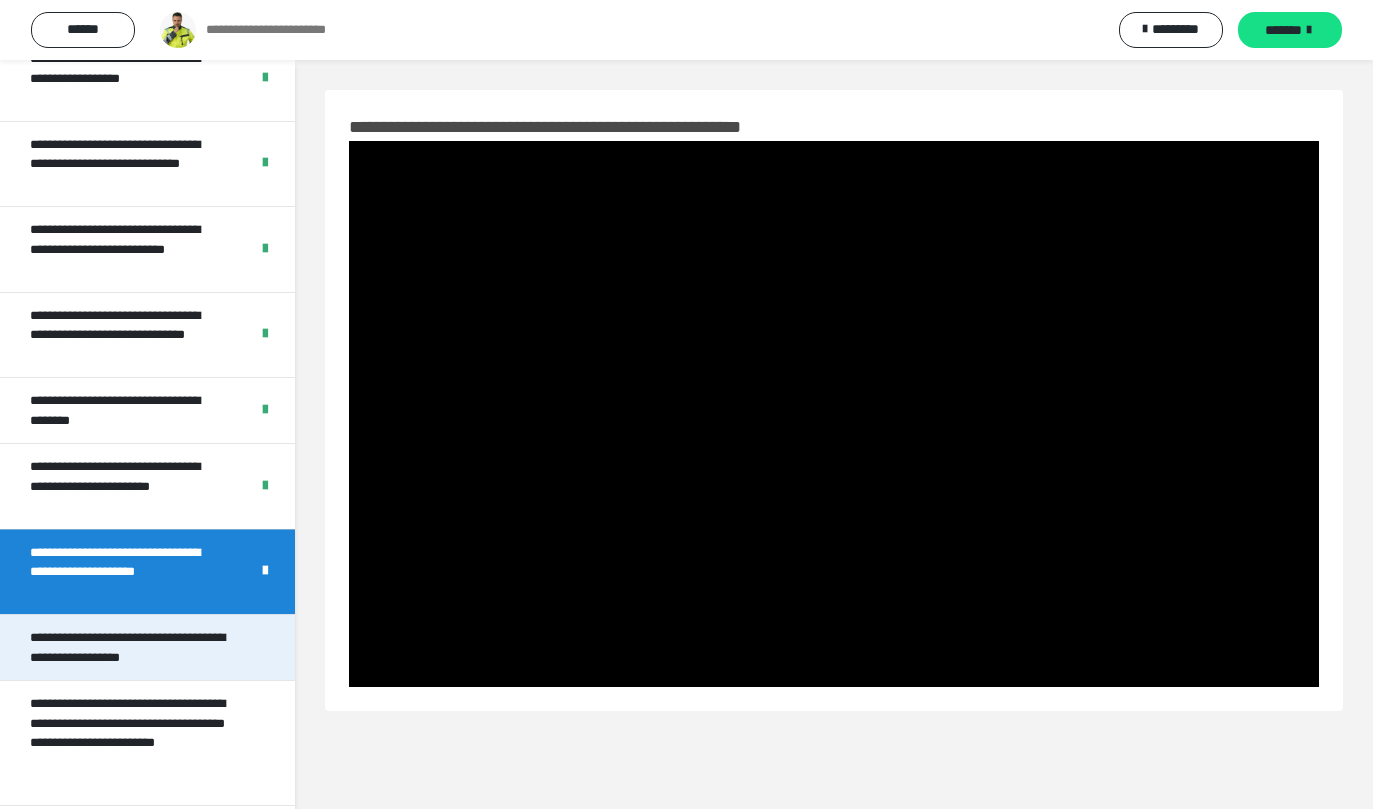 click on "**********" at bounding box center (132, 647) 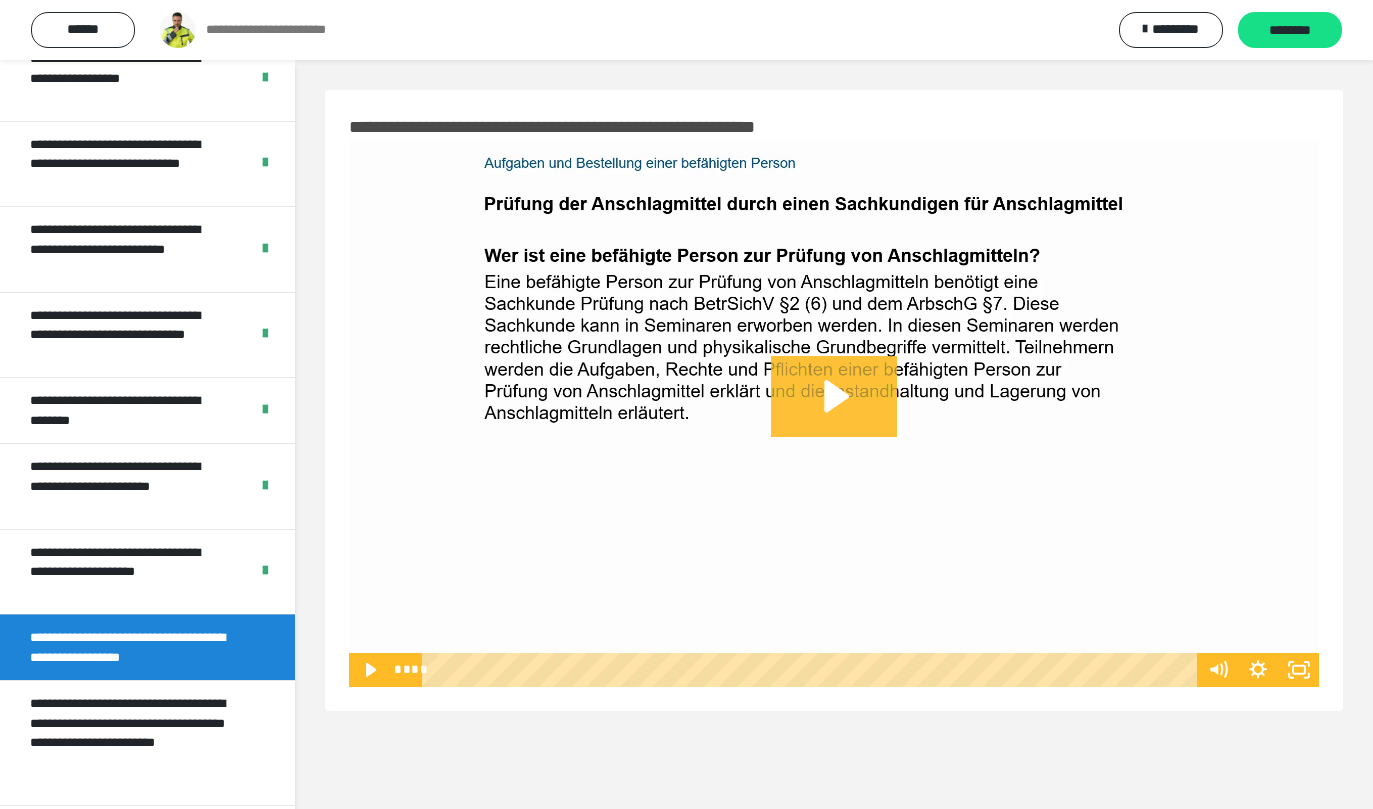 click 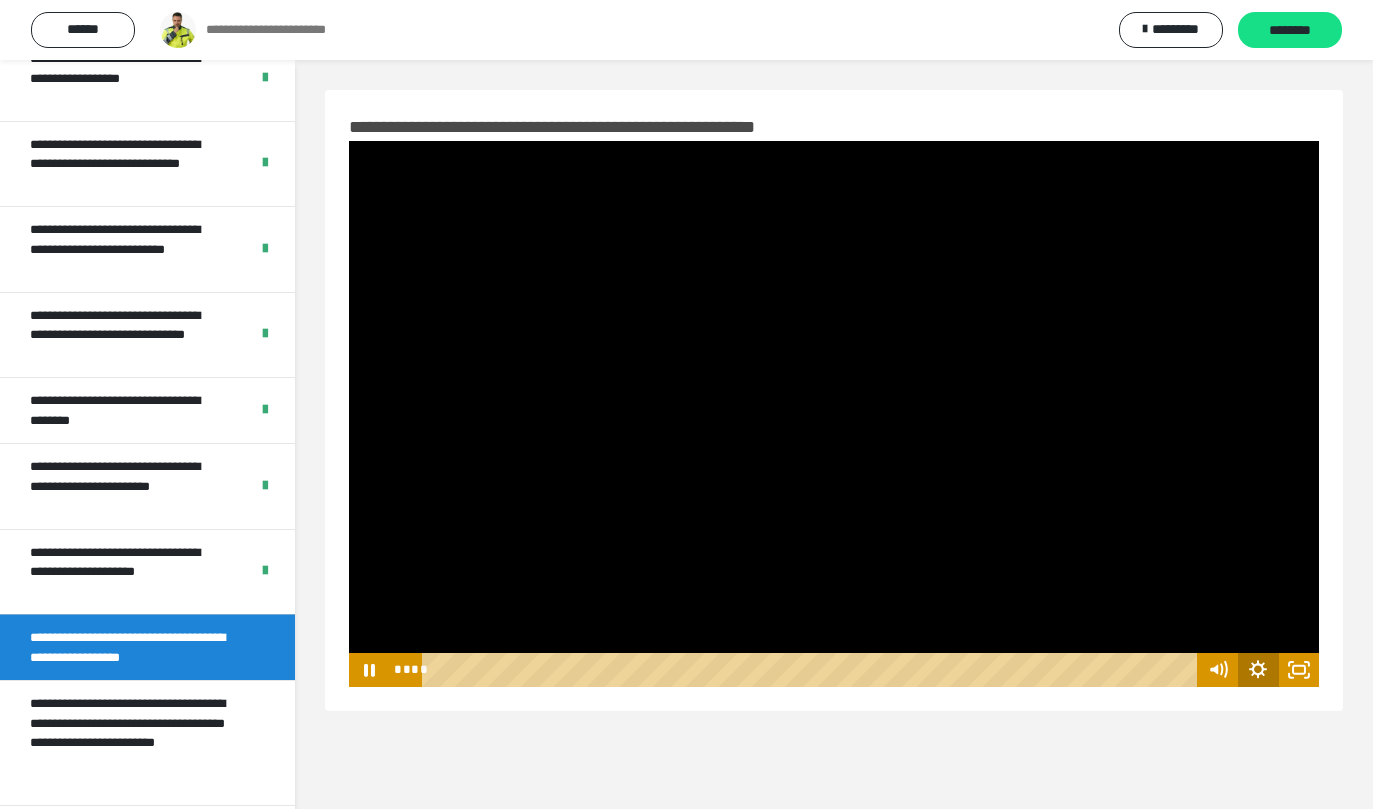 click 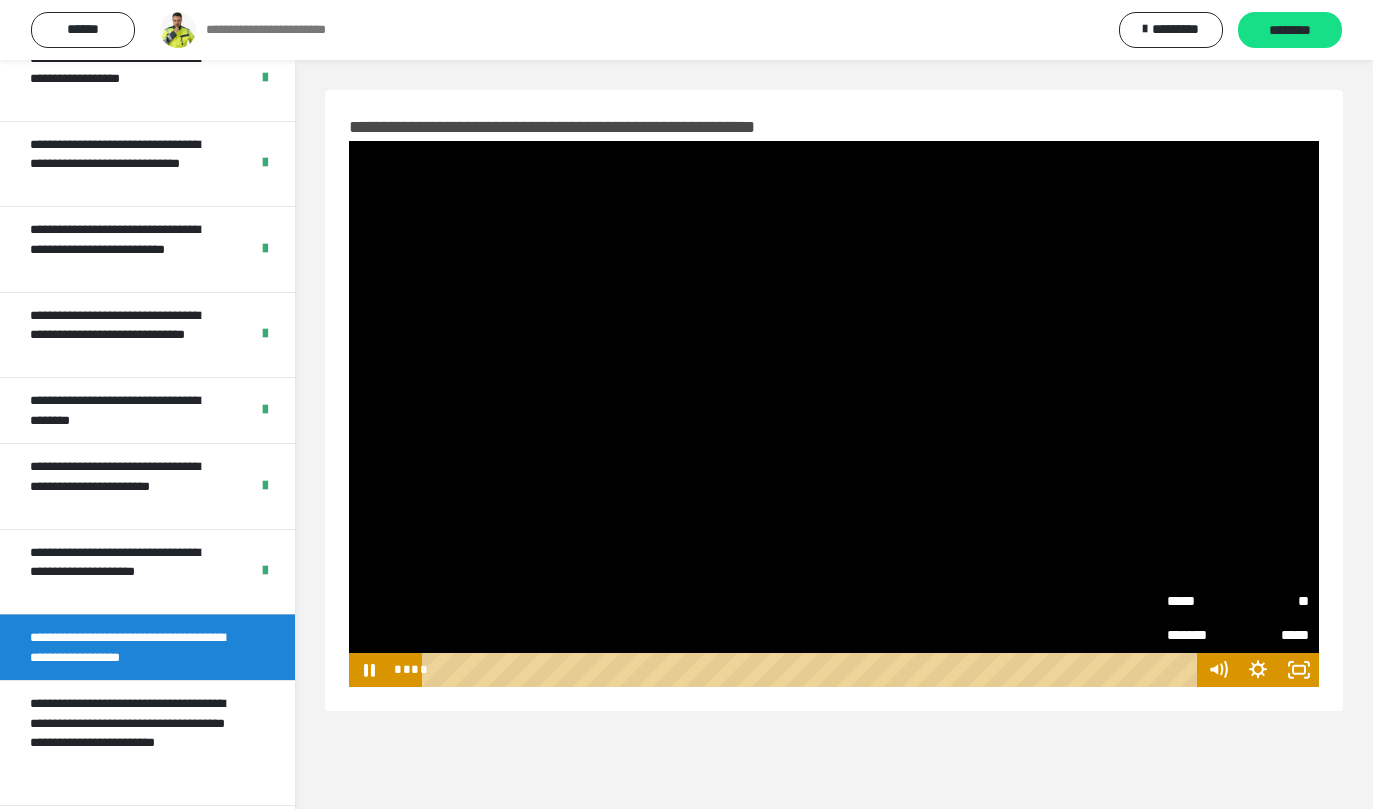 click on "**" at bounding box center (1273, 601) 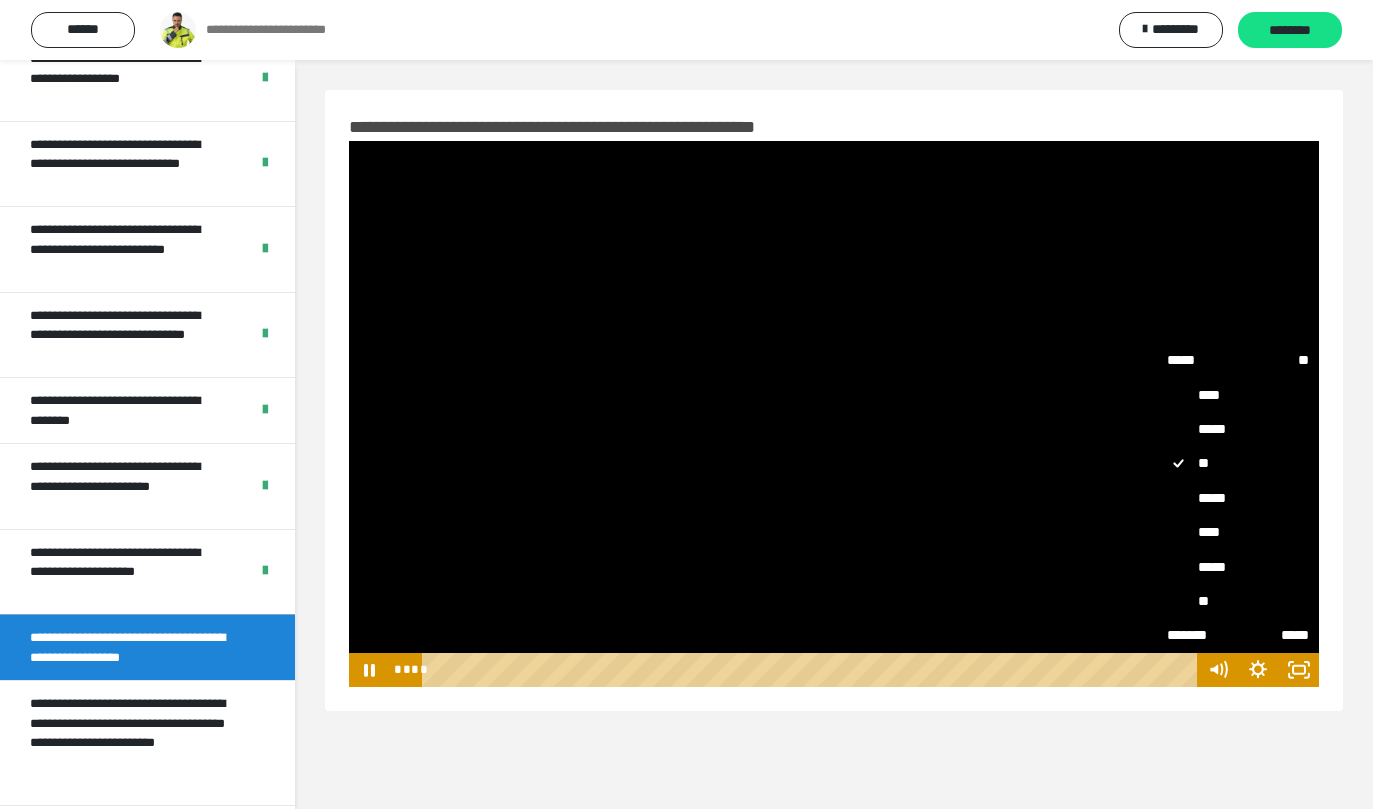 click on "****" at bounding box center [1238, 532] 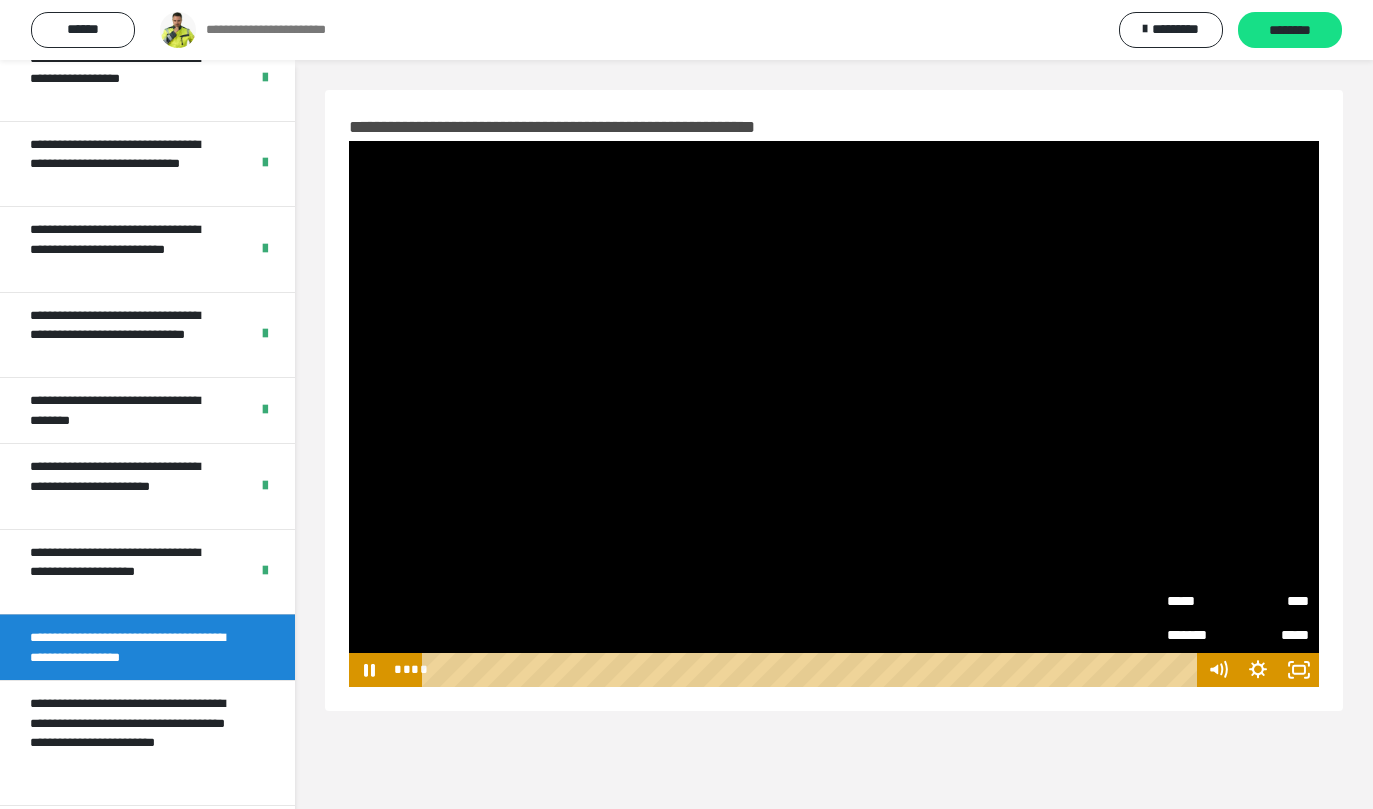 click on "**********" at bounding box center (834, 464) 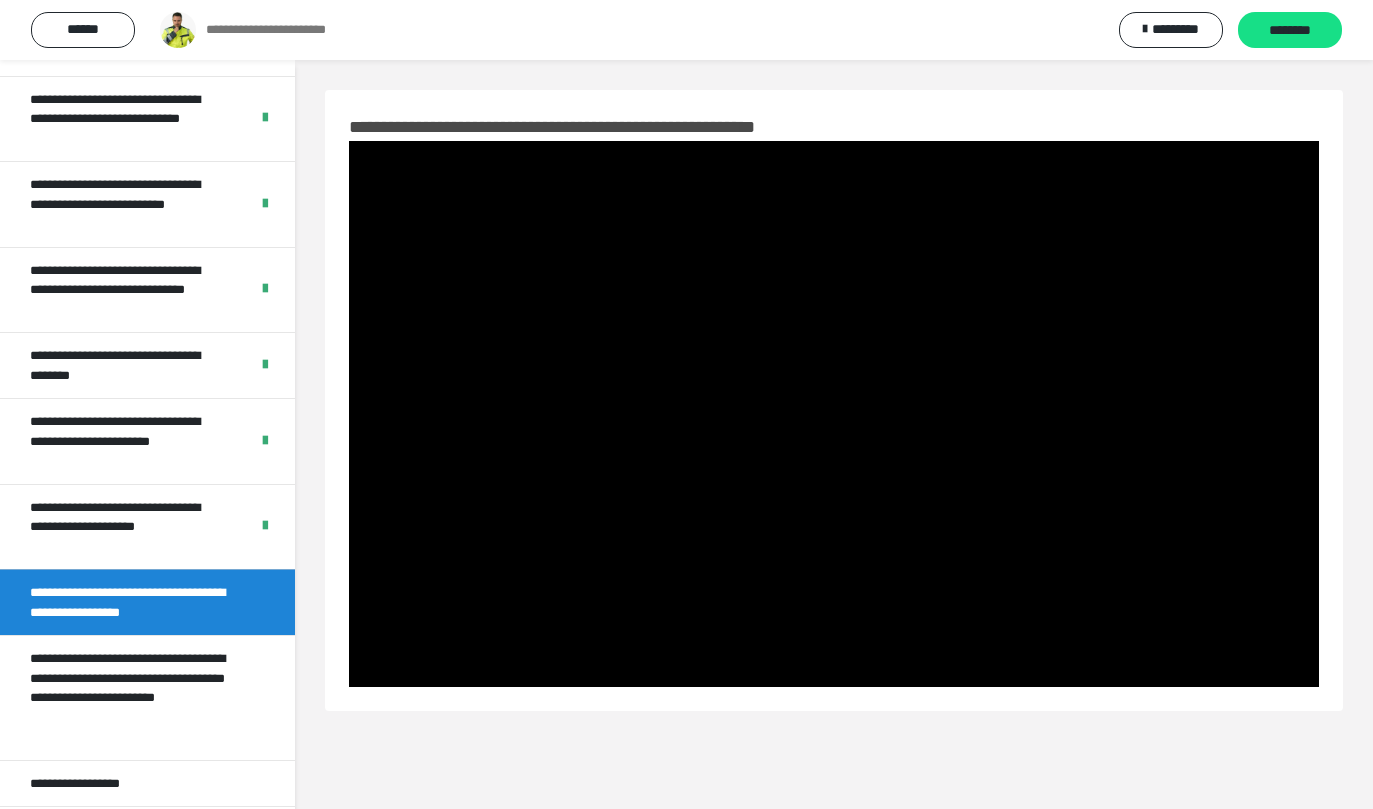 scroll, scrollTop: 862, scrollLeft: 0, axis: vertical 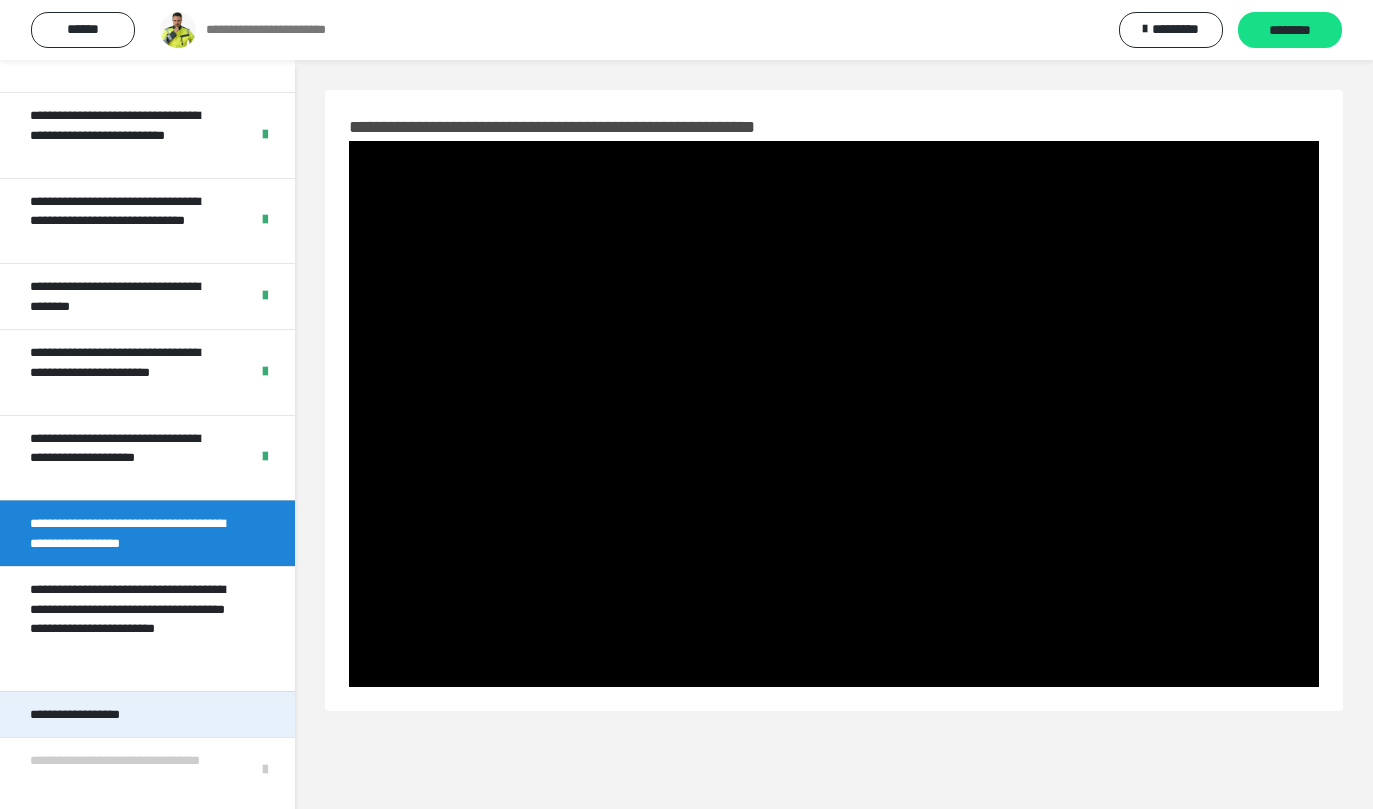 click on "**********" at bounding box center (147, 714) 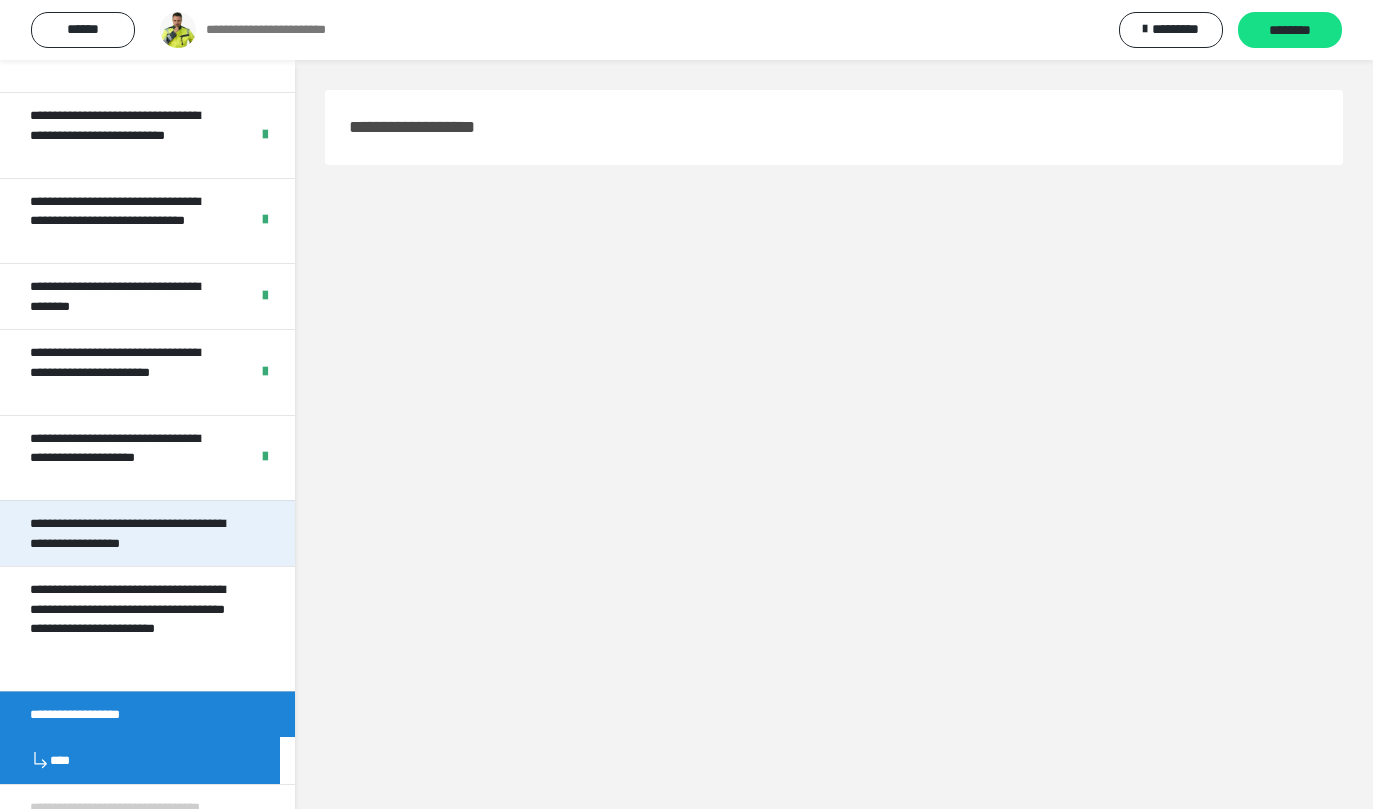 click on "**********" at bounding box center [132, 533] 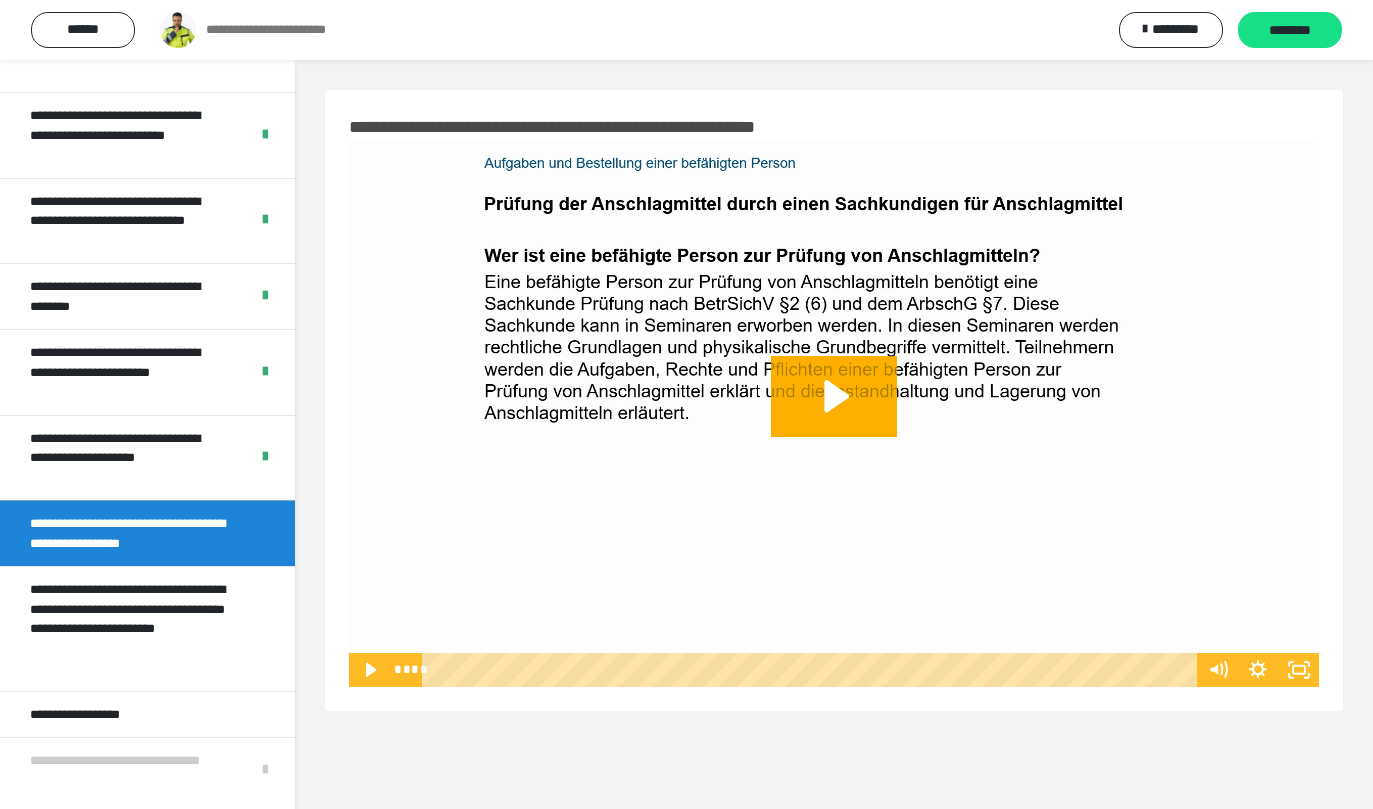 click 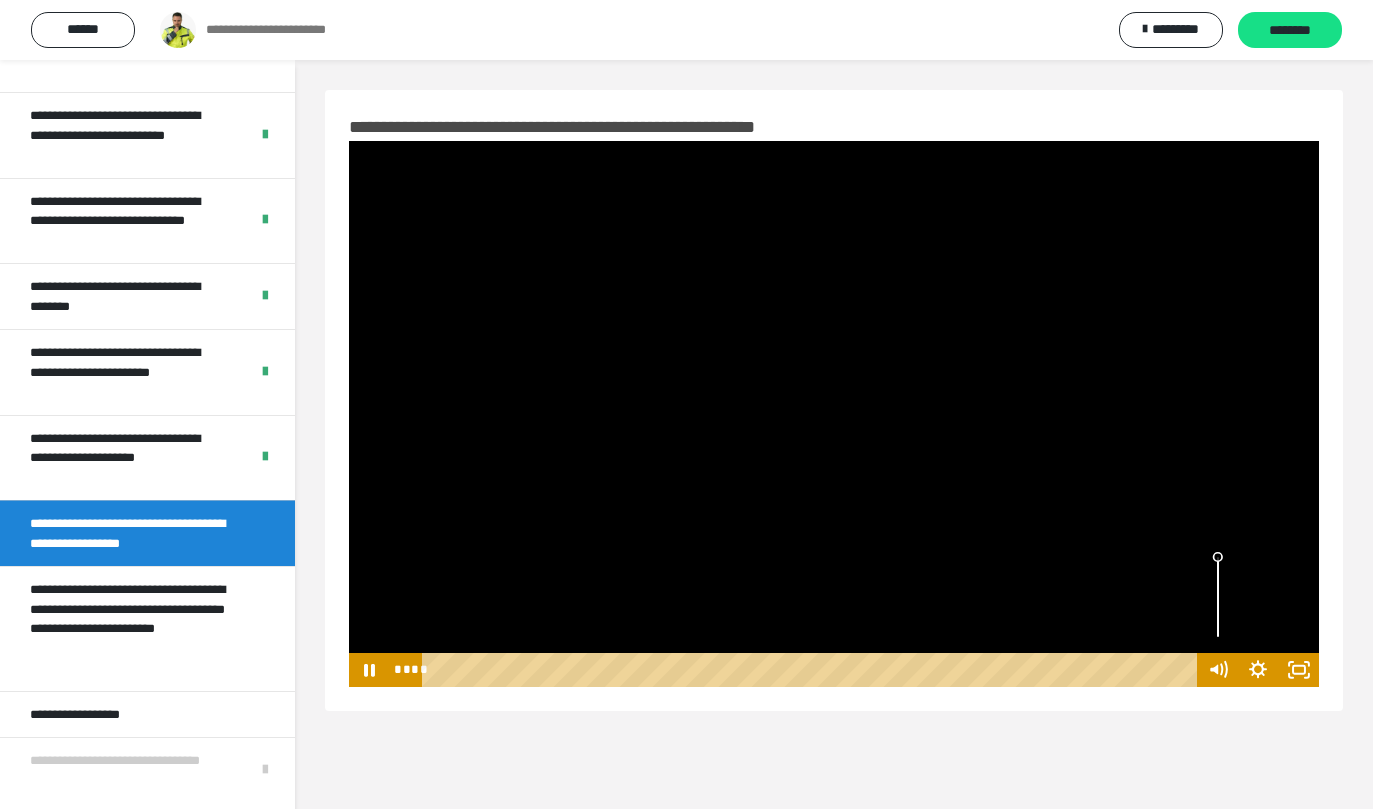 click at bounding box center (1218, 596) 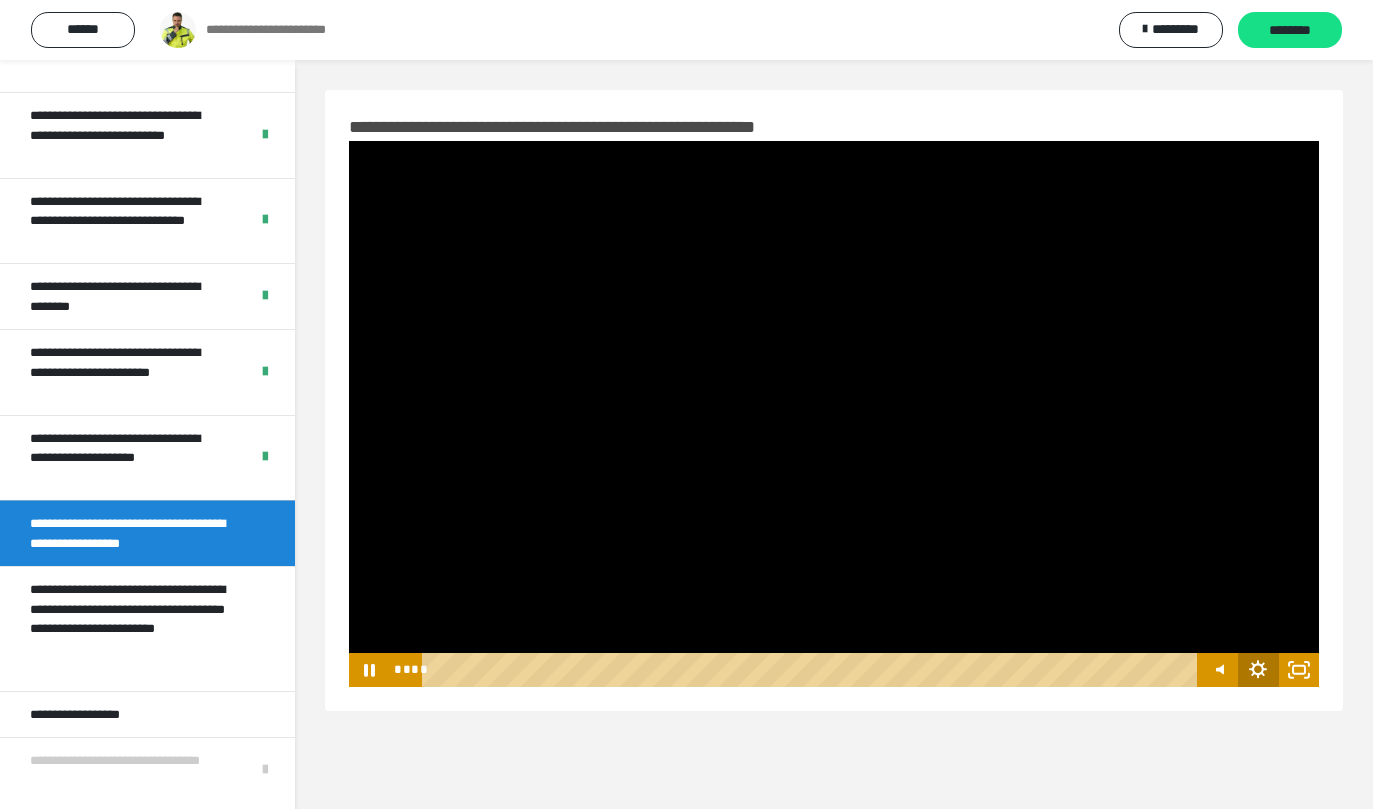click 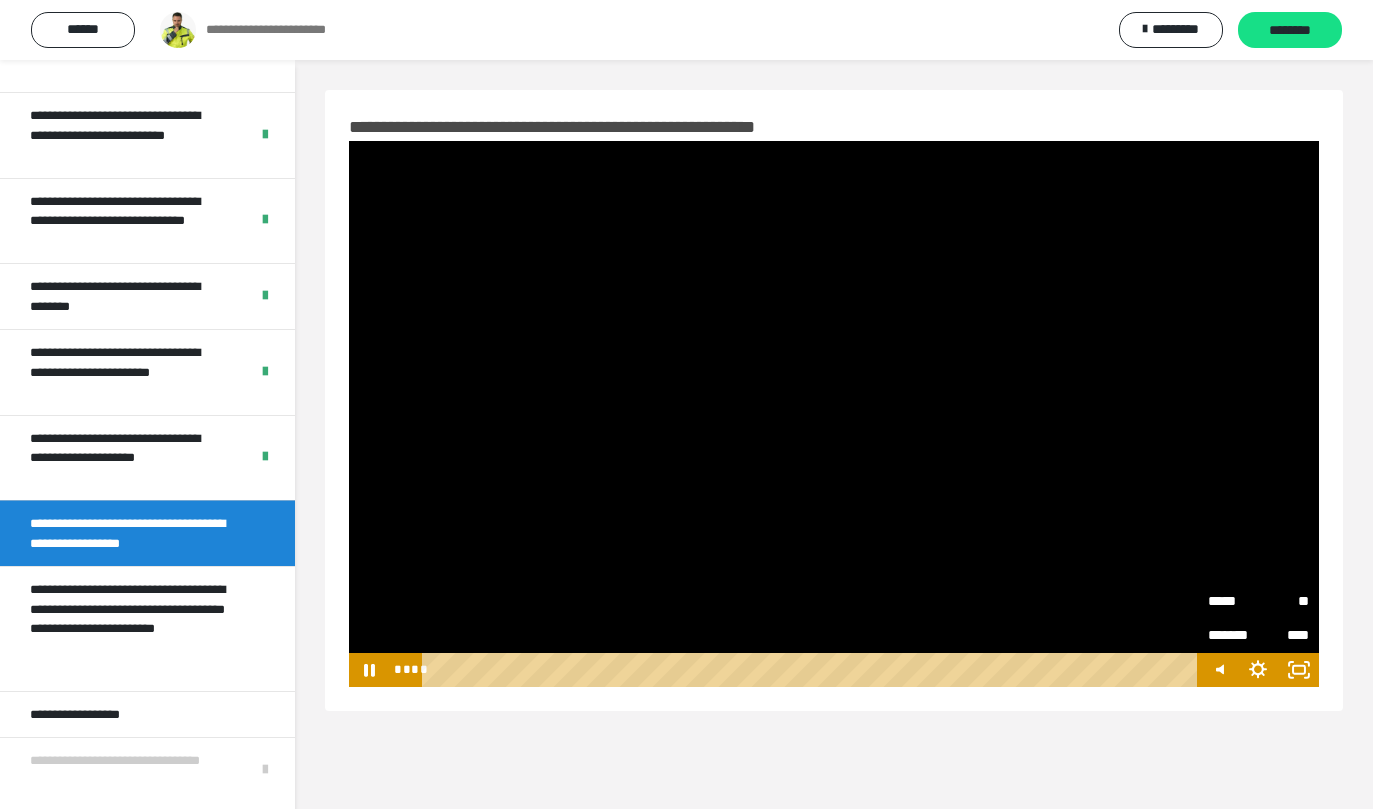 click on "*****" at bounding box center [1233, 601] 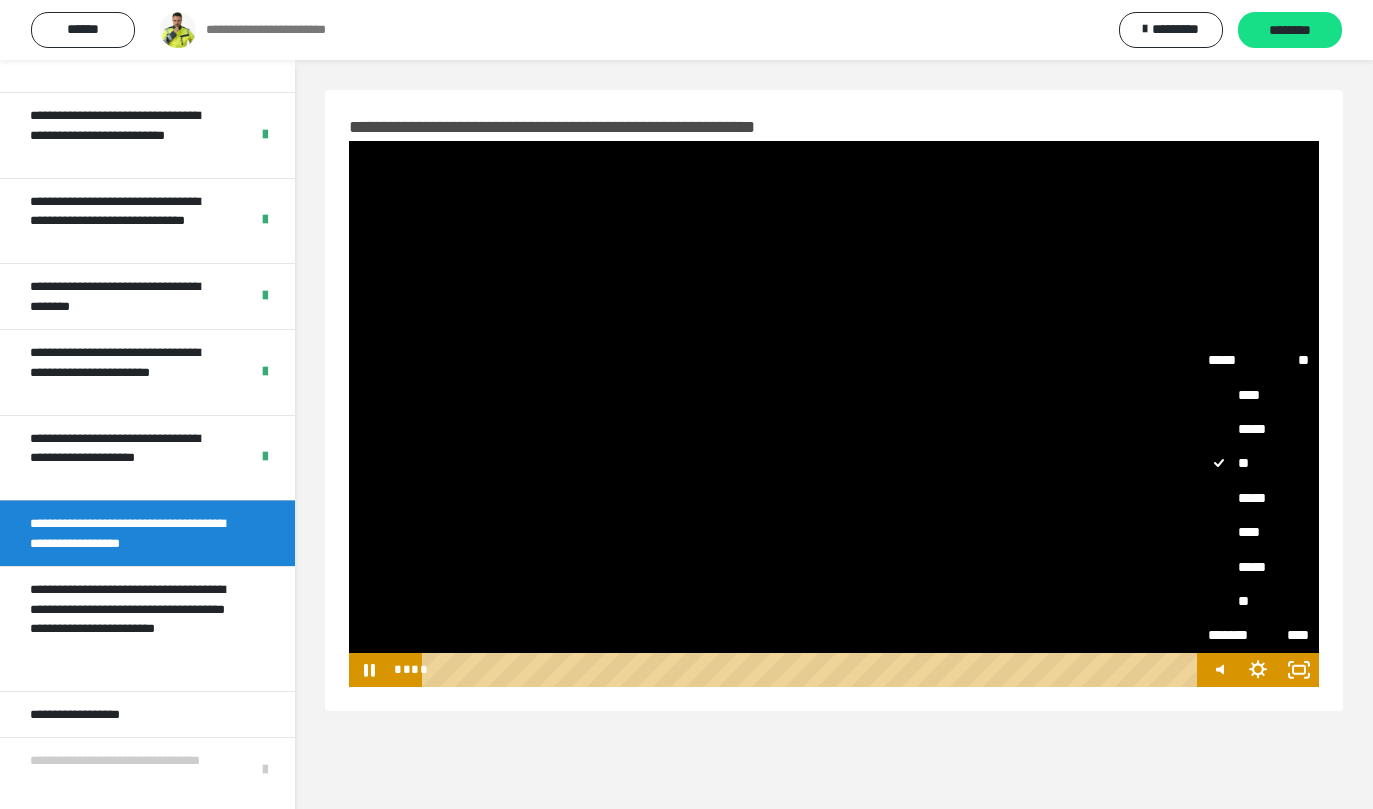click on "****" at bounding box center [1258, 532] 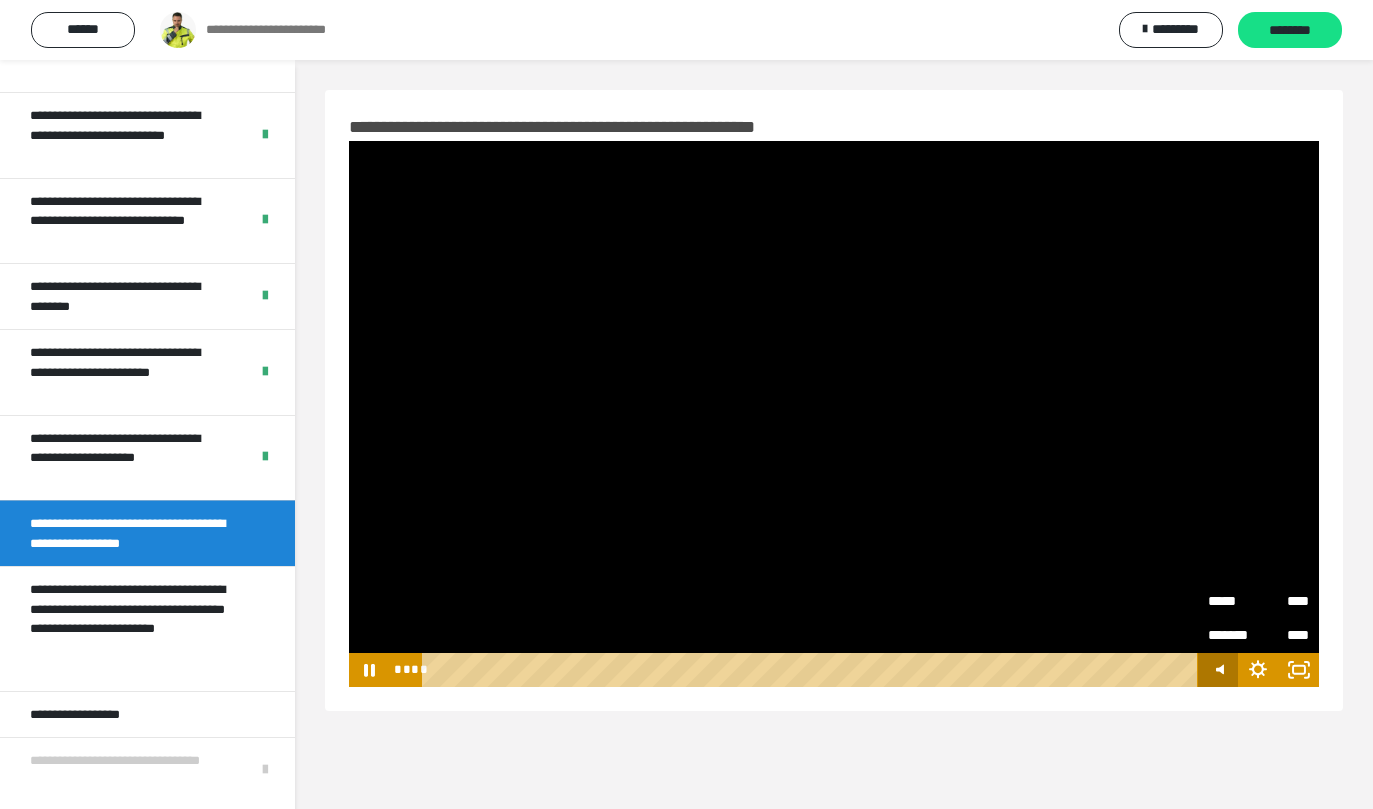 click 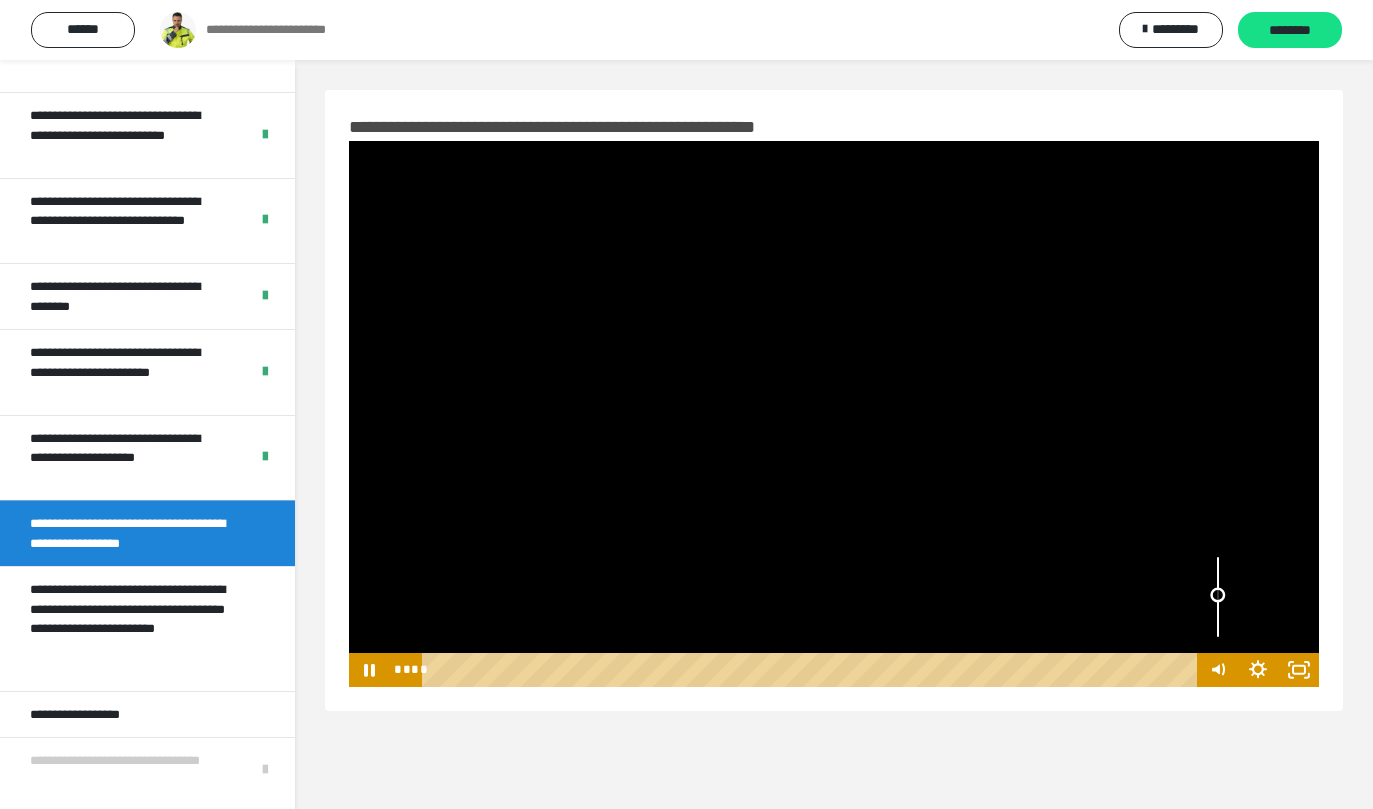 click at bounding box center [1218, 596] 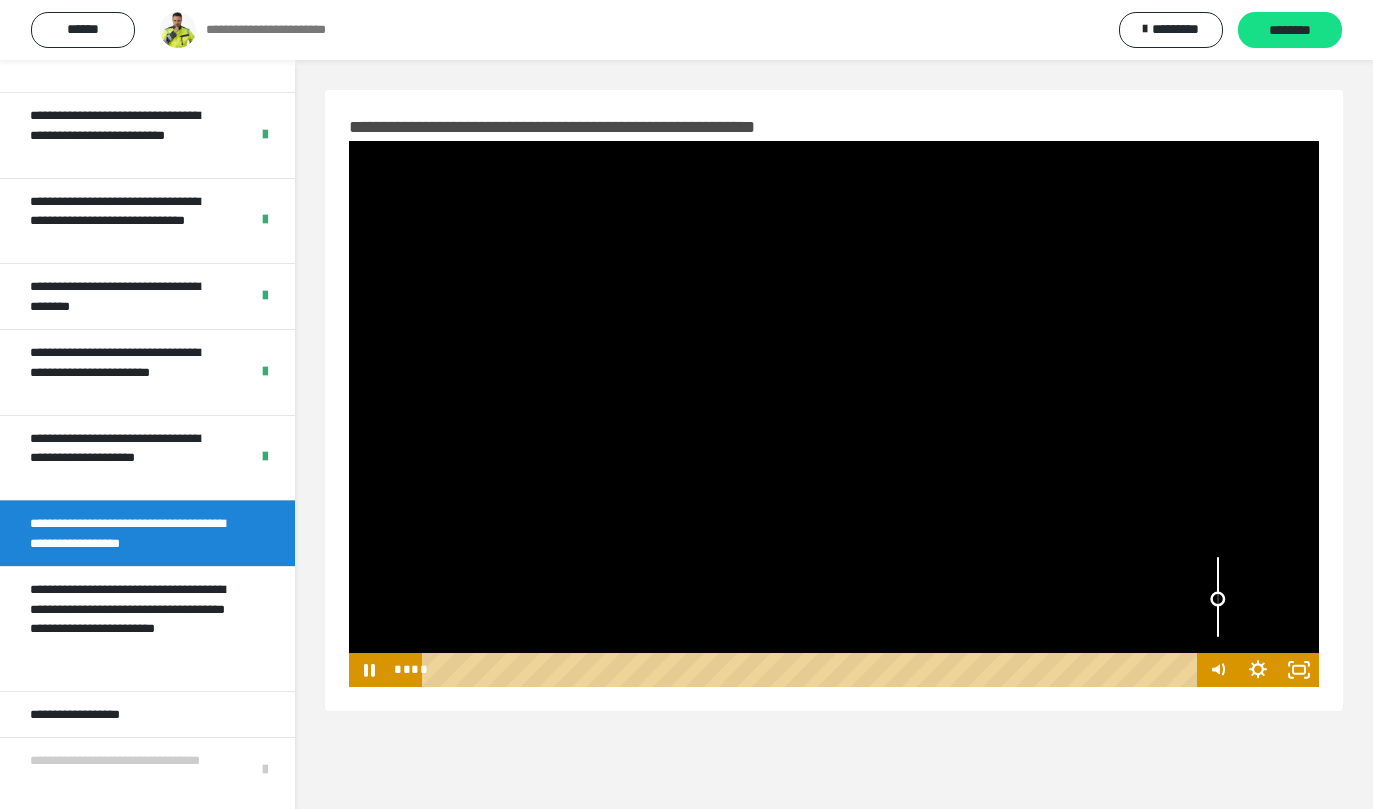 click at bounding box center [1217, 599] 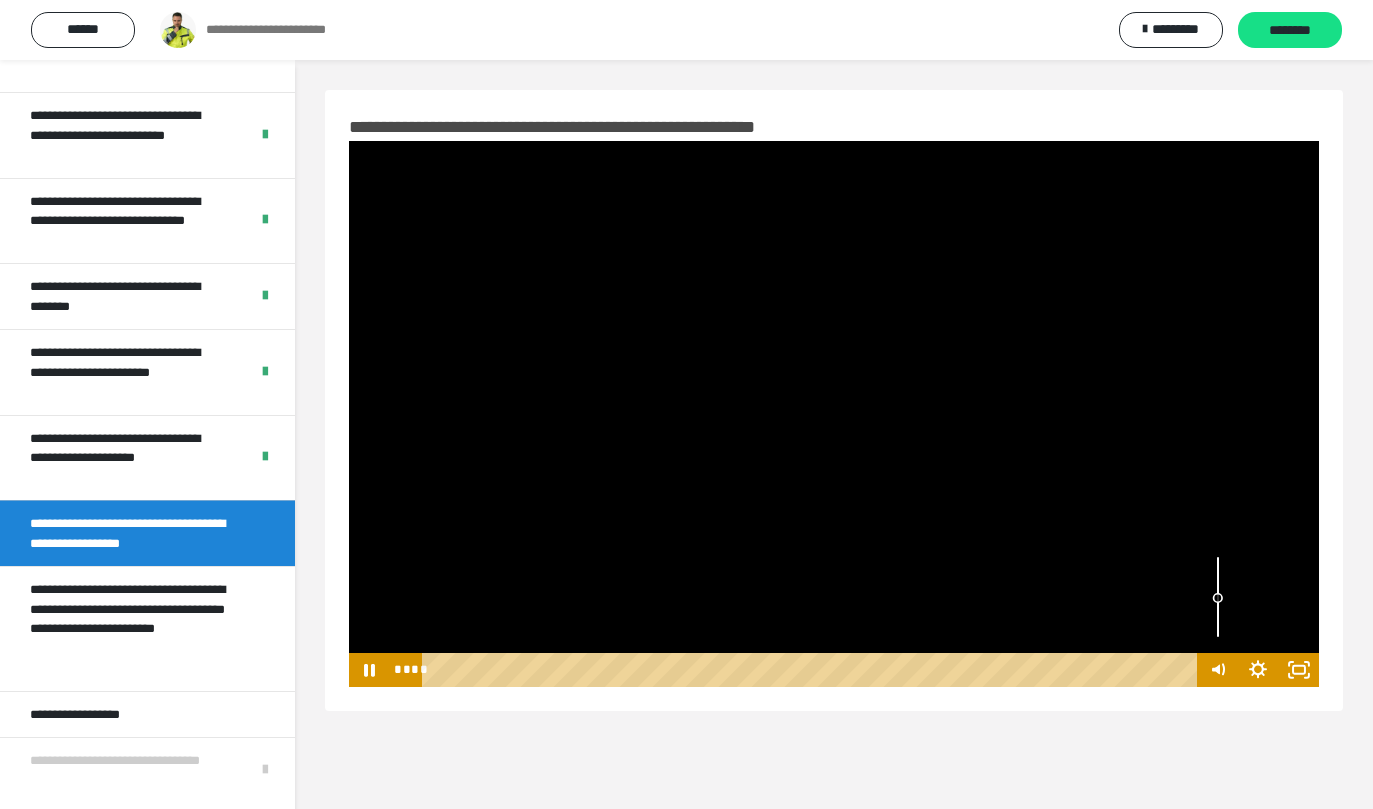 click at bounding box center (834, 414) 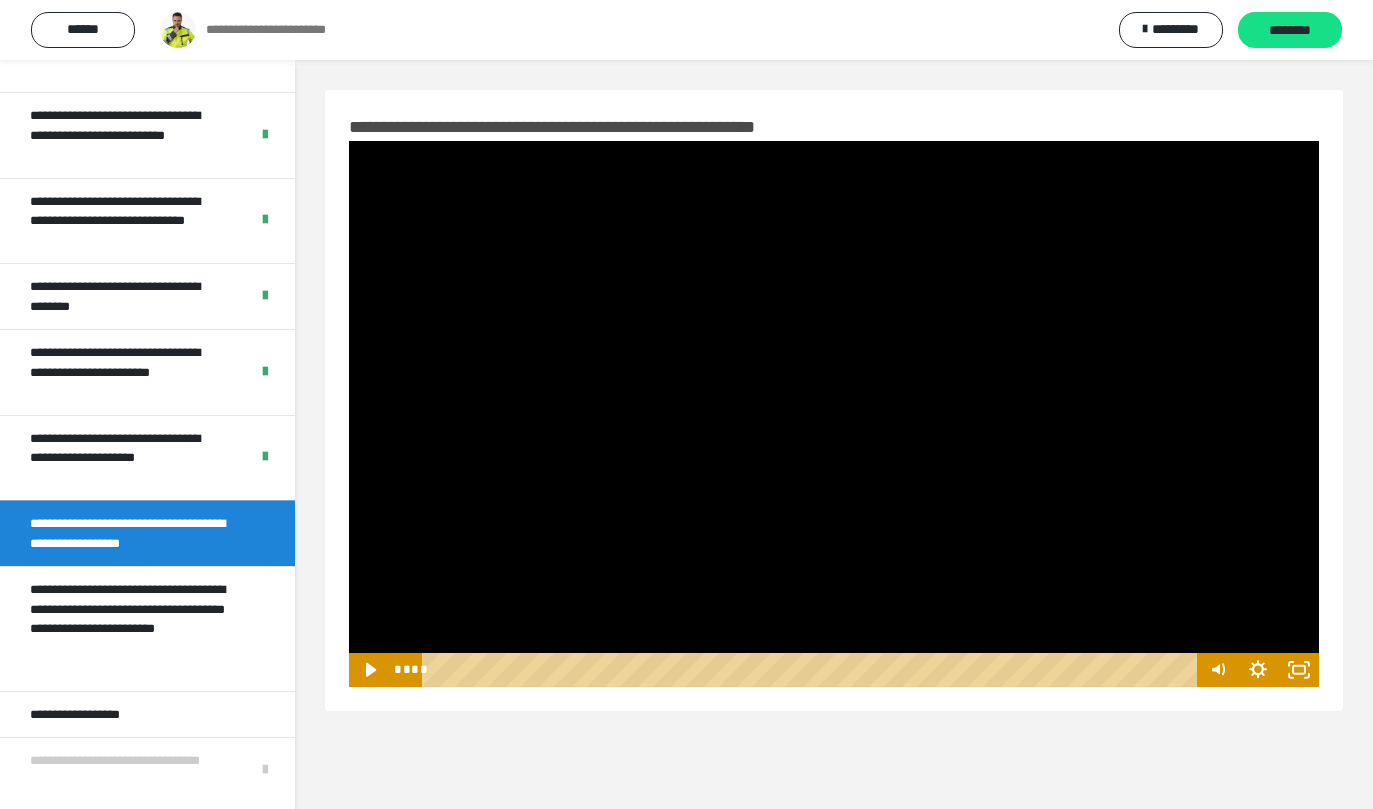 click at bounding box center [834, 414] 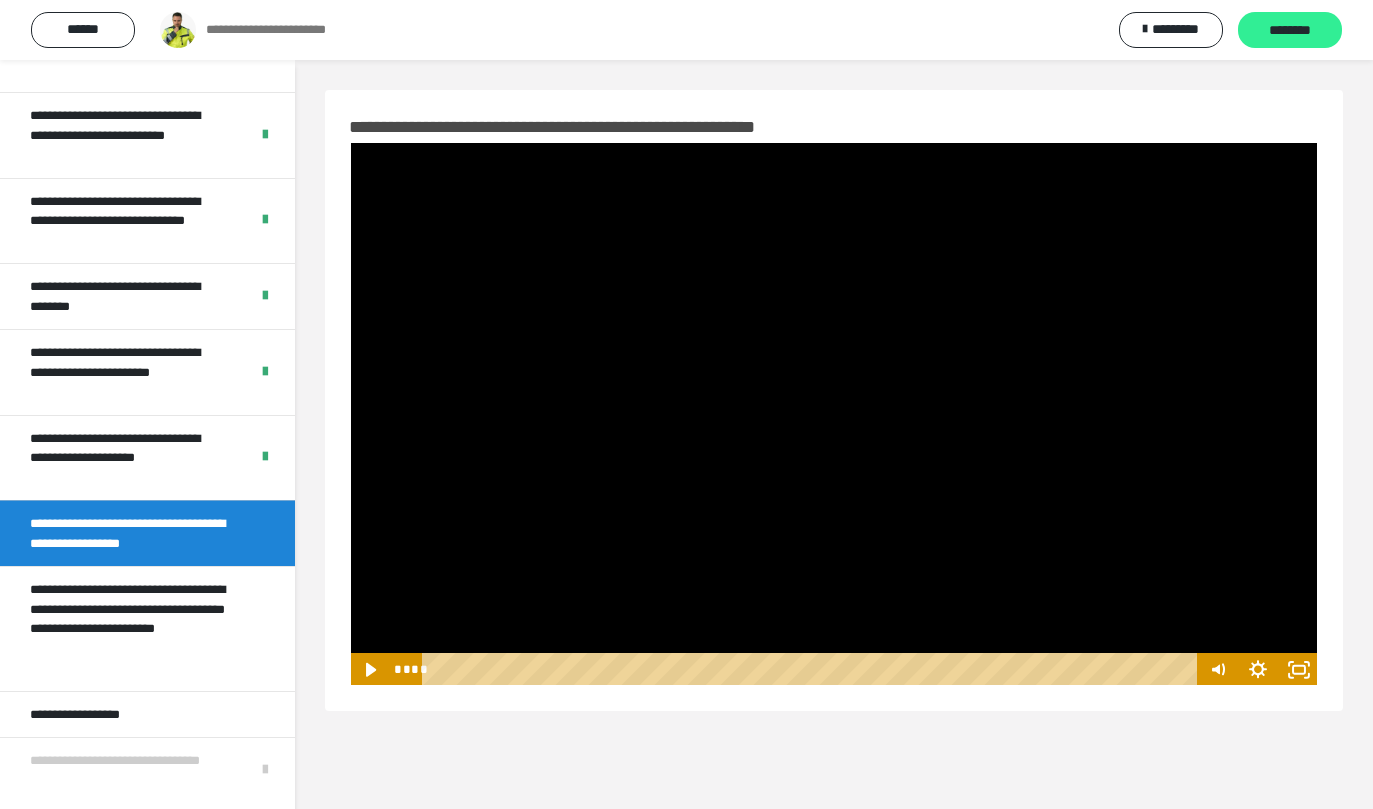 click on "********" at bounding box center (1290, 31) 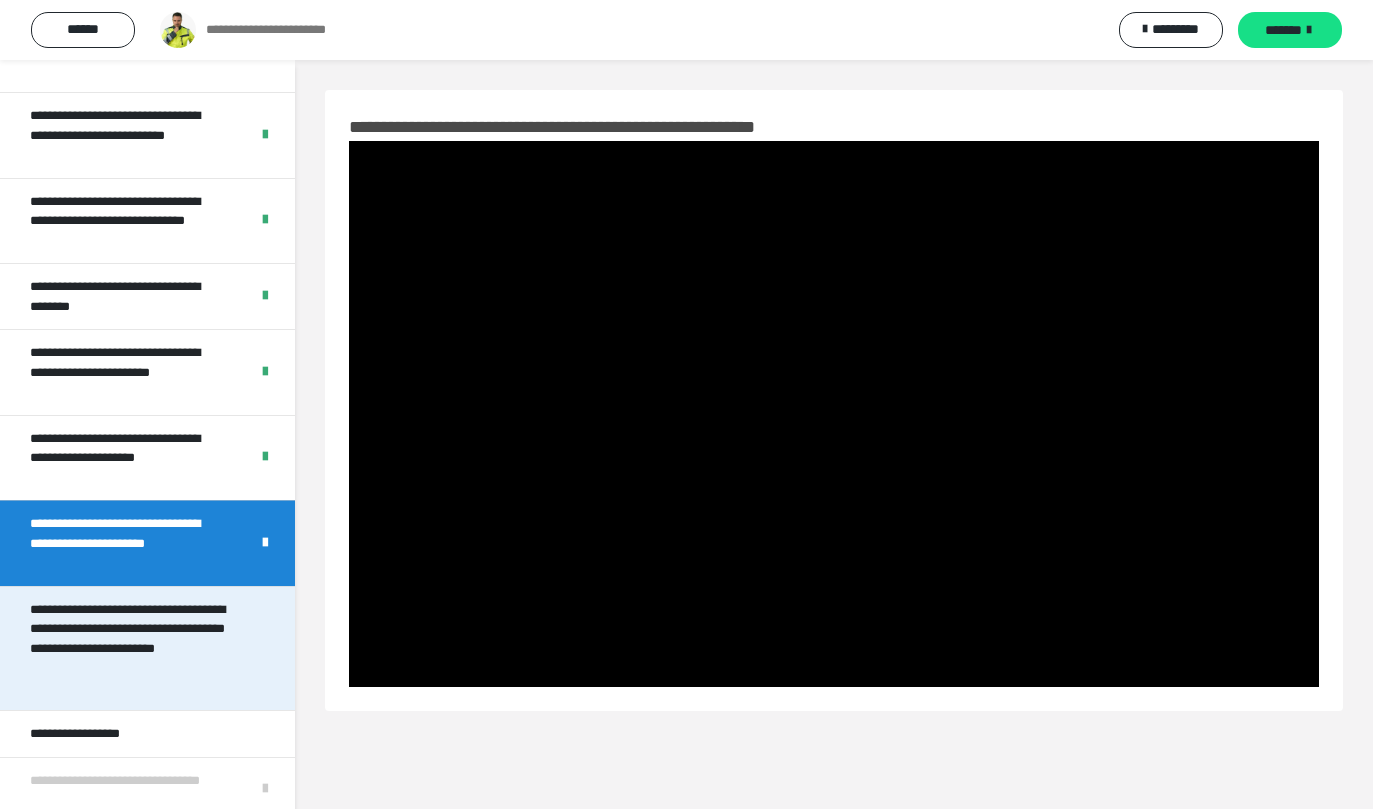 click on "**********" at bounding box center (132, 649) 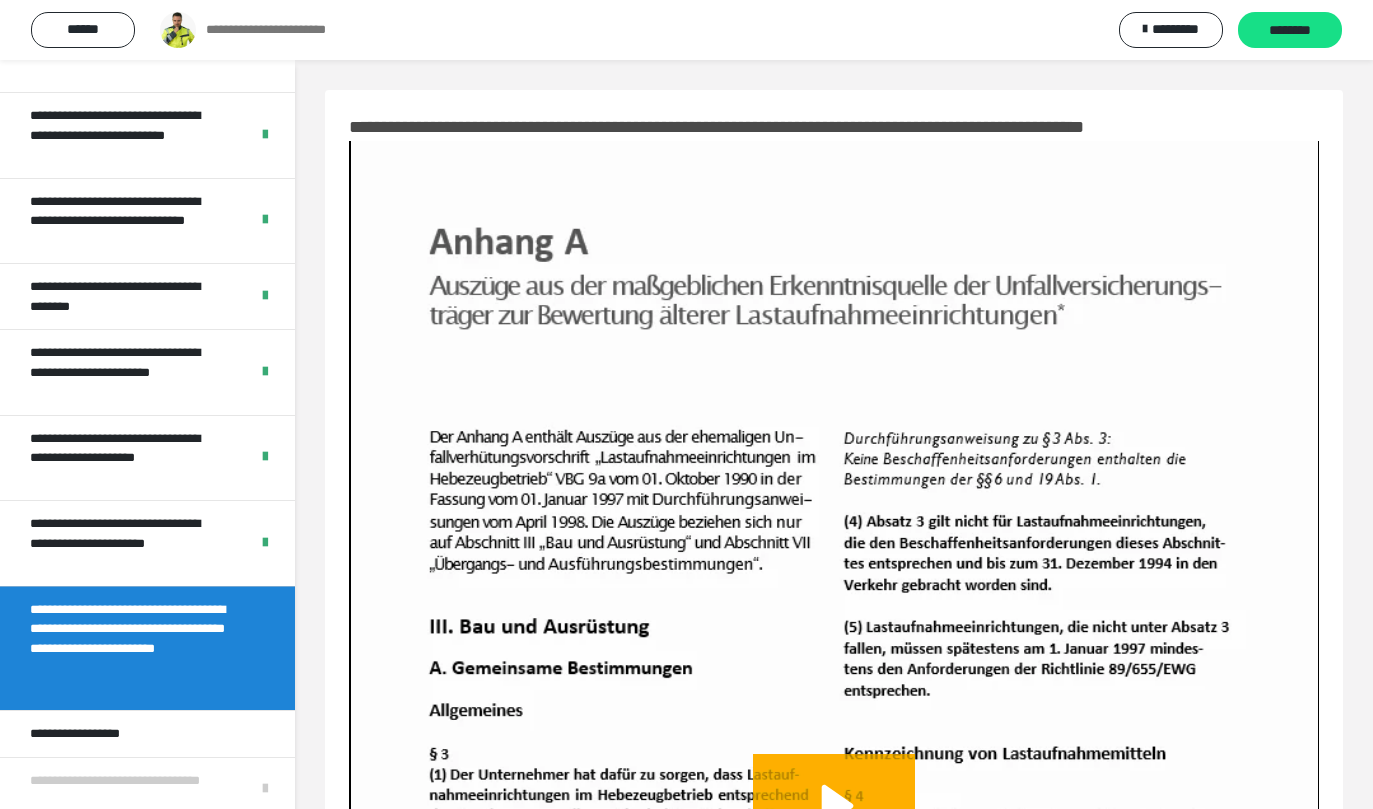 scroll, scrollTop: 261, scrollLeft: 0, axis: vertical 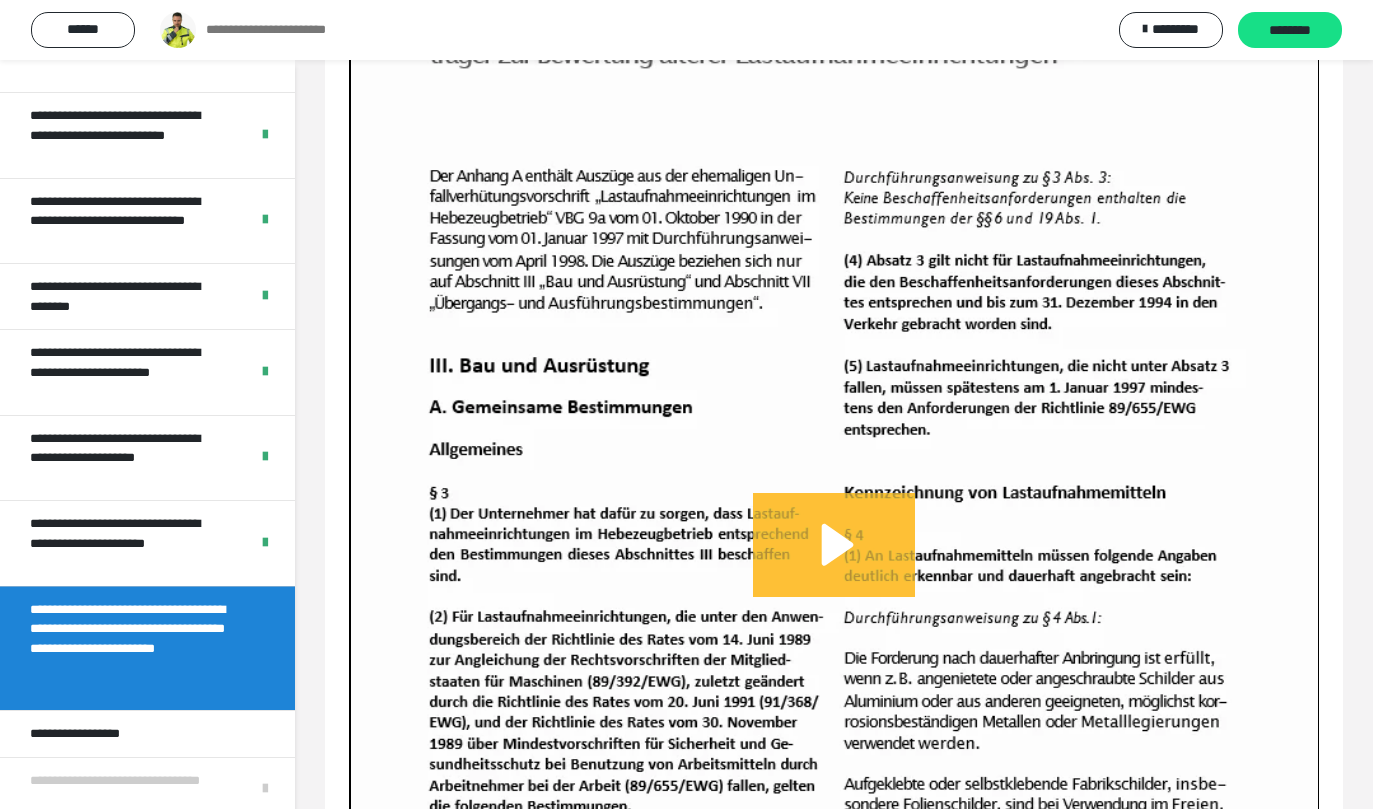 click 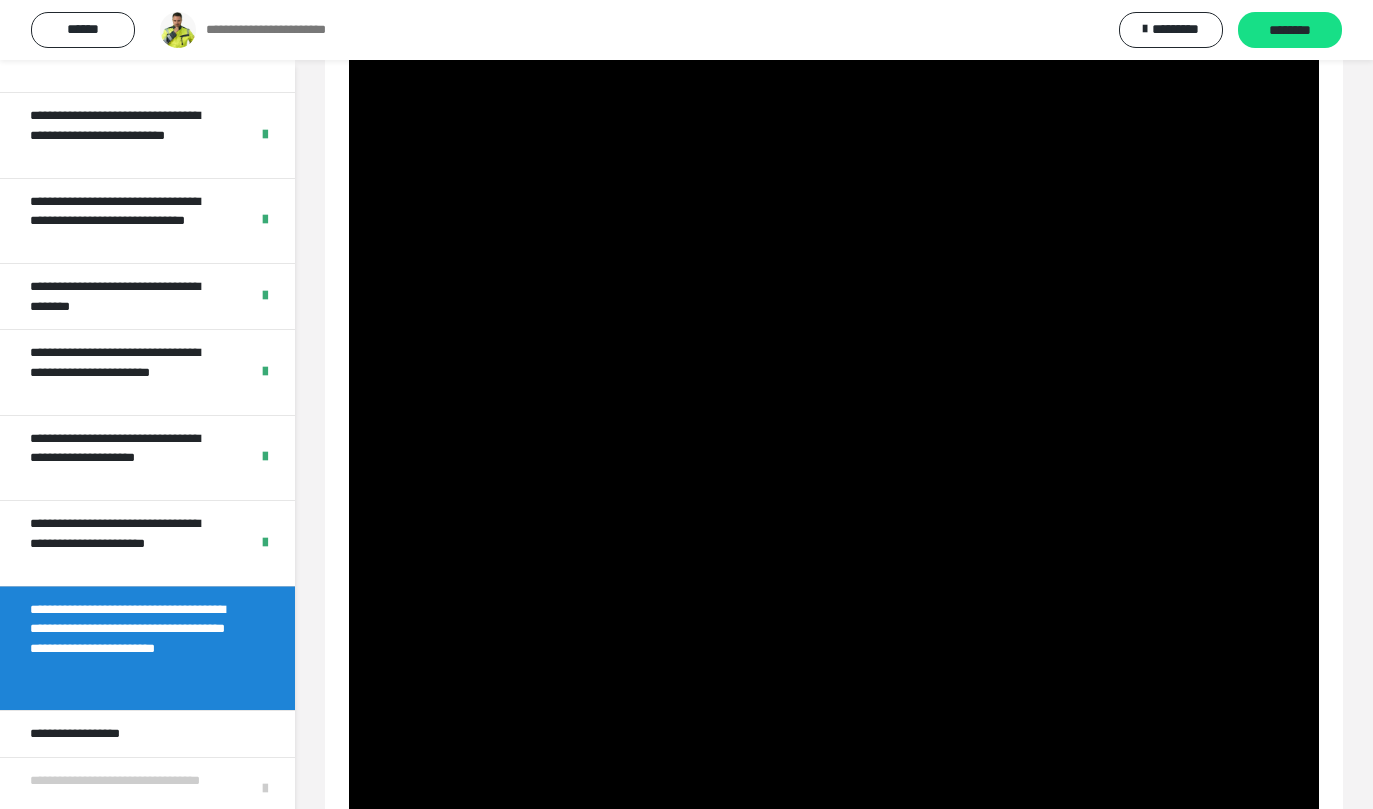 scroll, scrollTop: 848, scrollLeft: 0, axis: vertical 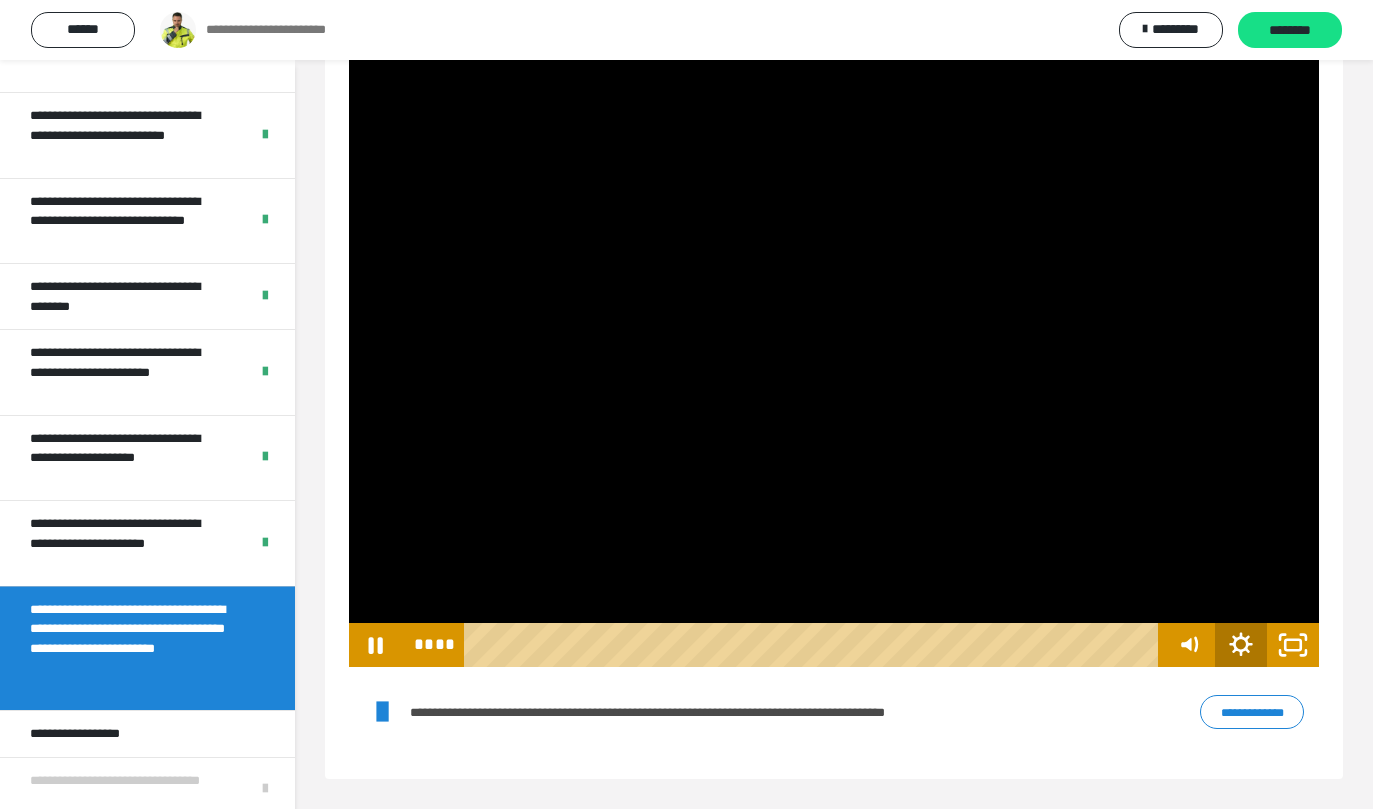 click 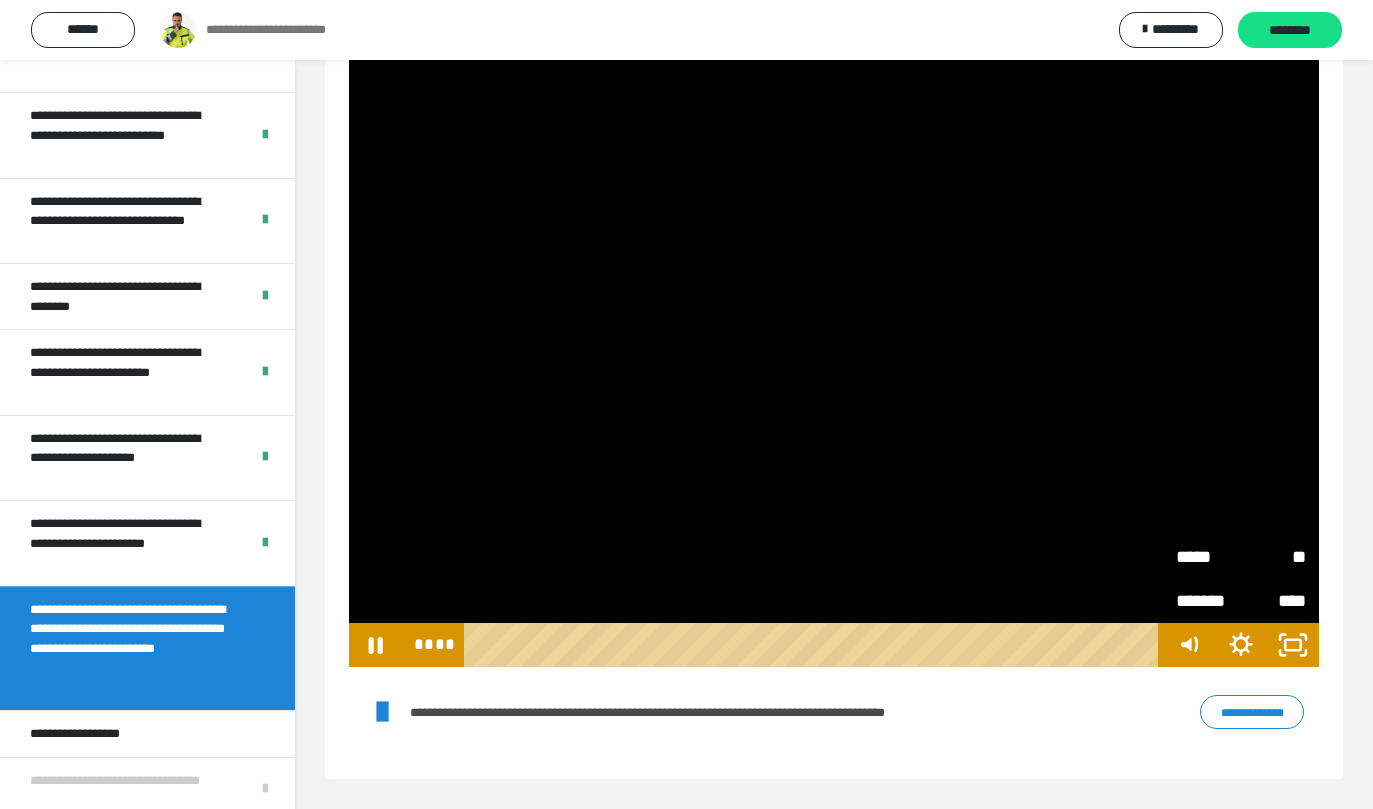 click on "**" at bounding box center (1273, 557) 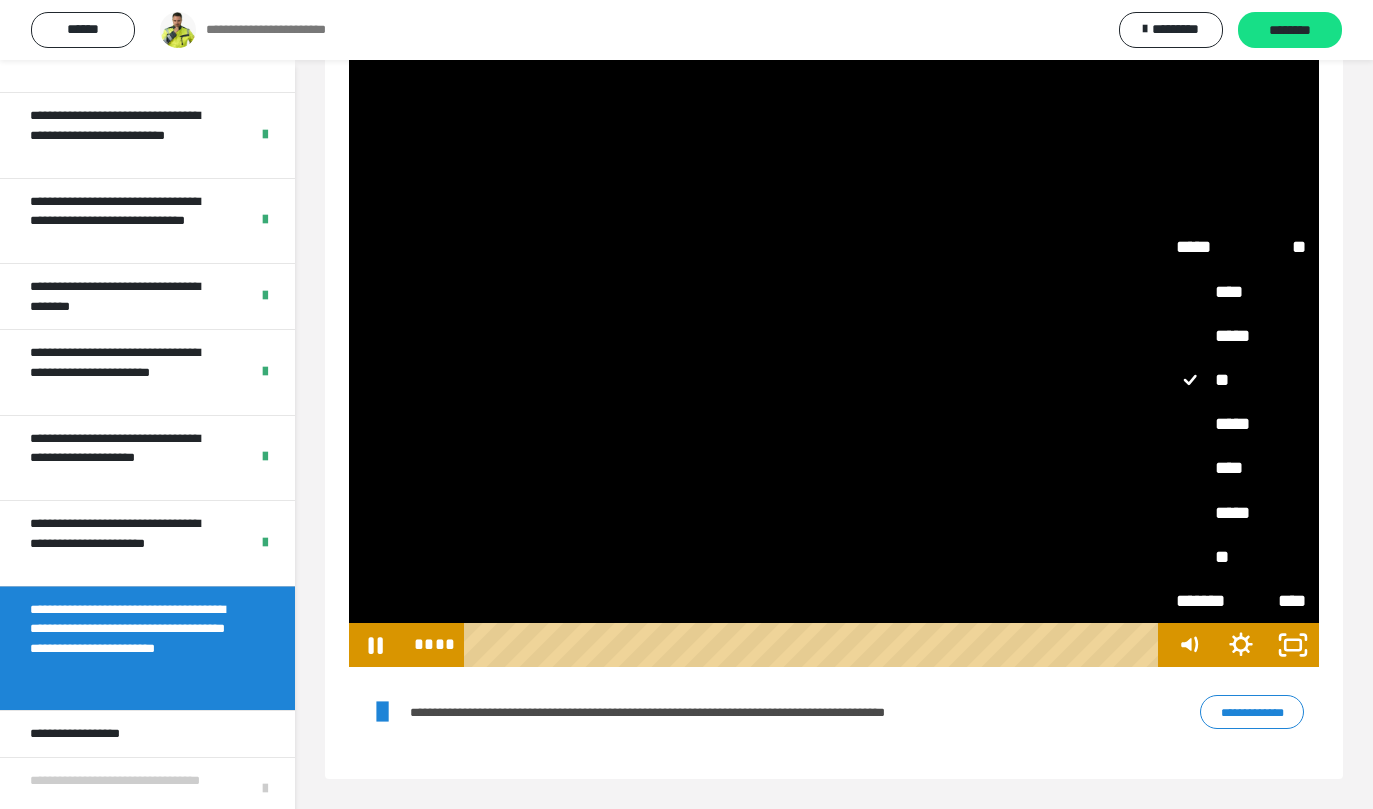 click on "****" at bounding box center (1241, 469) 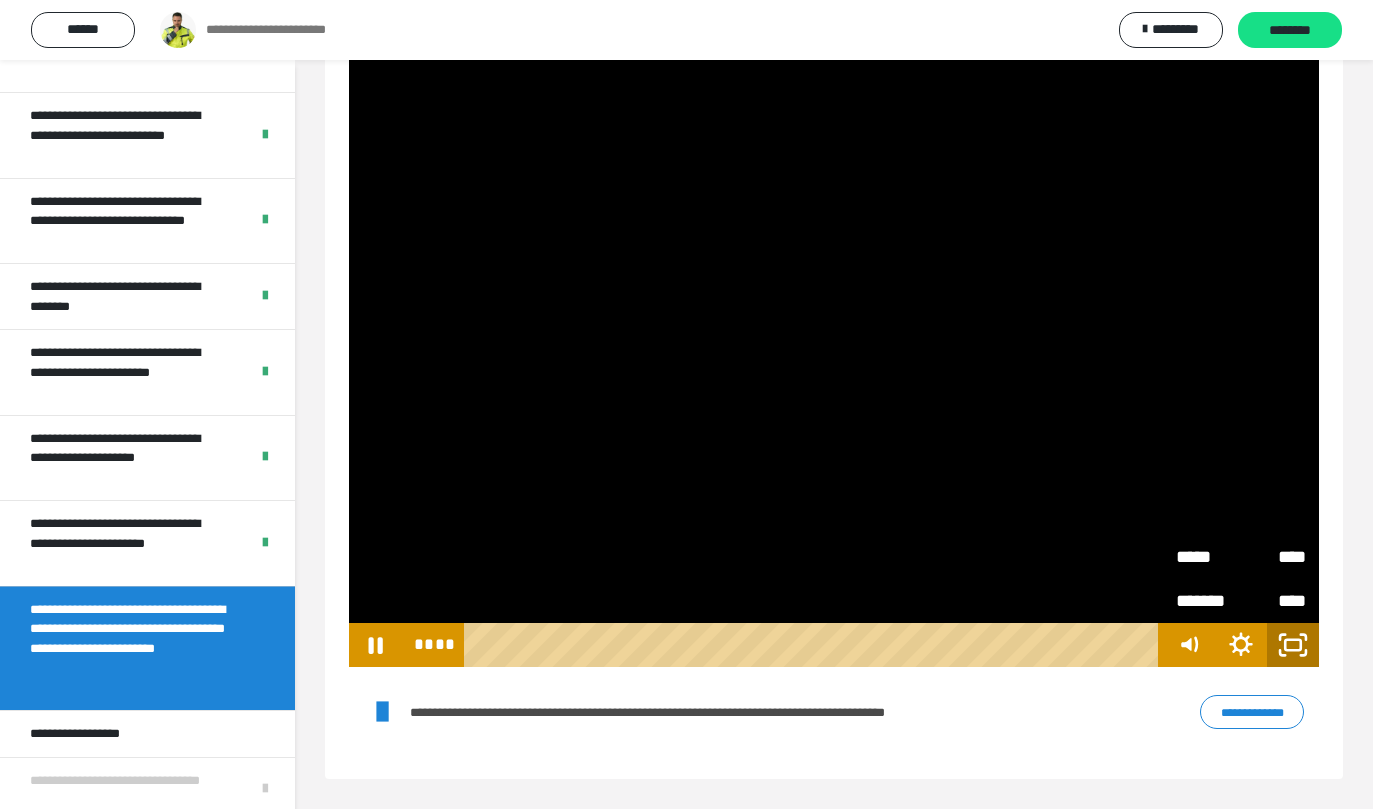 click 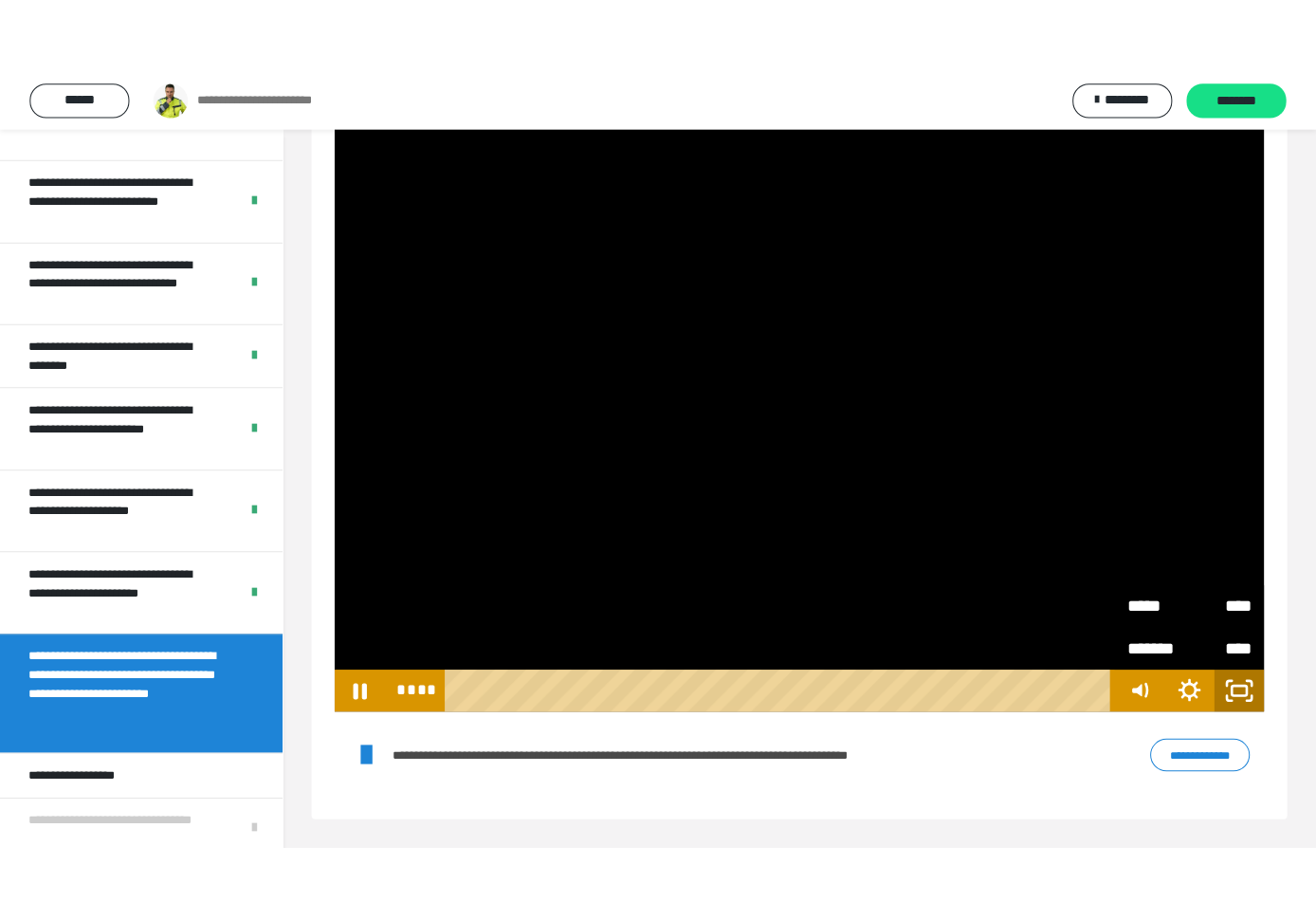 scroll, scrollTop: 672, scrollLeft: 0, axis: vertical 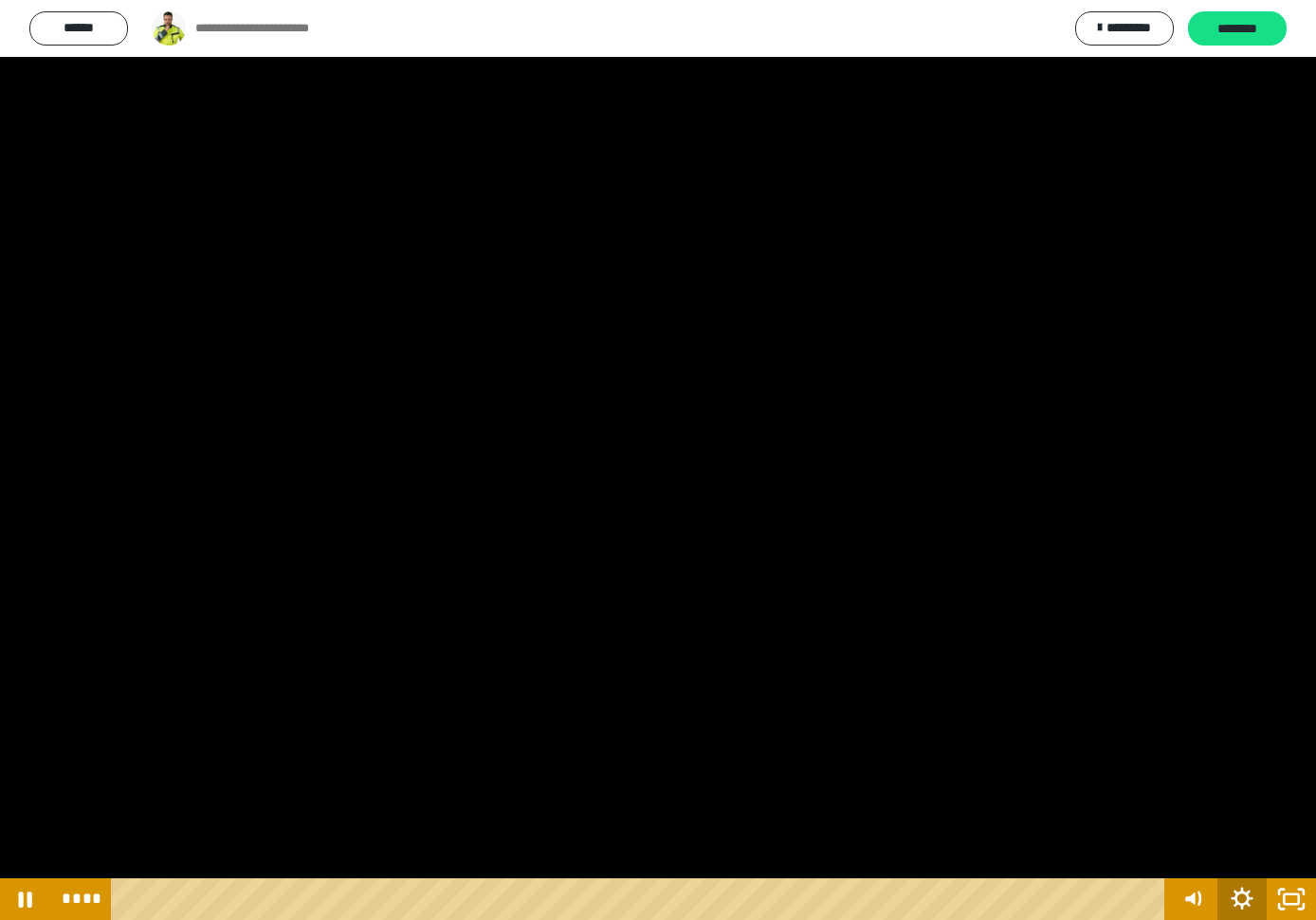 click 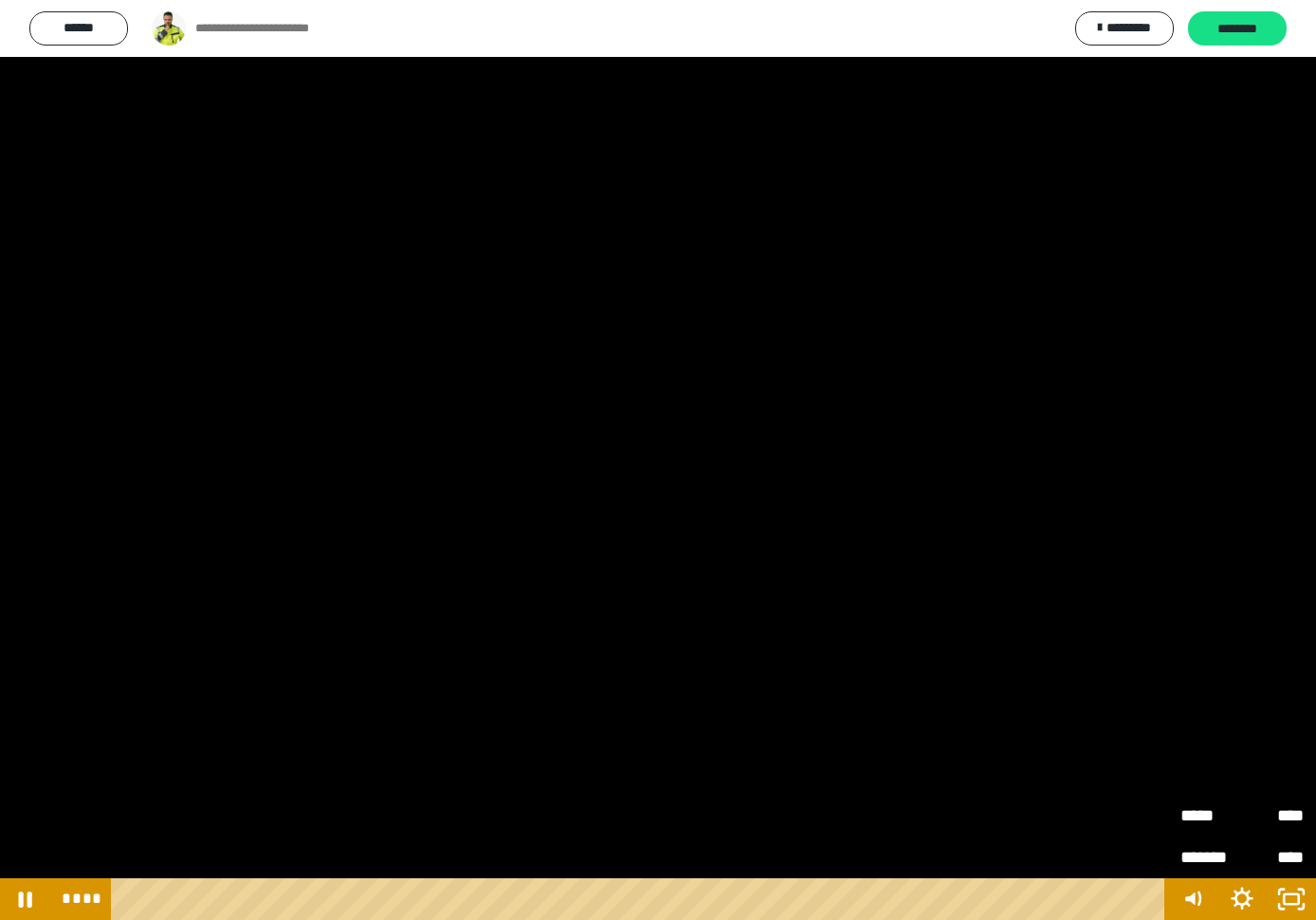 click on "****" at bounding box center [1272, 849] 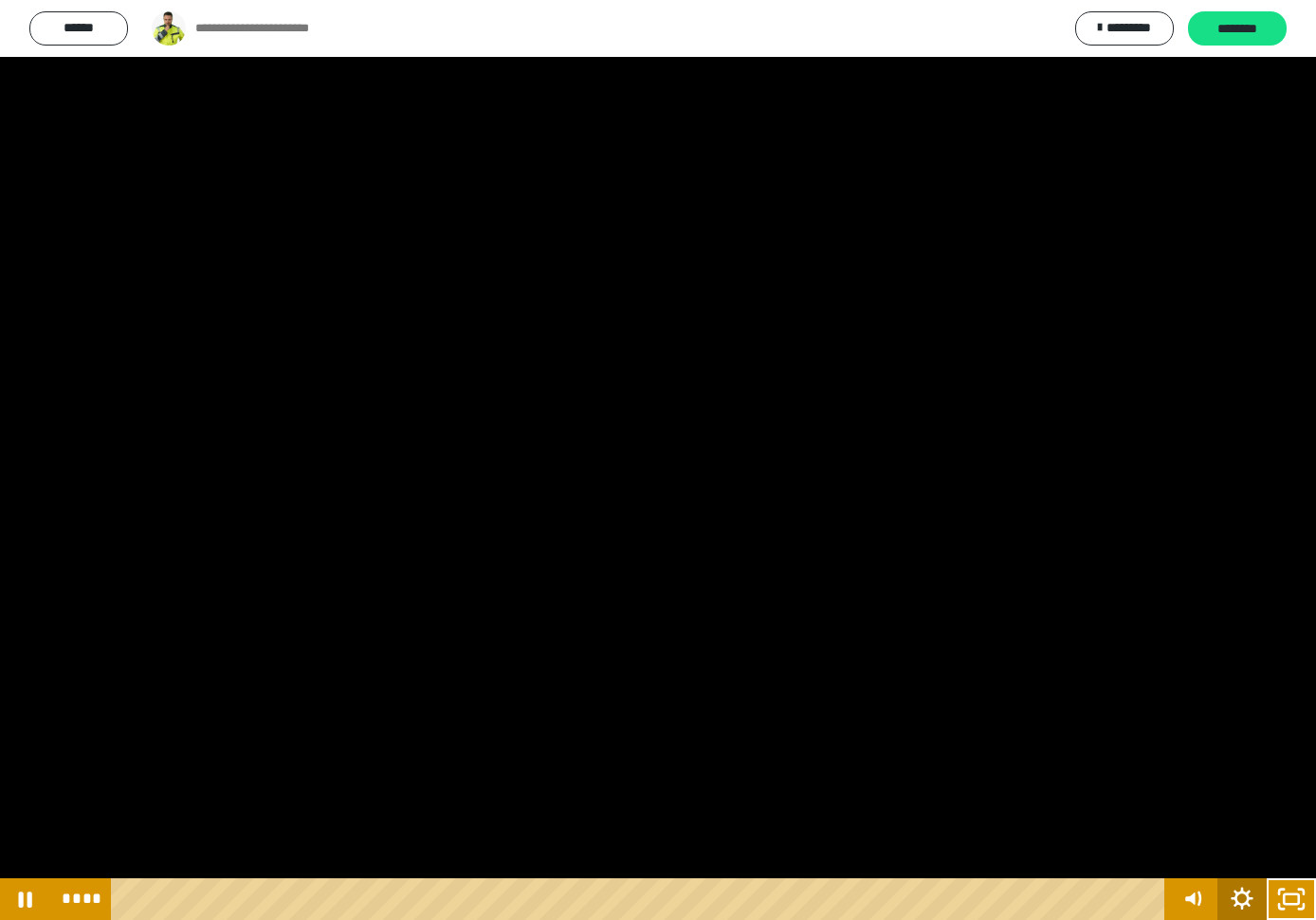 click 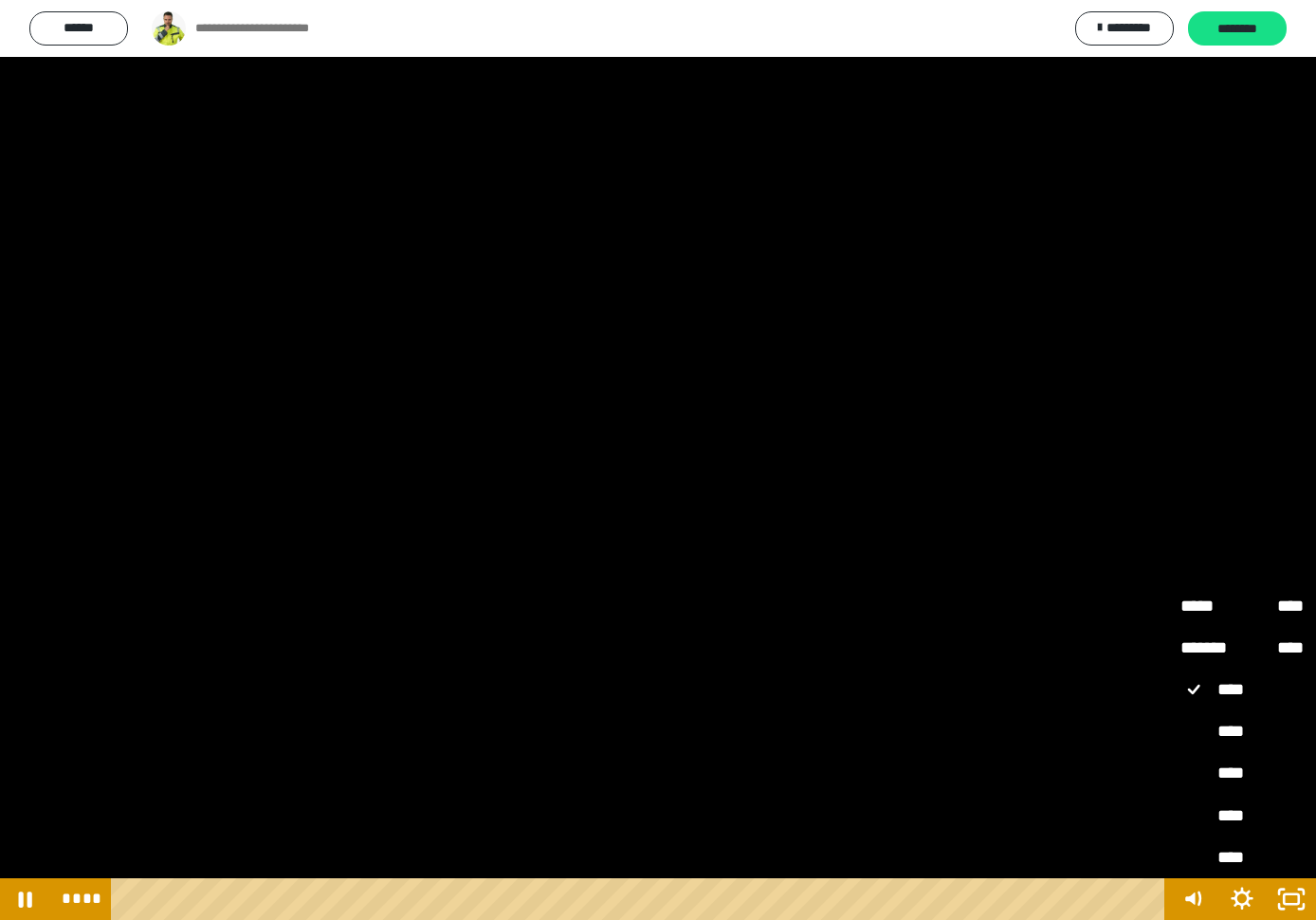 click at bounding box center (658, 460) 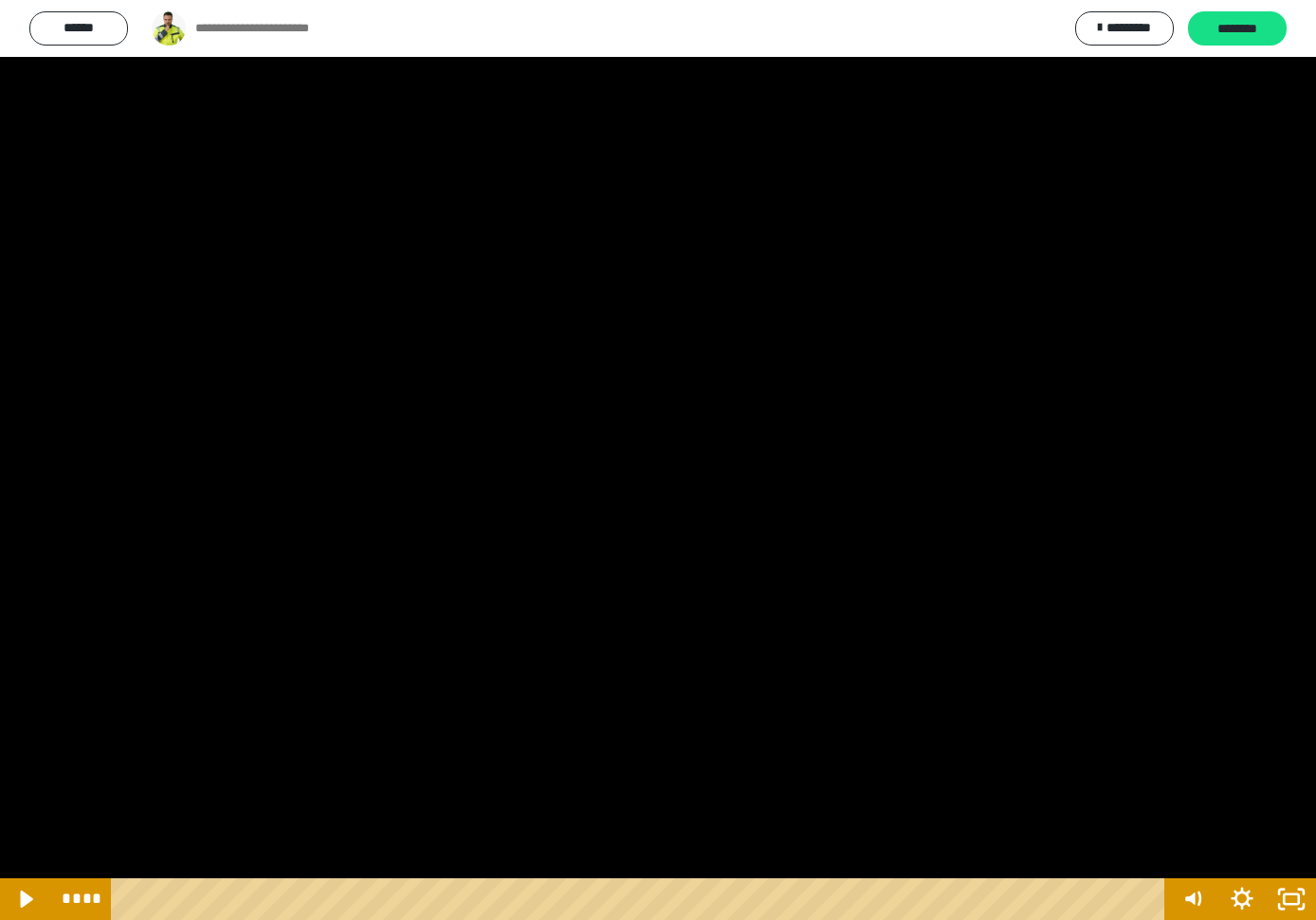 click at bounding box center (658, 460) 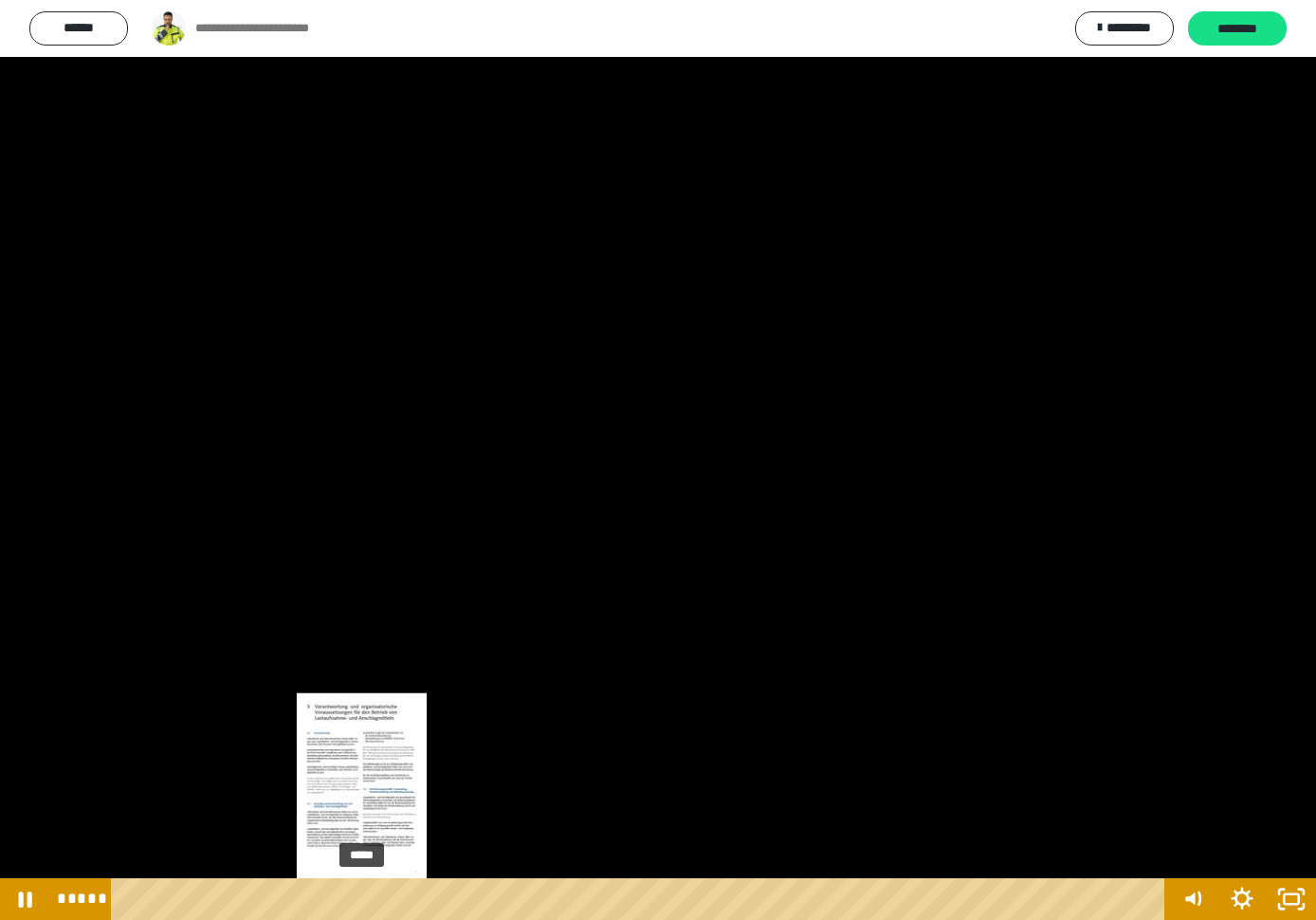 click on "*****" at bounding box center (642, 899) 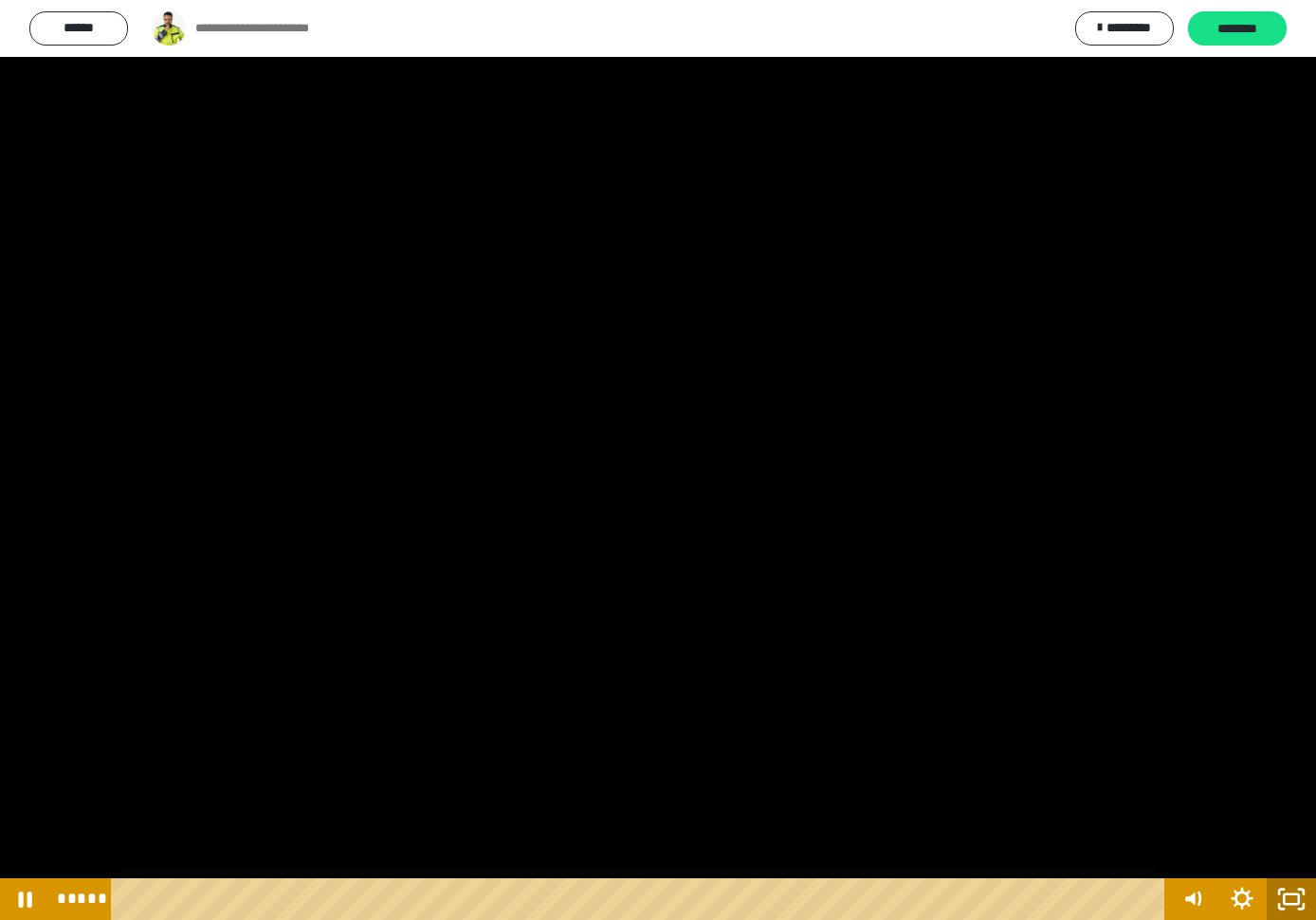 click 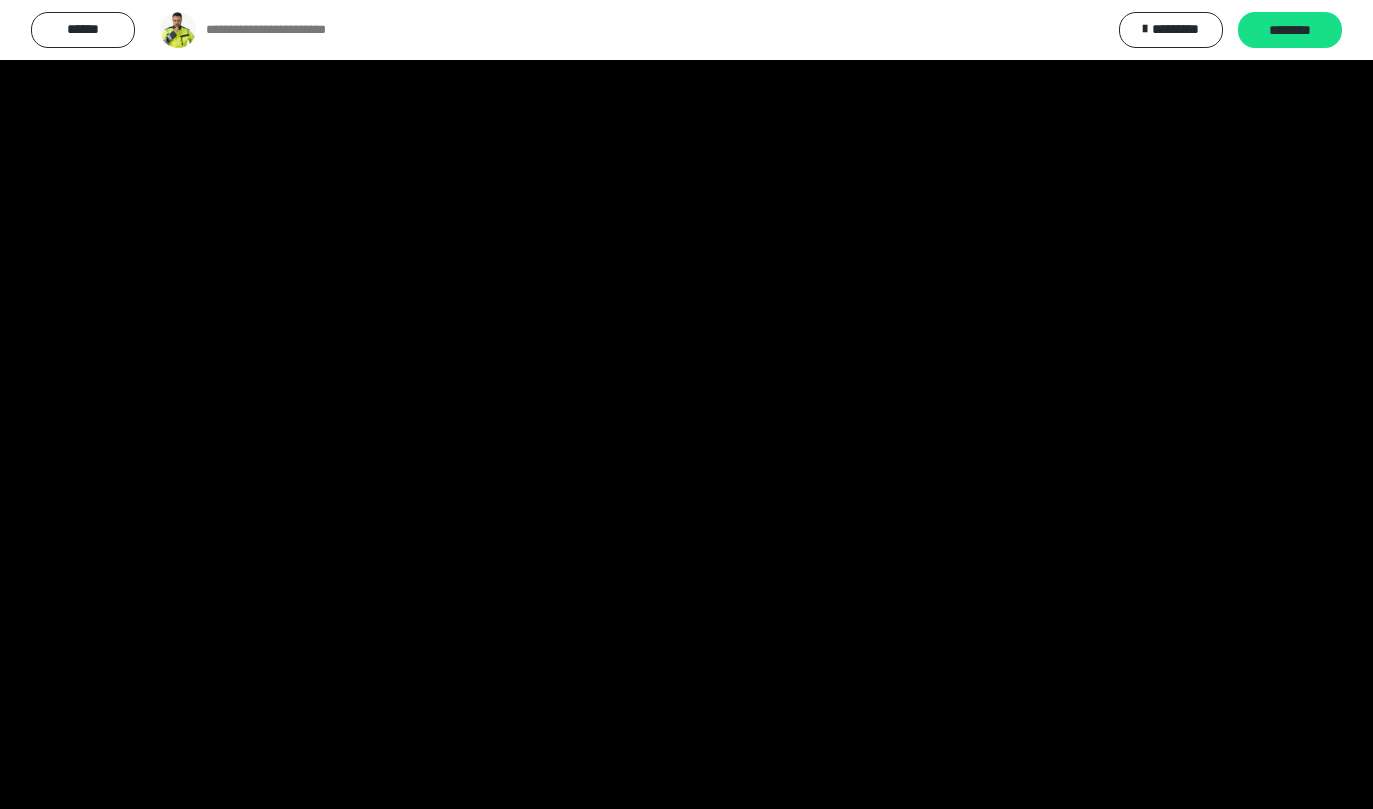 scroll, scrollTop: 862, scrollLeft: 0, axis: vertical 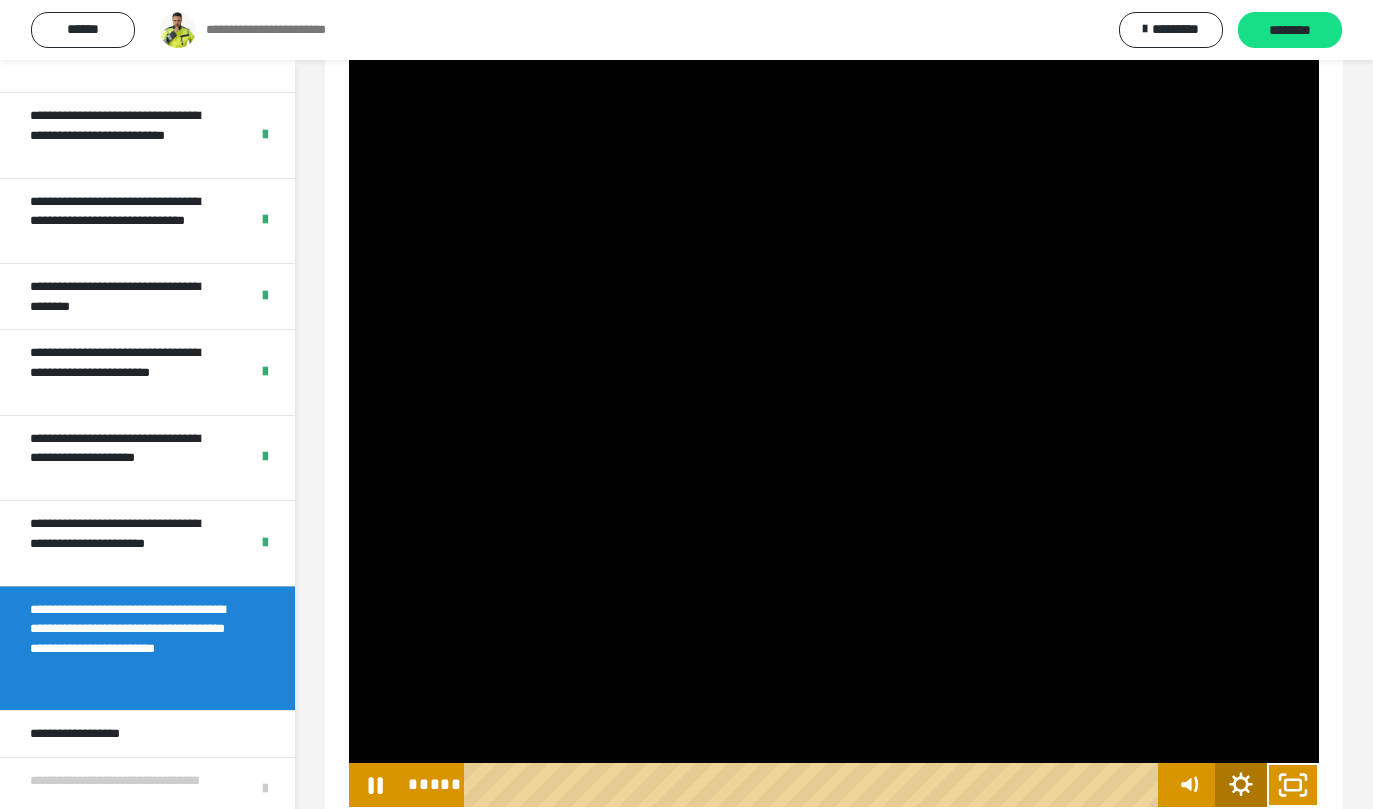 click 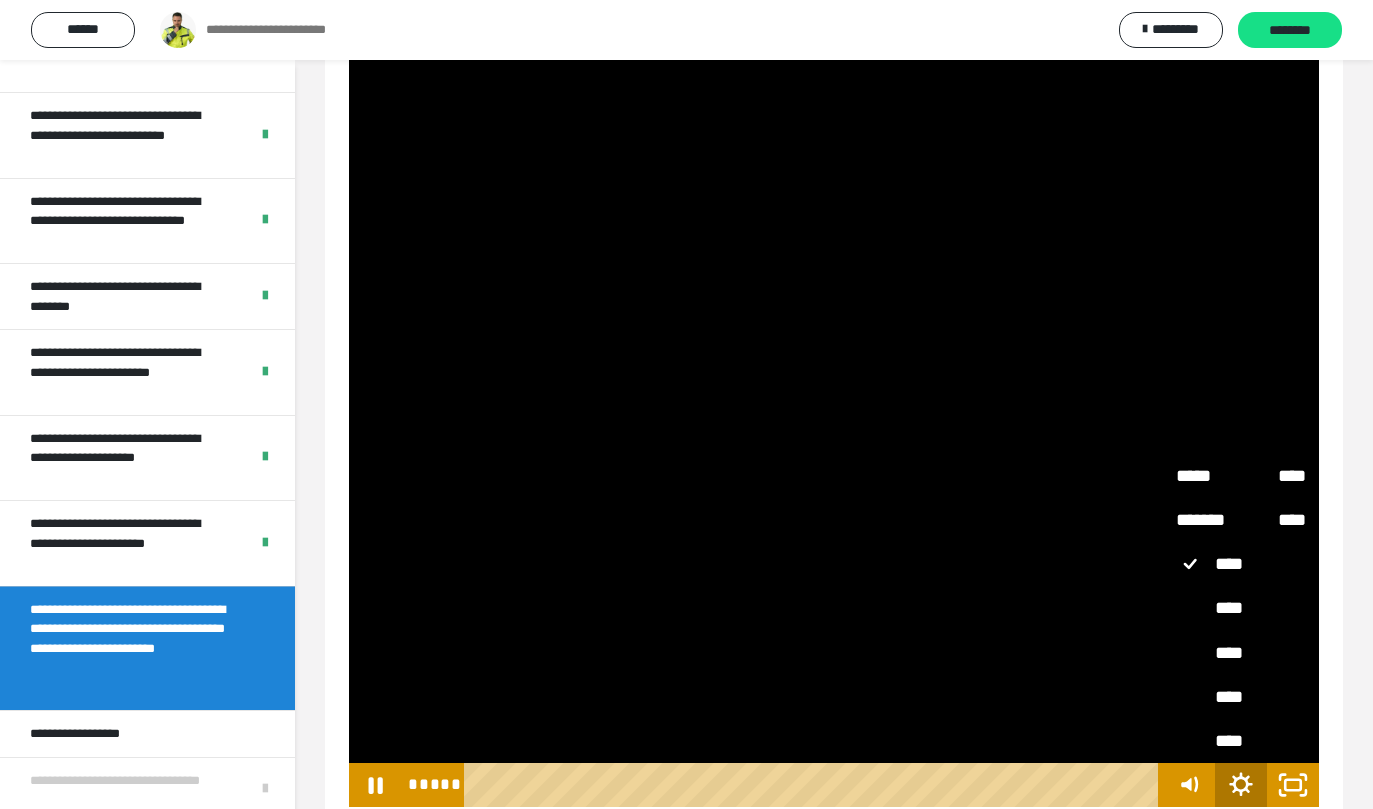 click 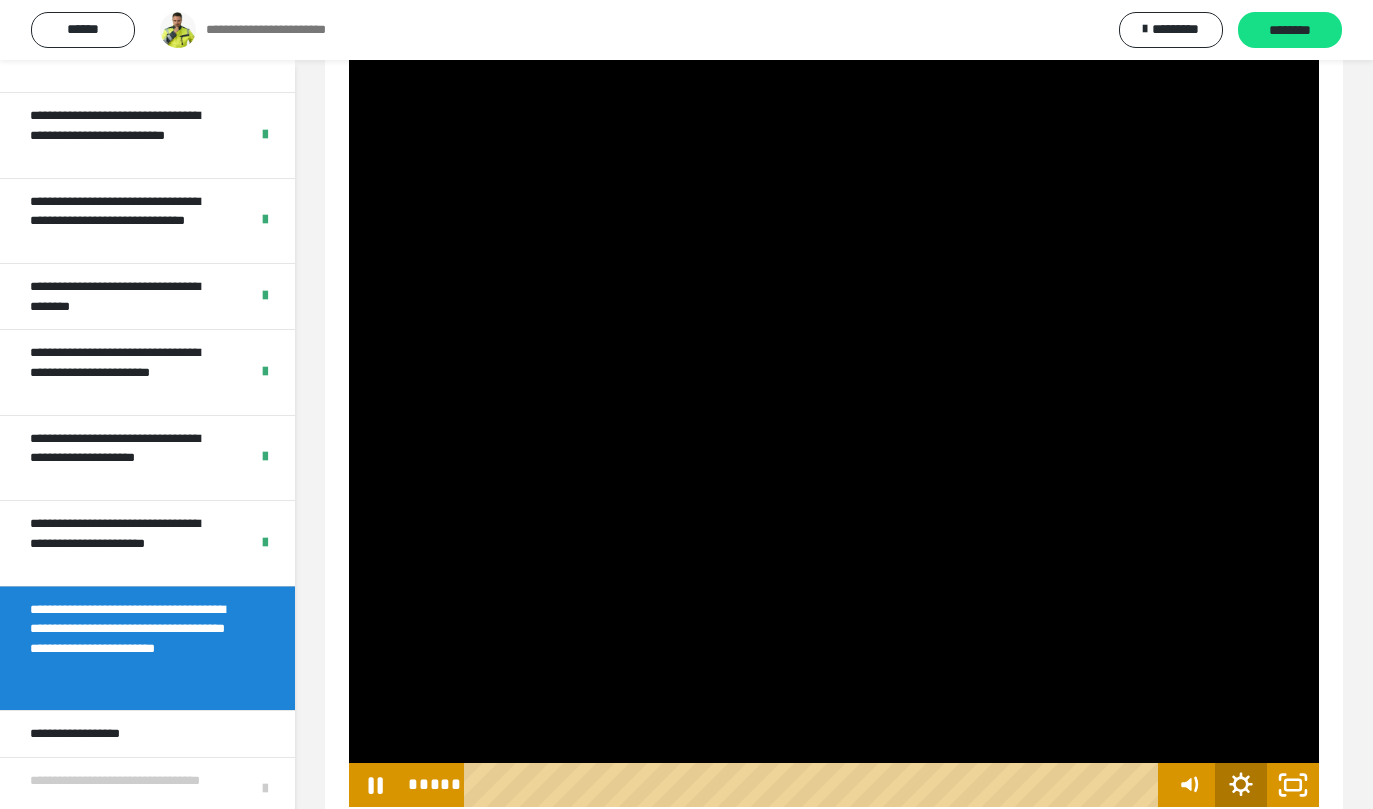 click 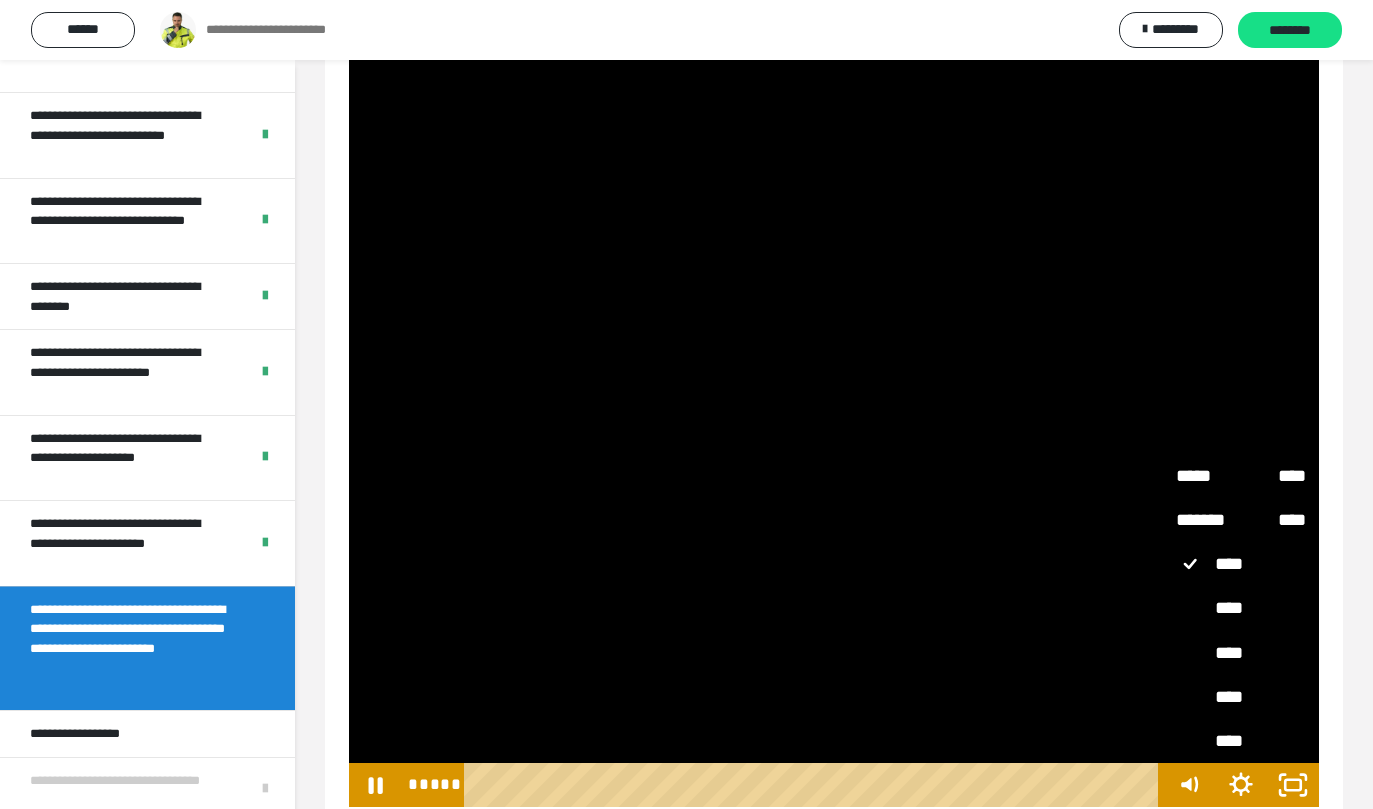 click on "****" at bounding box center [1273, 469] 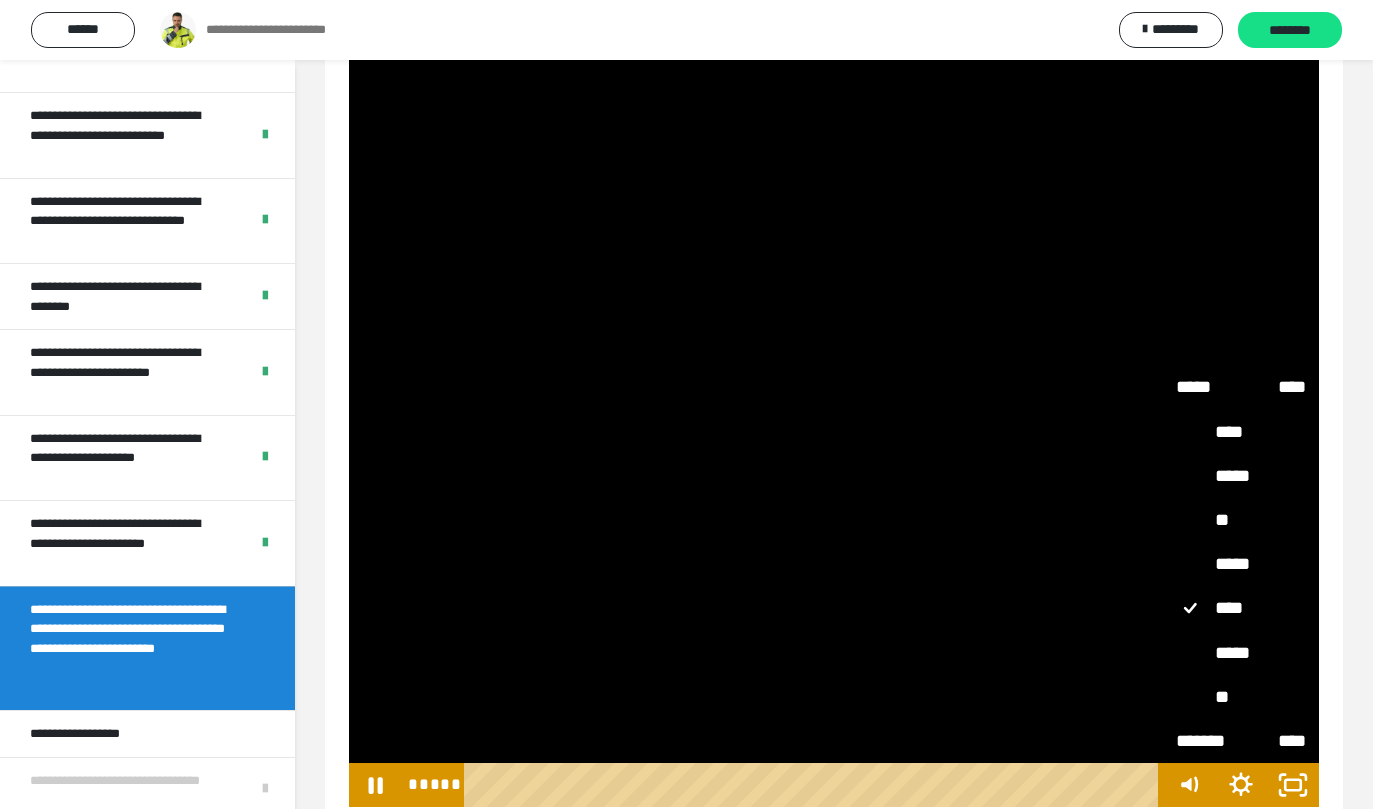 click on "*****" at bounding box center (1241, 654) 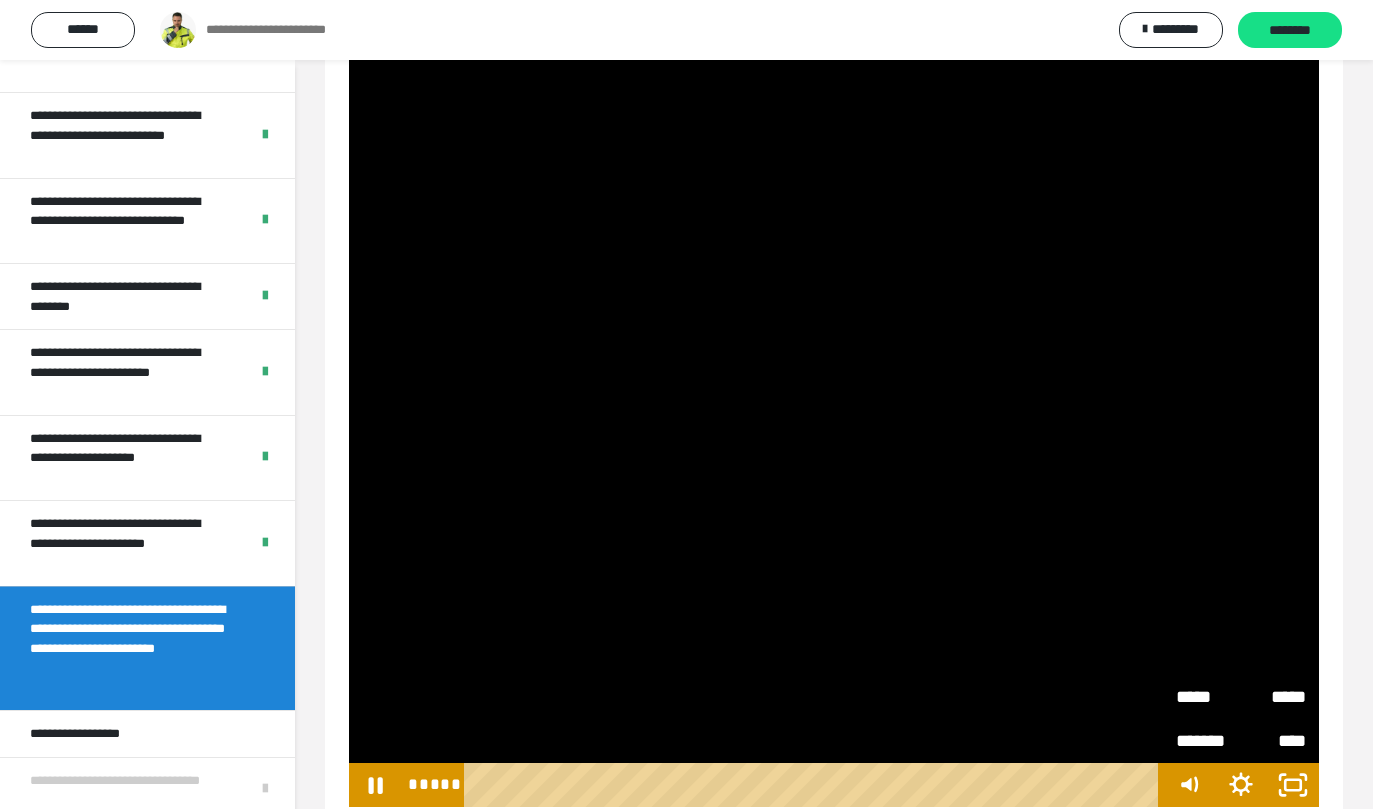 click at bounding box center [834, 120] 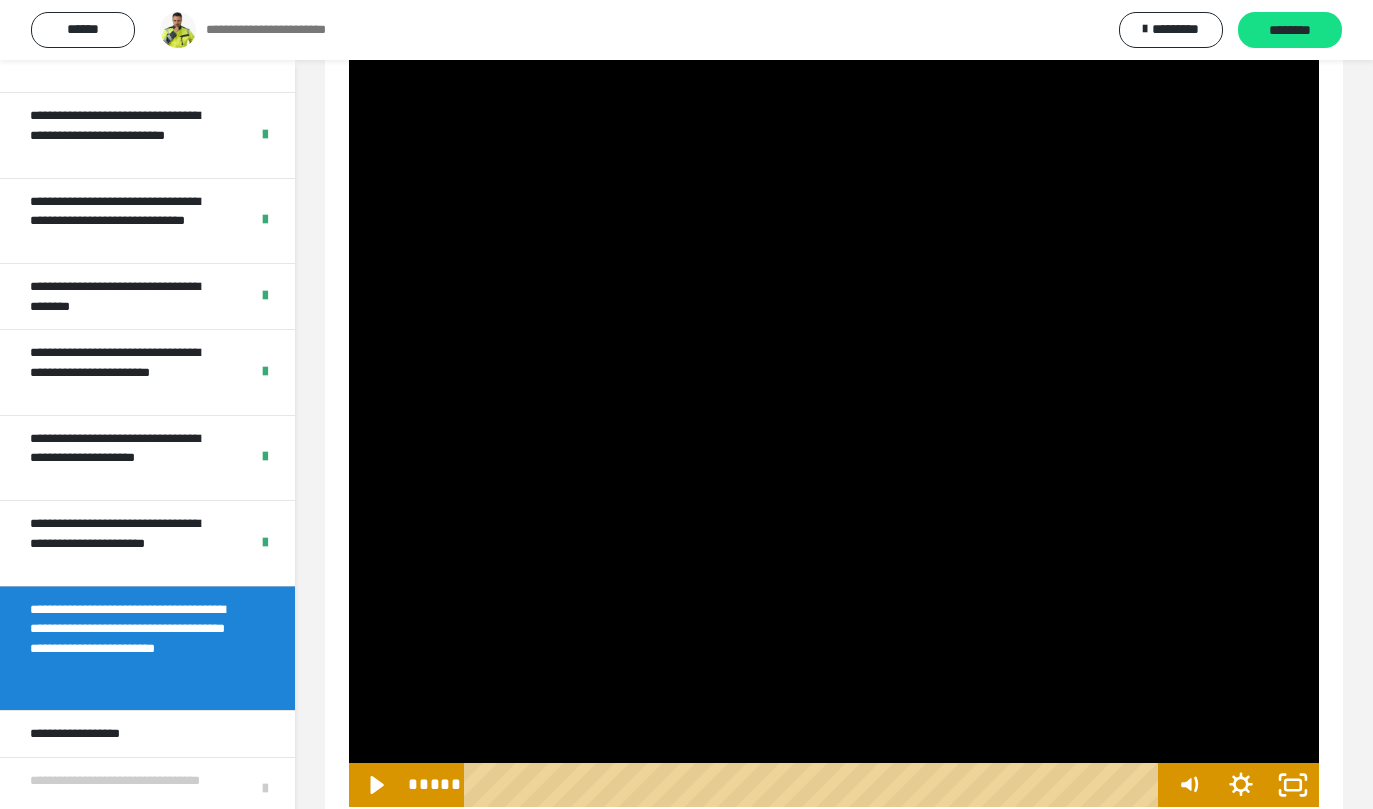 click at bounding box center [834, 120] 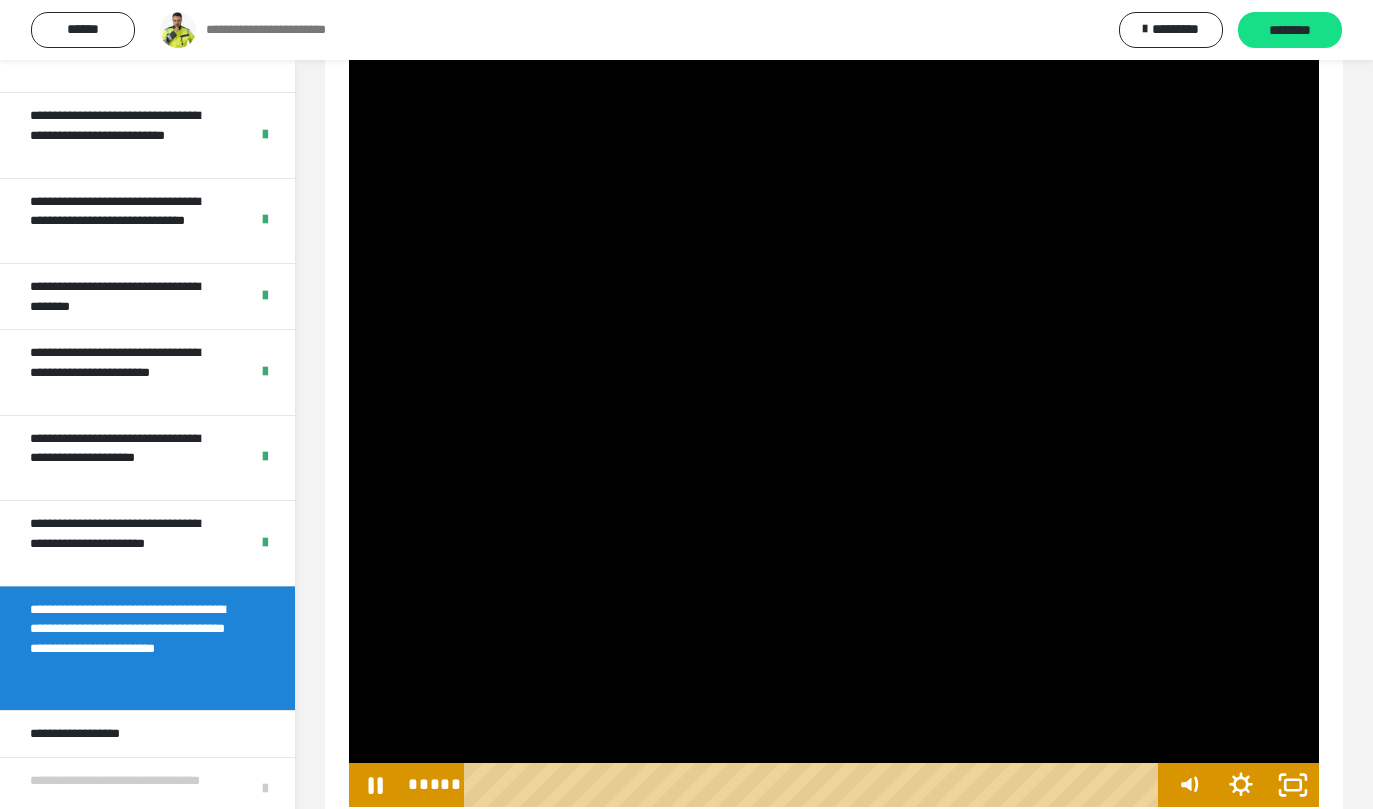 click at bounding box center (834, 120) 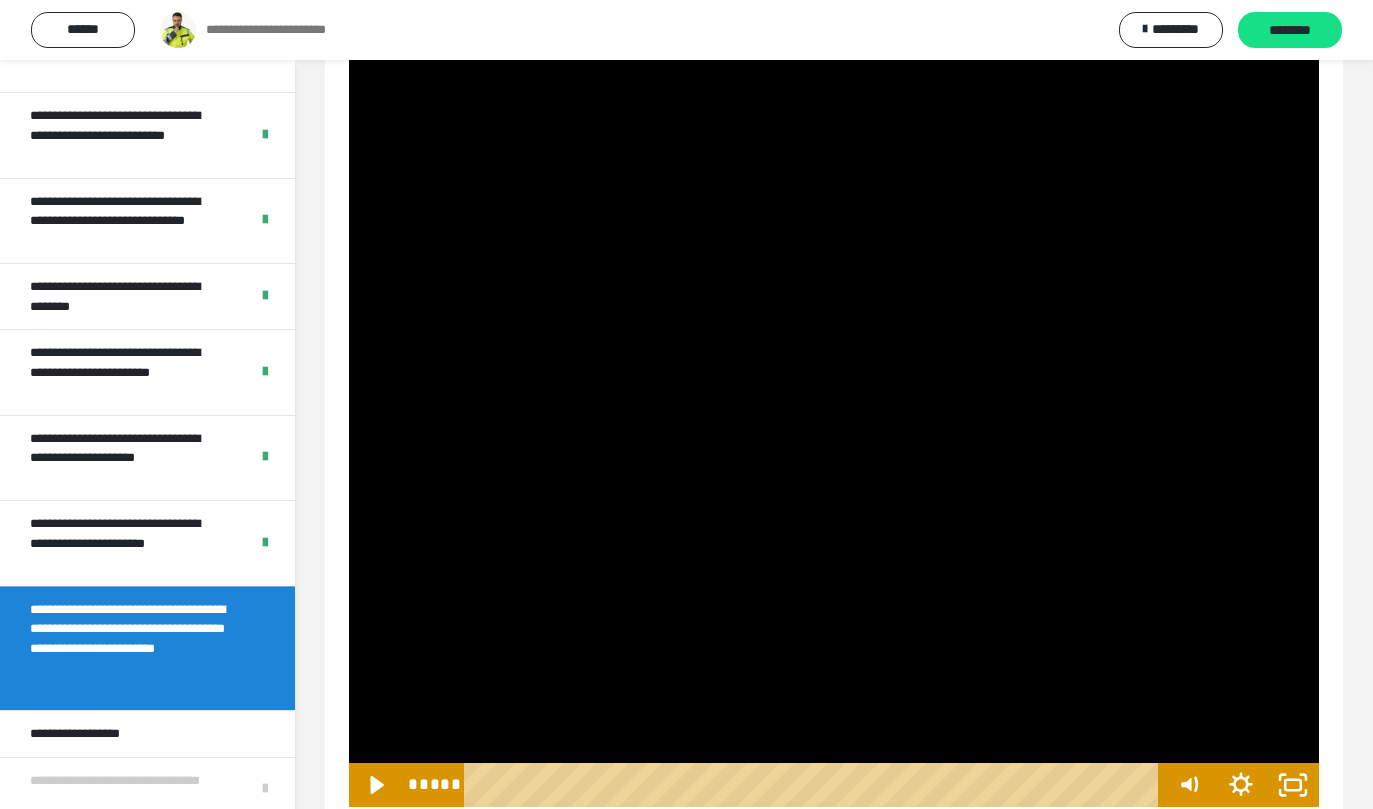 click at bounding box center [834, 120] 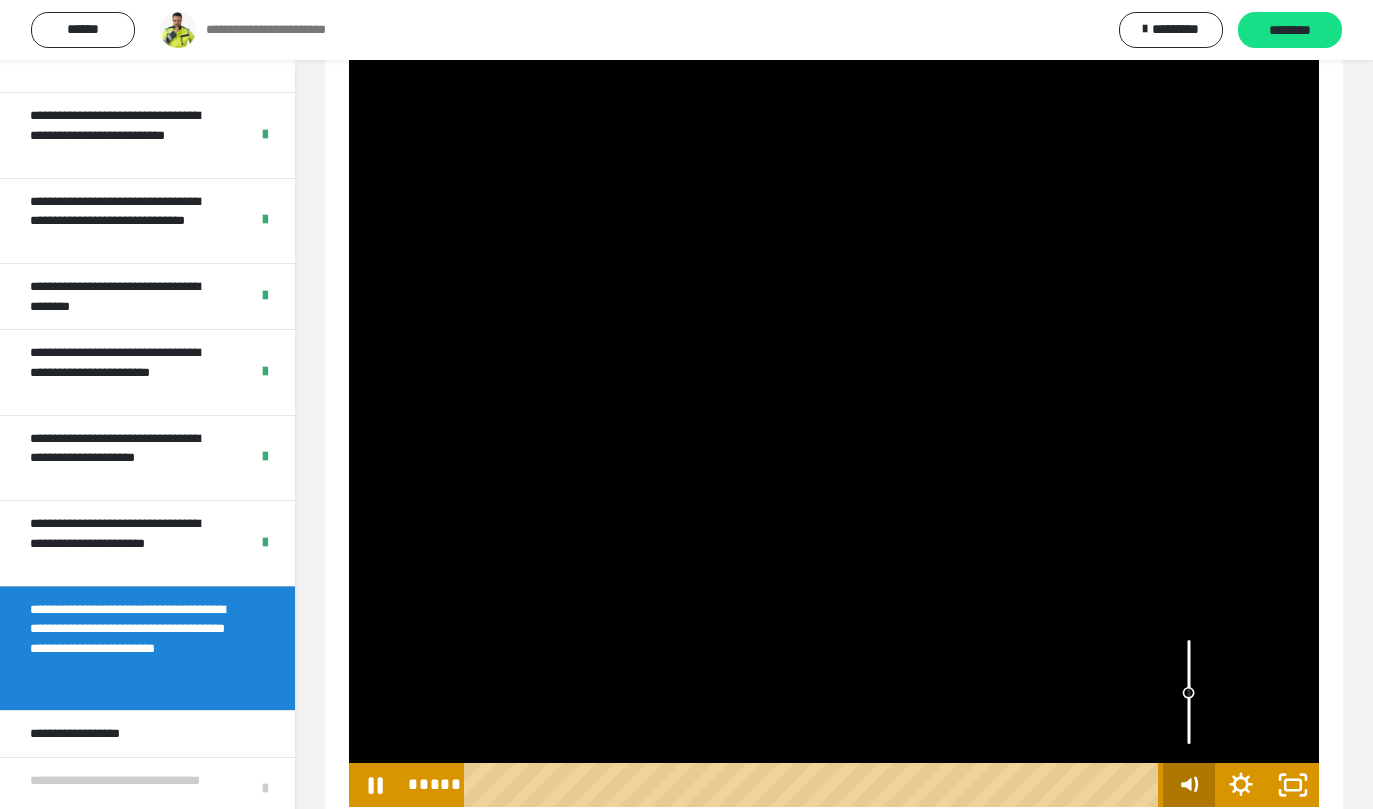 click 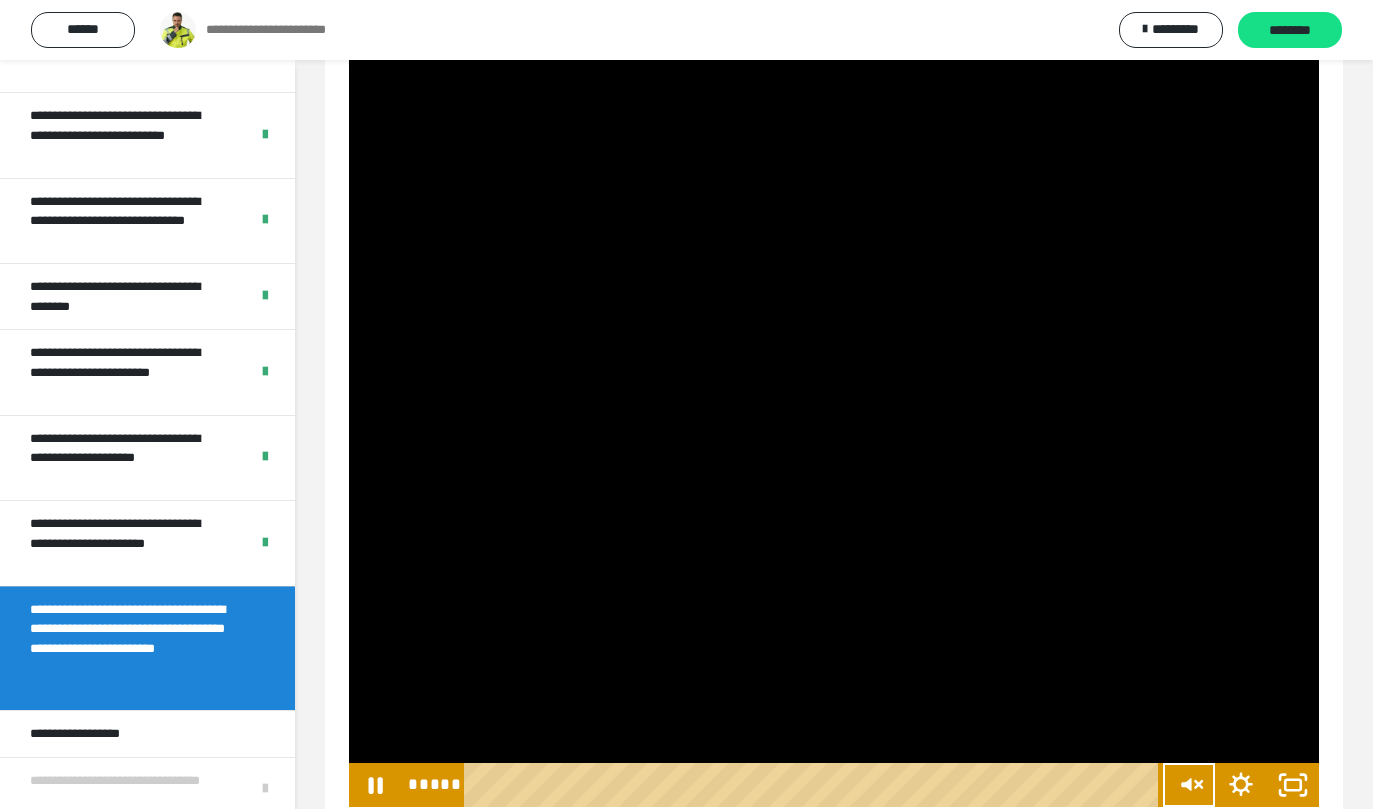 click at bounding box center [834, 120] 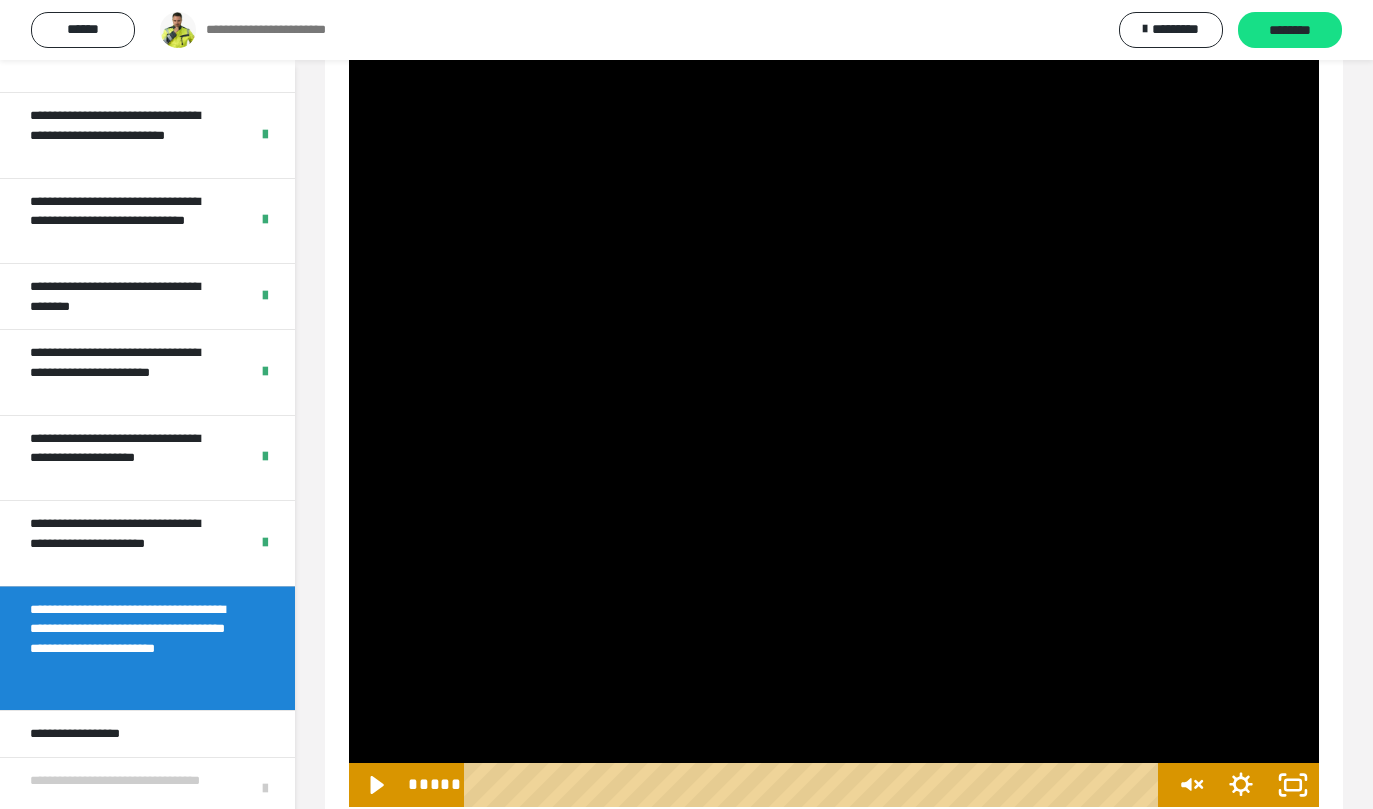 click at bounding box center [834, 120] 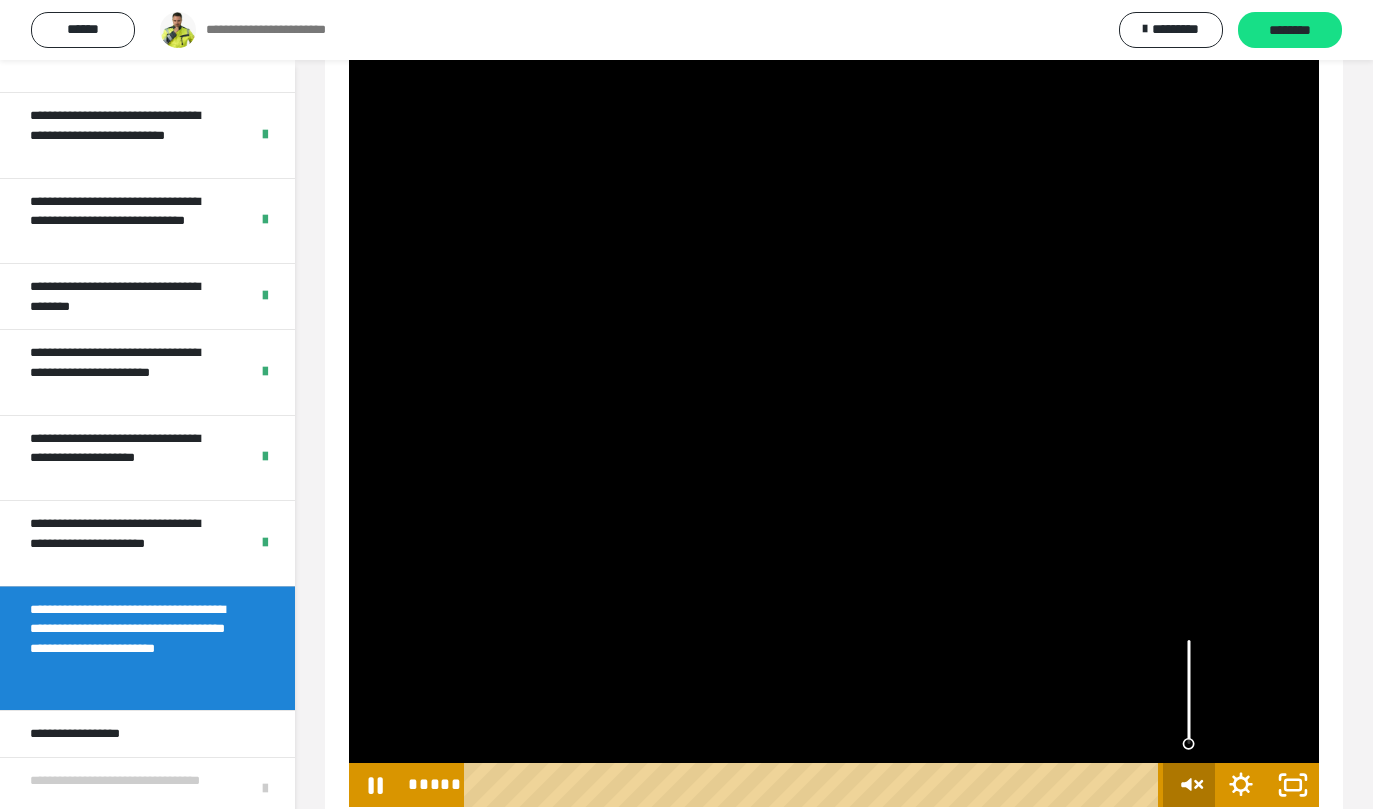 click 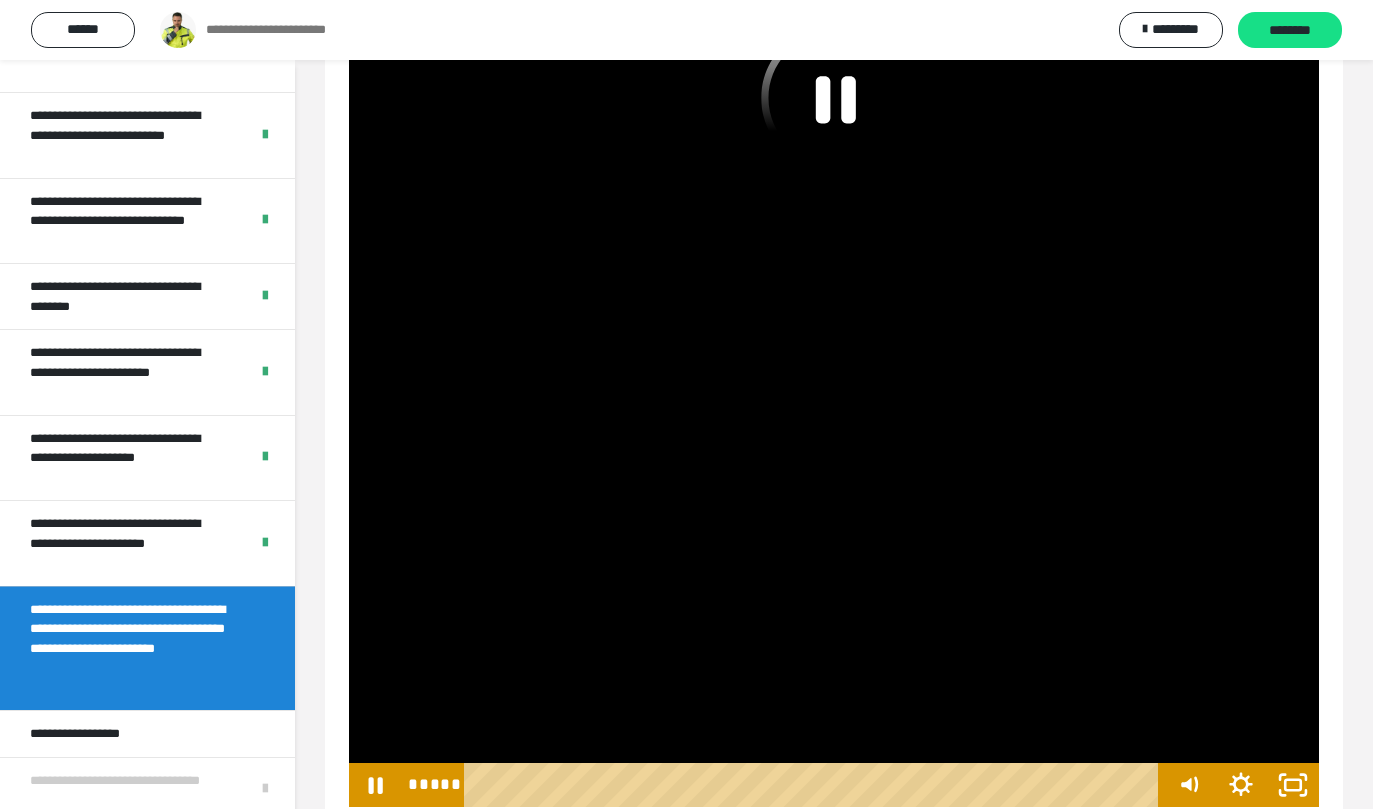 click at bounding box center [834, 120] 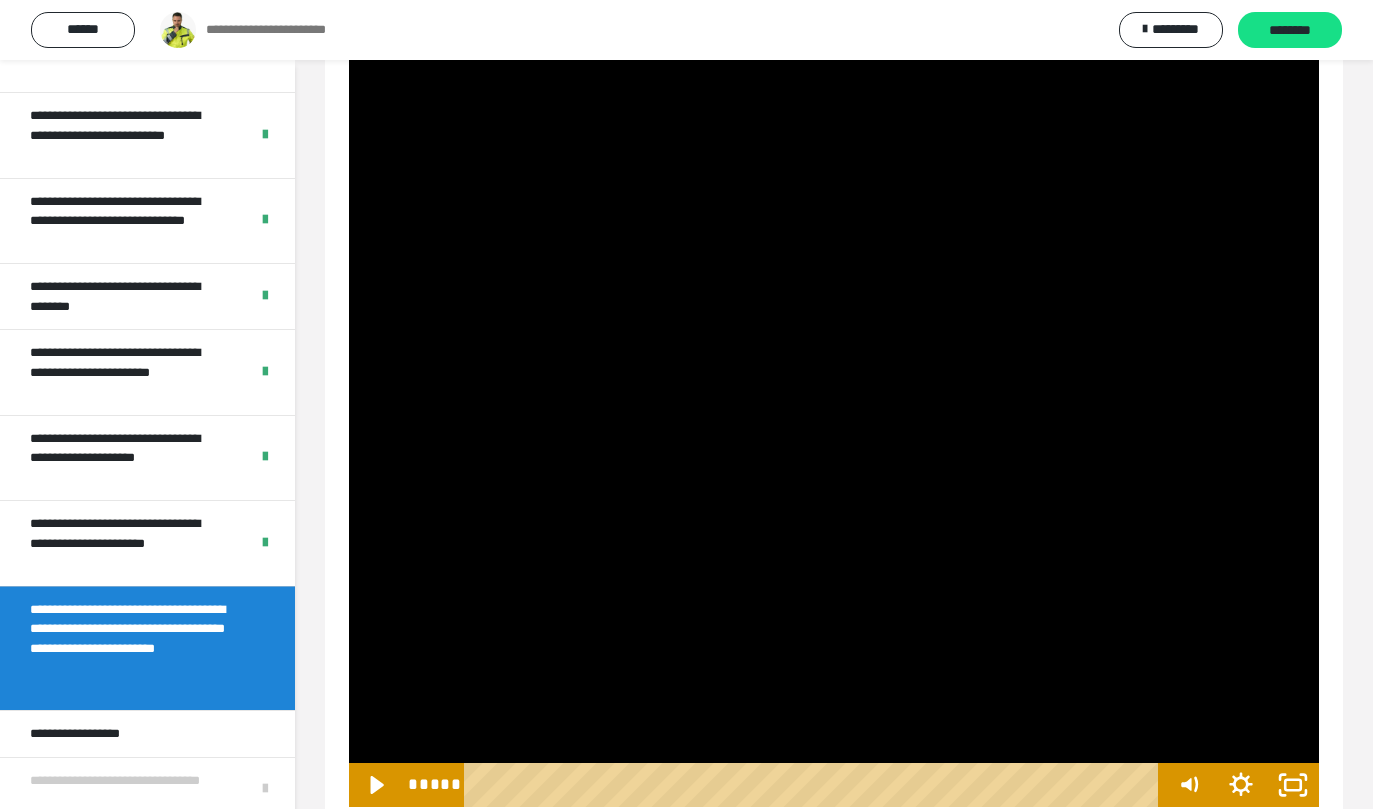 click at bounding box center (834, 120) 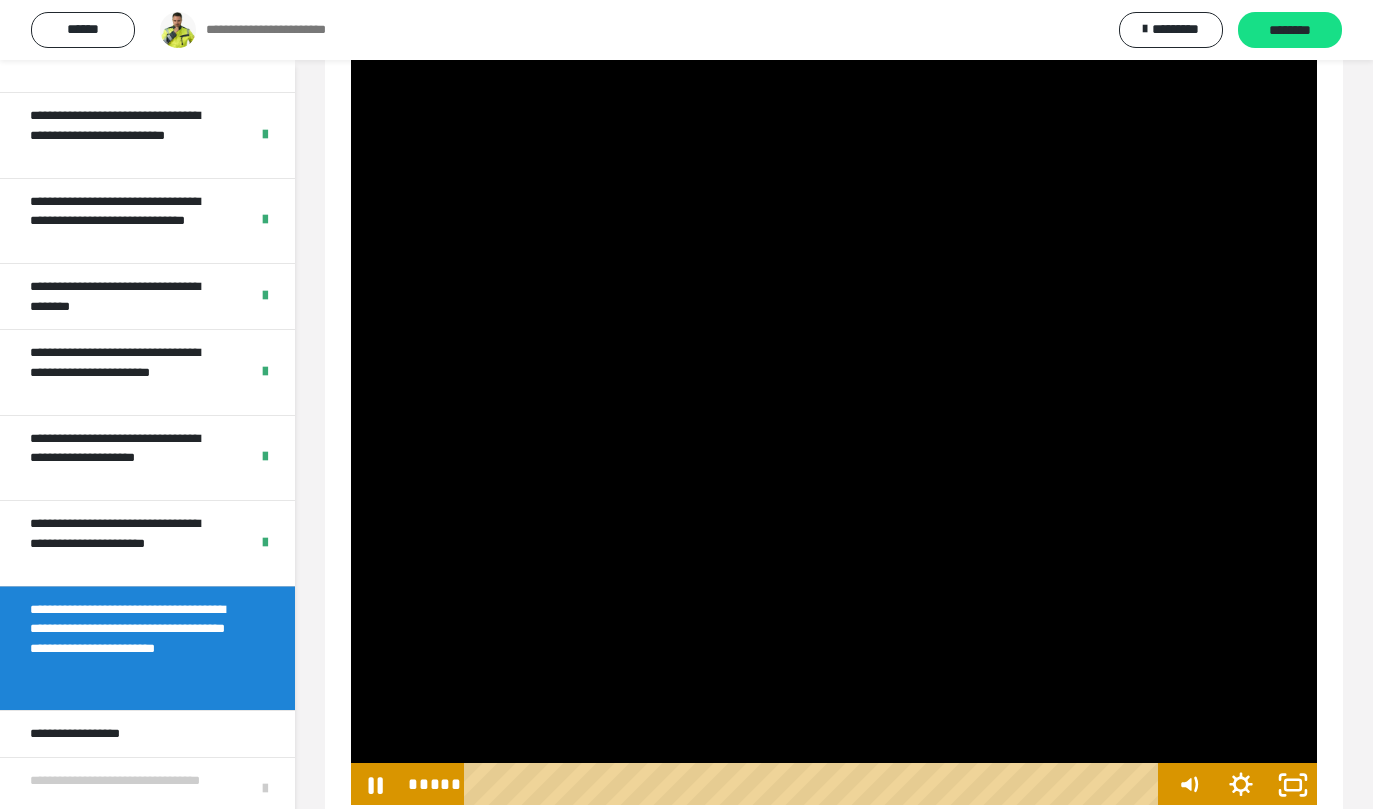 click at bounding box center [834, 120] 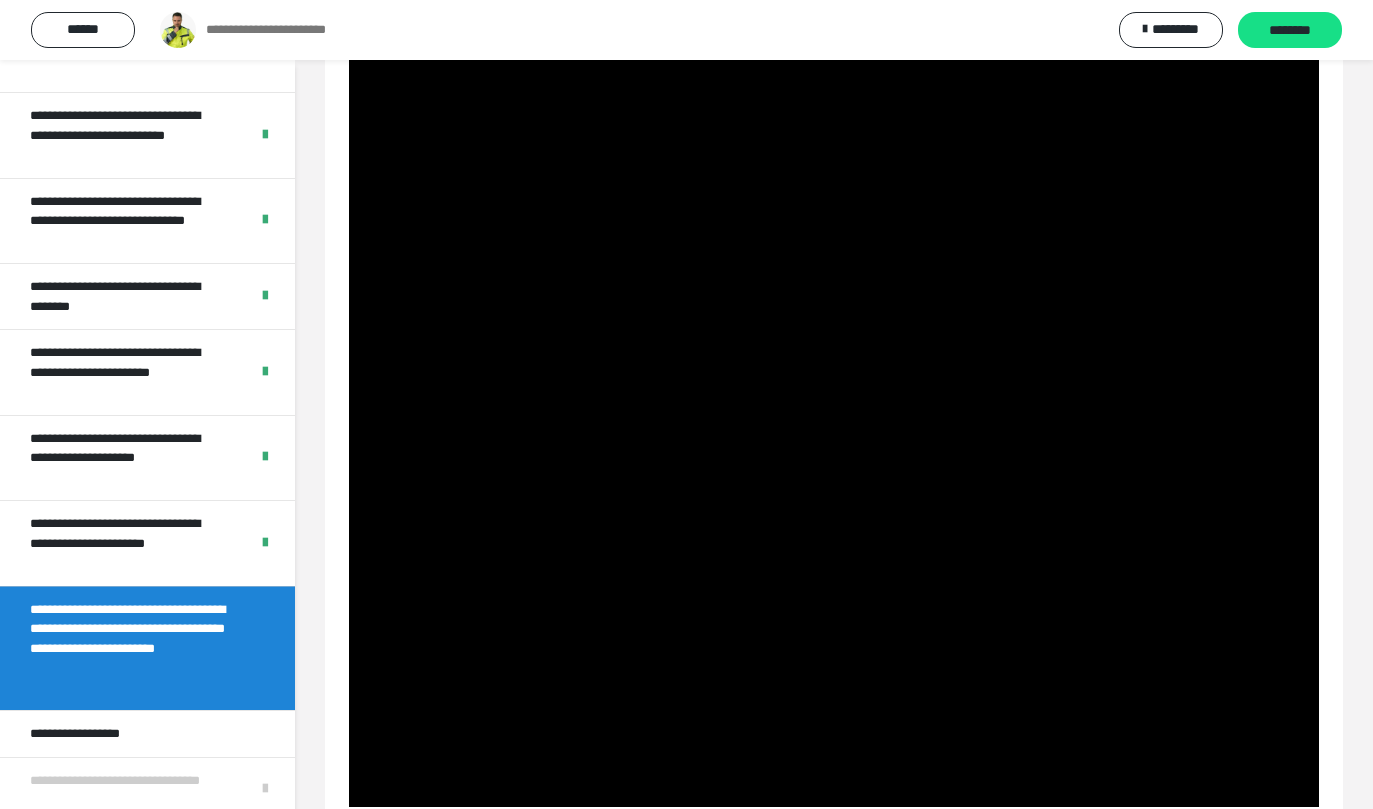 type 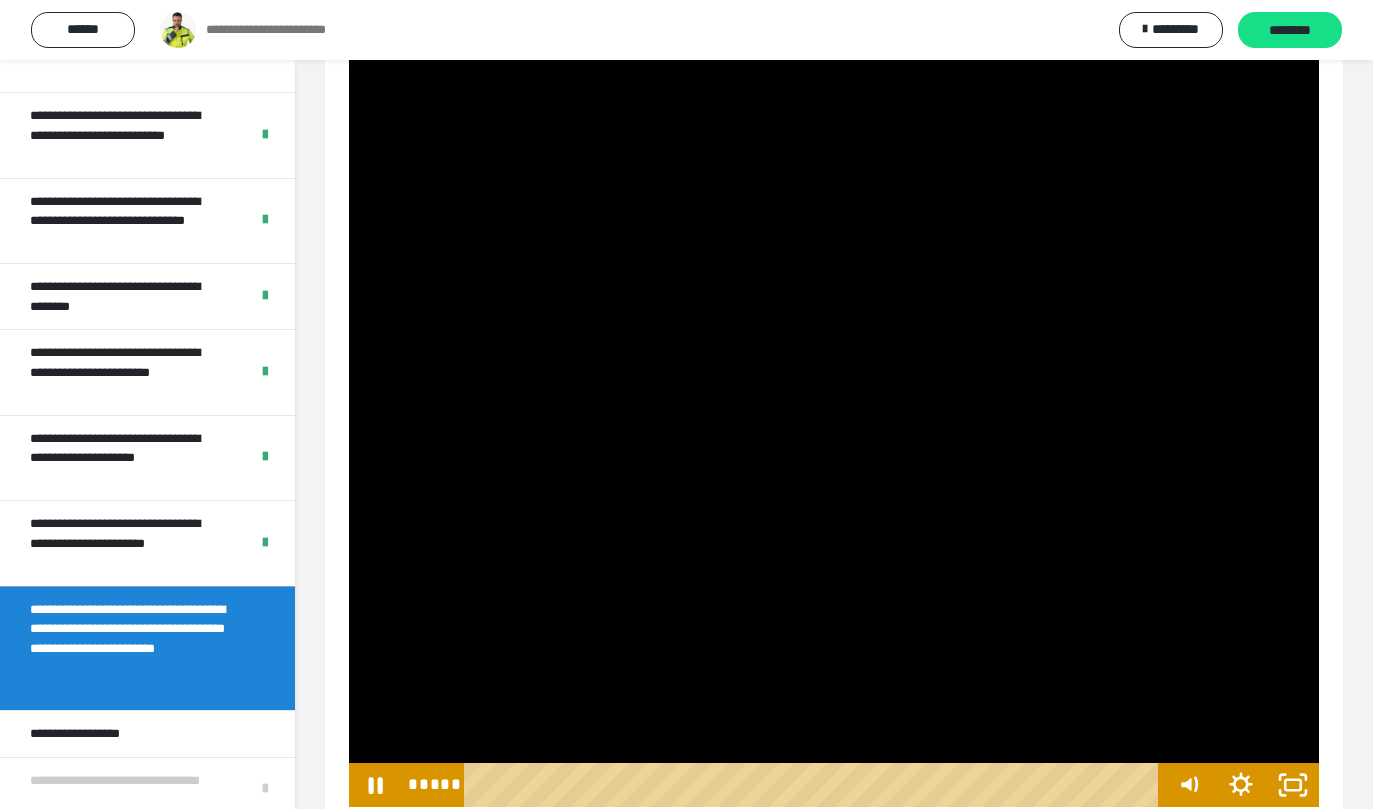 scroll, scrollTop: 433, scrollLeft: 0, axis: vertical 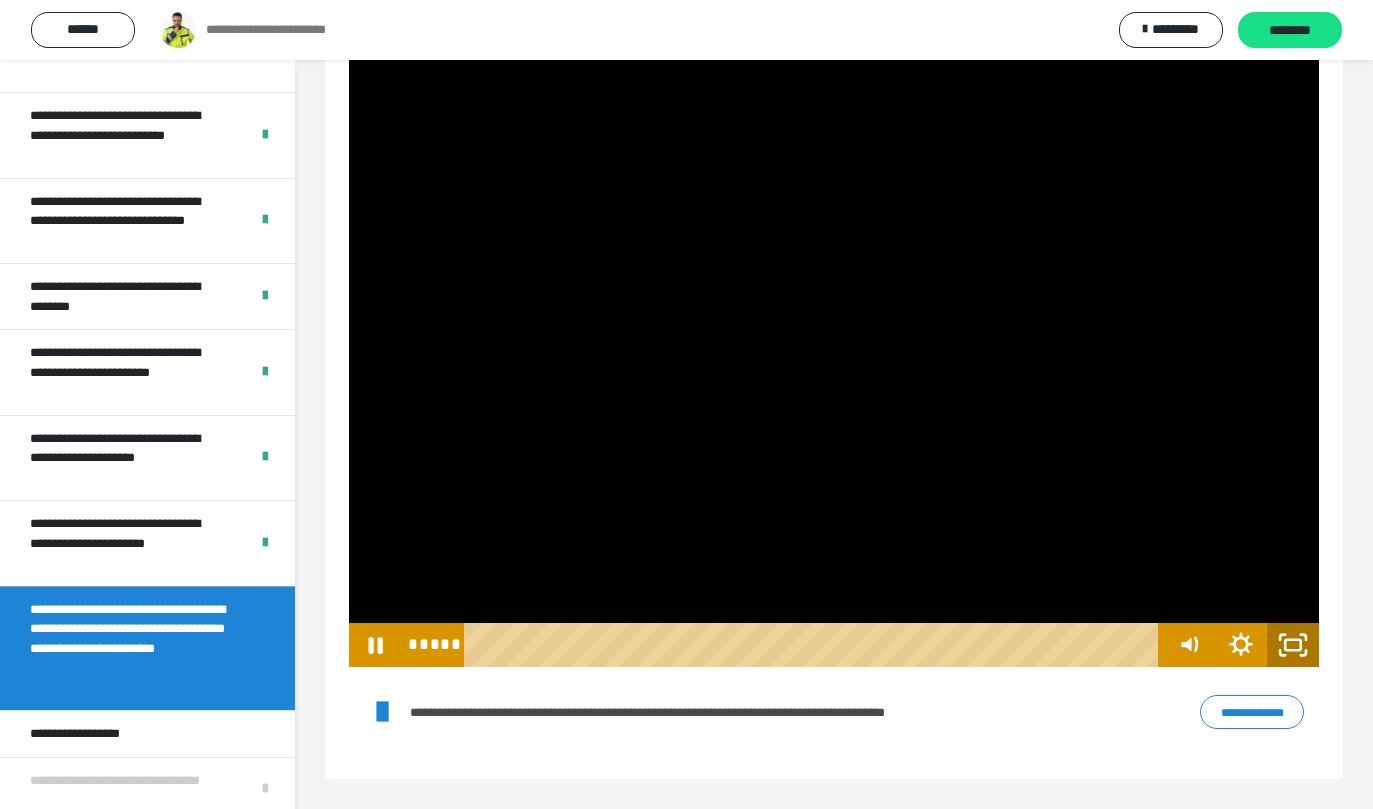 click 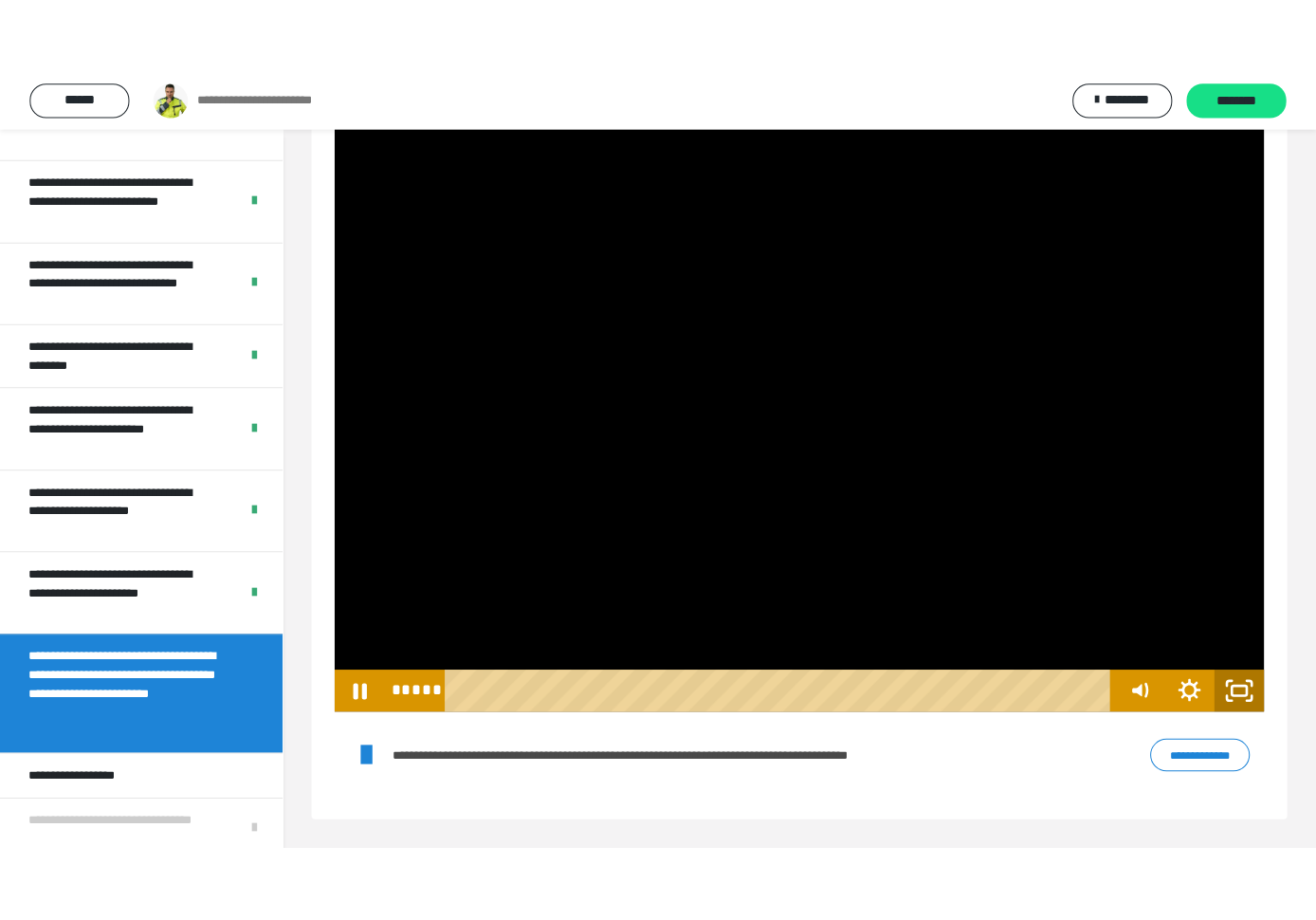 scroll, scrollTop: 672, scrollLeft: 0, axis: vertical 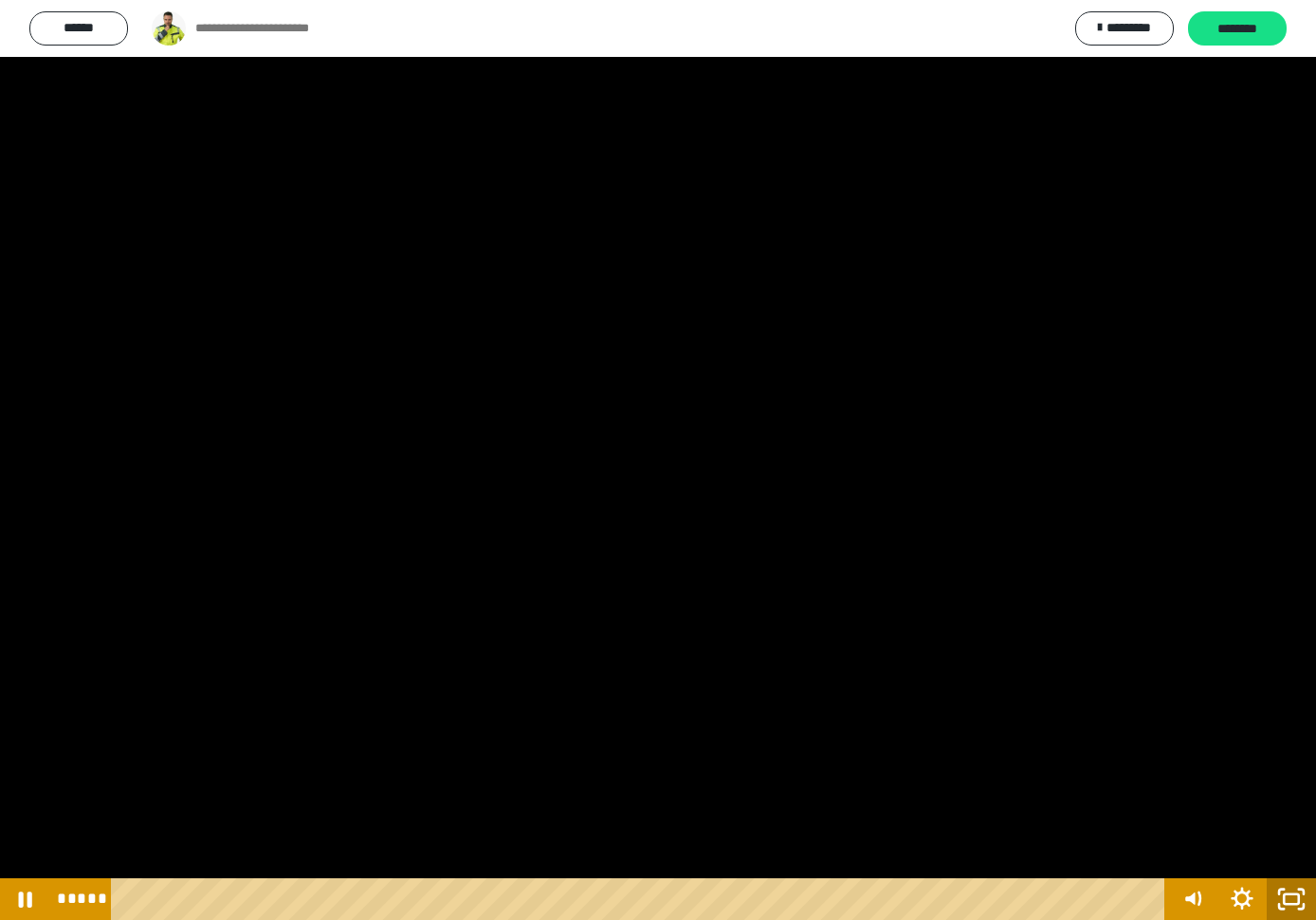 click 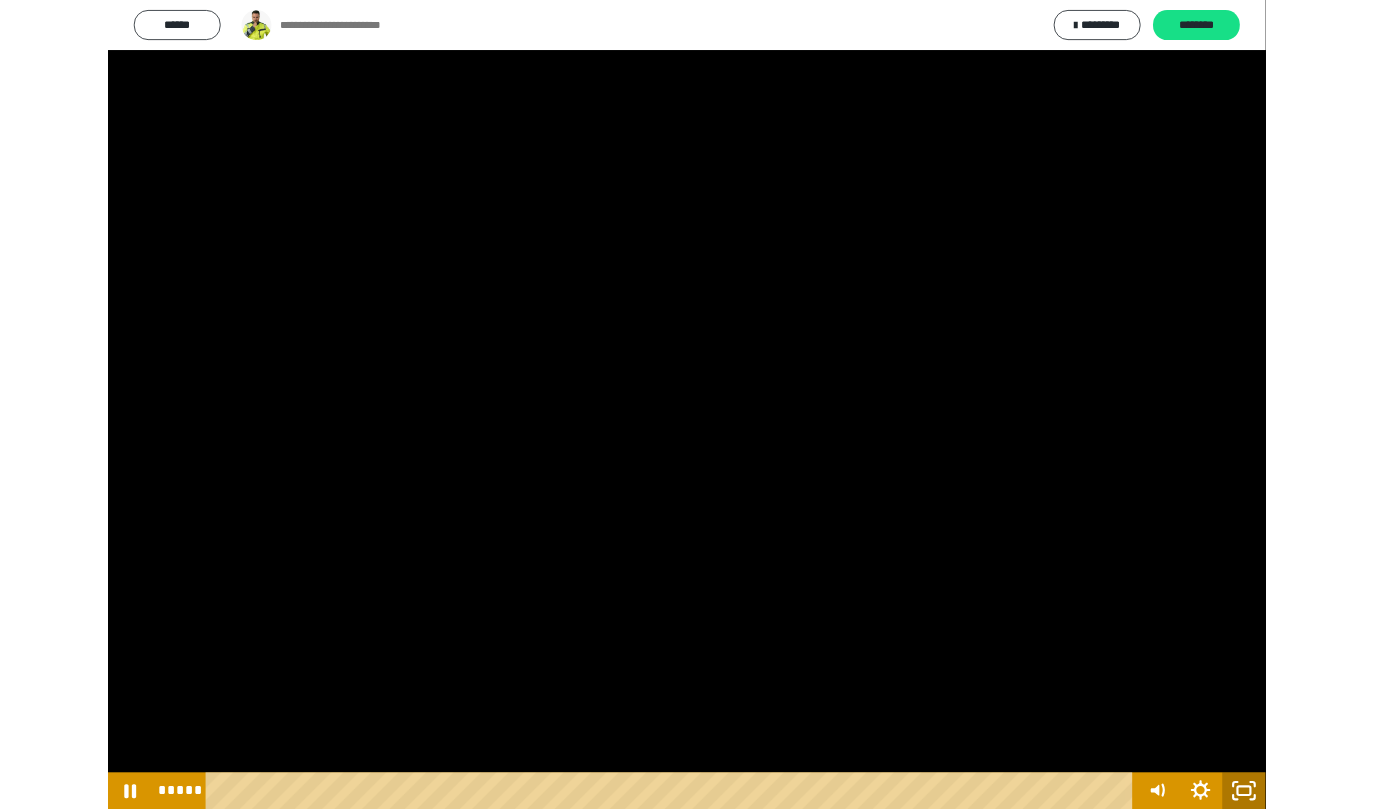 scroll, scrollTop: 862, scrollLeft: 0, axis: vertical 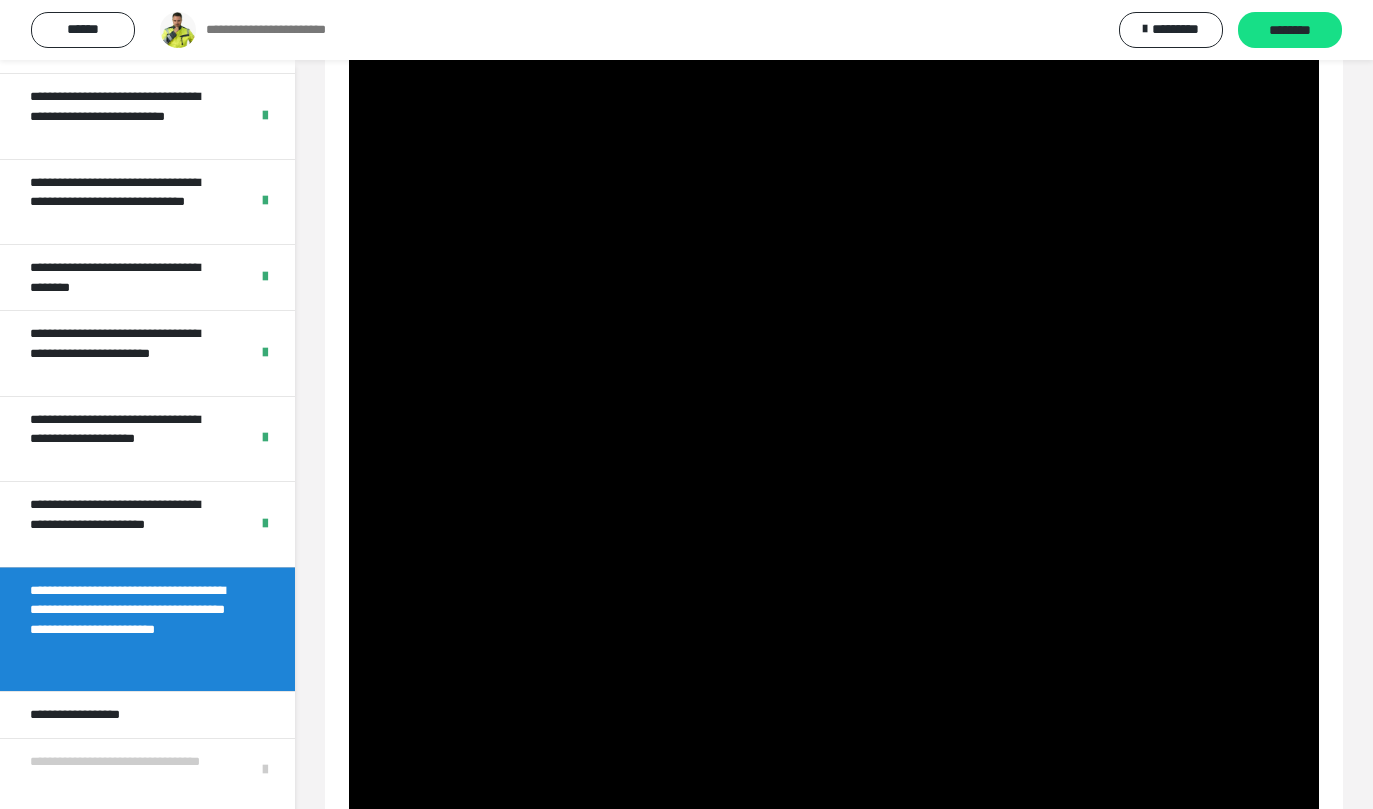 click at bounding box center (834, 556) 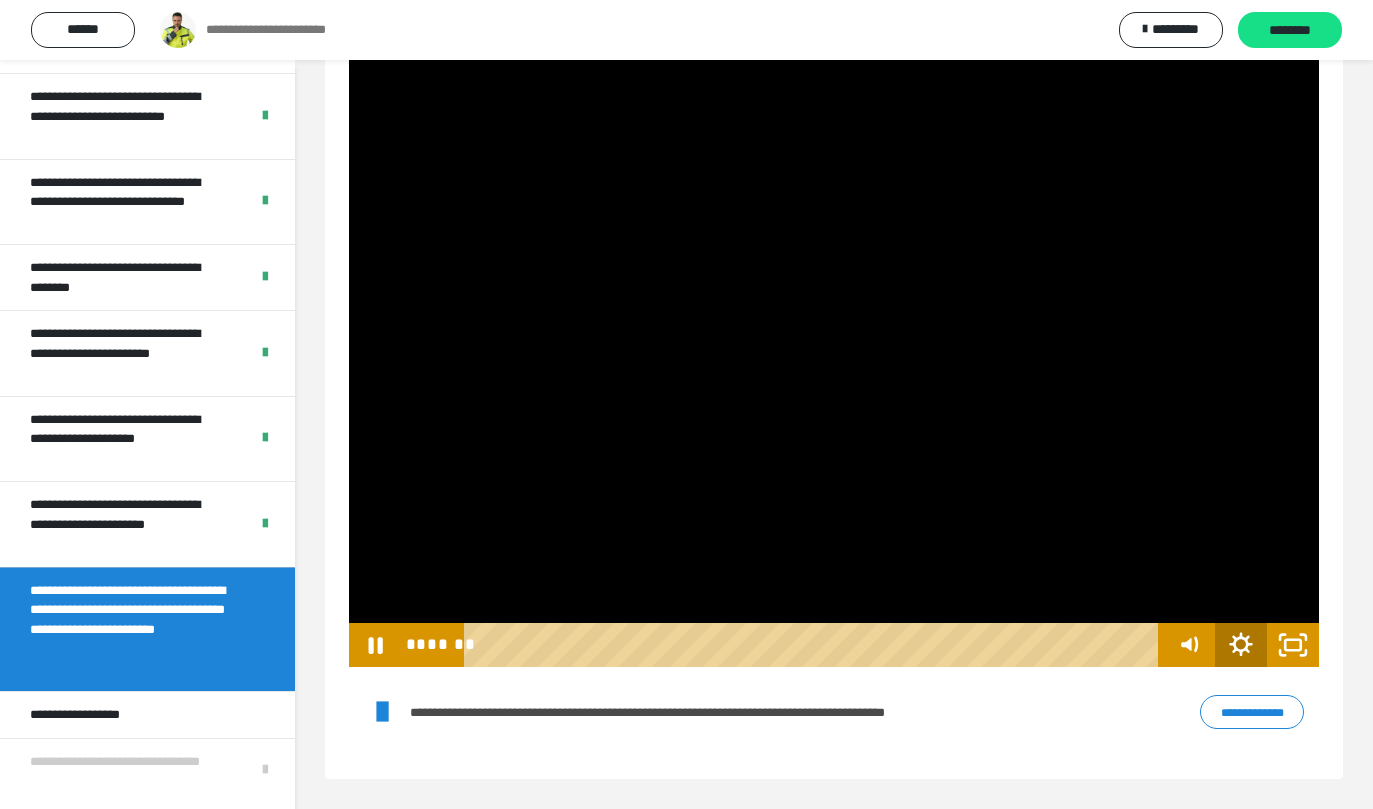 click 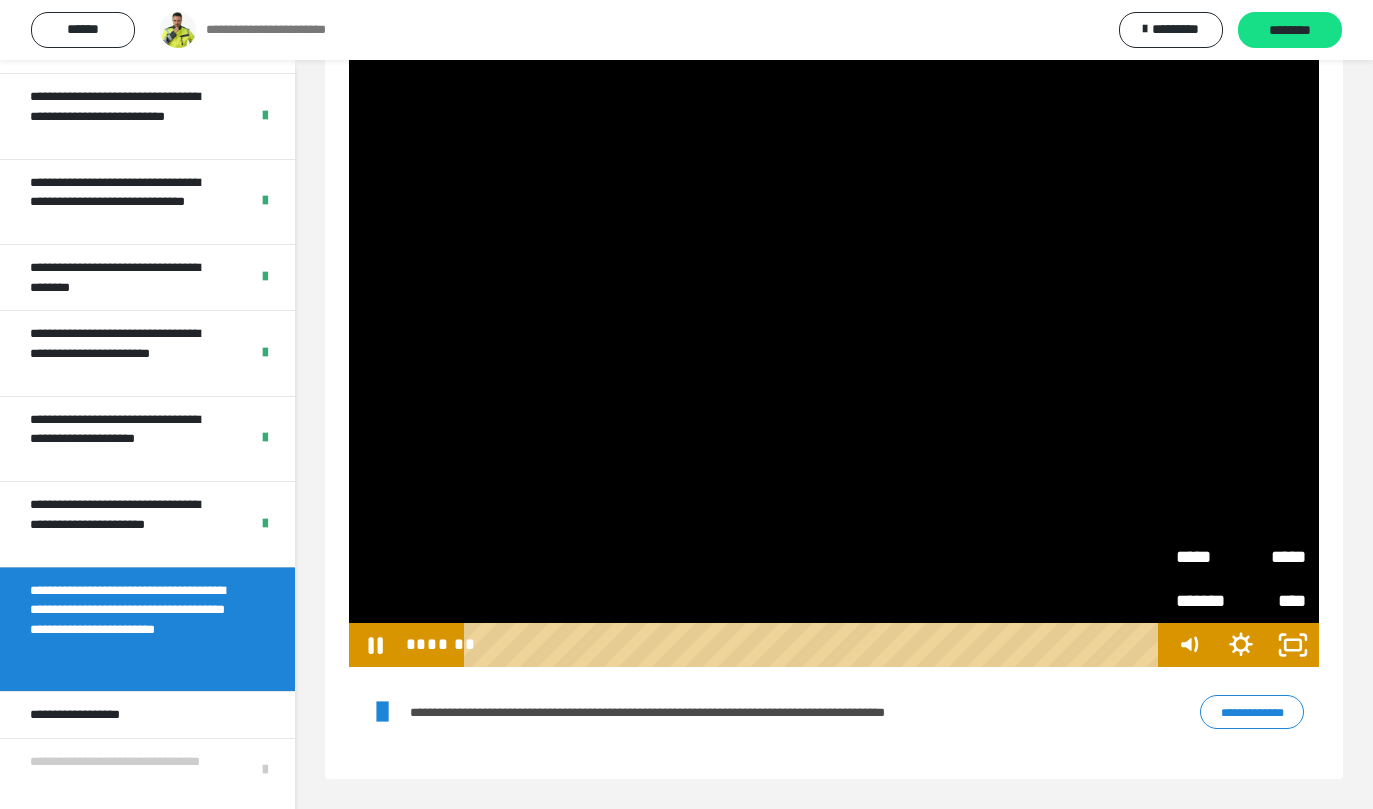 click on "*****" at bounding box center [1208, 557] 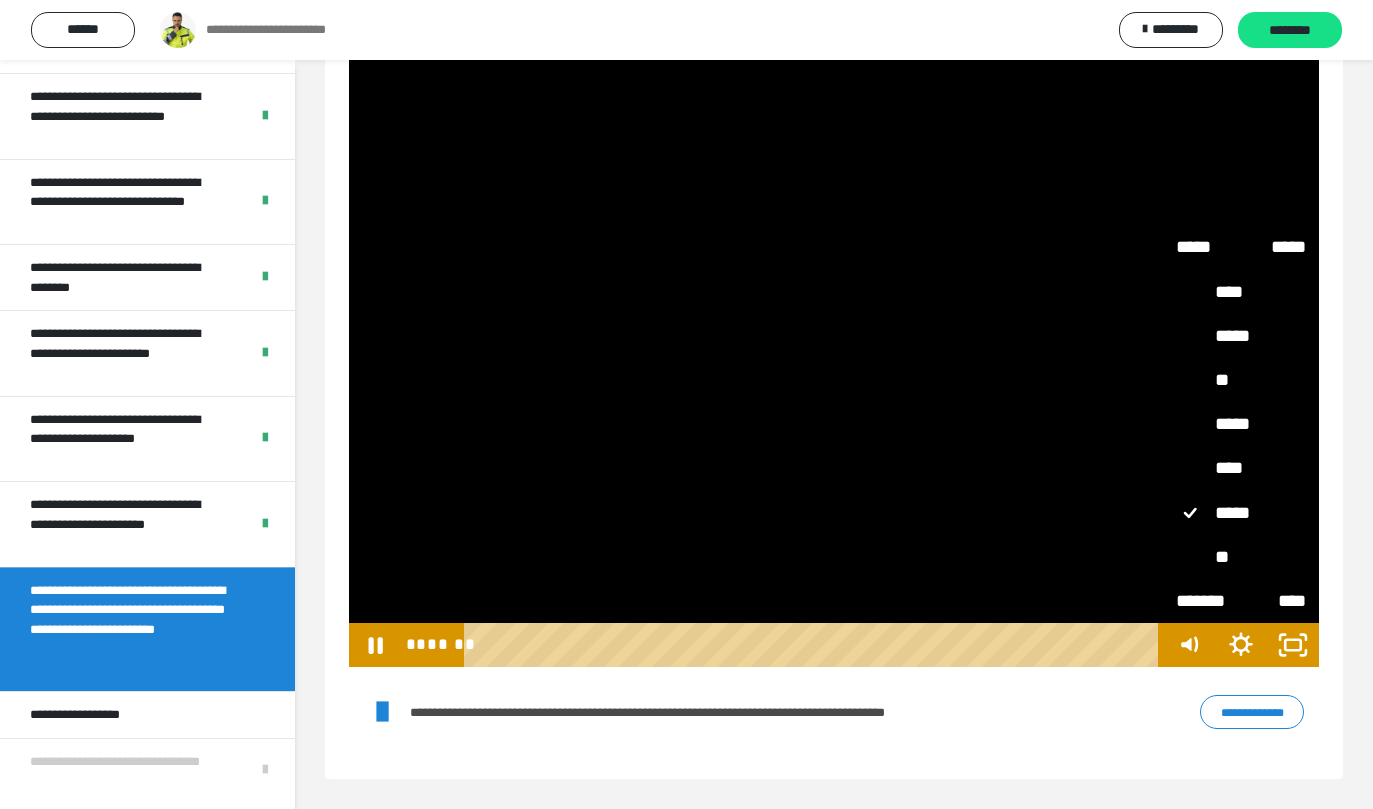 click on "*****" at bounding box center [1241, 425] 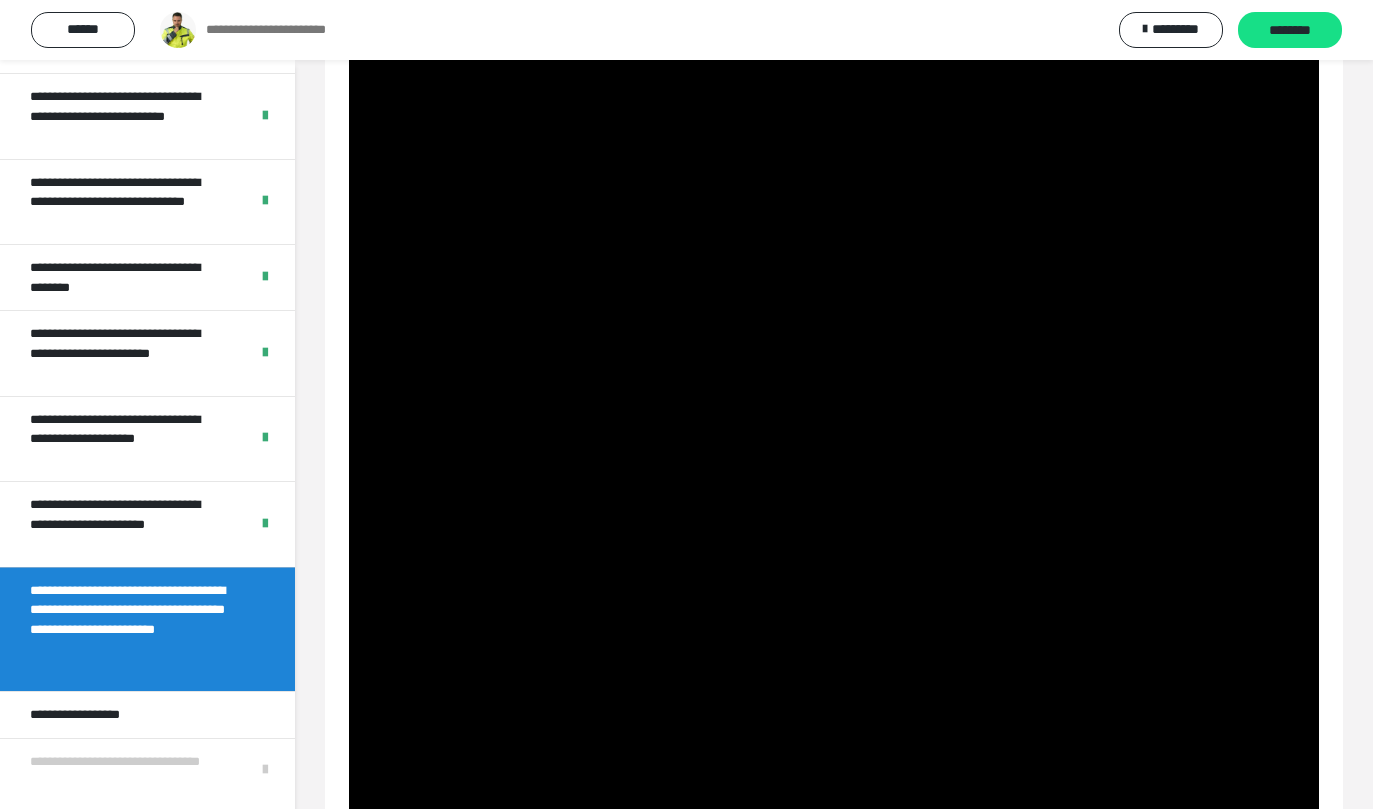 scroll, scrollTop: 848, scrollLeft: 0, axis: vertical 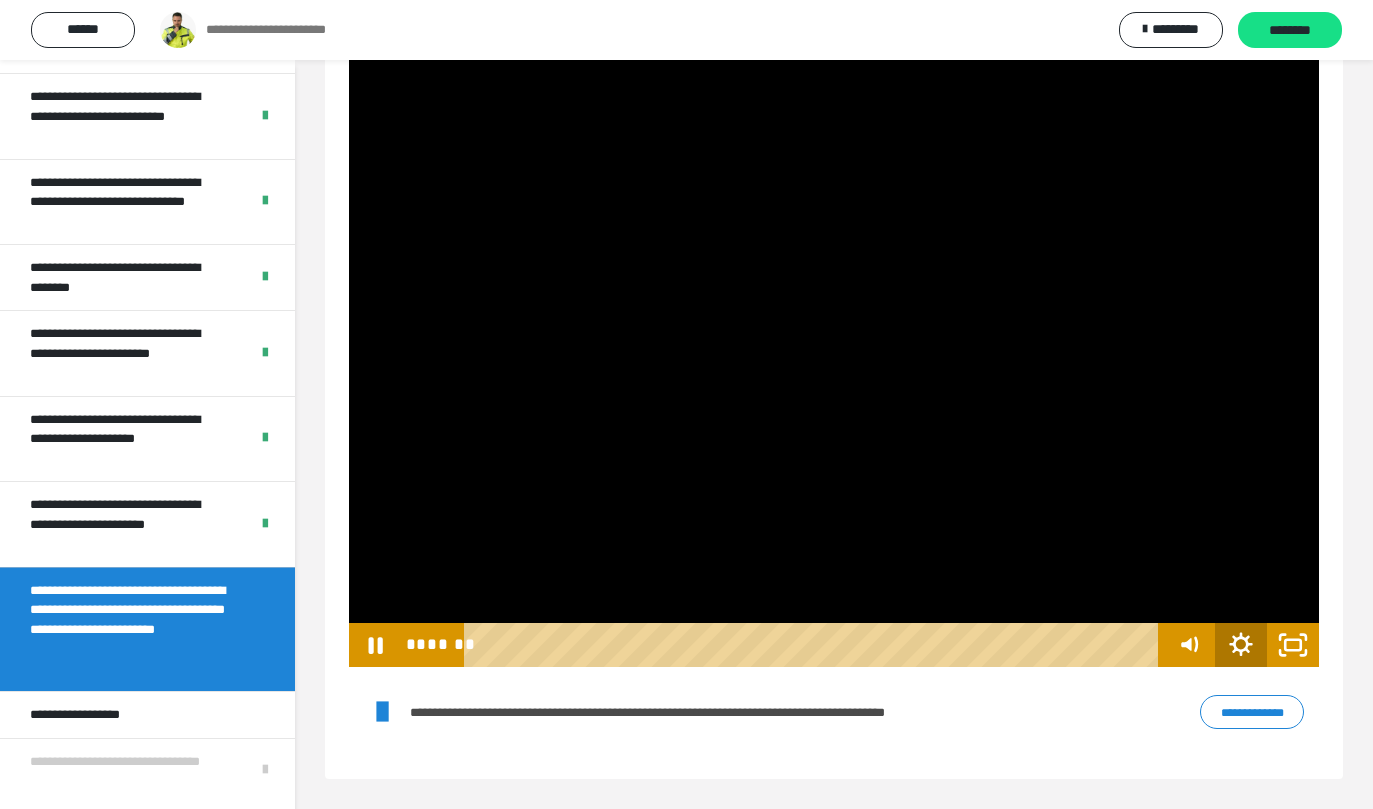 click 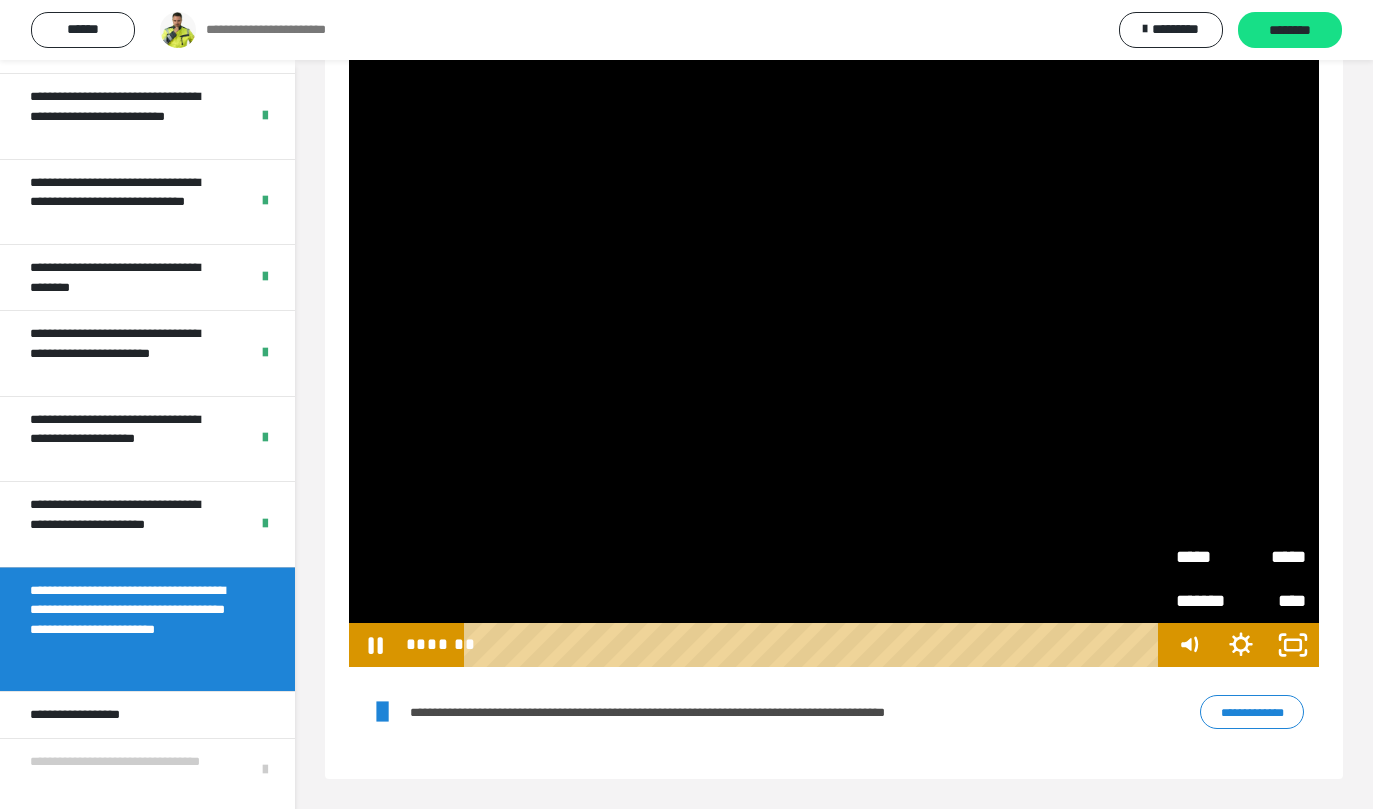 click on "*****" at bounding box center [1273, 548] 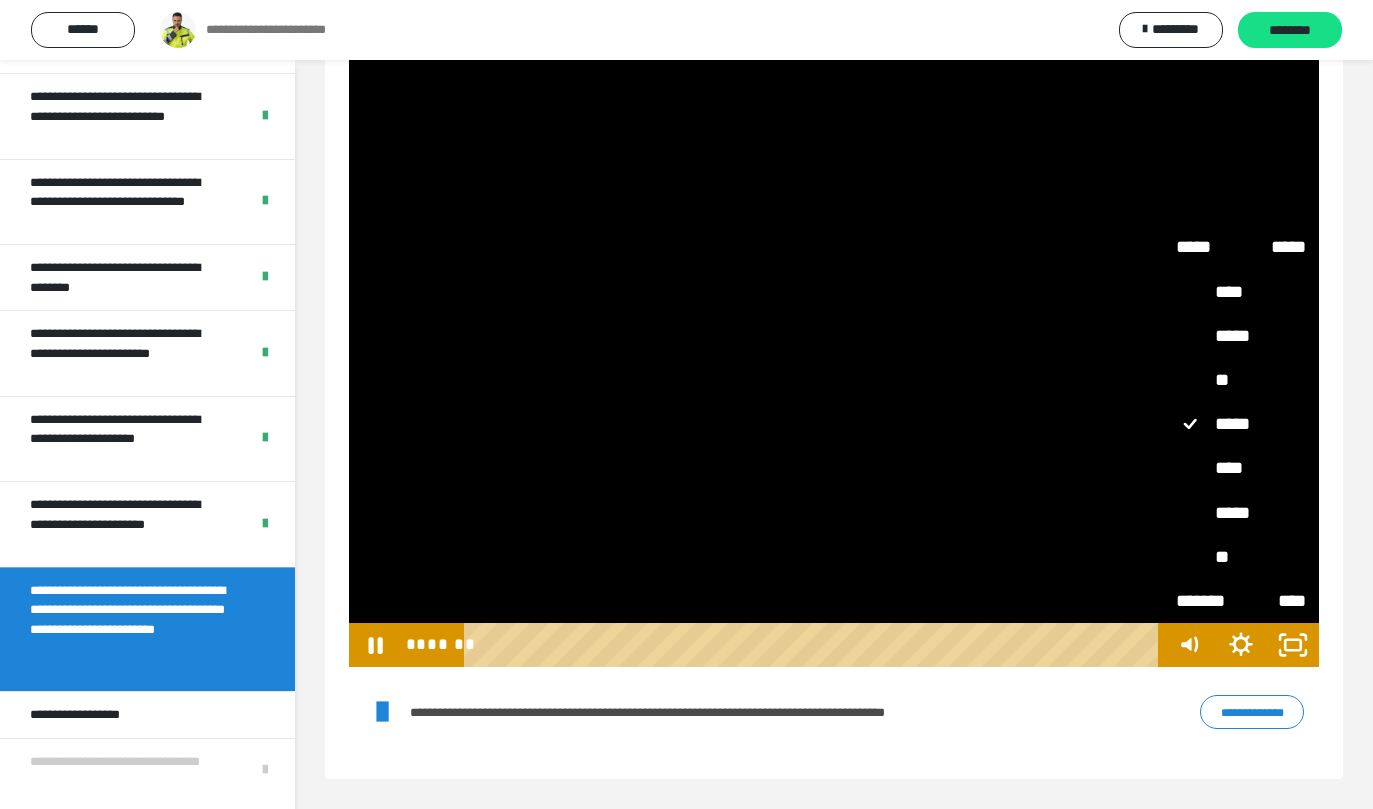 click on "****" at bounding box center [1241, 469] 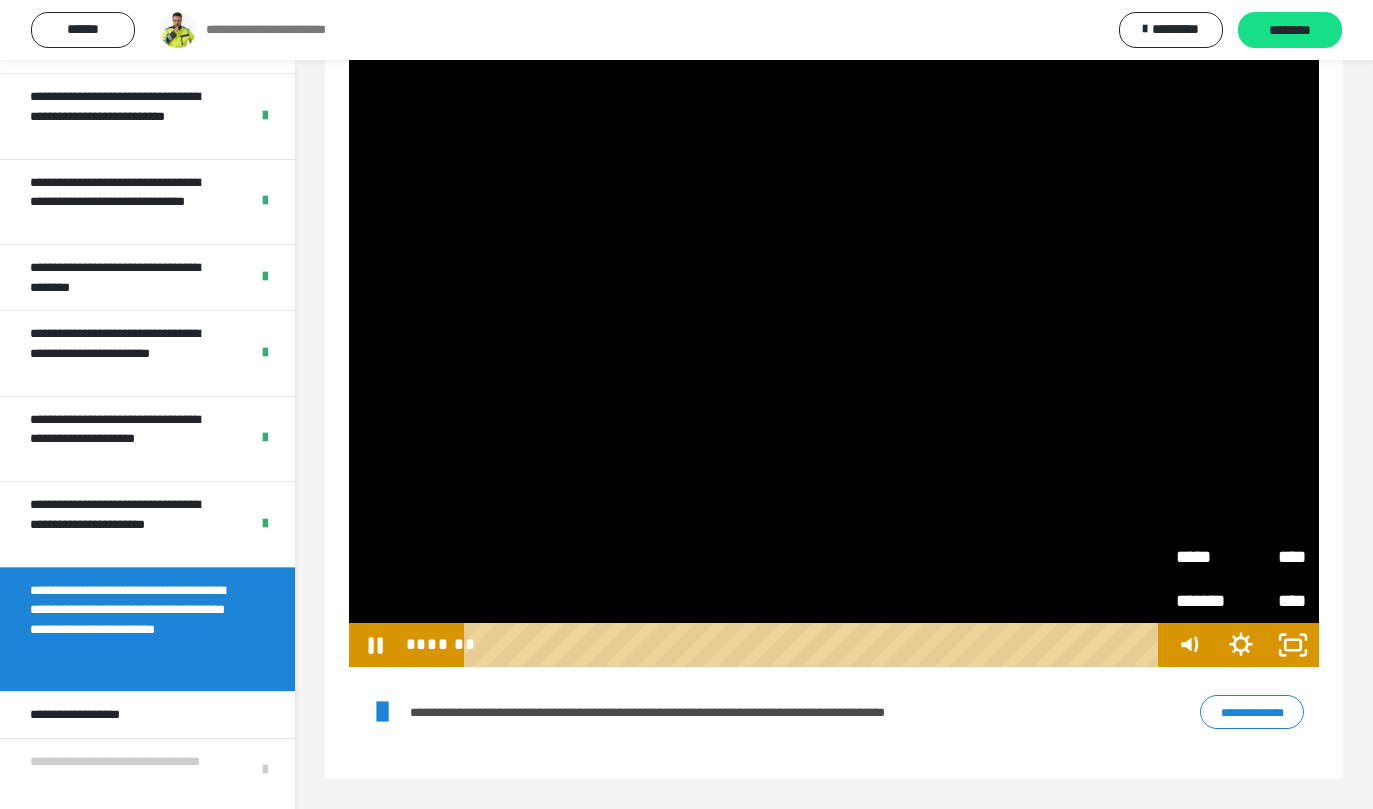 click on "**********" at bounding box center (834, 712) 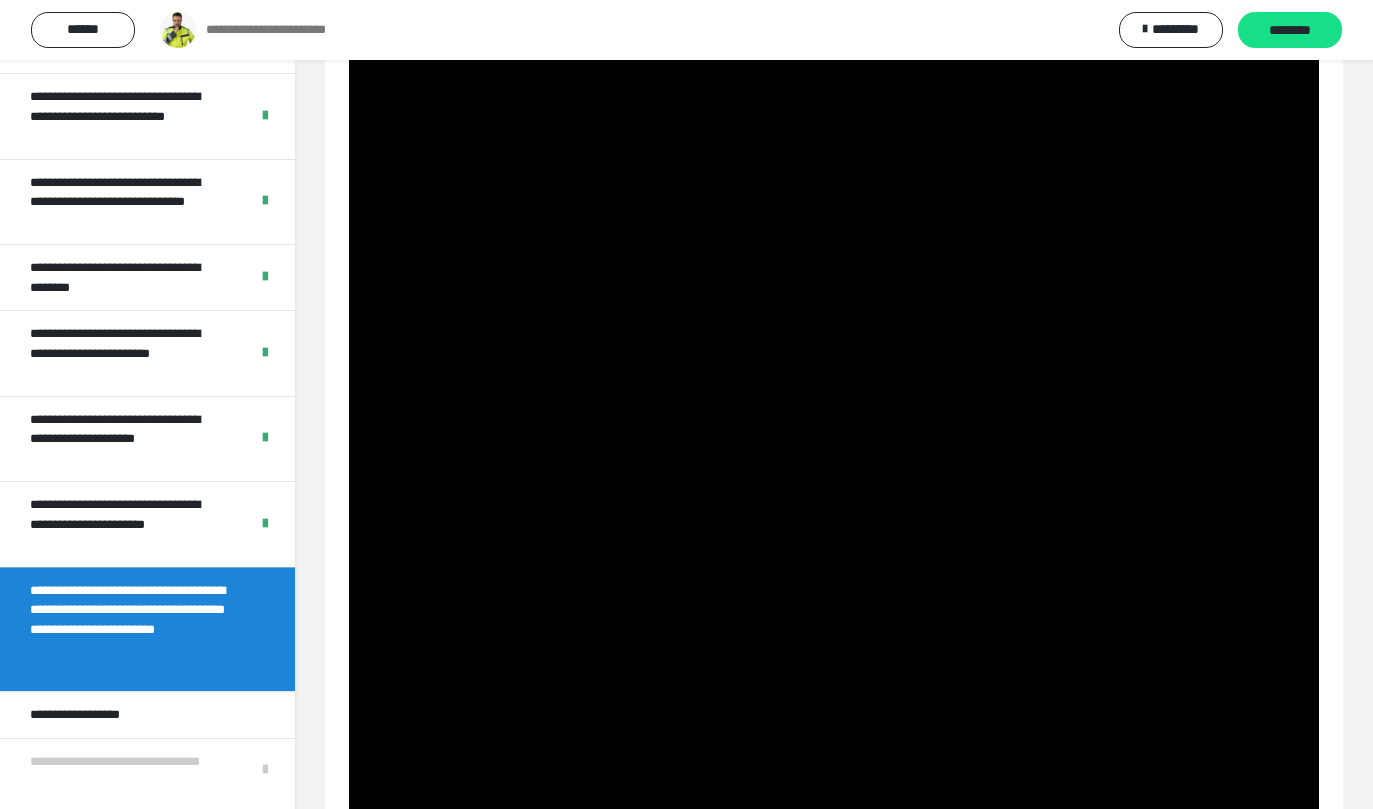 scroll, scrollTop: 848, scrollLeft: 0, axis: vertical 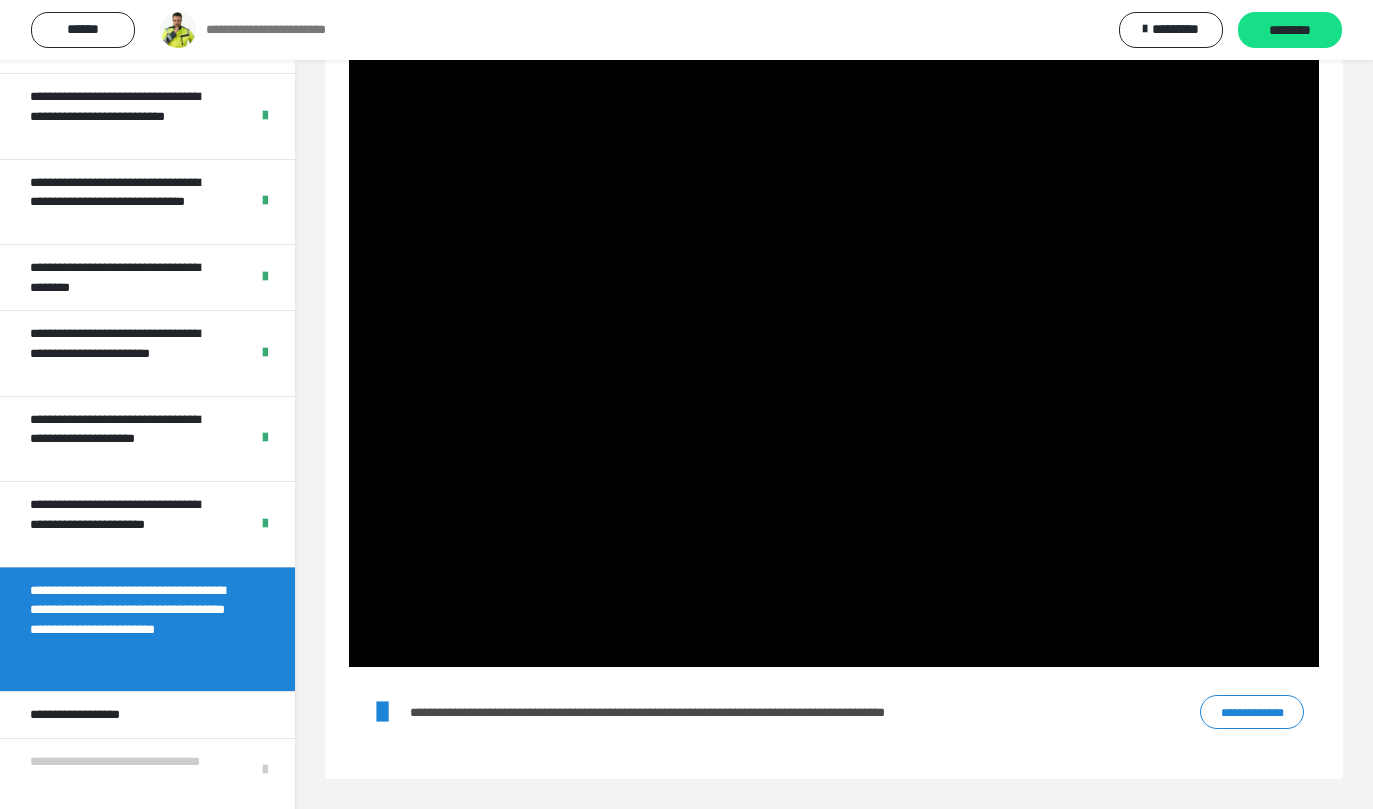 click on "**********" at bounding box center [1252, 712] 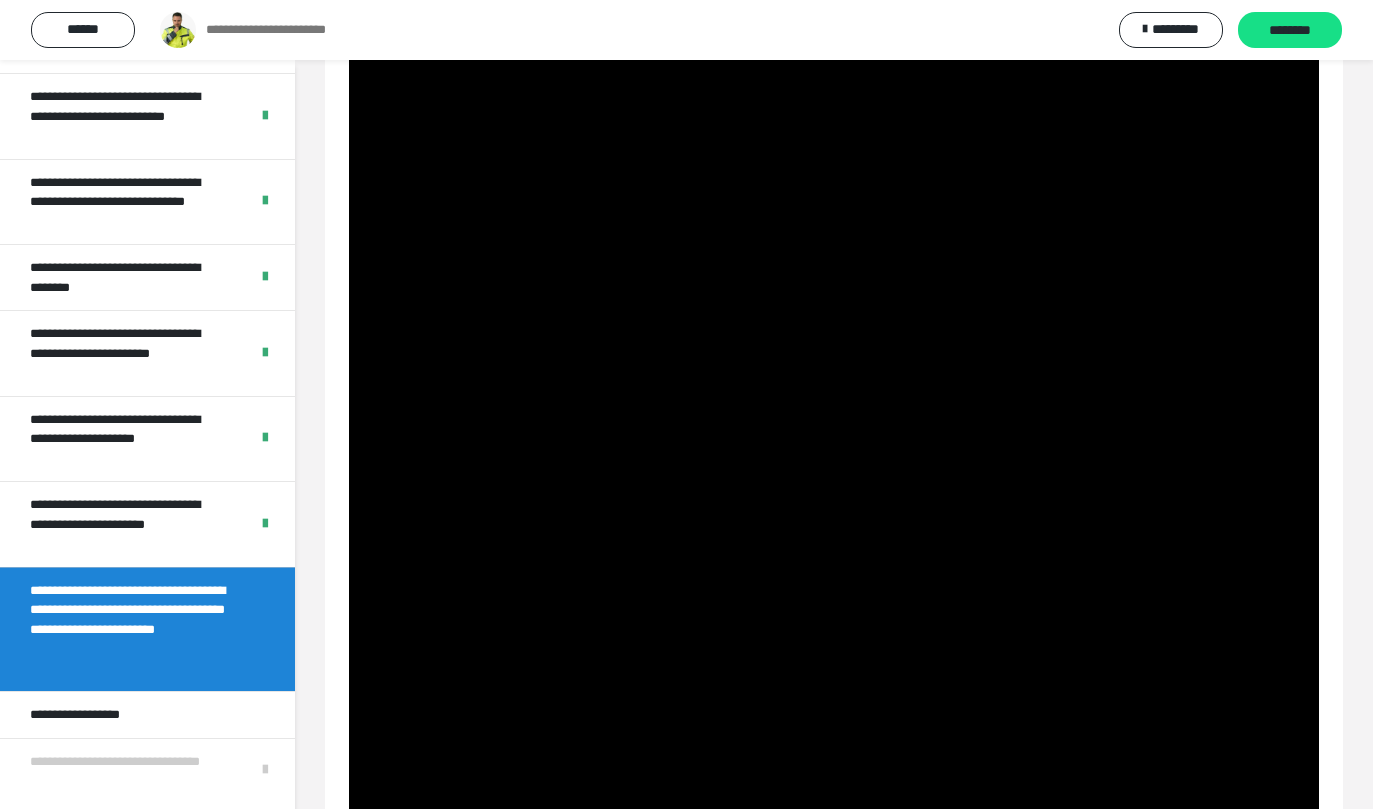 scroll, scrollTop: 0, scrollLeft: 0, axis: both 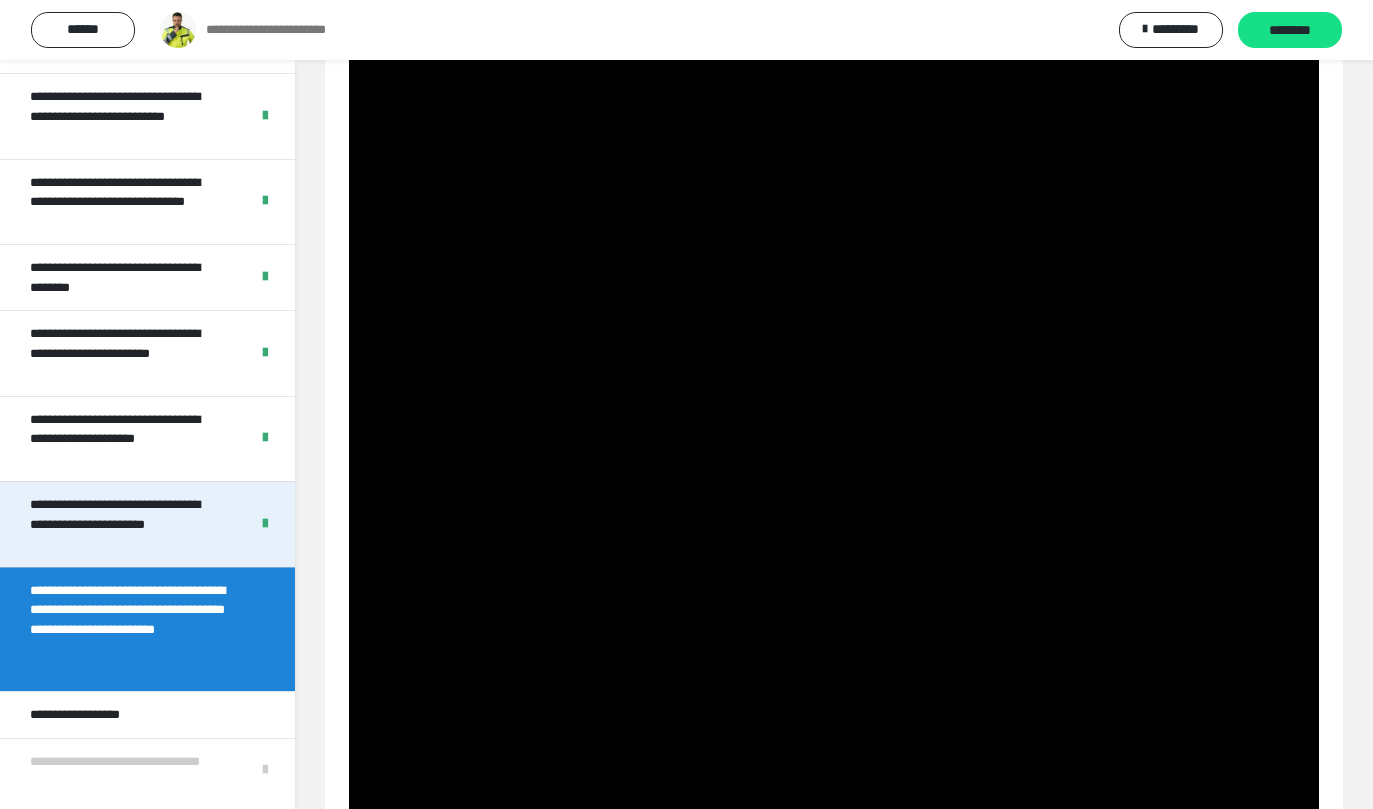 click on "**********" at bounding box center [124, 524] 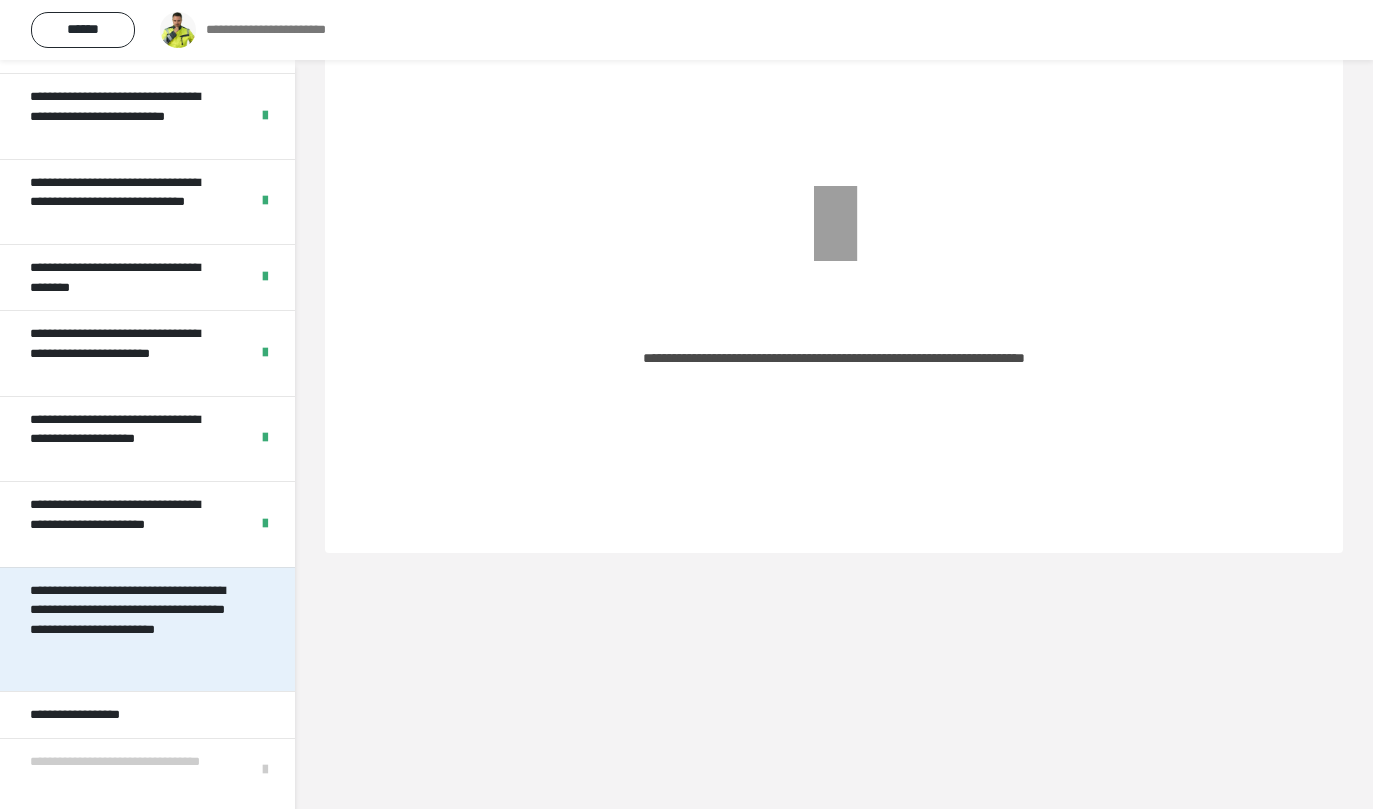 click on "**********" at bounding box center [132, 630] 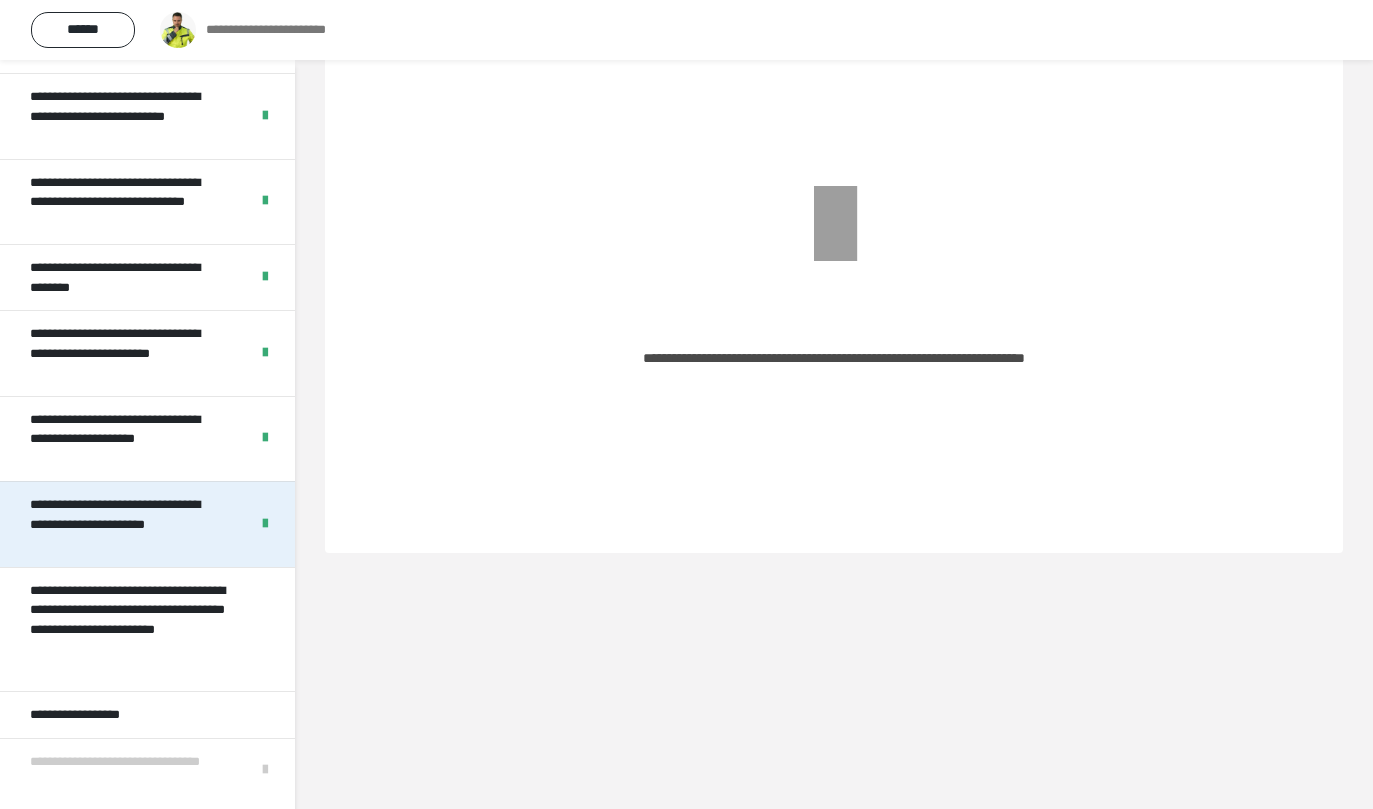 click on "**********" at bounding box center [147, 524] 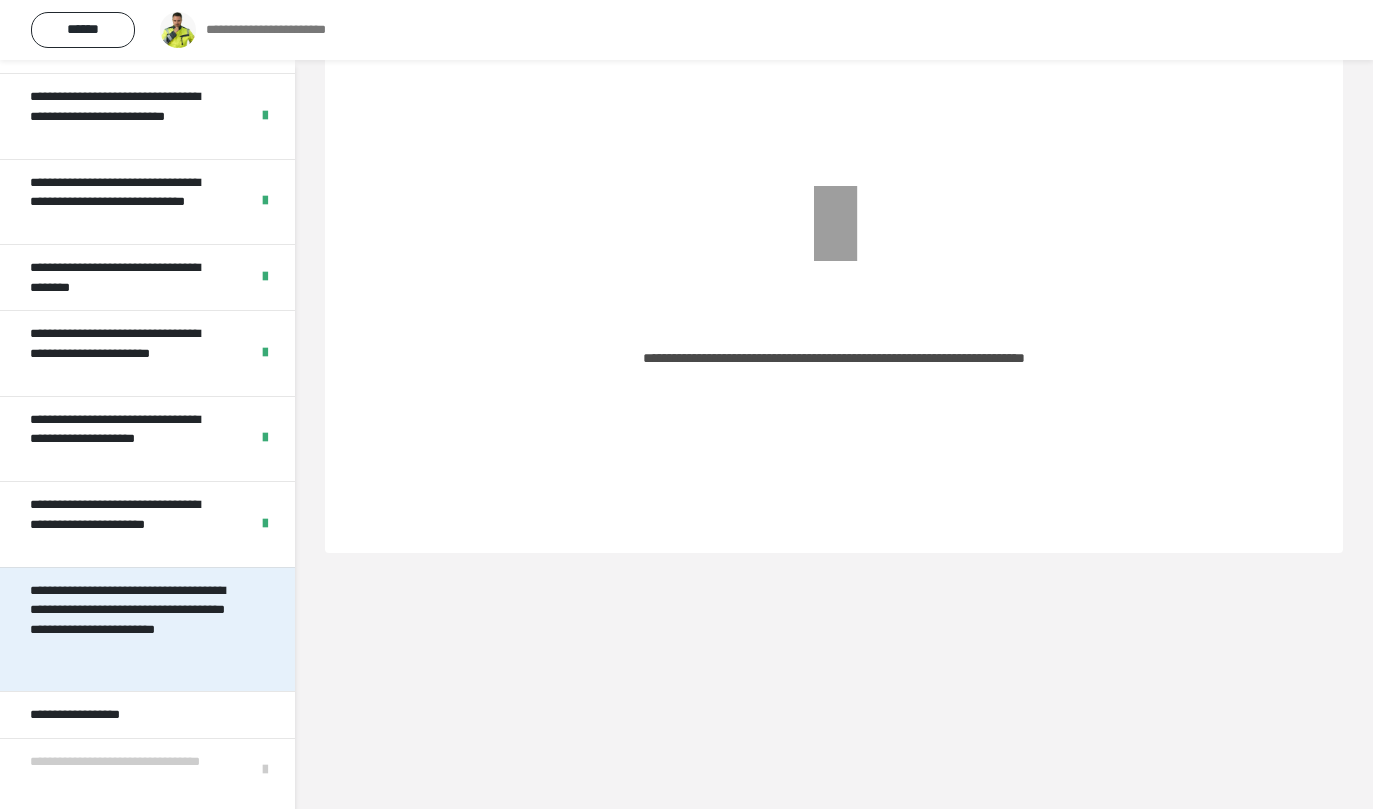 click on "**********" at bounding box center [132, 630] 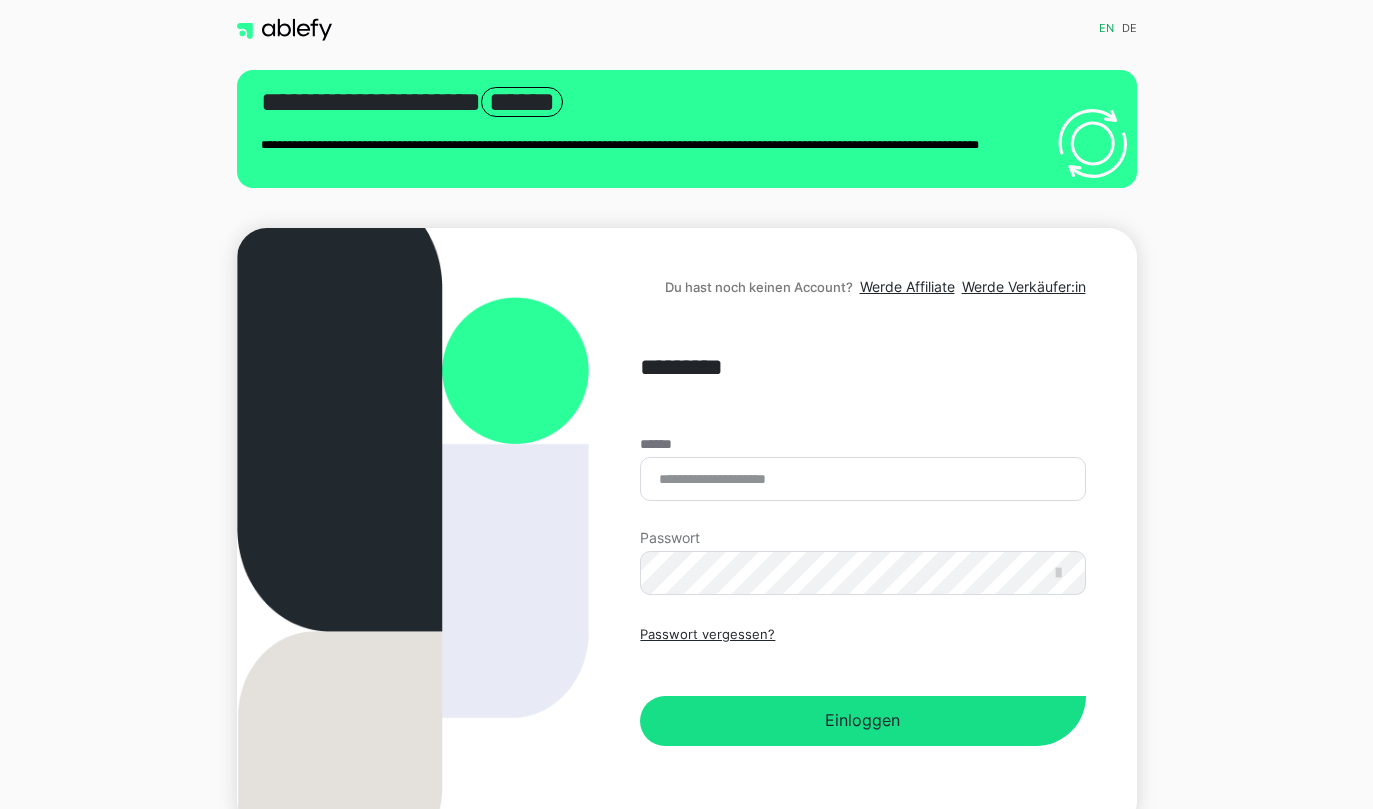 scroll, scrollTop: 0, scrollLeft: 0, axis: both 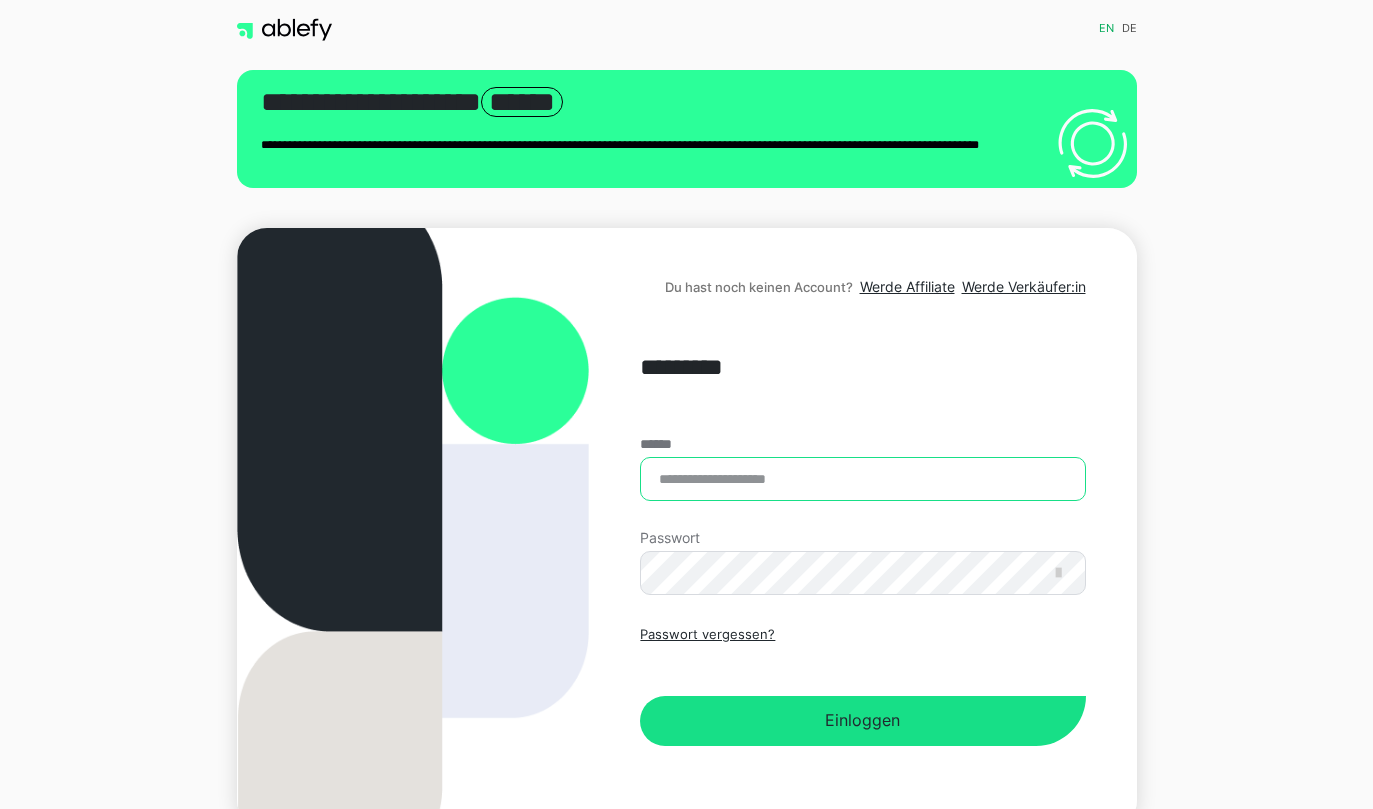 click on "******" at bounding box center (862, 479) 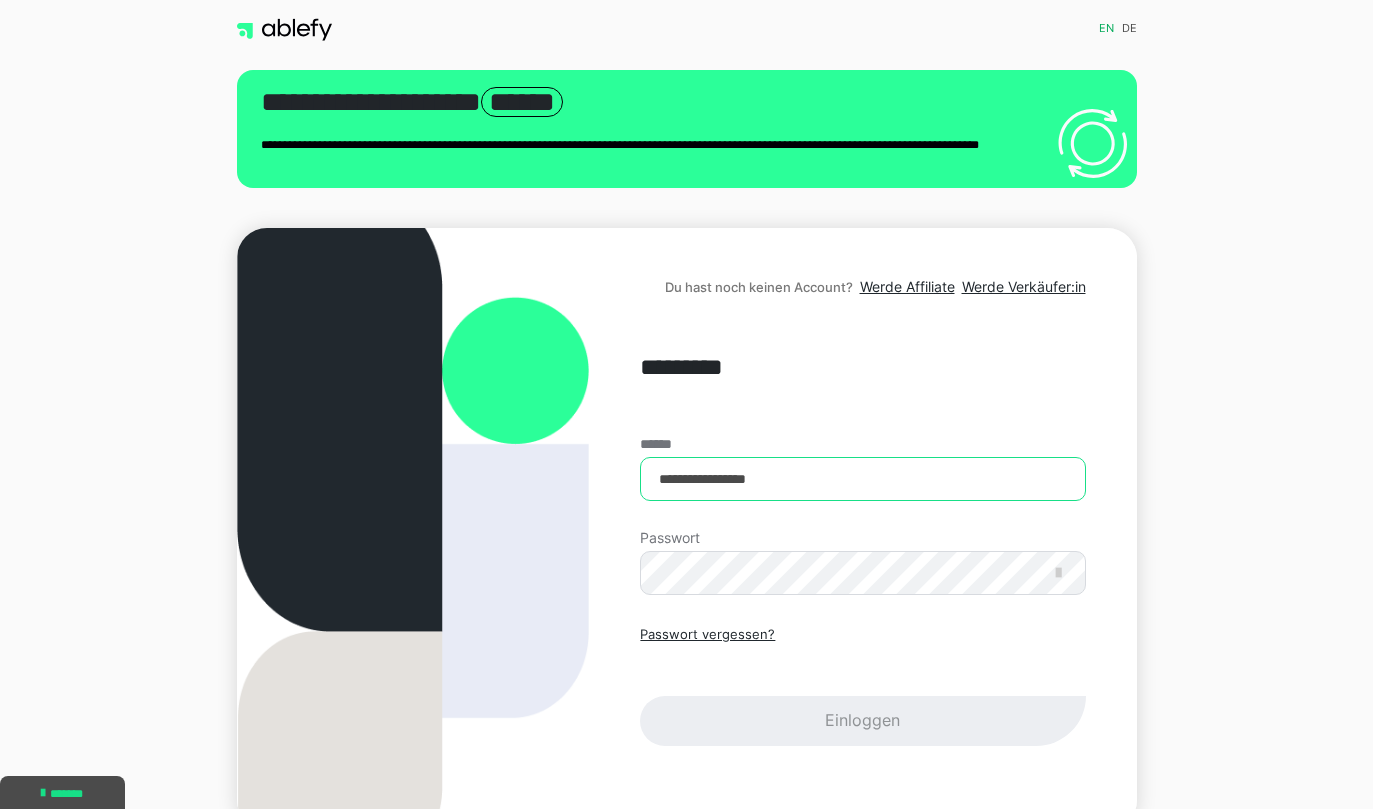 type on "**********" 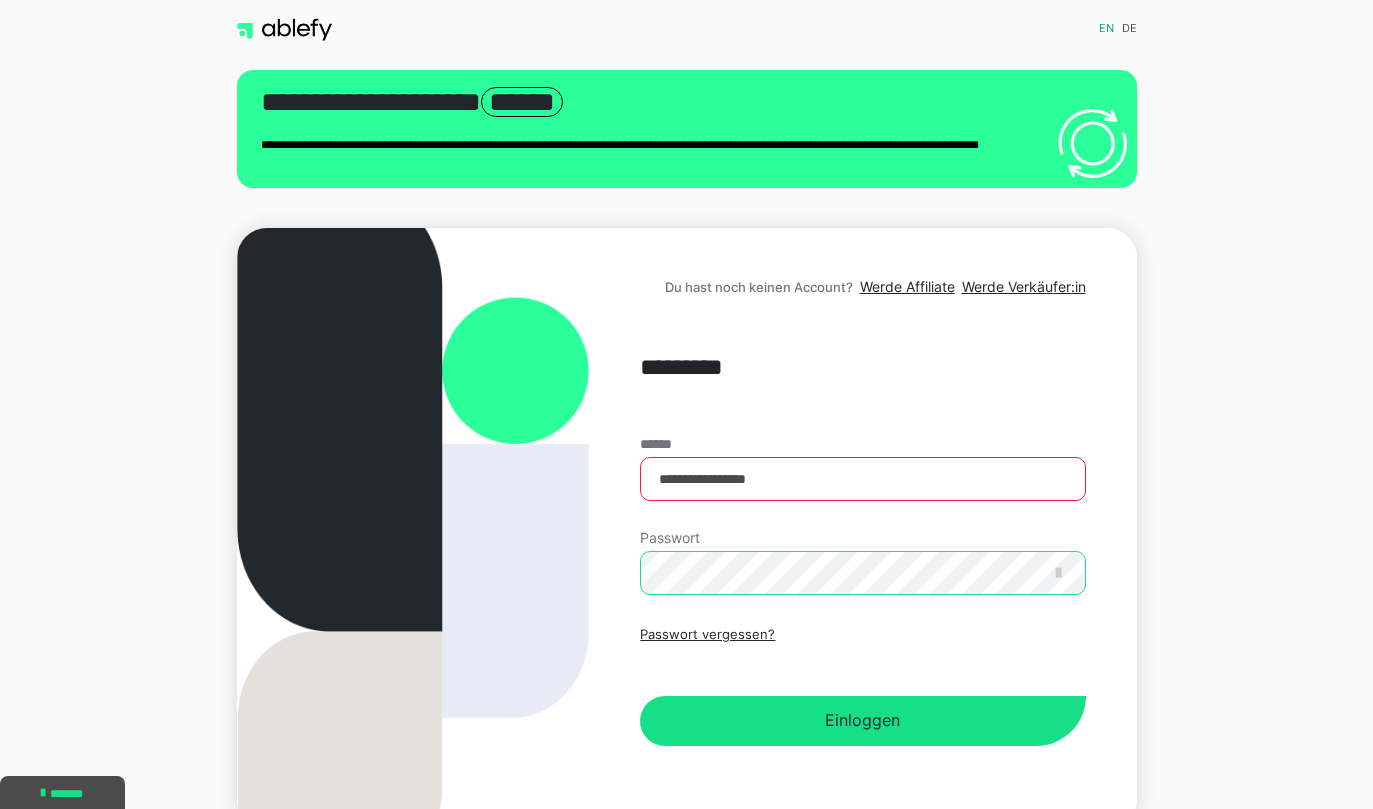 click on "Einloggen" at bounding box center (862, 721) 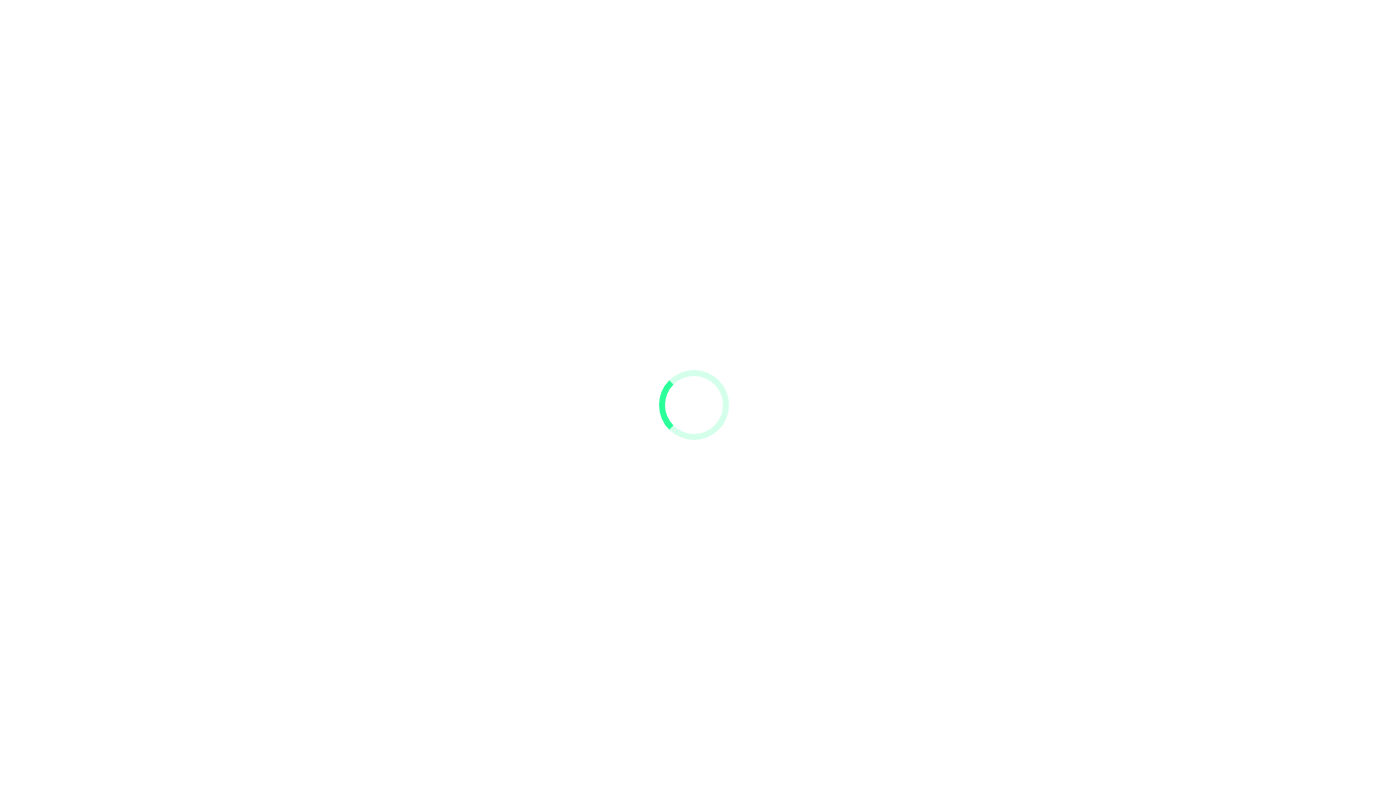 scroll, scrollTop: 0, scrollLeft: 0, axis: both 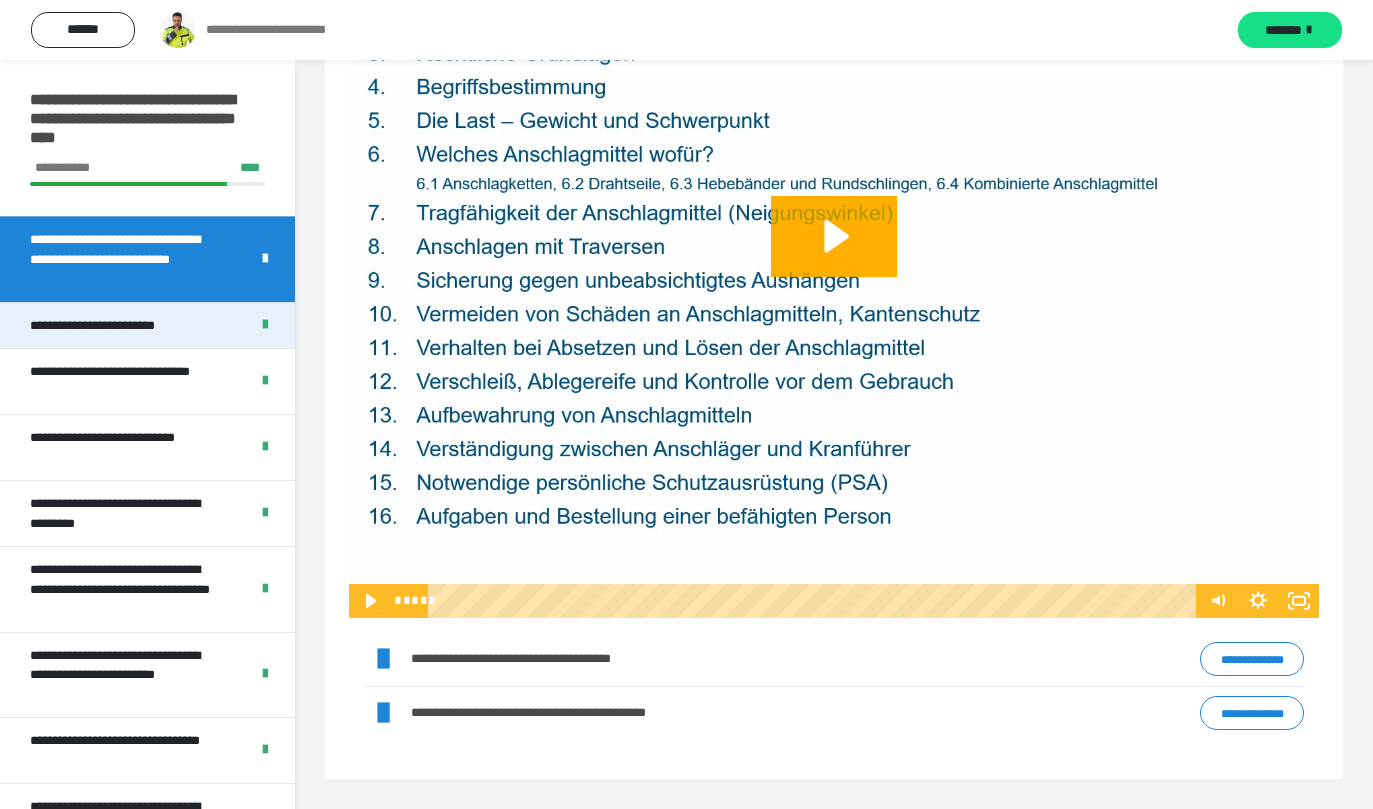 click on "**********" at bounding box center (147, 325) 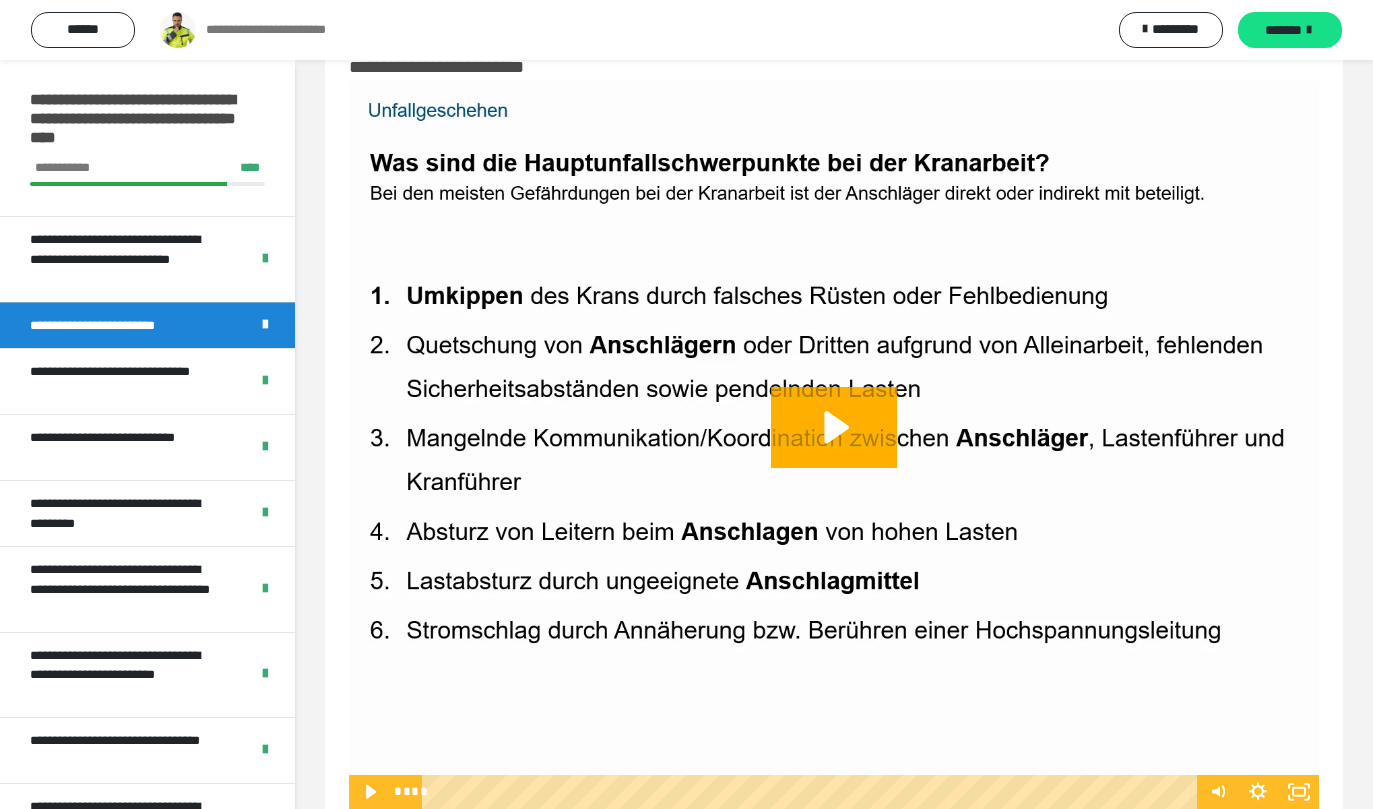 scroll, scrollTop: 114, scrollLeft: 0, axis: vertical 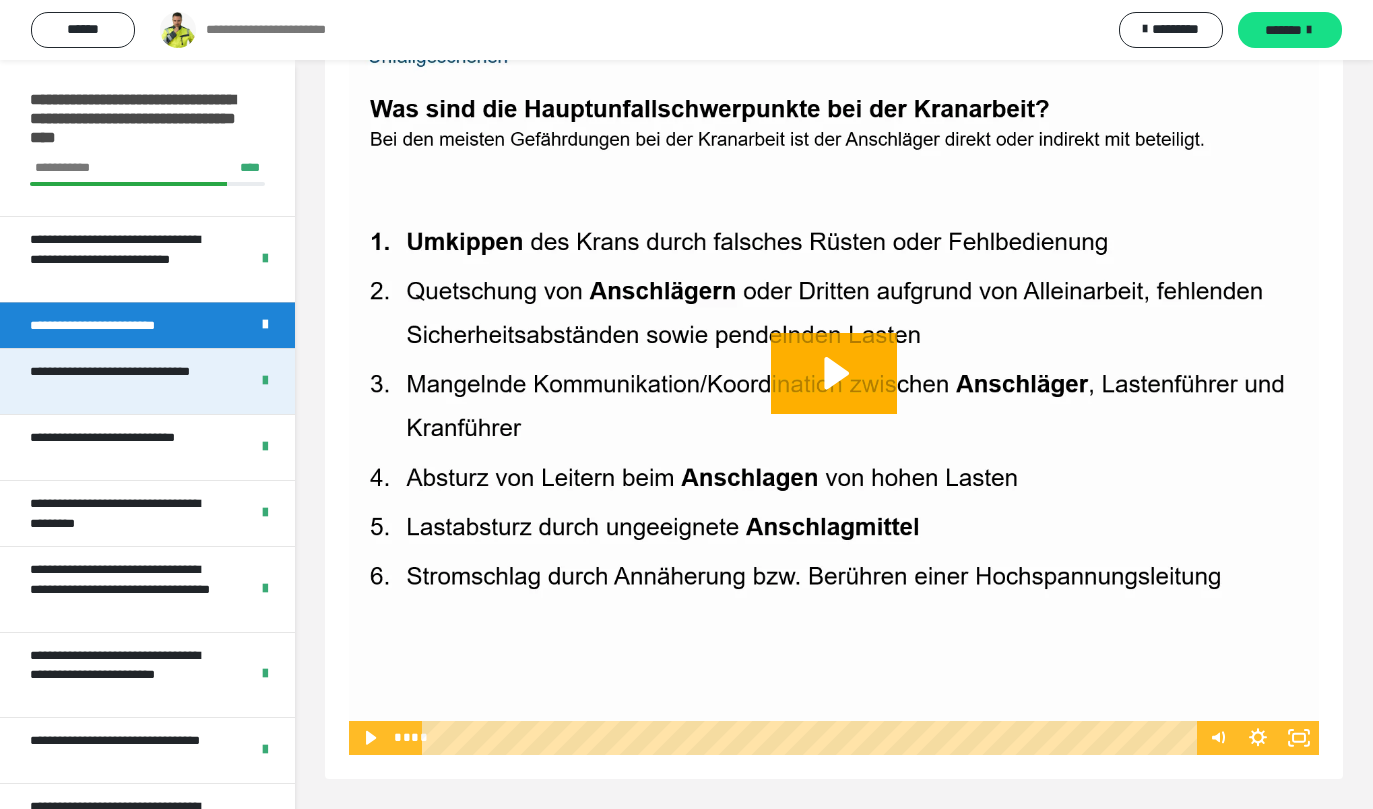 click on "**********" at bounding box center [124, 381] 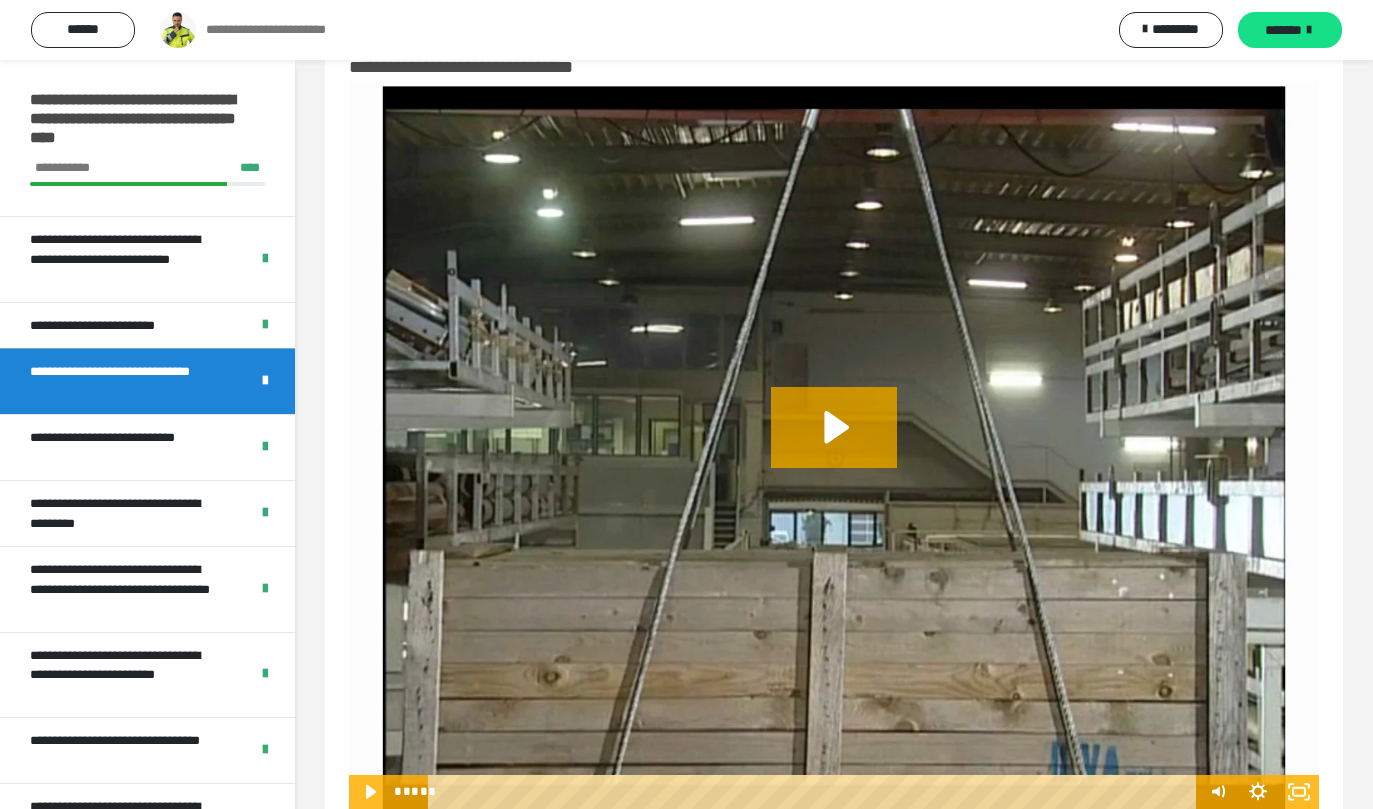 scroll, scrollTop: 114, scrollLeft: 0, axis: vertical 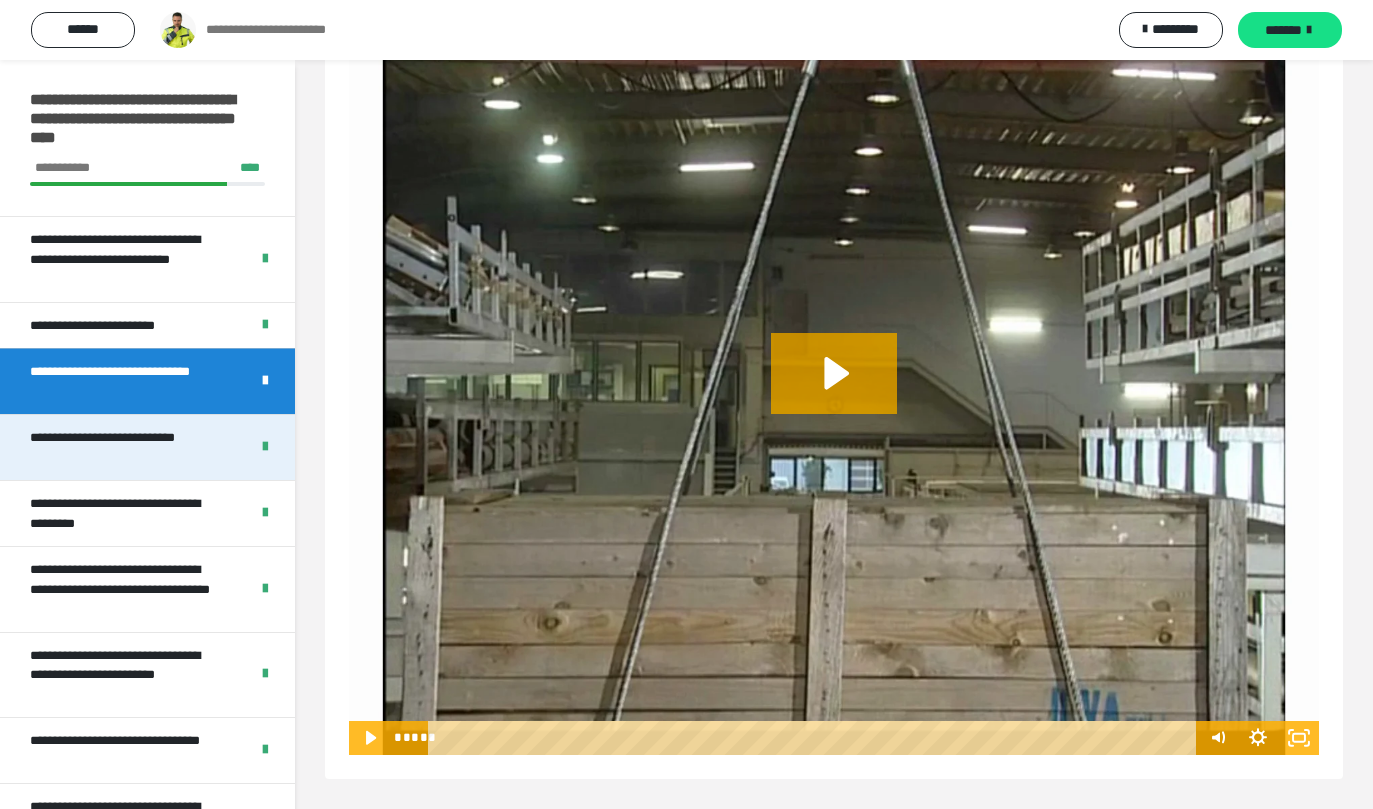 click on "**********" at bounding box center (124, 447) 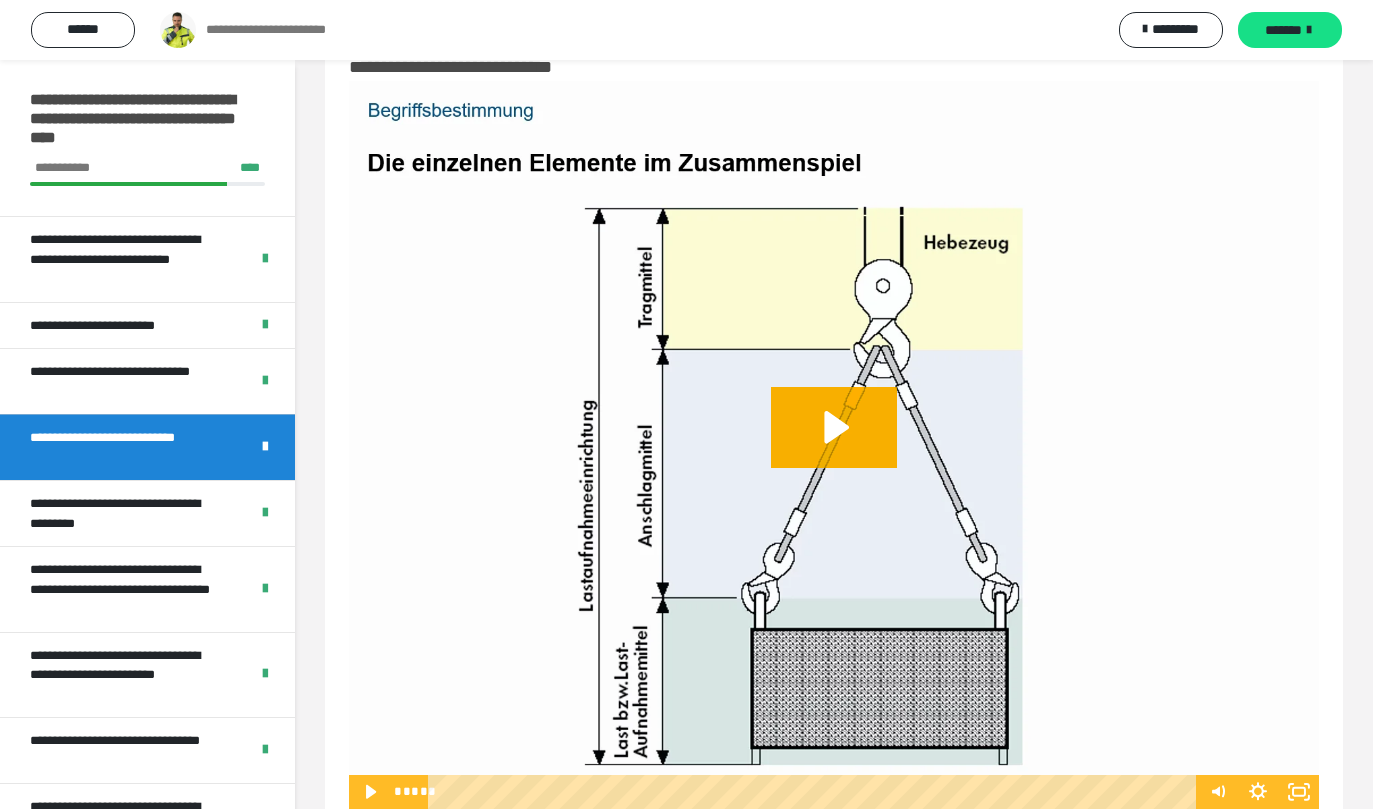 scroll, scrollTop: 114, scrollLeft: 0, axis: vertical 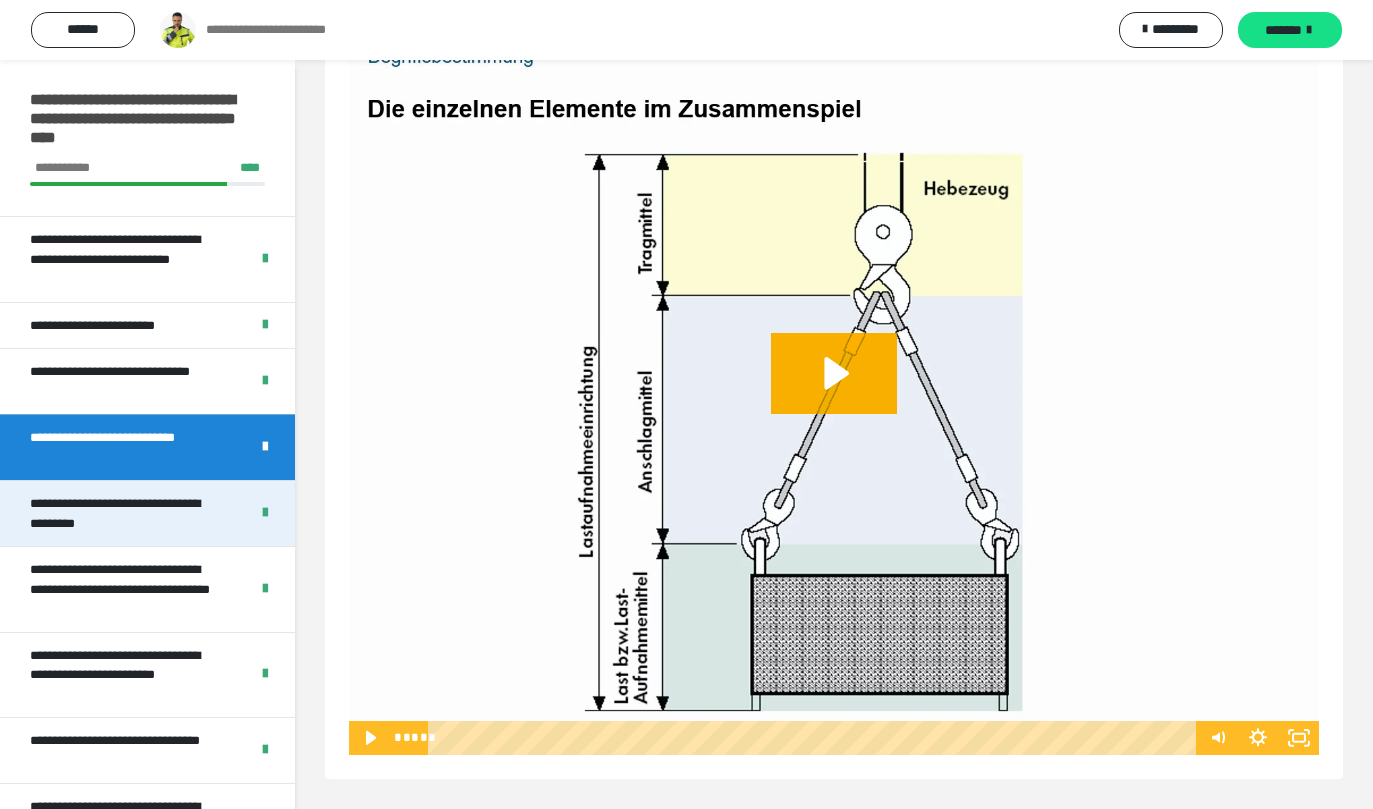 click on "**********" at bounding box center [124, 513] 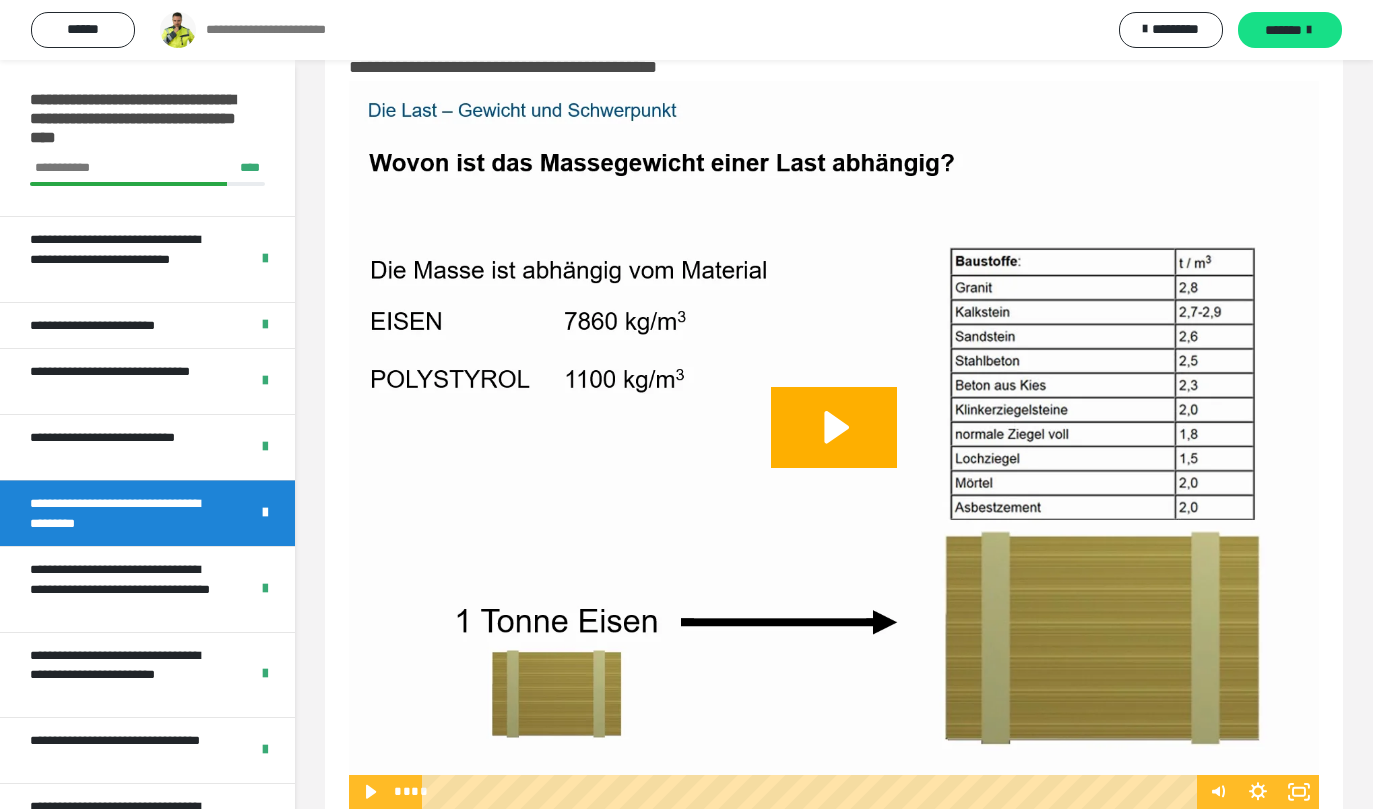 scroll, scrollTop: 114, scrollLeft: 0, axis: vertical 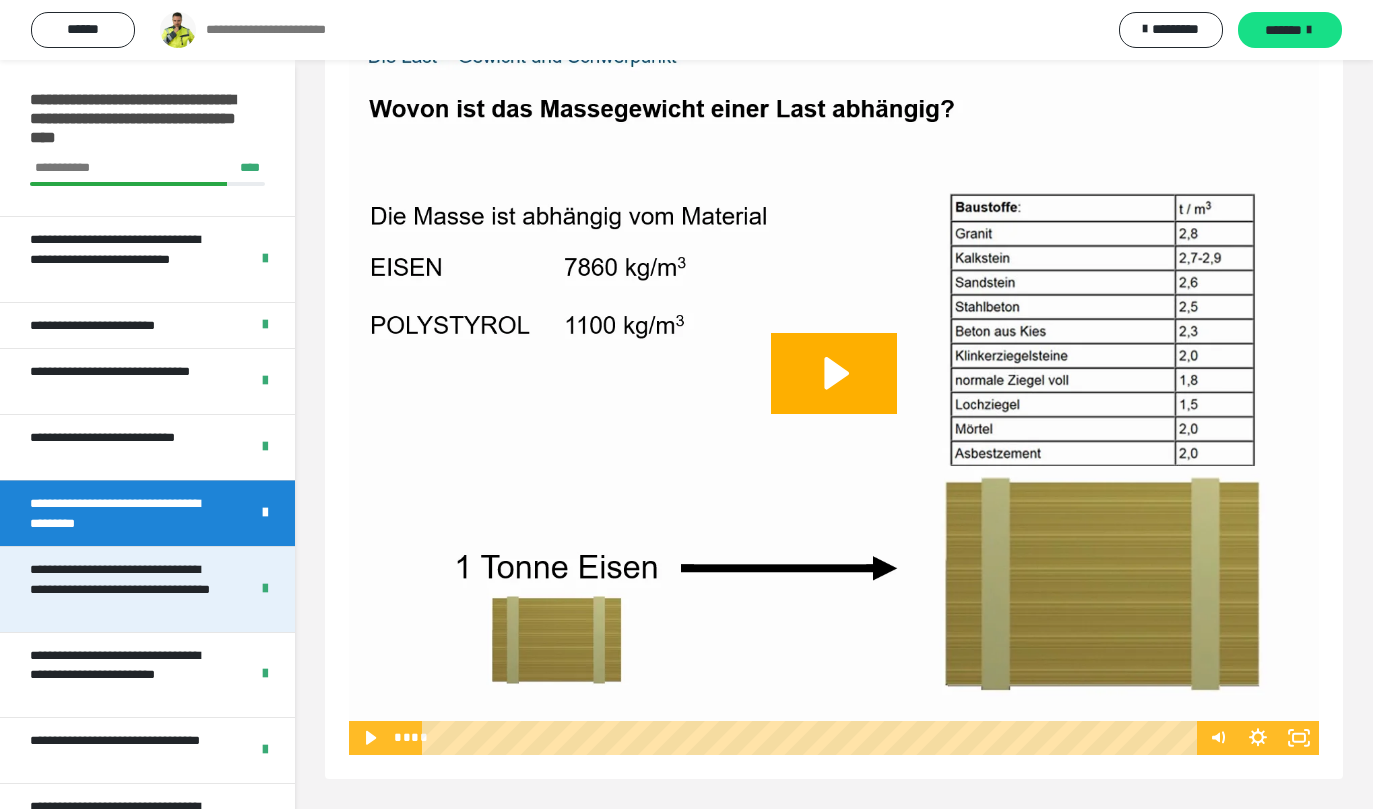 click on "**********" at bounding box center (124, 589) 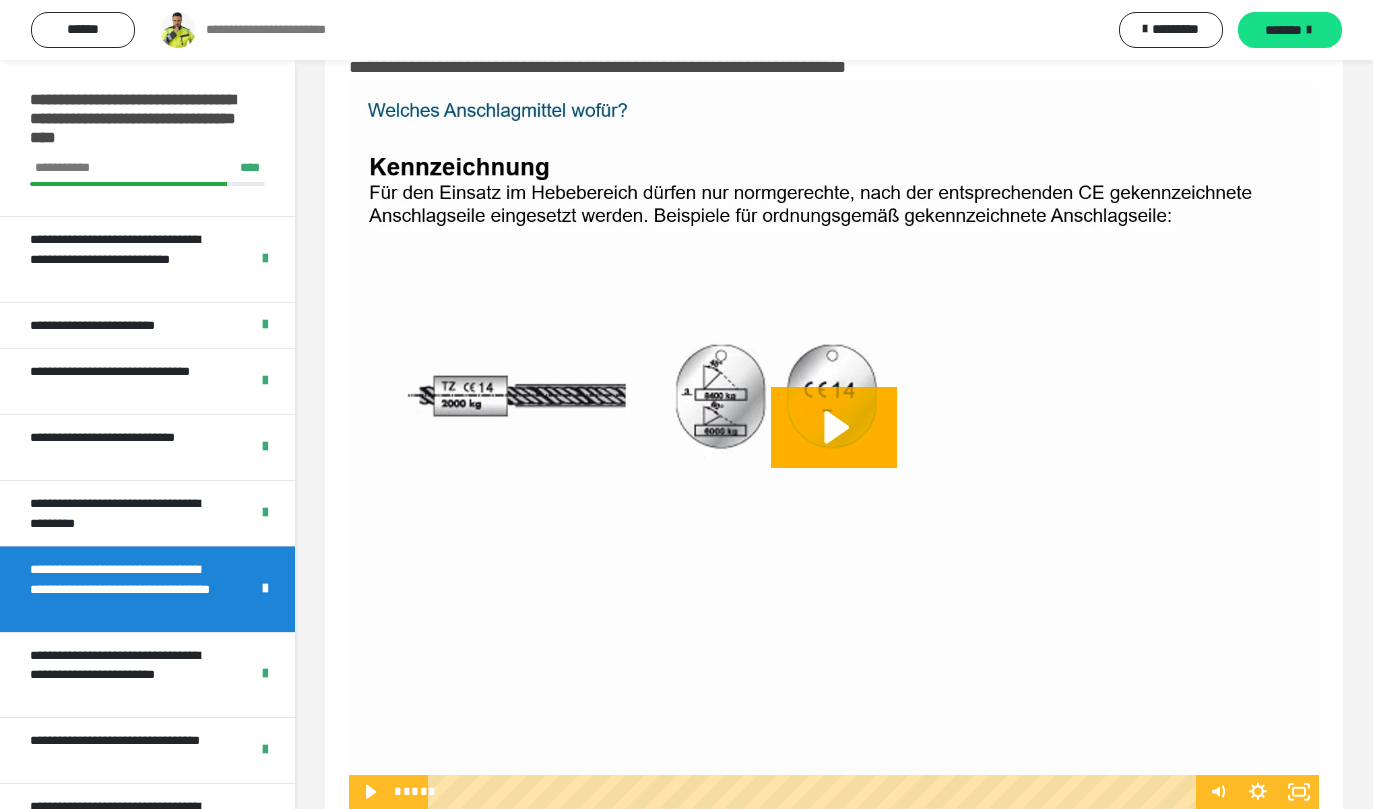 scroll, scrollTop: 114, scrollLeft: 0, axis: vertical 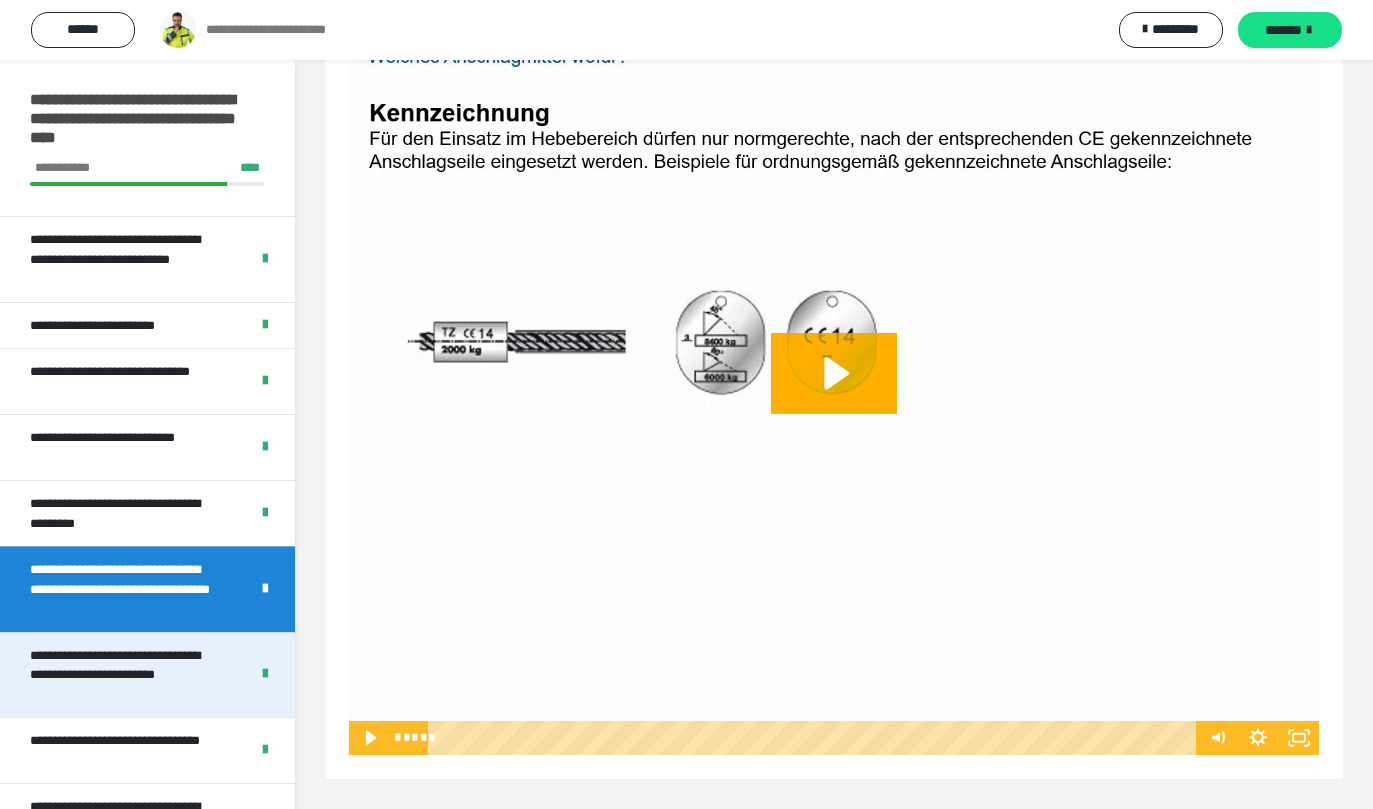 click on "**********" at bounding box center [124, 675] 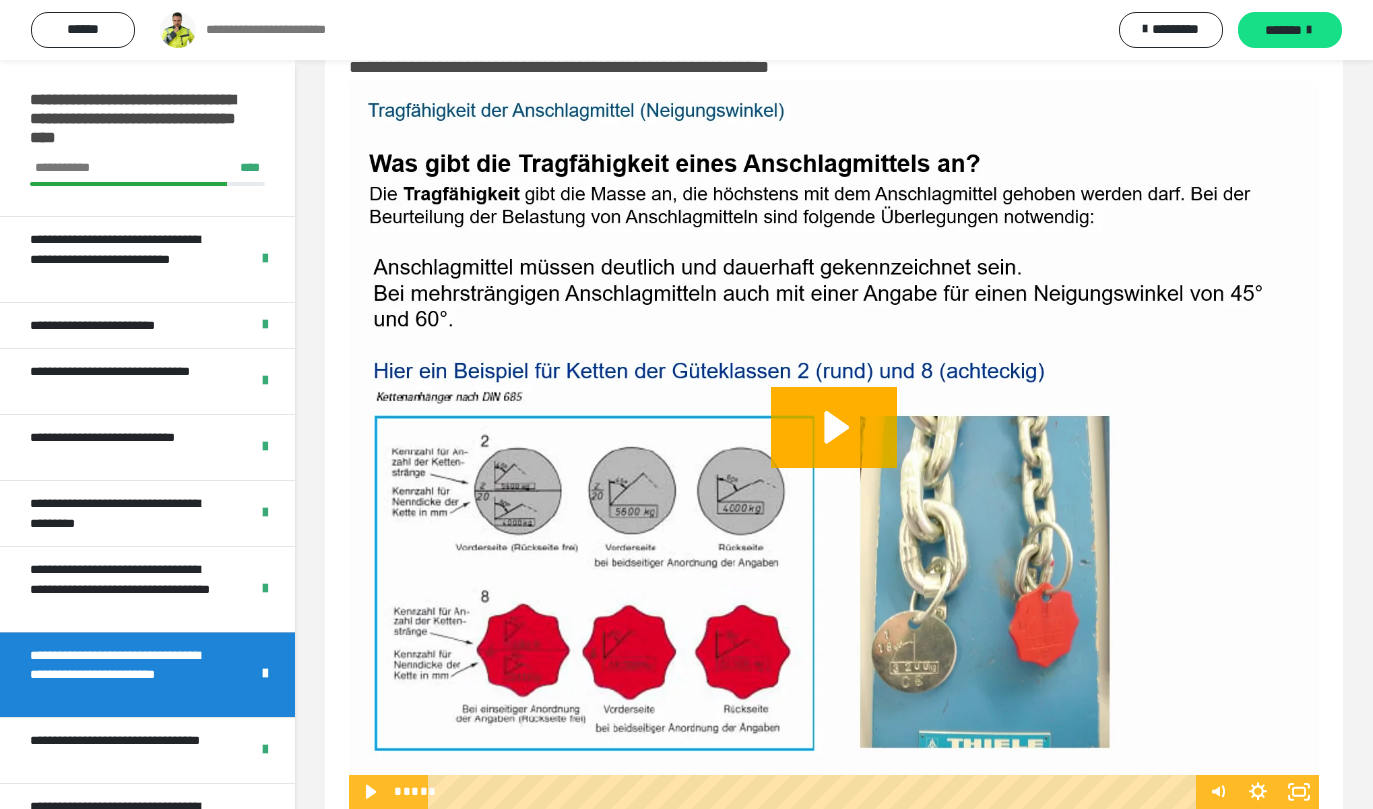 scroll, scrollTop: 114, scrollLeft: 0, axis: vertical 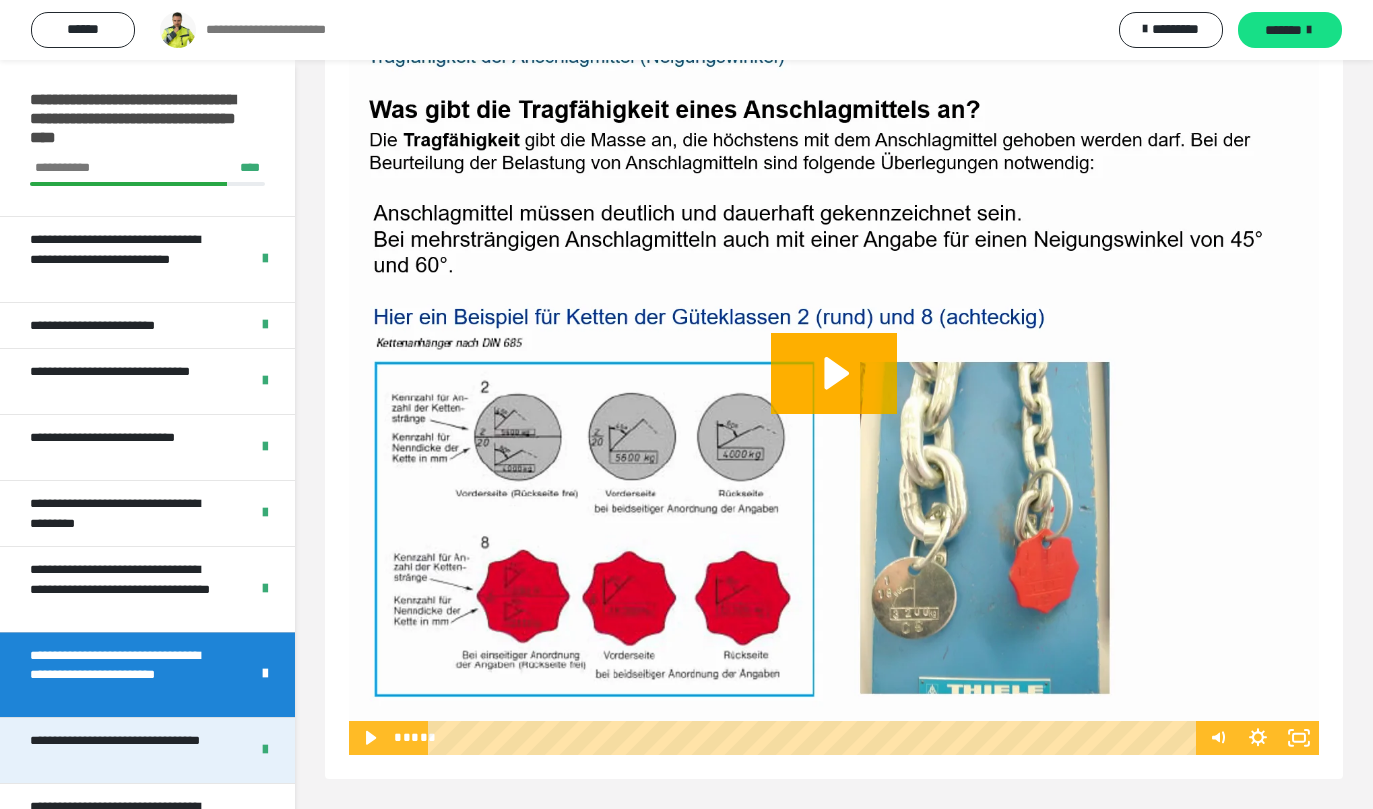 click on "**********" at bounding box center (124, 750) 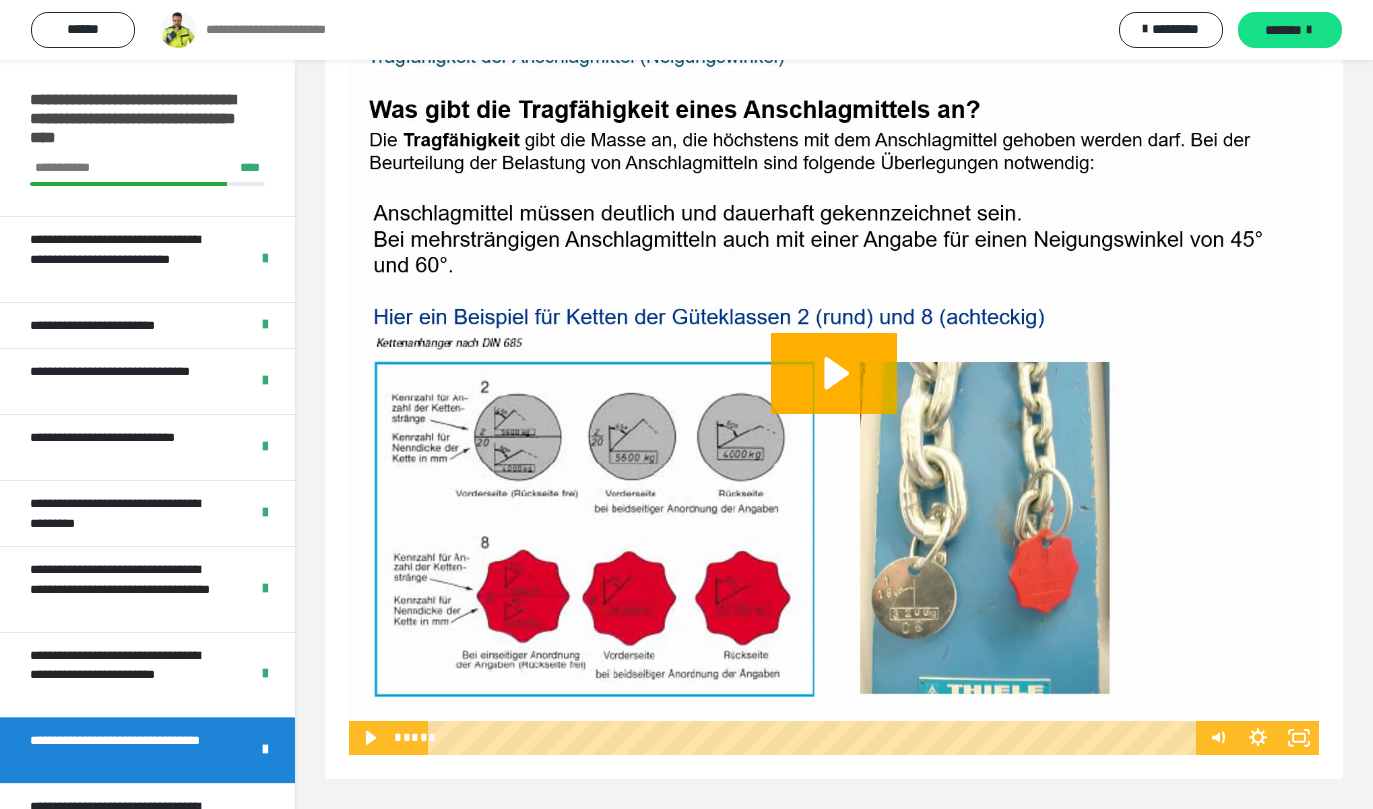 scroll, scrollTop: 60, scrollLeft: 0, axis: vertical 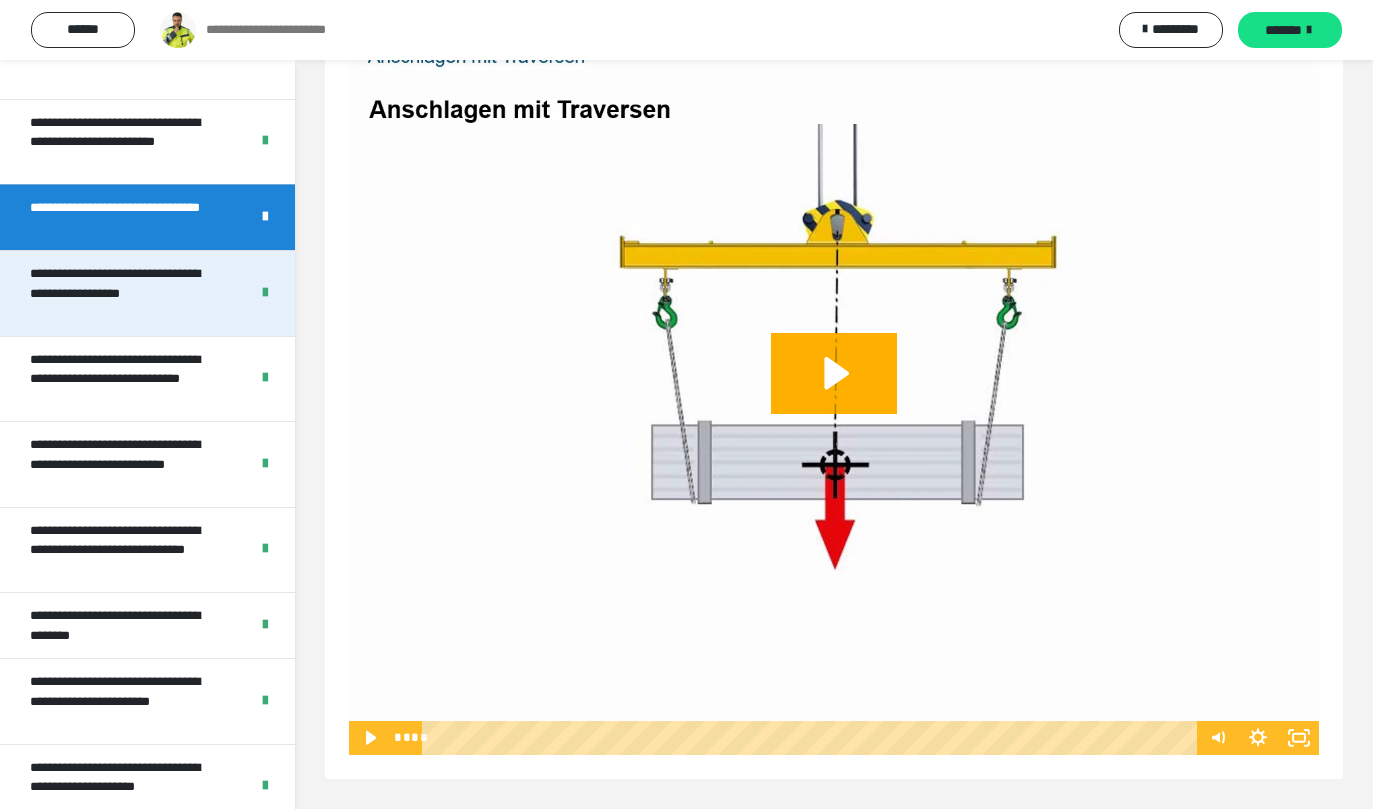 click on "**********" at bounding box center (124, 293) 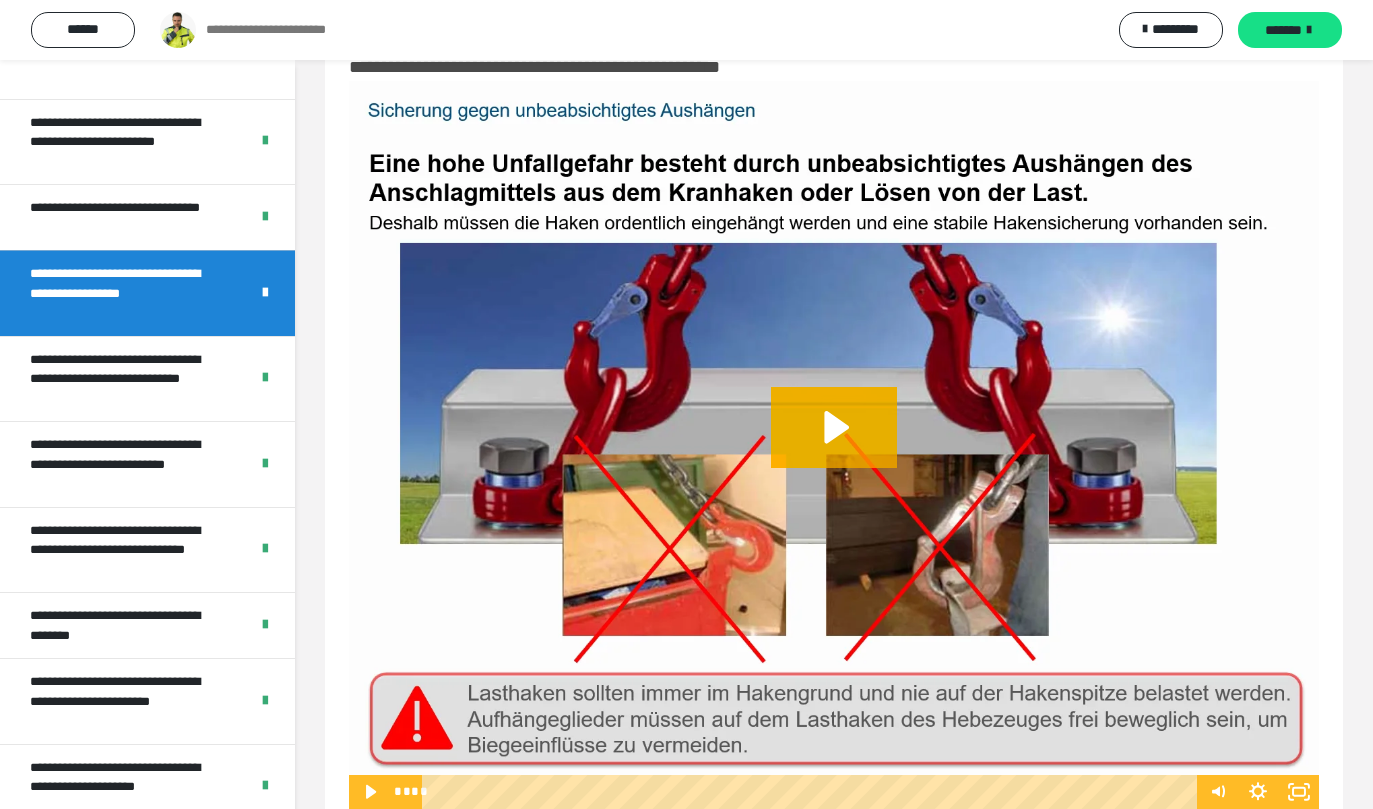 scroll, scrollTop: 114, scrollLeft: 0, axis: vertical 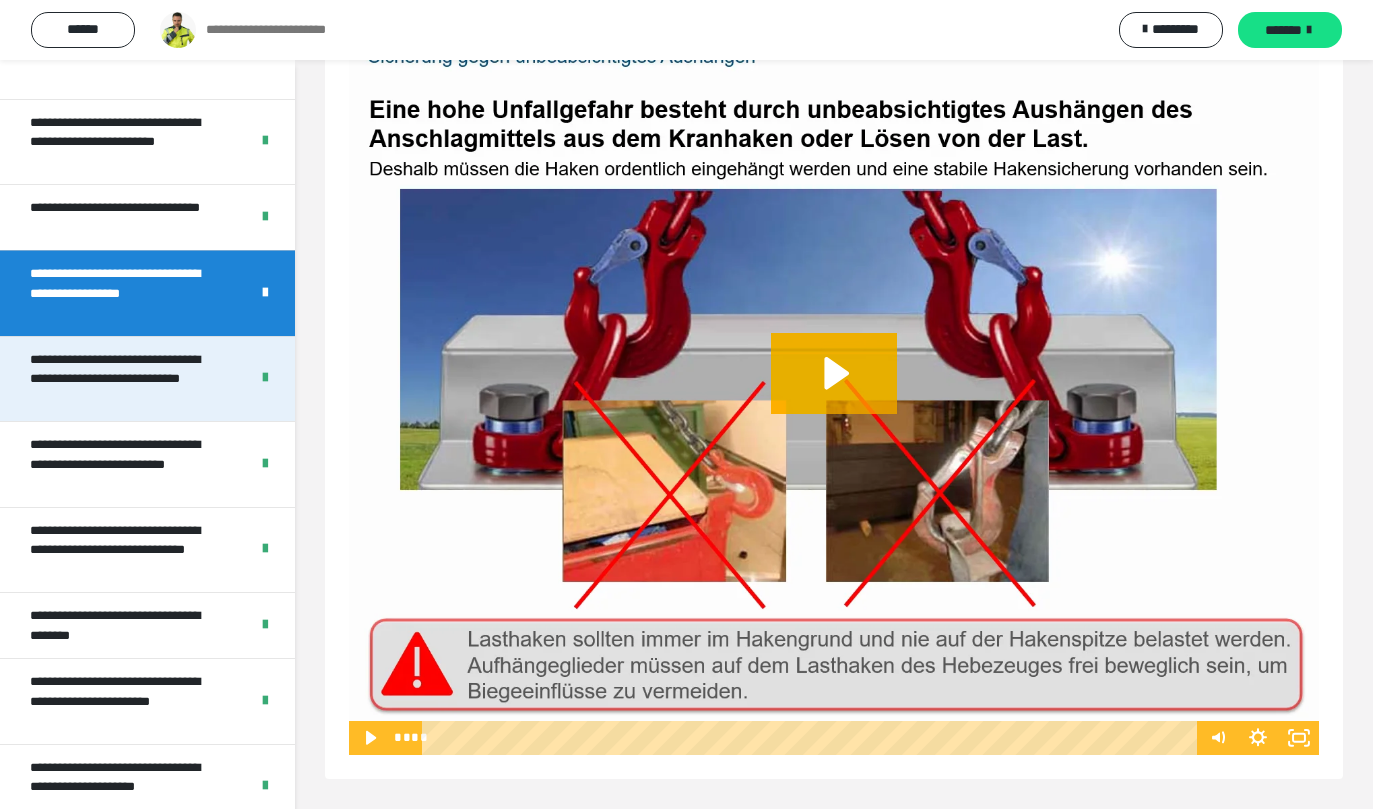 click on "**********" at bounding box center [124, 379] 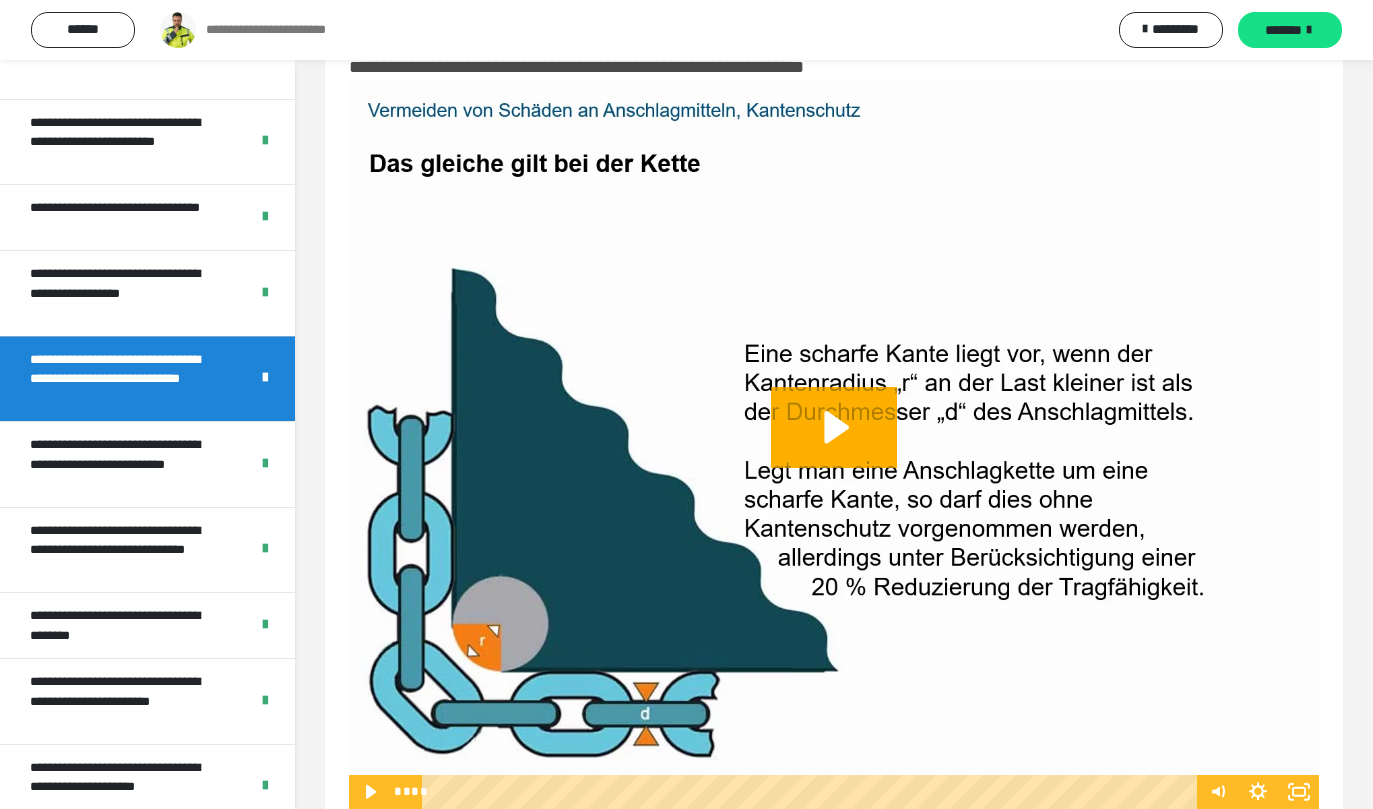 scroll, scrollTop: 114, scrollLeft: 0, axis: vertical 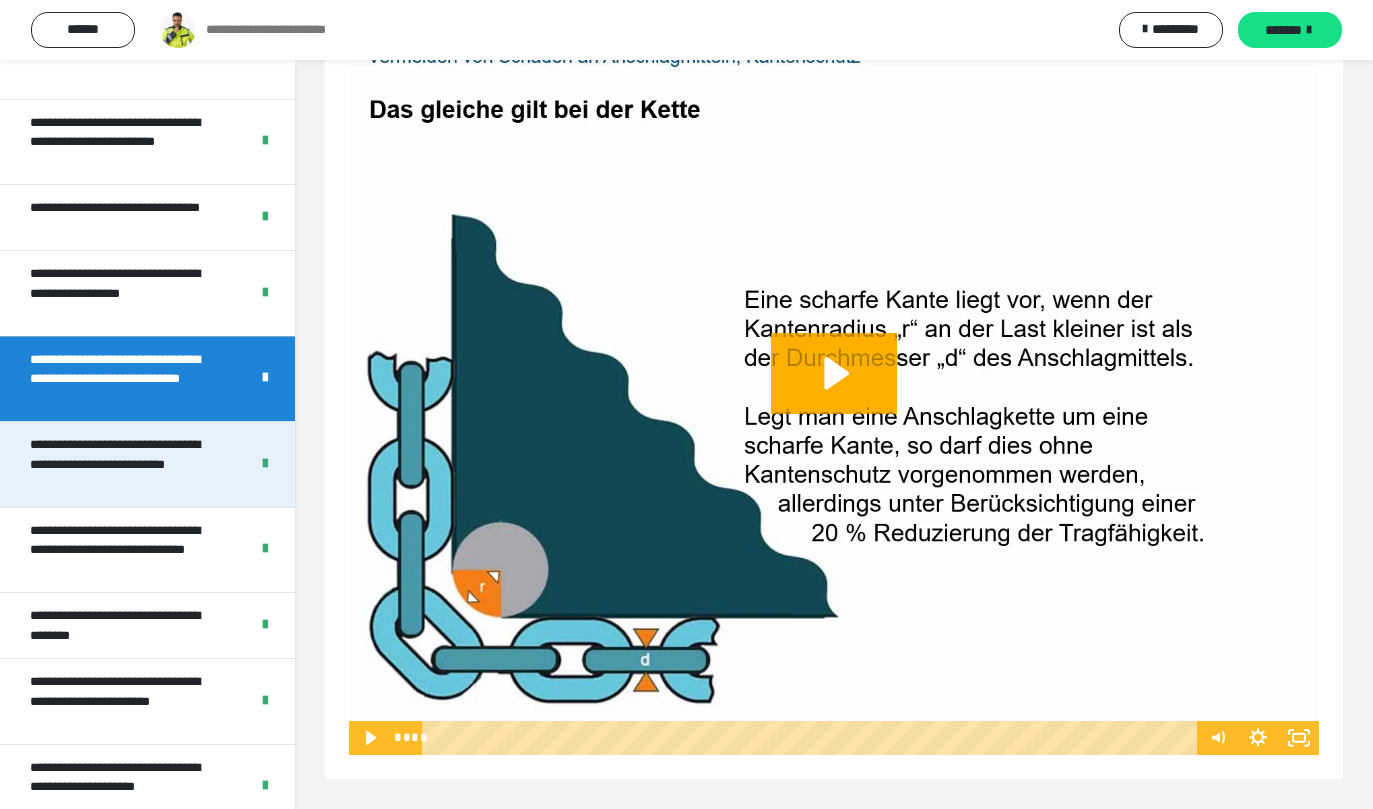click on "**********" at bounding box center (147, 464) 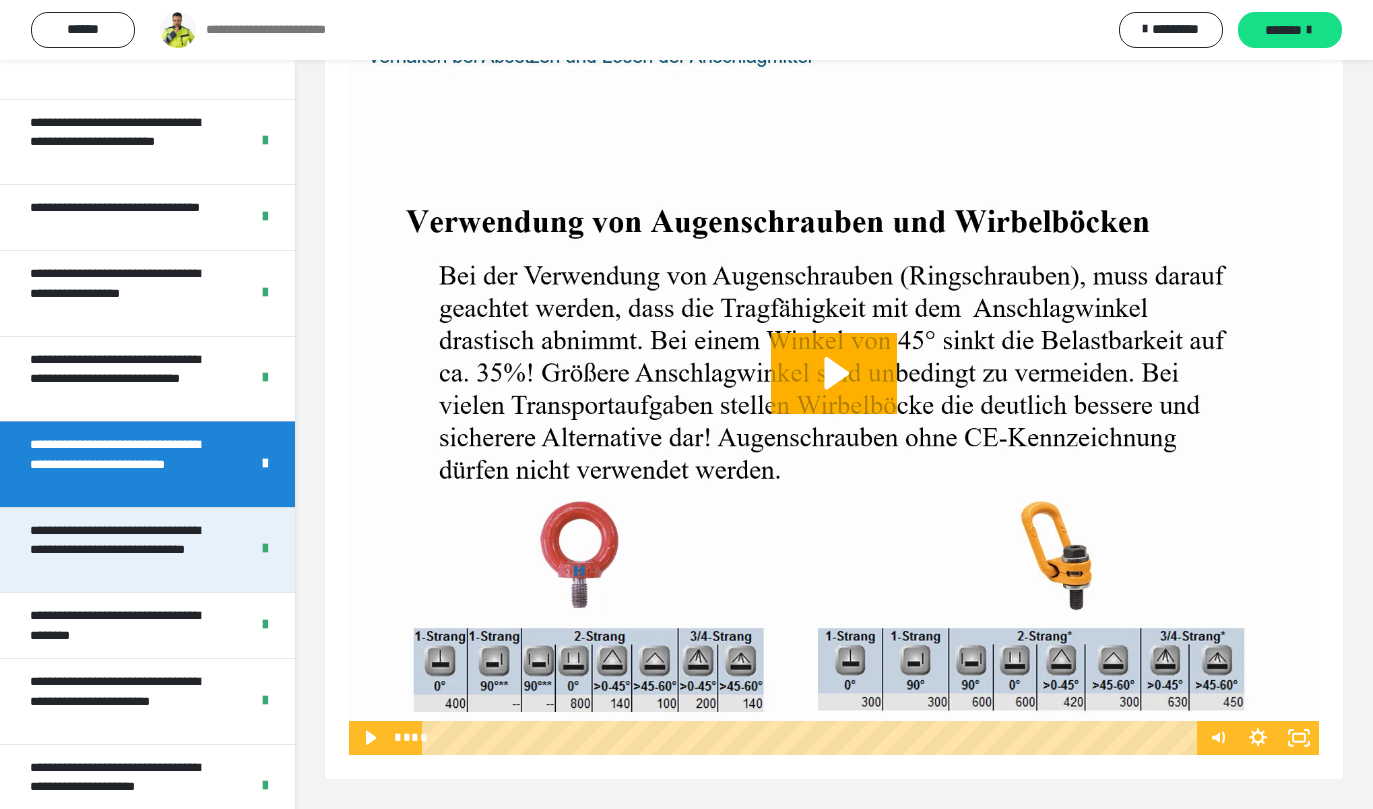 click on "**********" at bounding box center [124, 550] 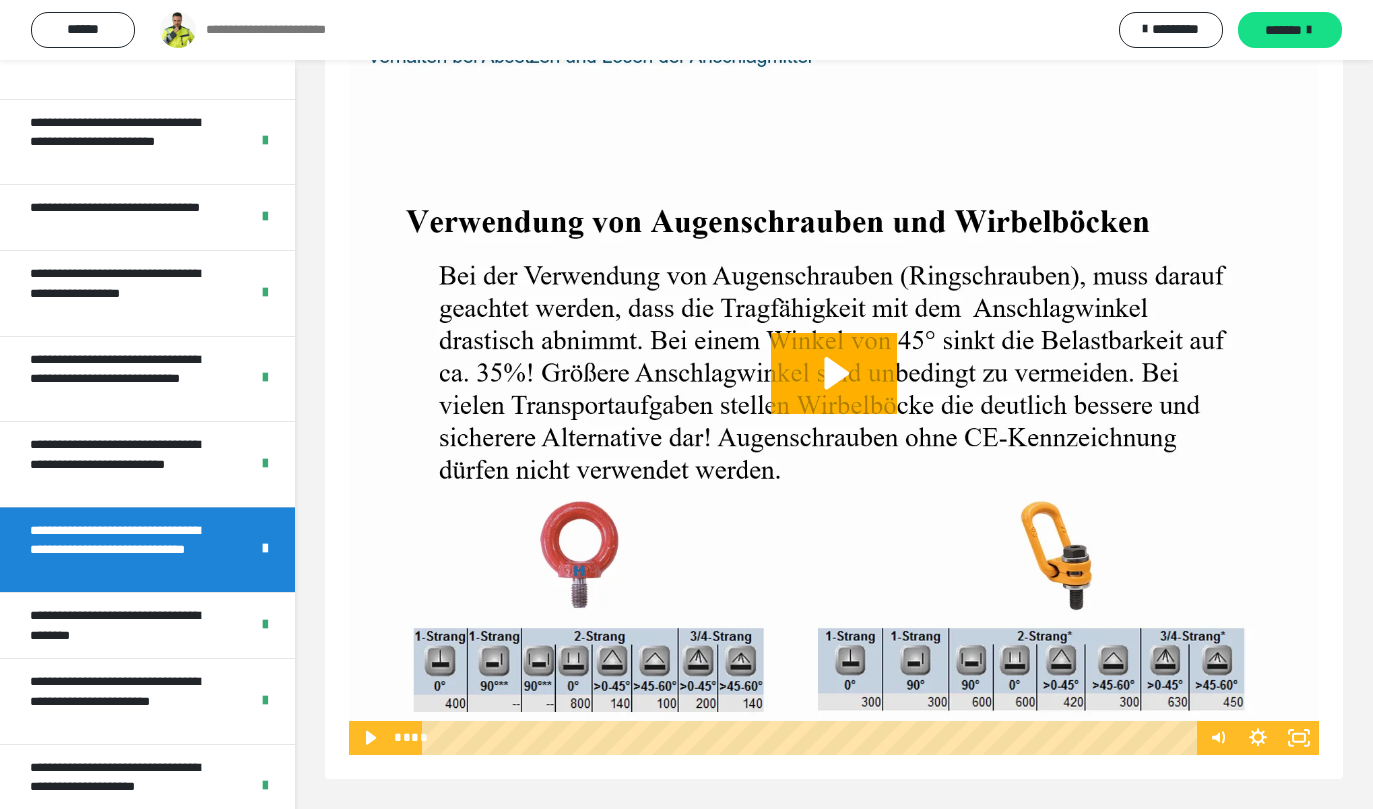 scroll, scrollTop: 60, scrollLeft: 0, axis: vertical 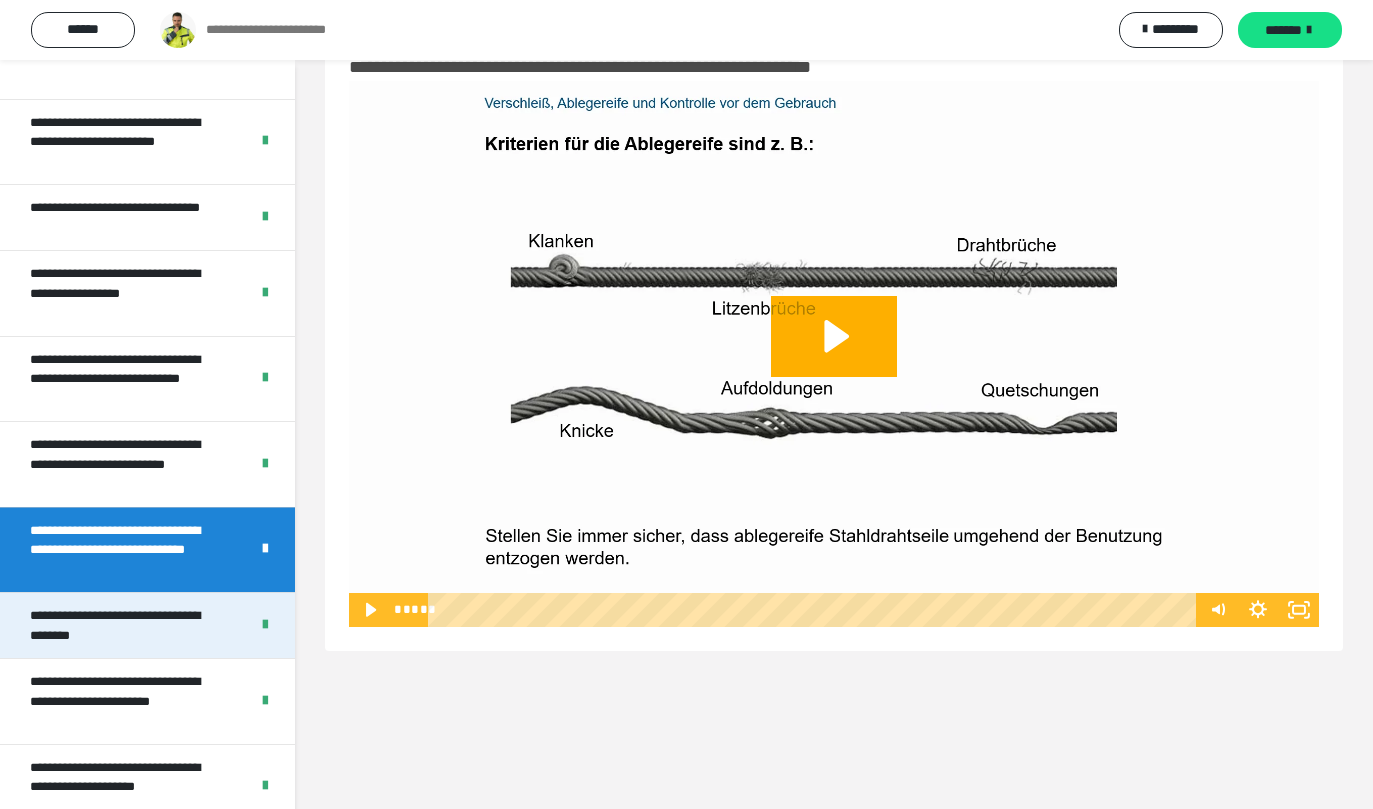 click on "**********" at bounding box center [124, 625] 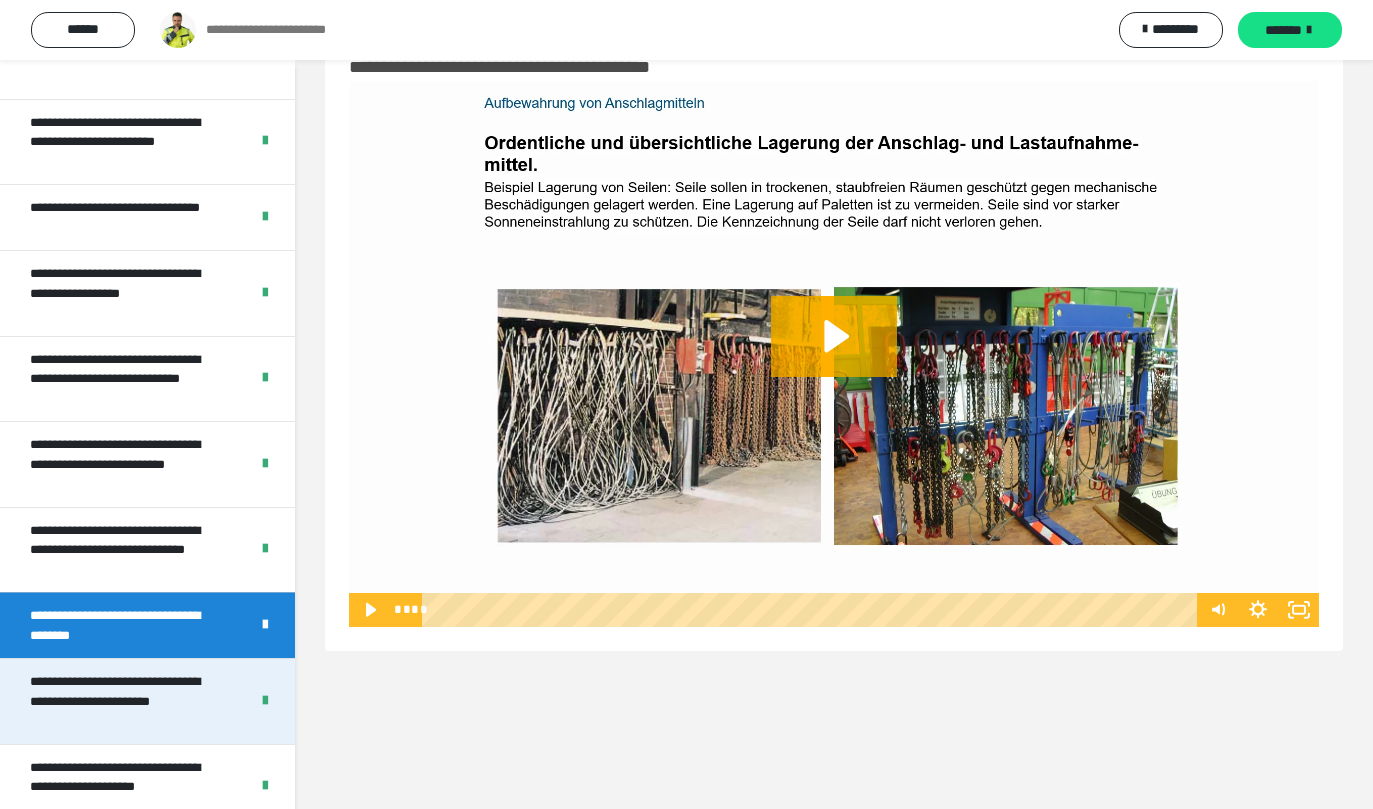 click on "**********" at bounding box center [124, 701] 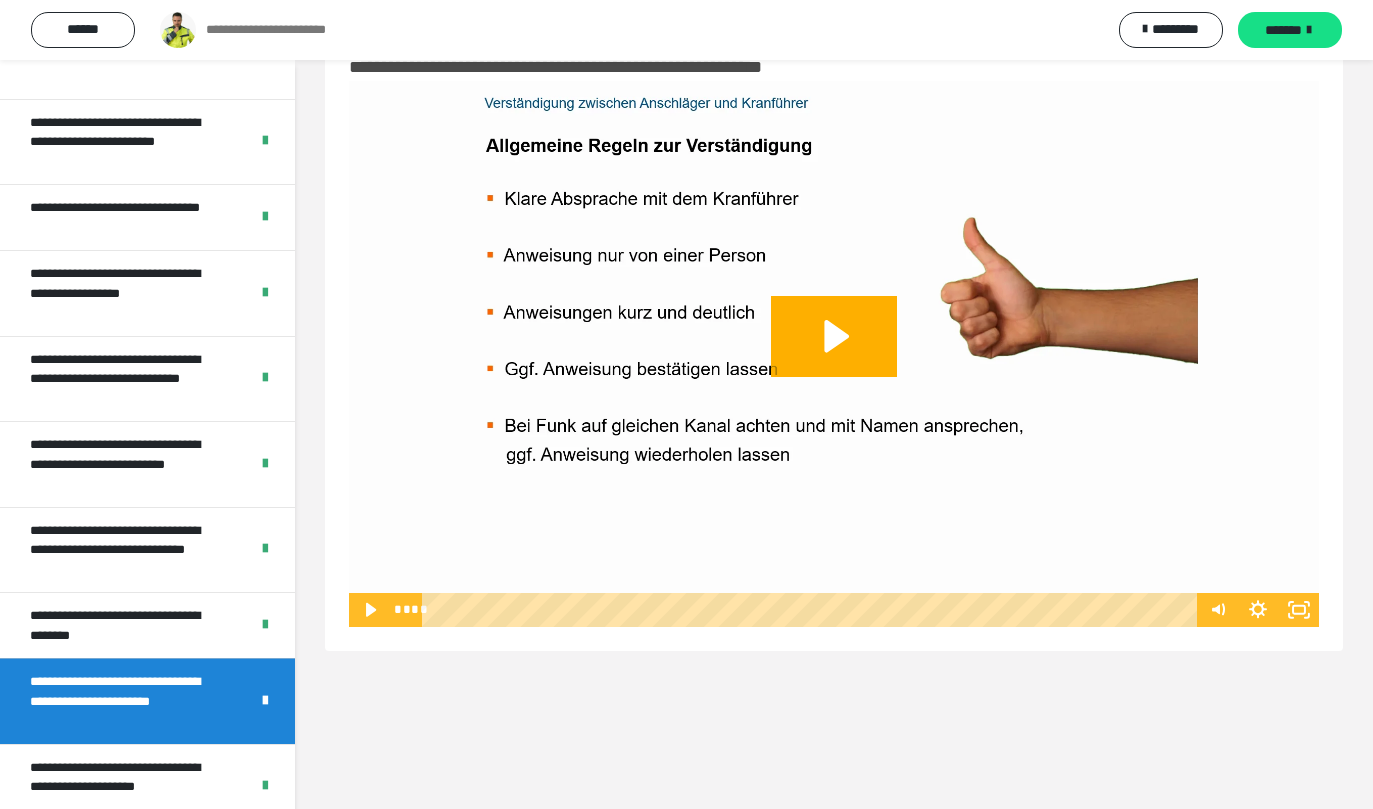click on "**********" at bounding box center (124, 701) 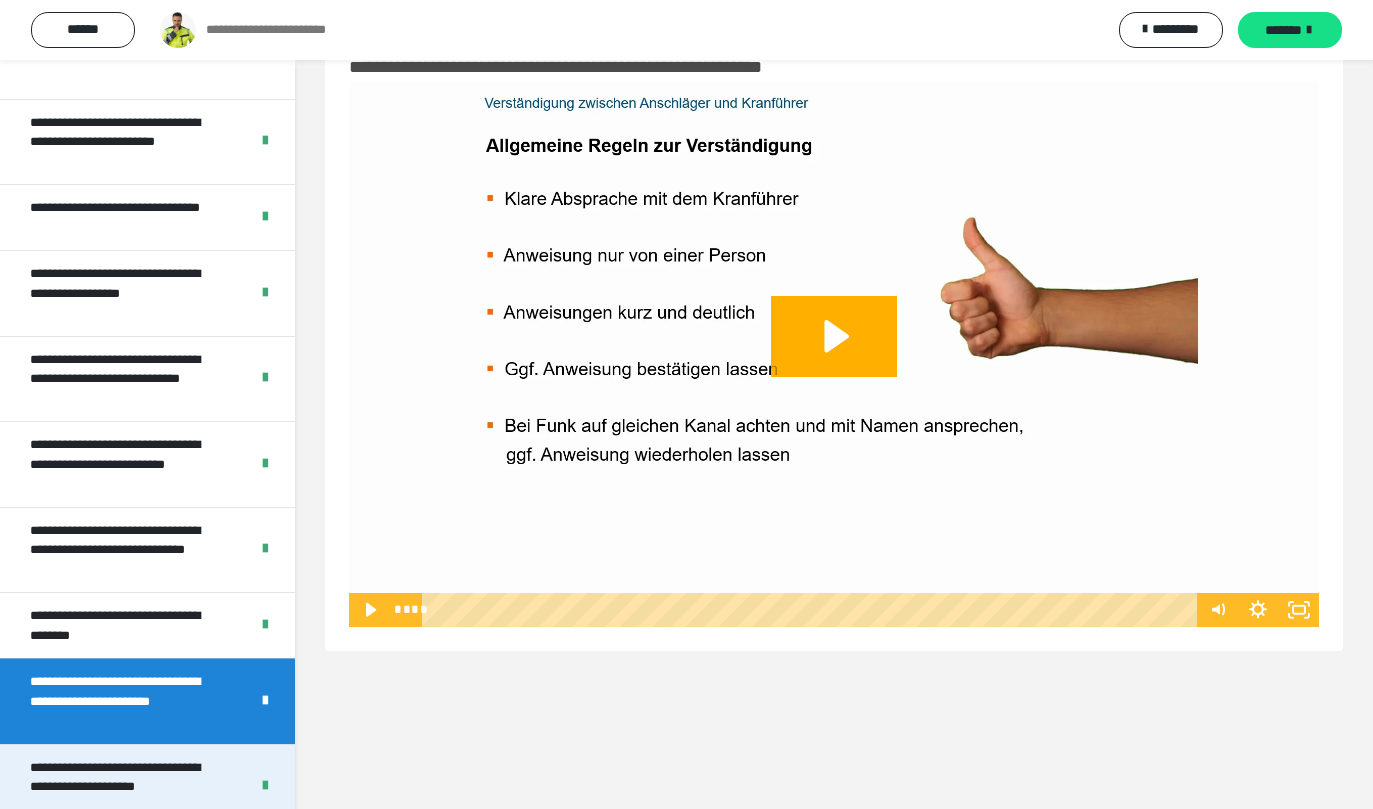 click on "**********" at bounding box center (124, 787) 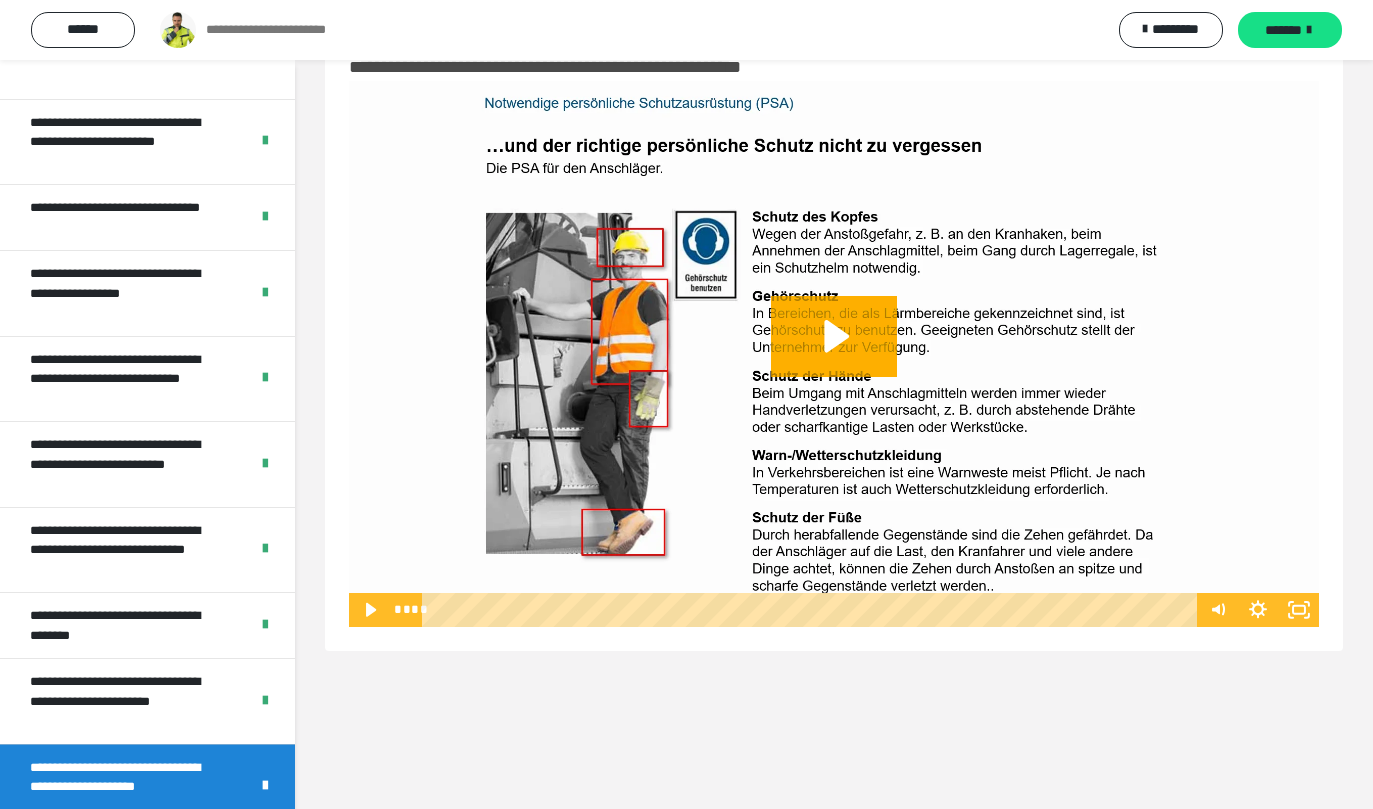 scroll, scrollTop: 881, scrollLeft: 0, axis: vertical 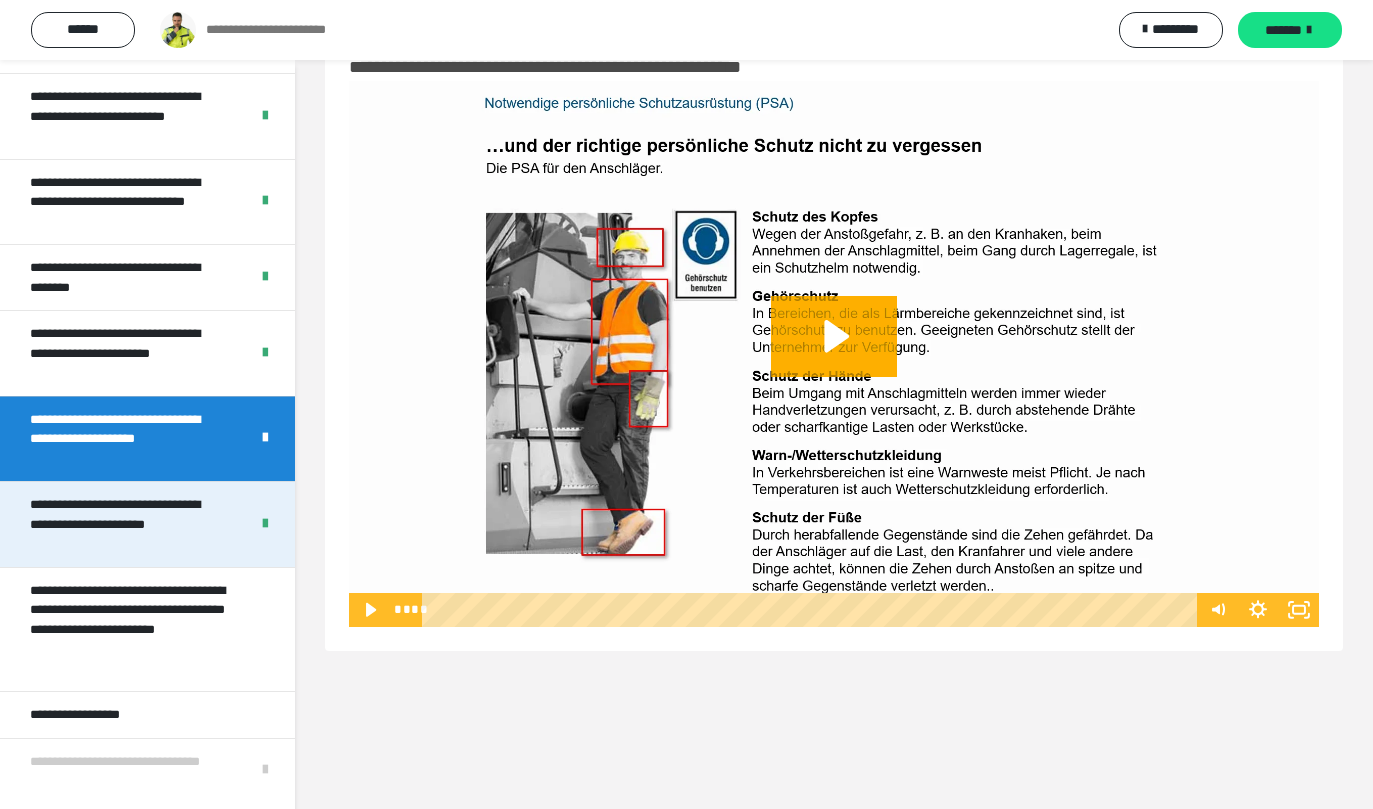 click on "**********" at bounding box center (124, 524) 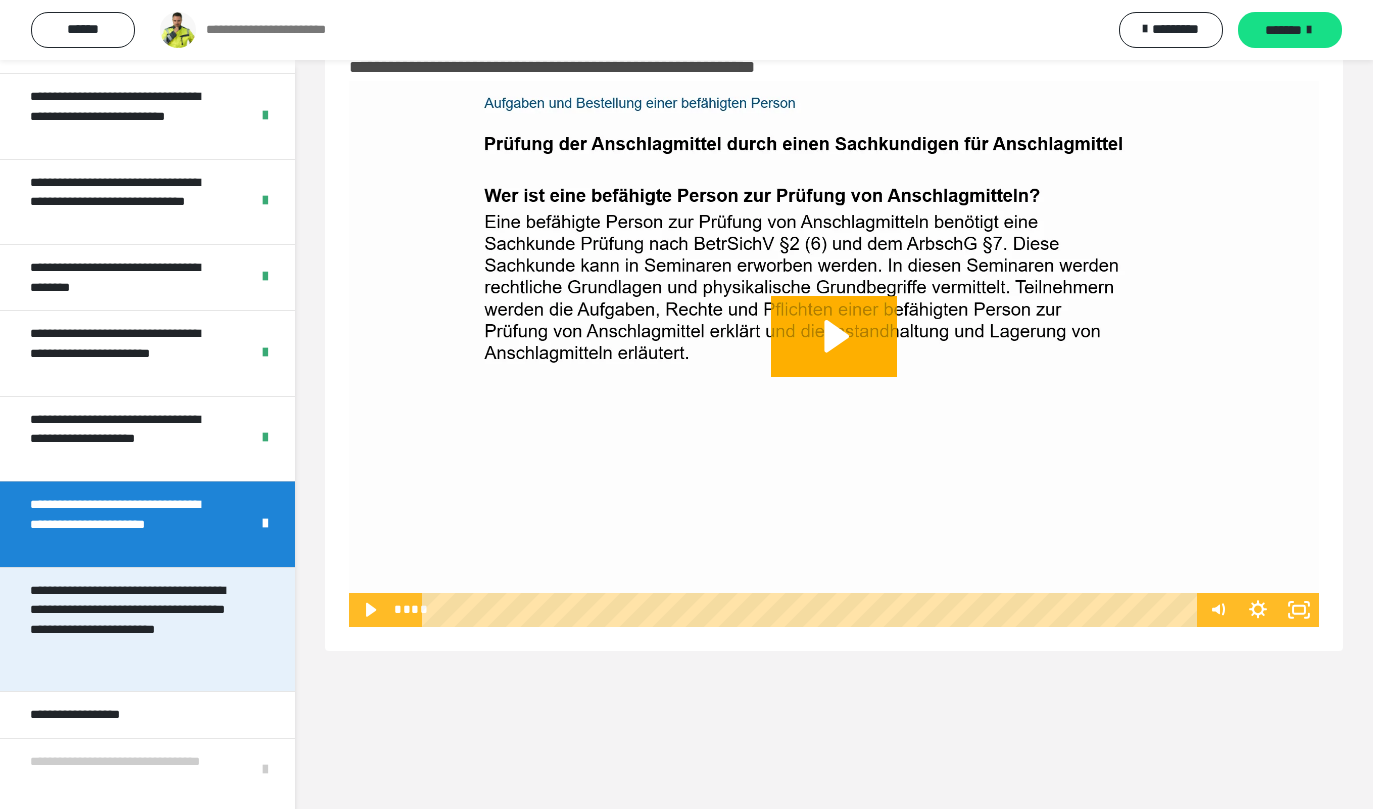 click on "**********" at bounding box center (132, 630) 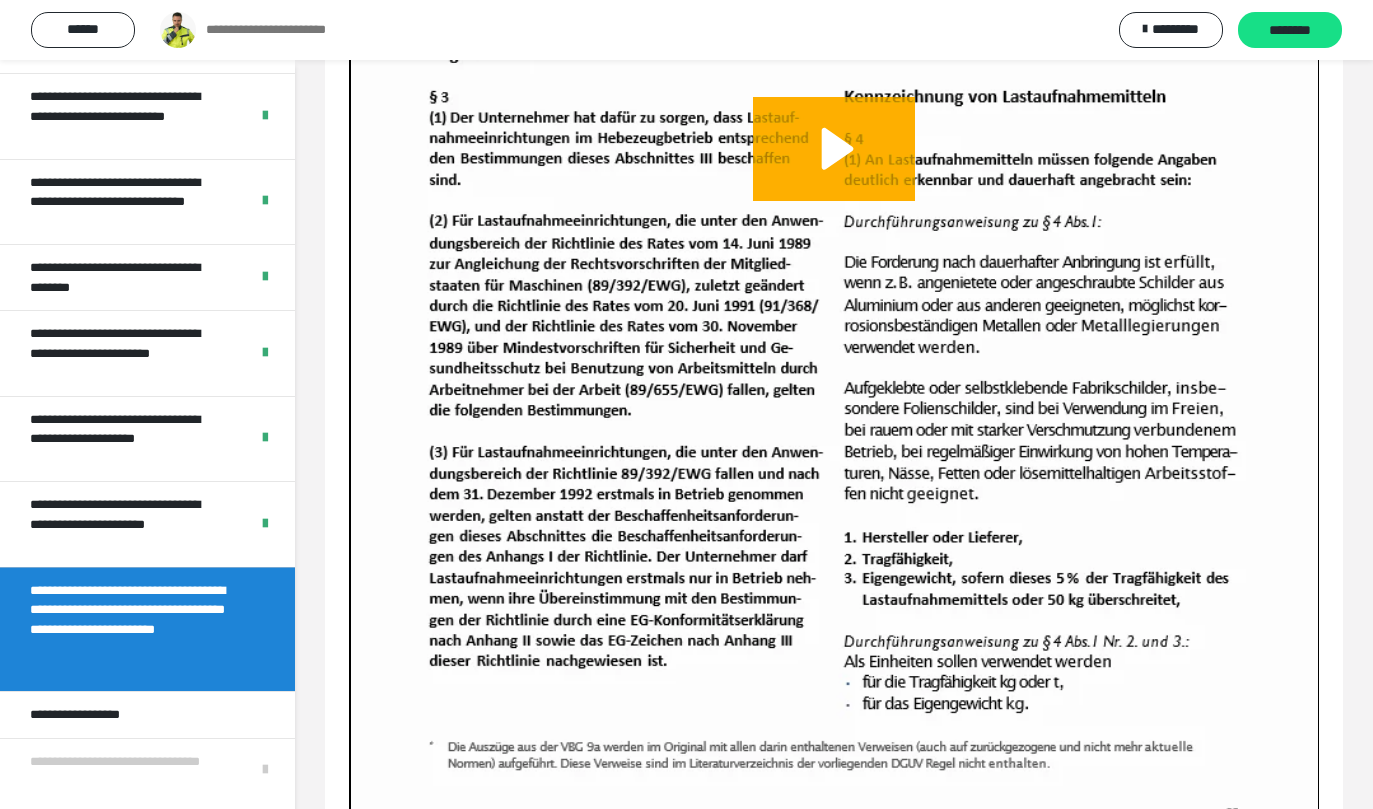 scroll, scrollTop: 848, scrollLeft: 0, axis: vertical 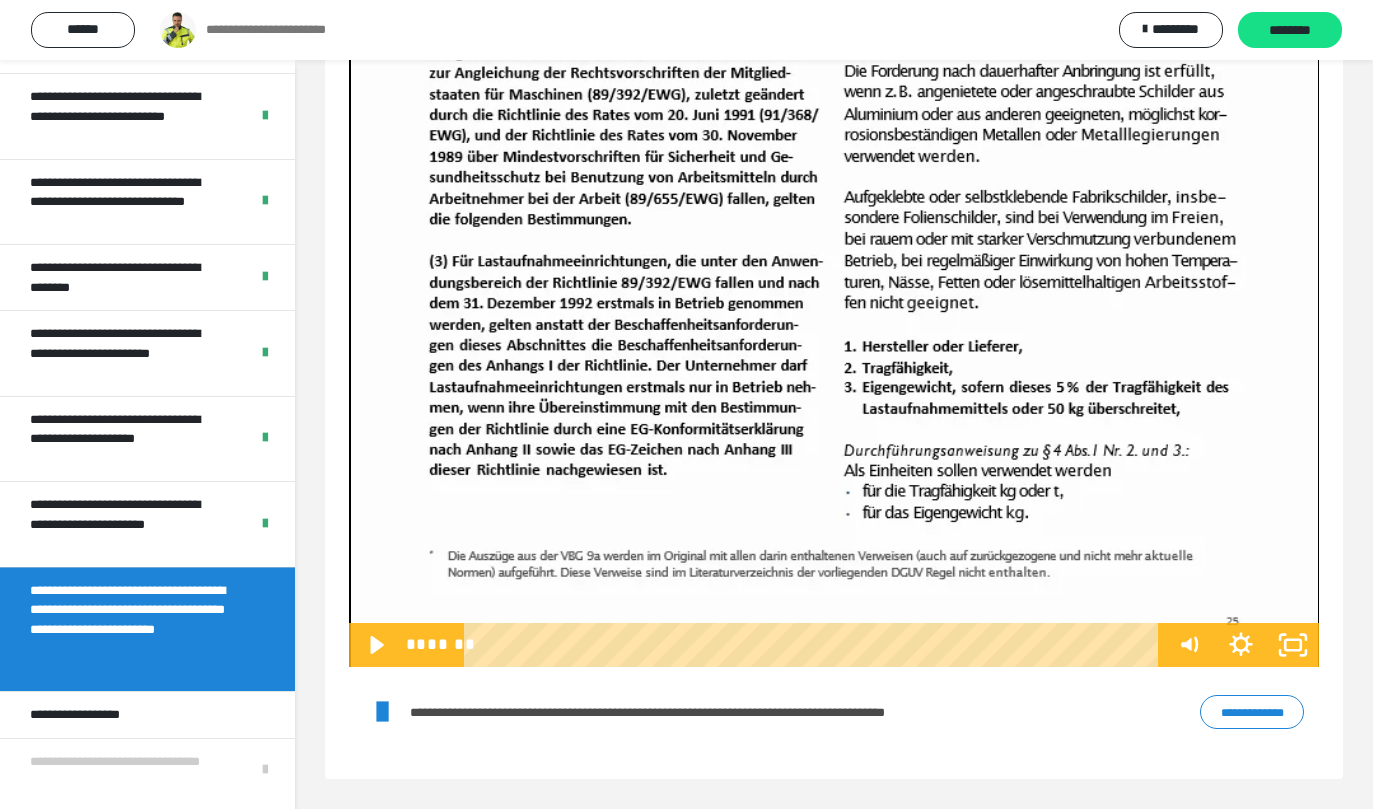click at bounding box center [834, -20] 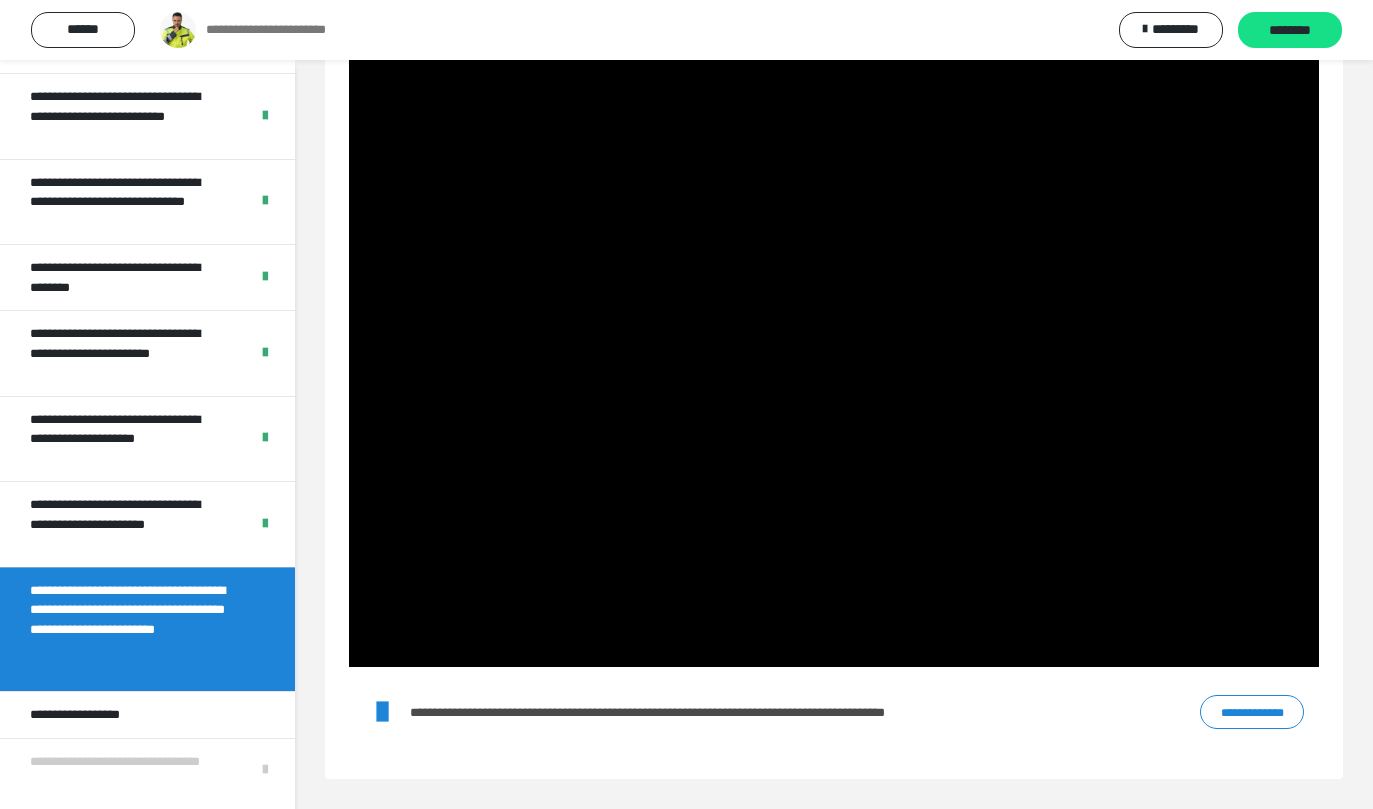 click on "**********" at bounding box center [1252, 712] 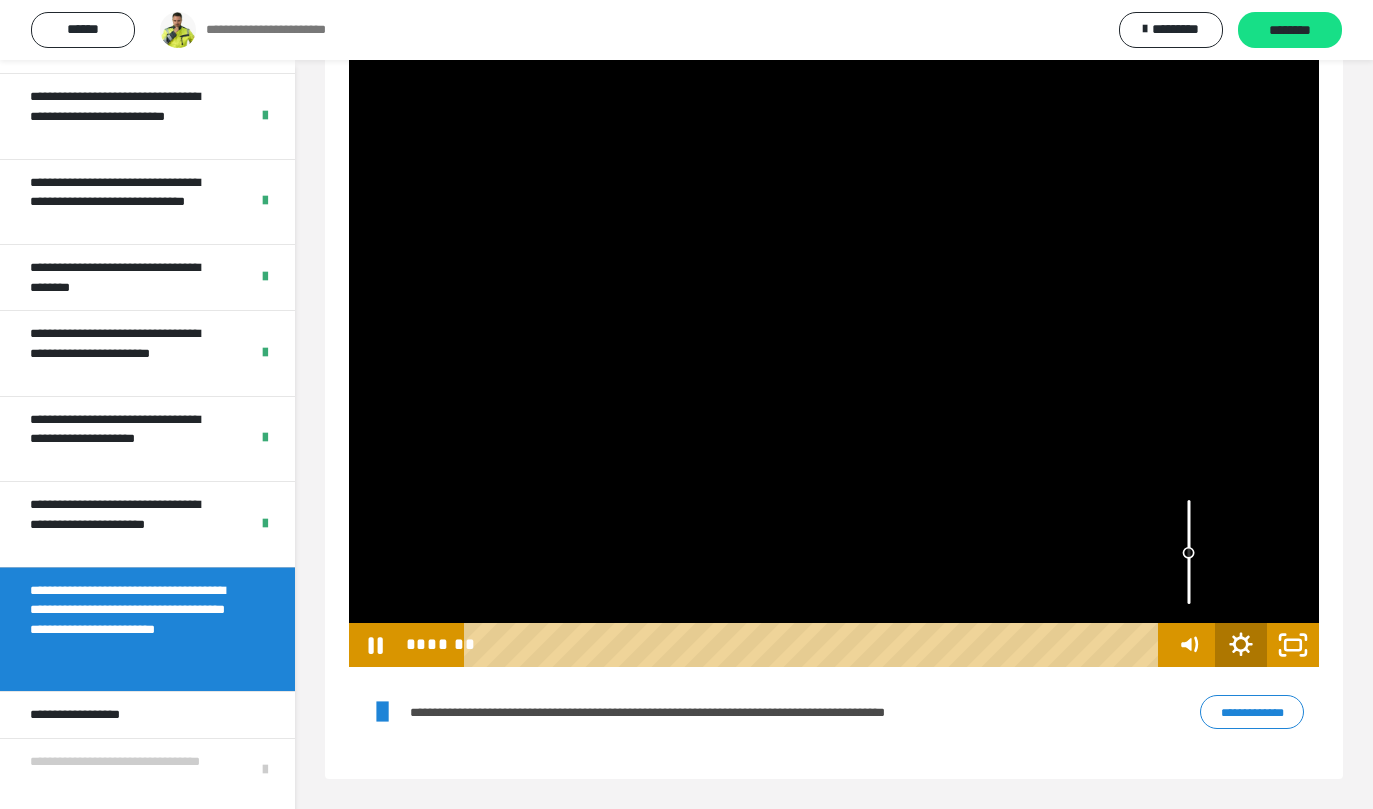 click 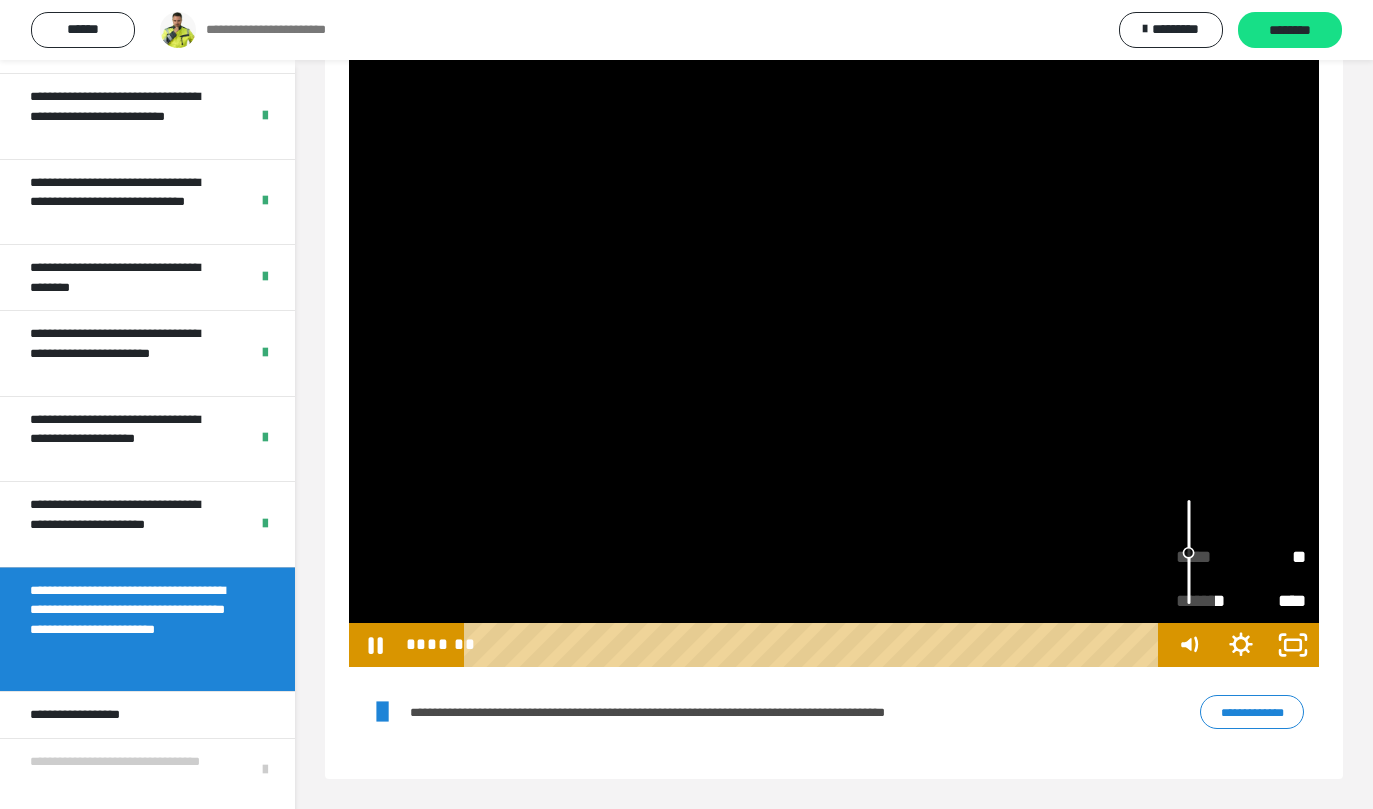 click on "**" at bounding box center (1273, 557) 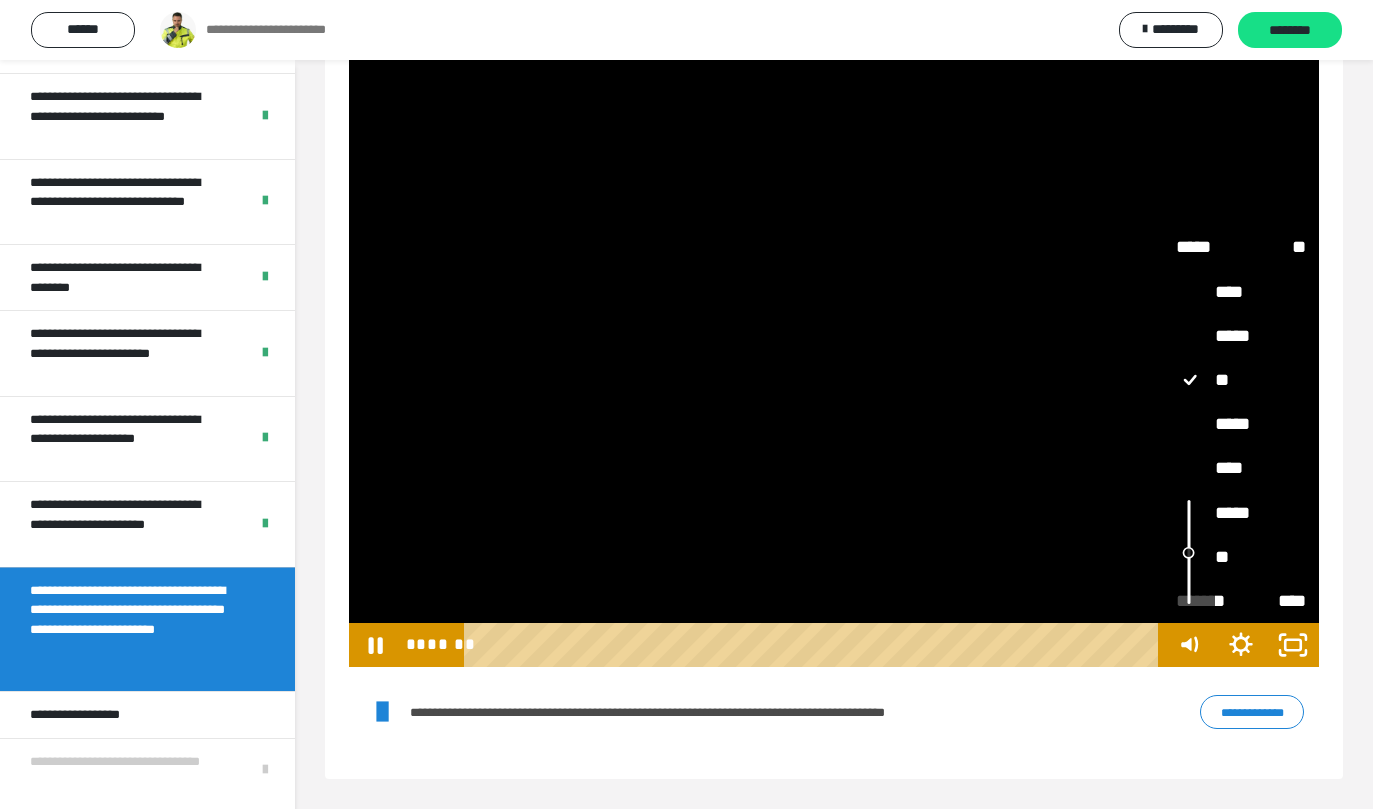 click on "****" at bounding box center (1241, 469) 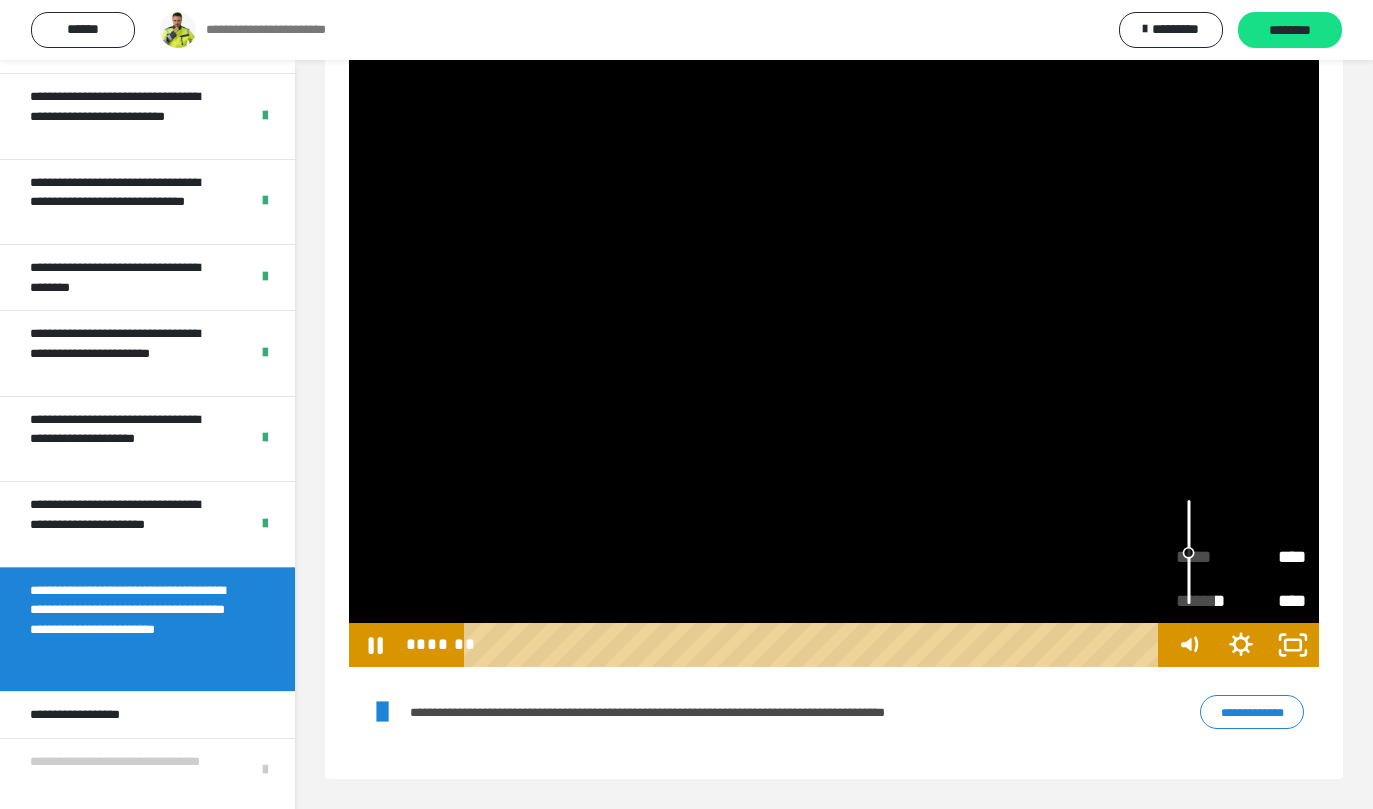 click on "**********" at bounding box center (834, 10) 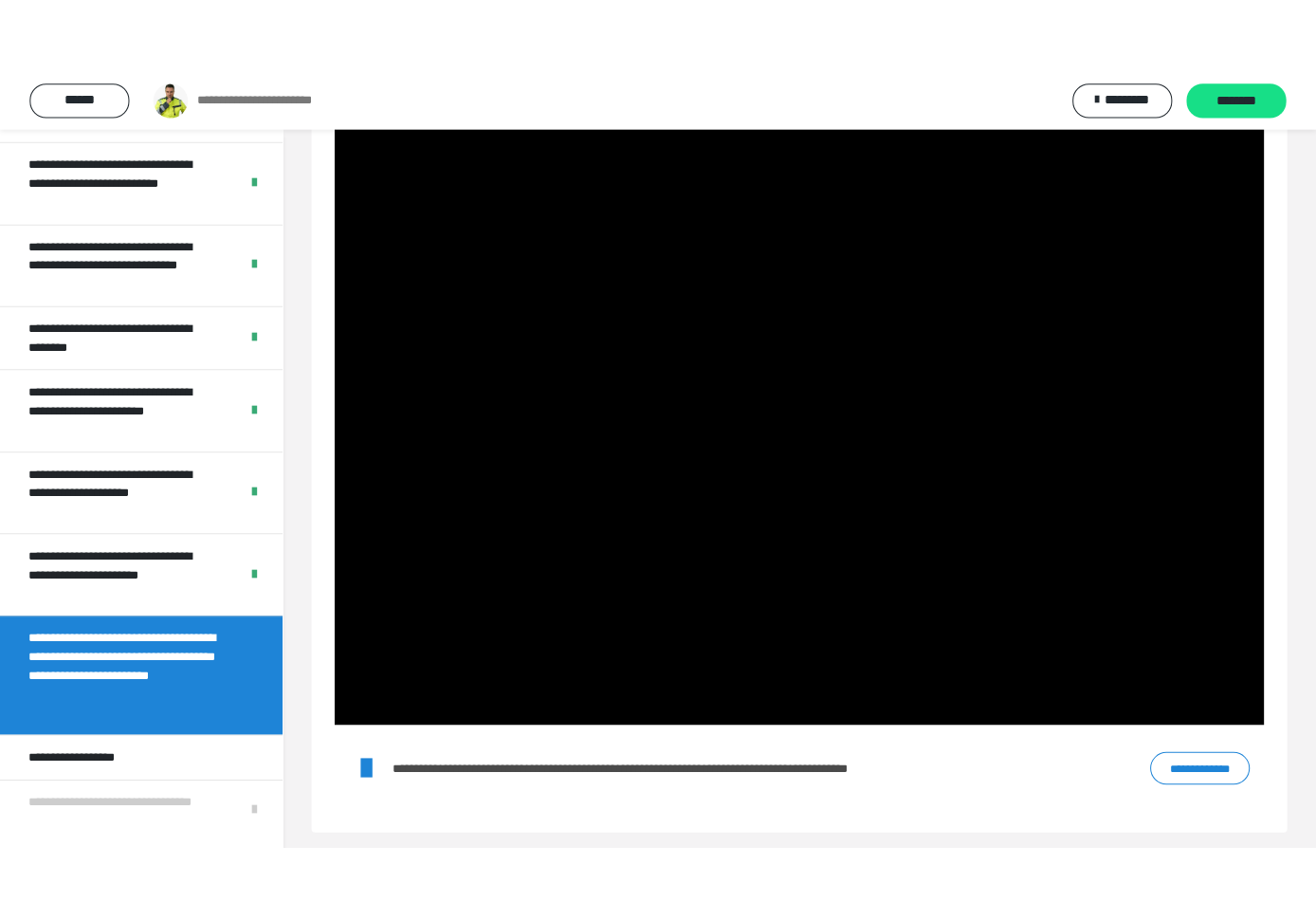 scroll, scrollTop: 672, scrollLeft: 0, axis: vertical 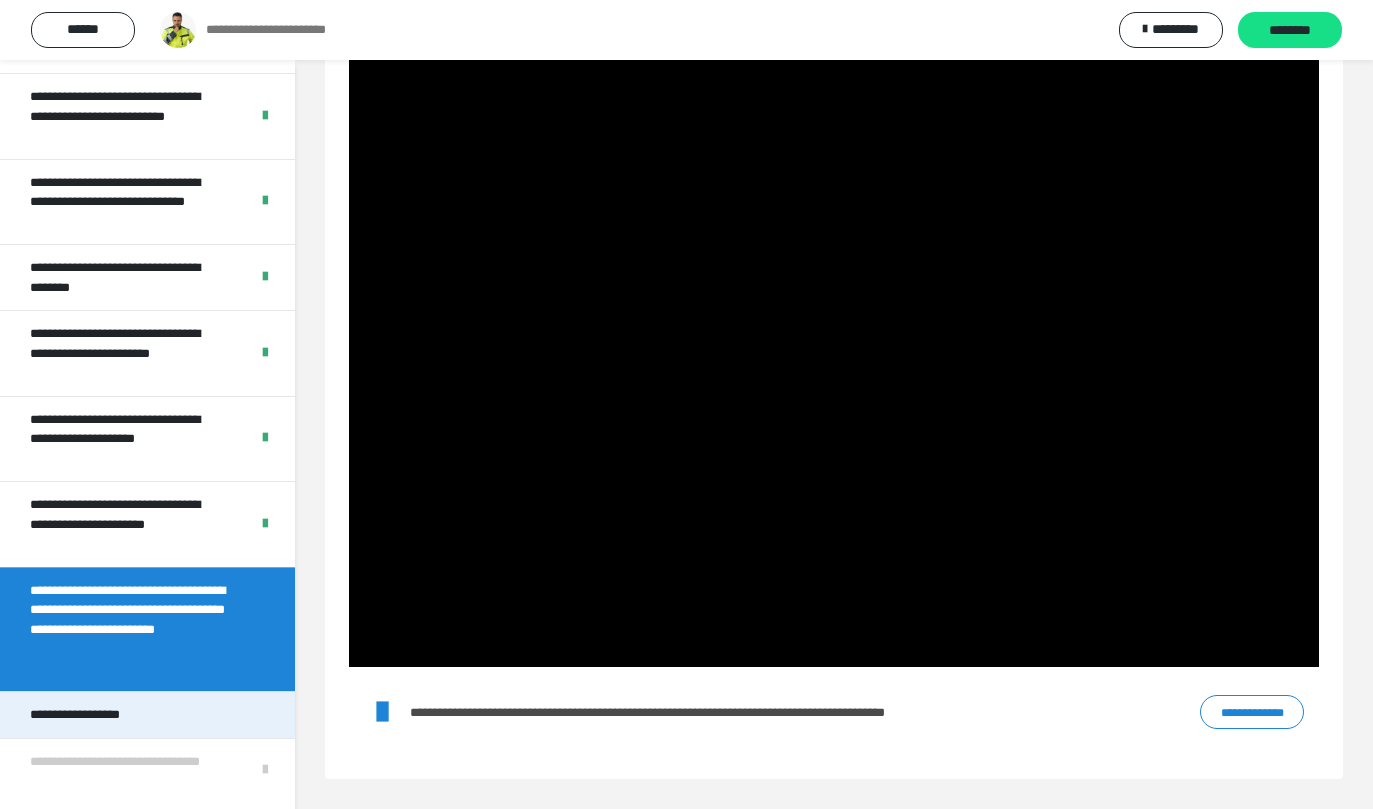 click on "**********" at bounding box center [147, 714] 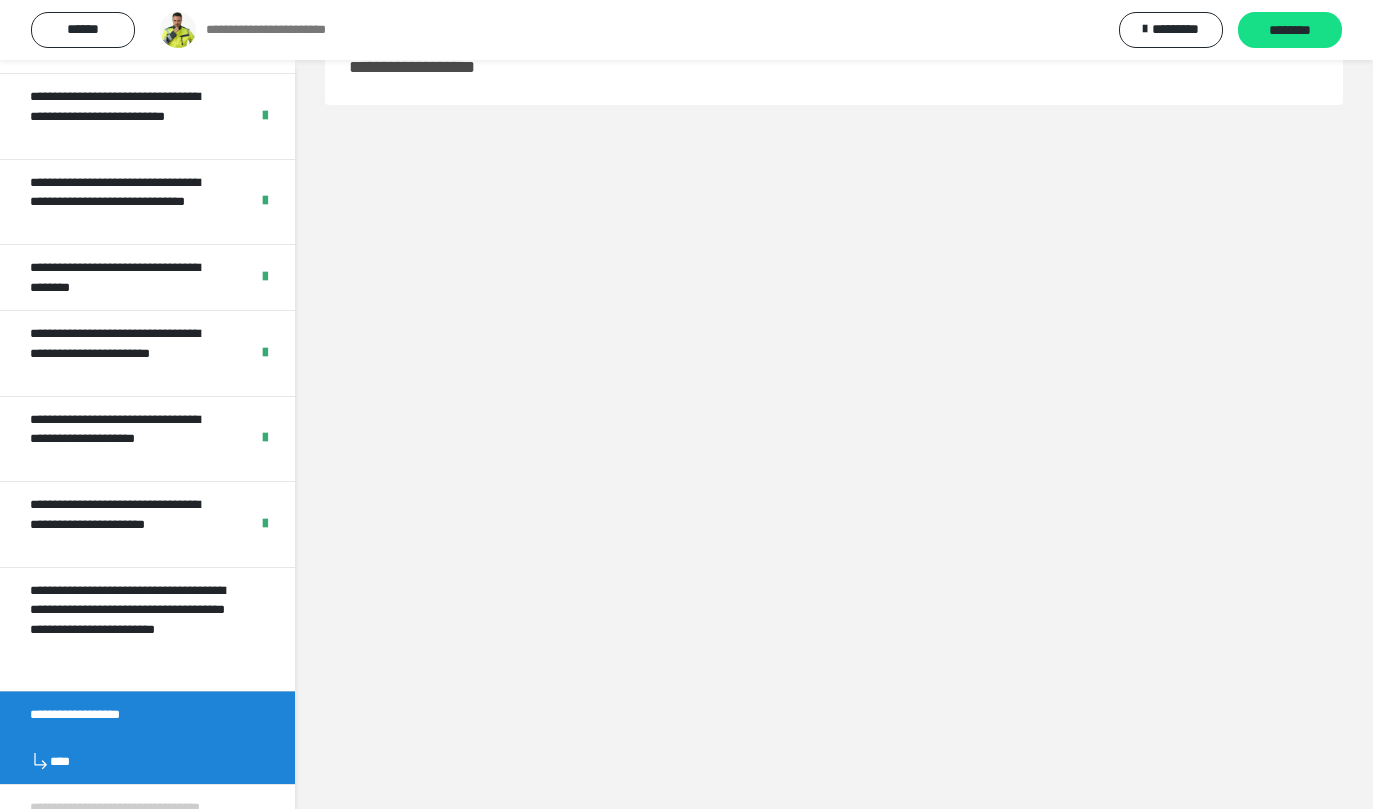 scroll, scrollTop: 60, scrollLeft: 0, axis: vertical 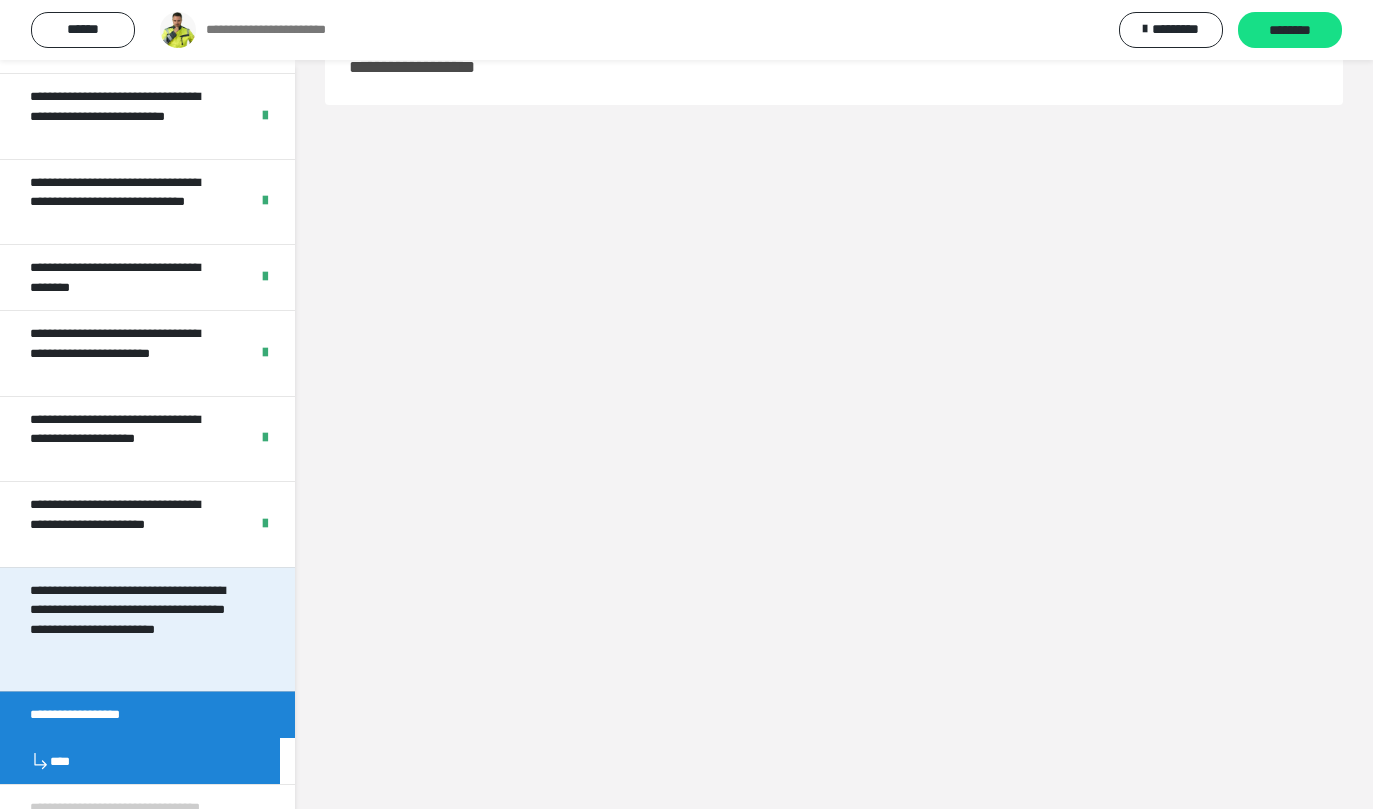 click on "**********" at bounding box center (132, 630) 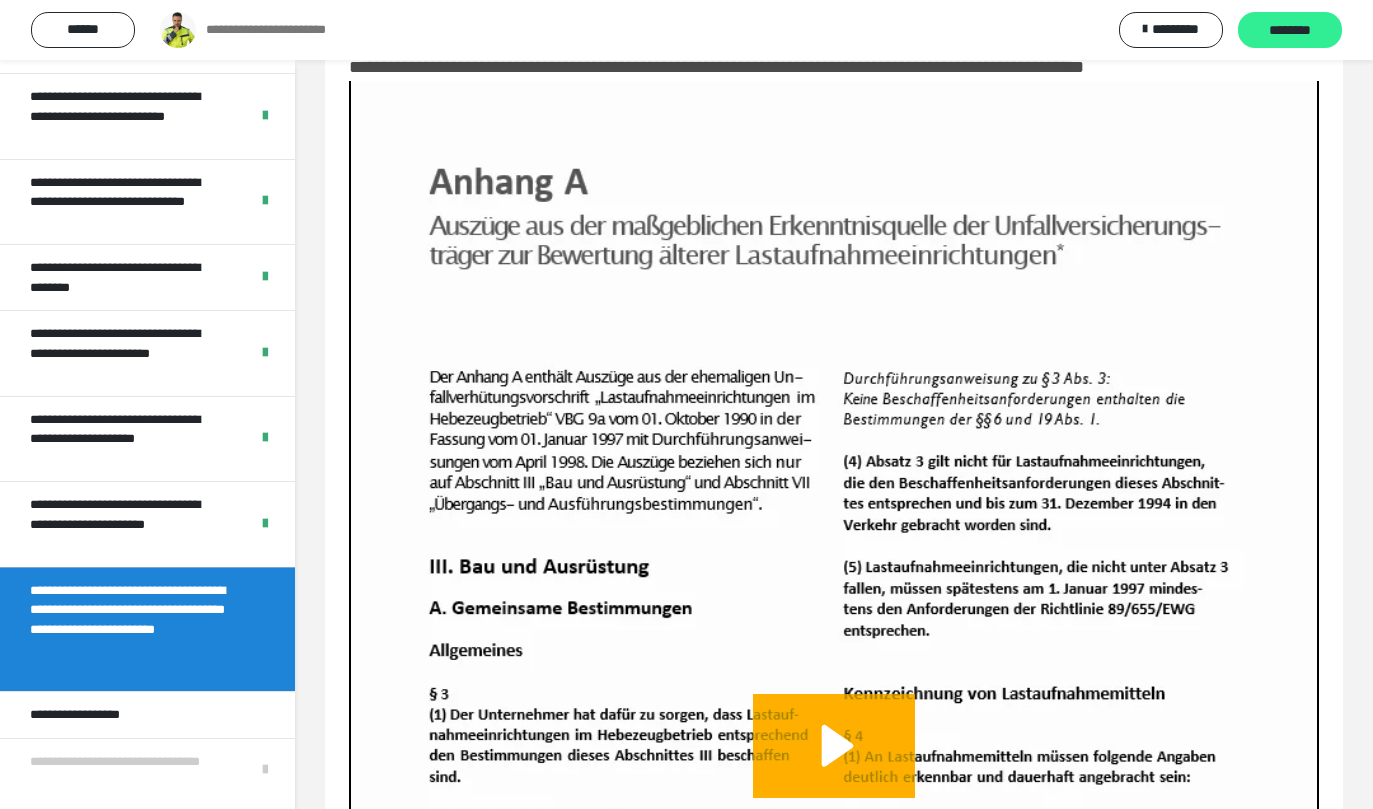 click on "********" at bounding box center (1290, 30) 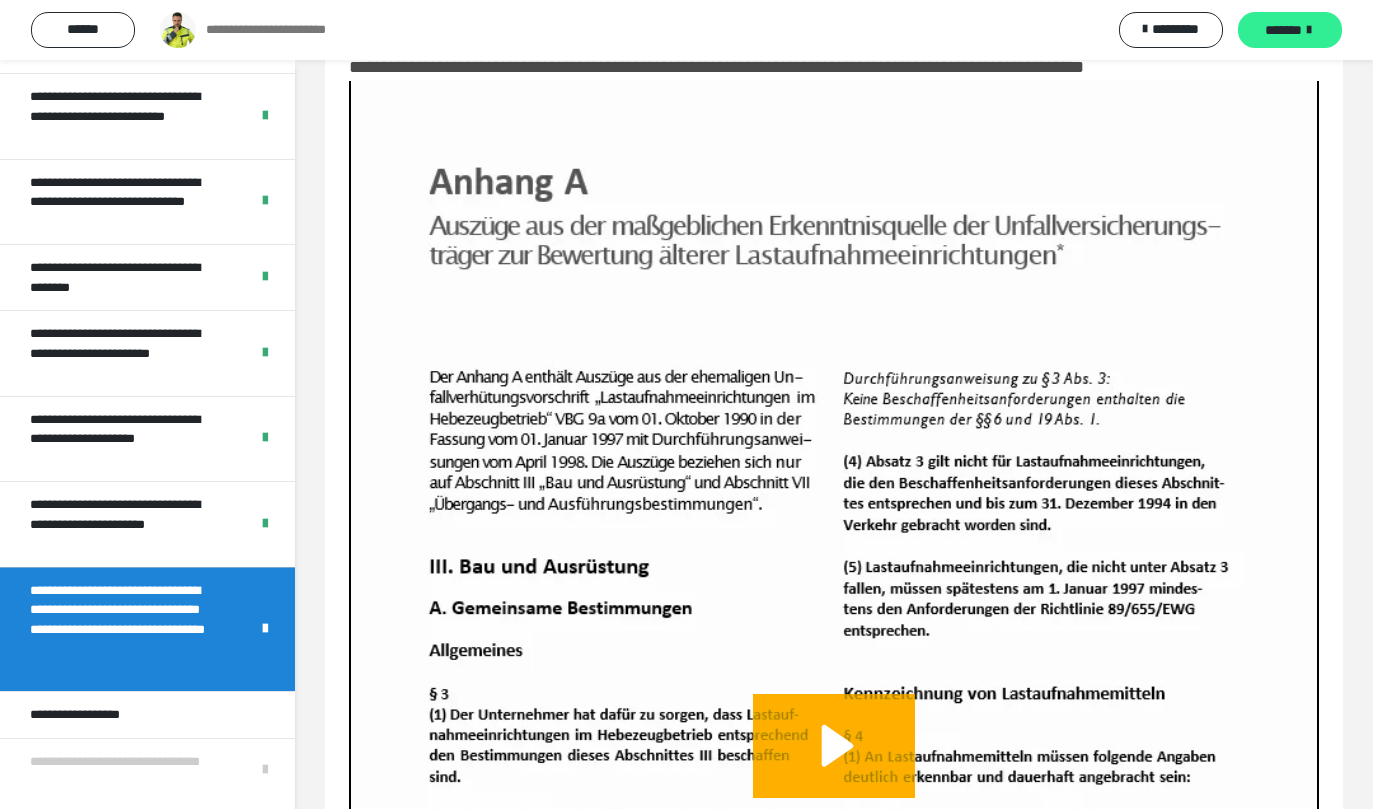 click on "*******" at bounding box center (1290, 30) 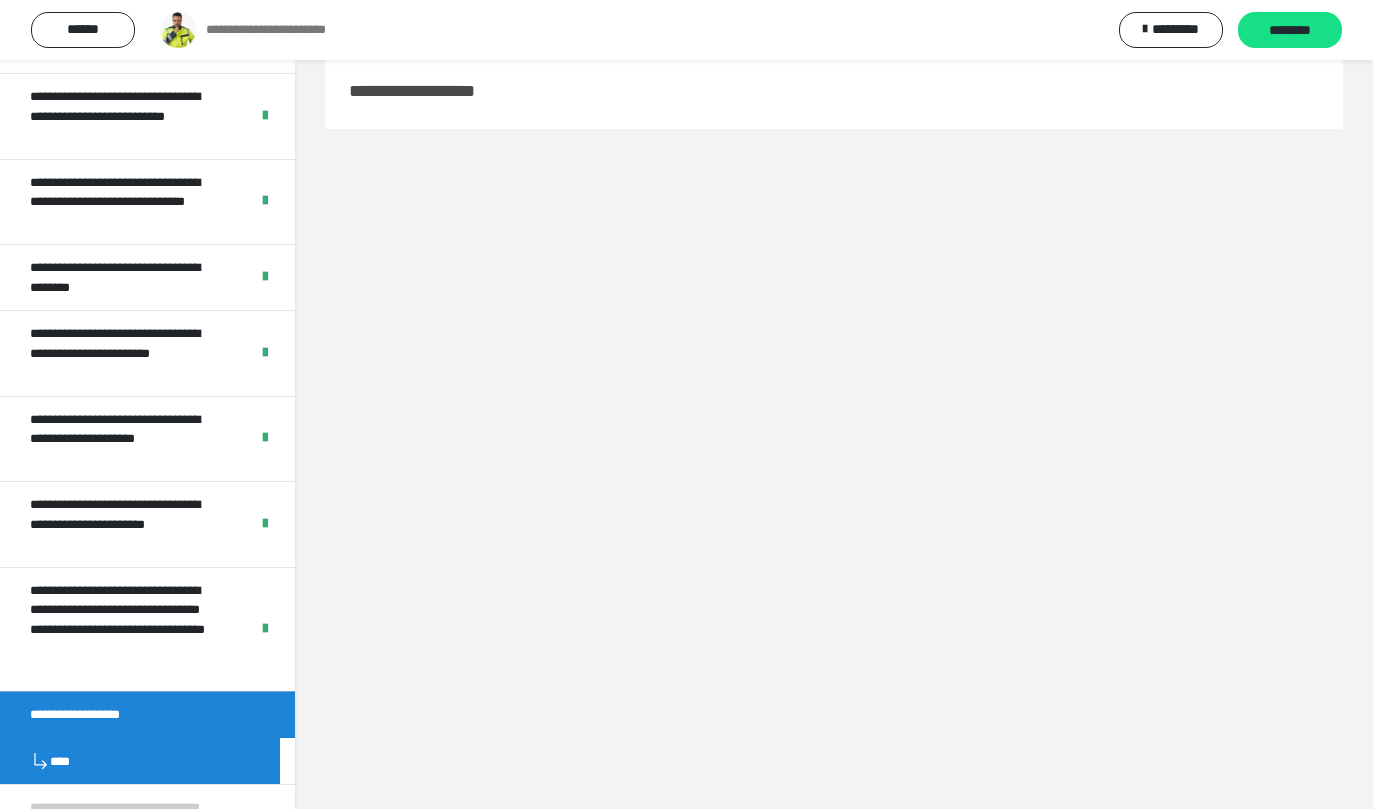 scroll, scrollTop: 60, scrollLeft: 0, axis: vertical 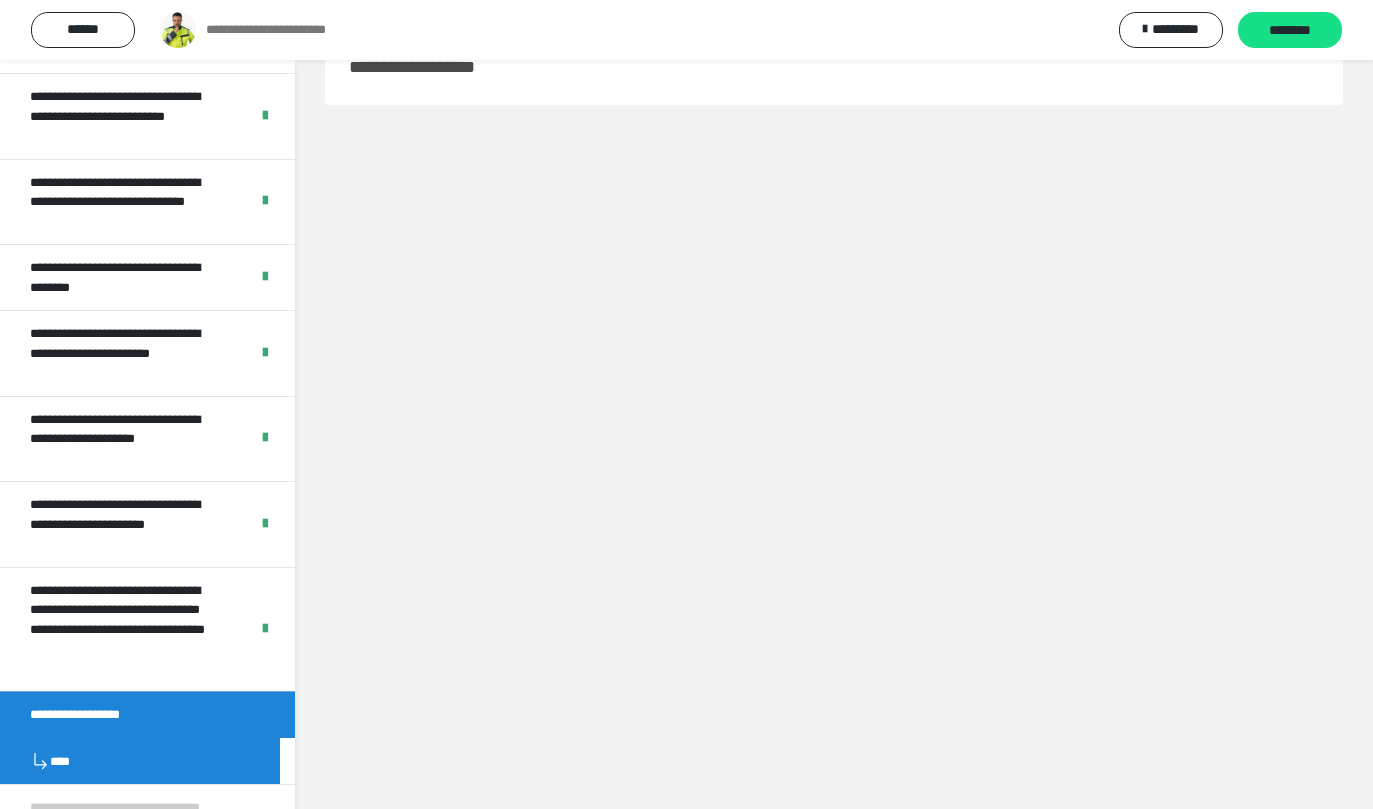 click on "****" at bounding box center [140, 761] 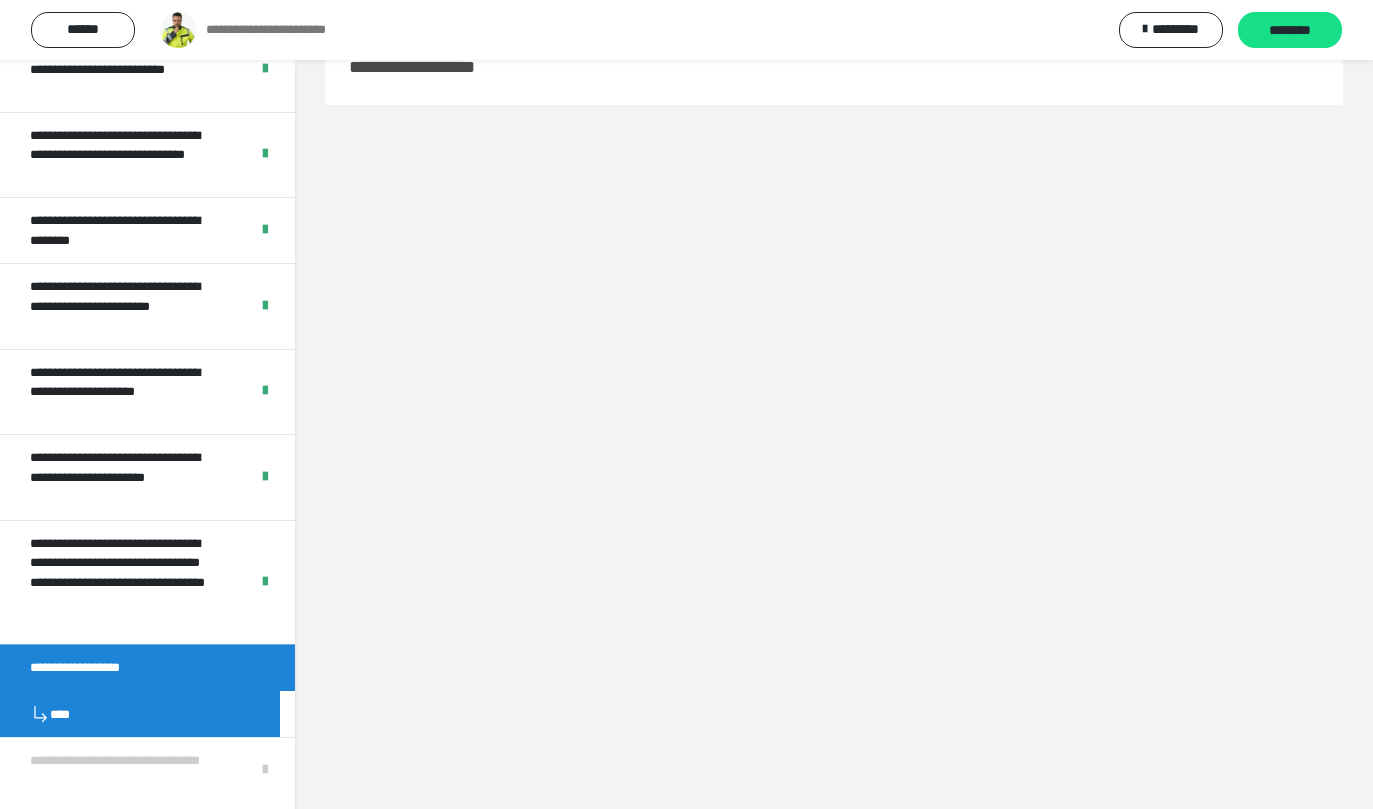 scroll, scrollTop: 0, scrollLeft: 0, axis: both 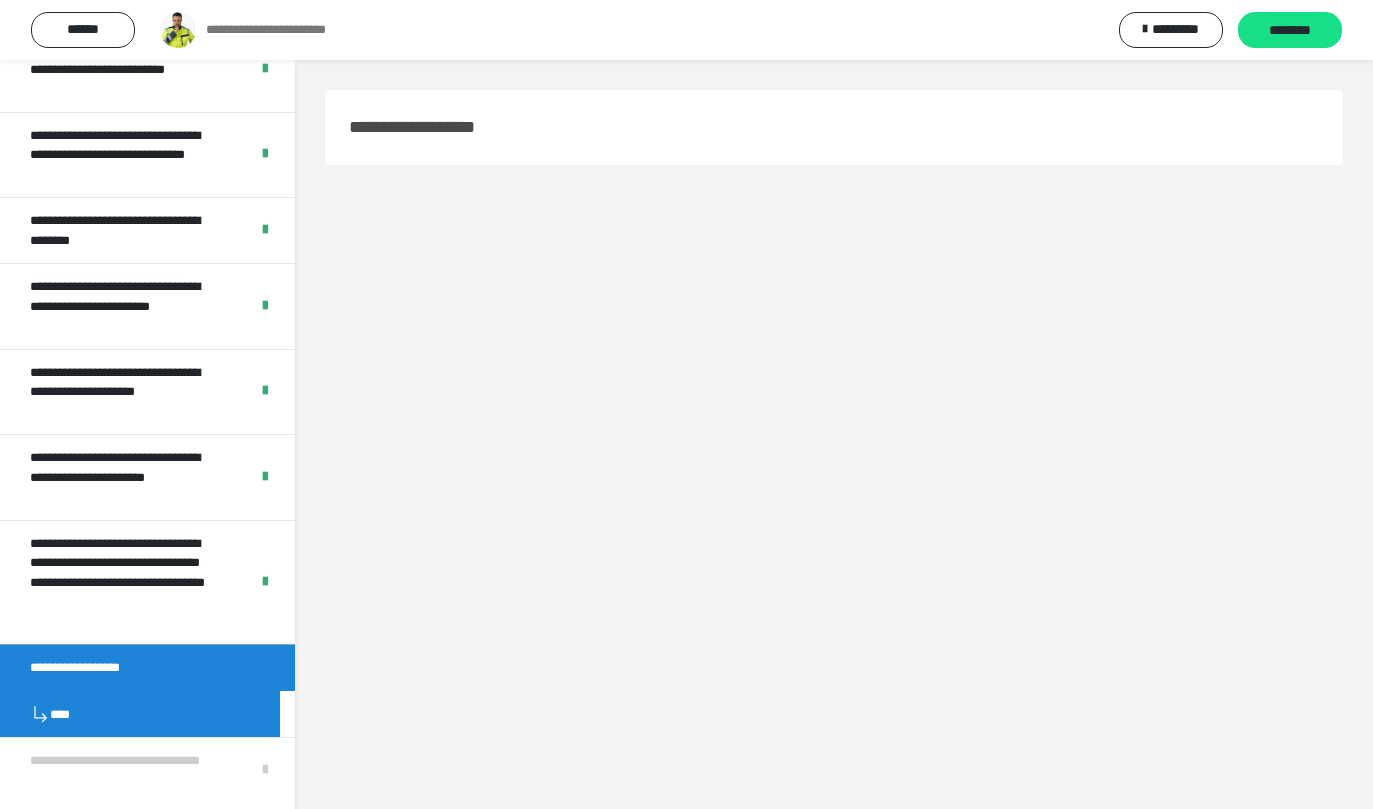 click on "**********" at bounding box center (834, 464) 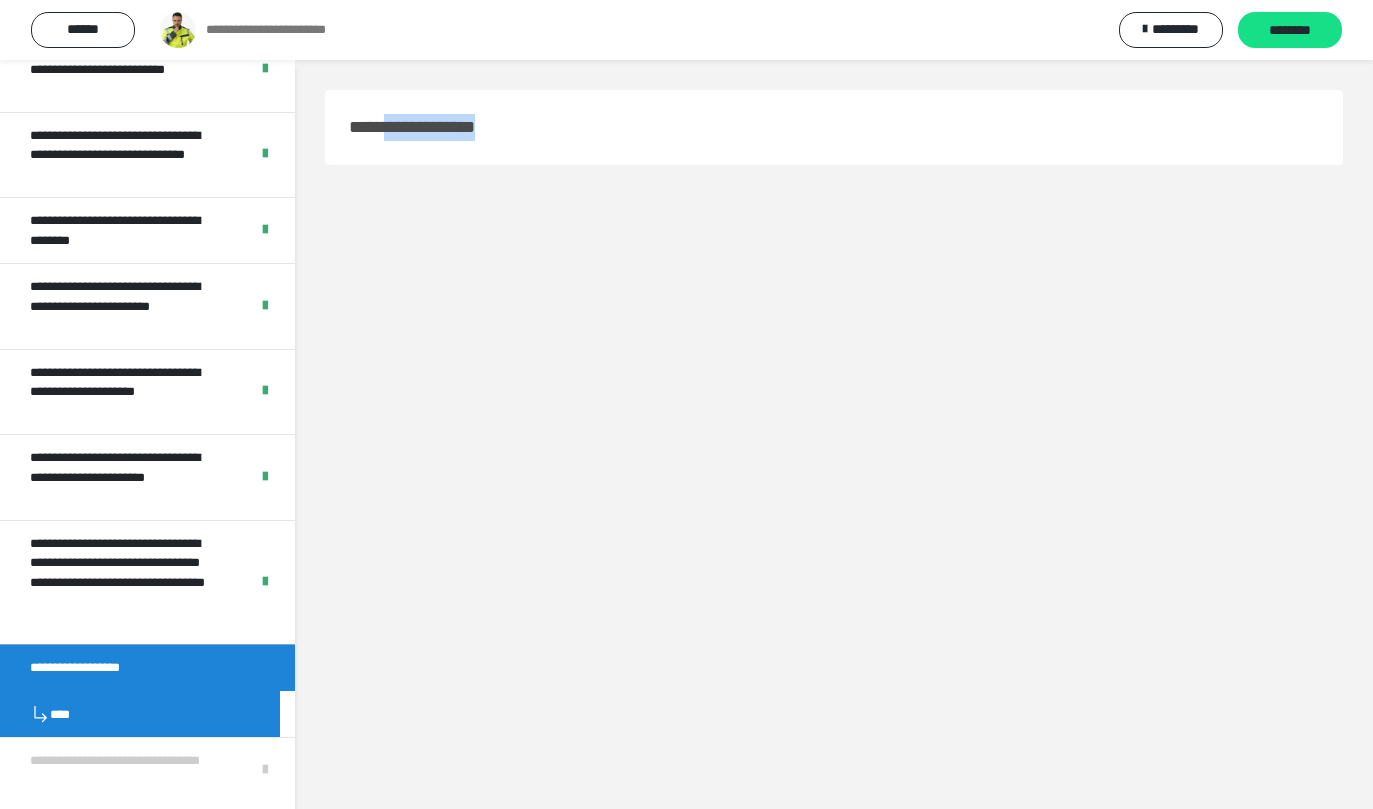 click on "**********" at bounding box center [834, 464] 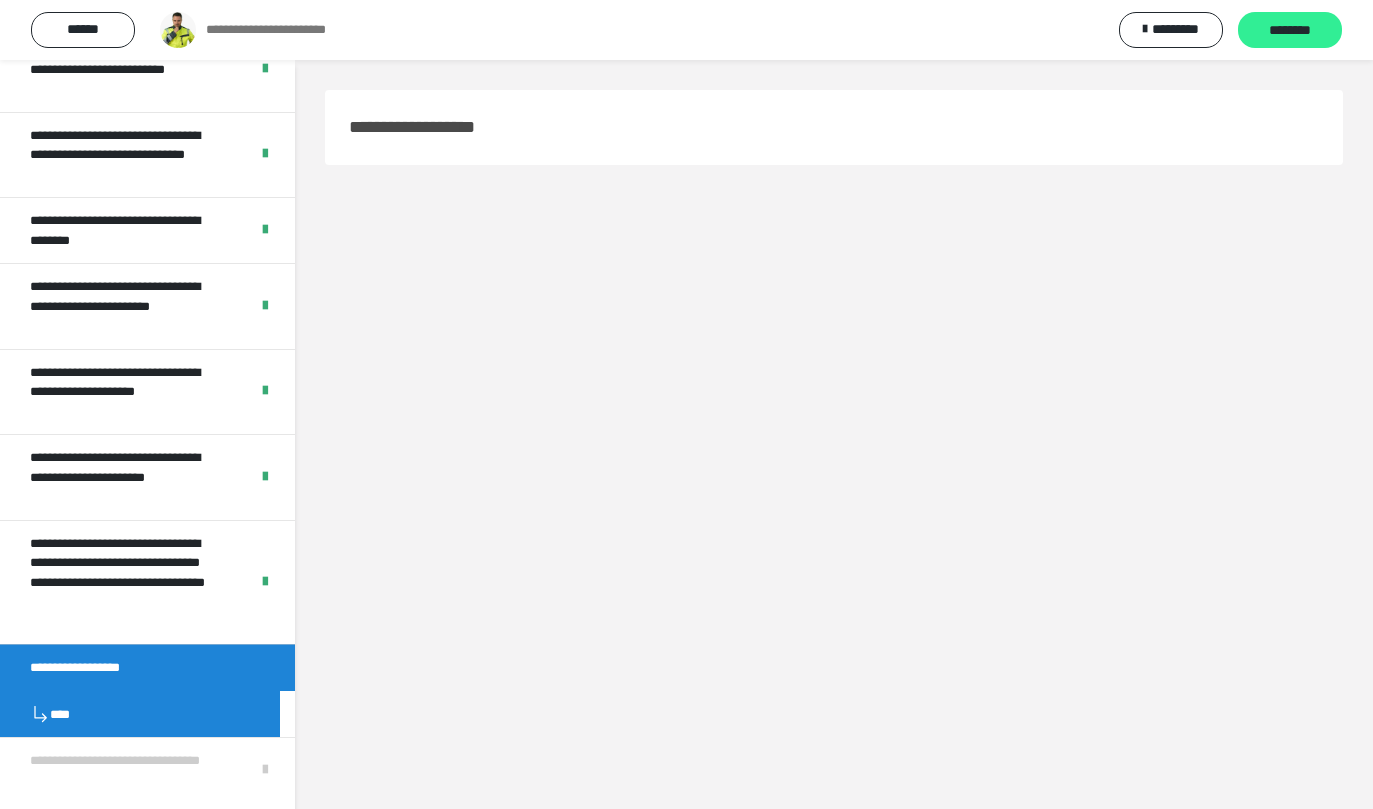 click on "********" at bounding box center (1290, 31) 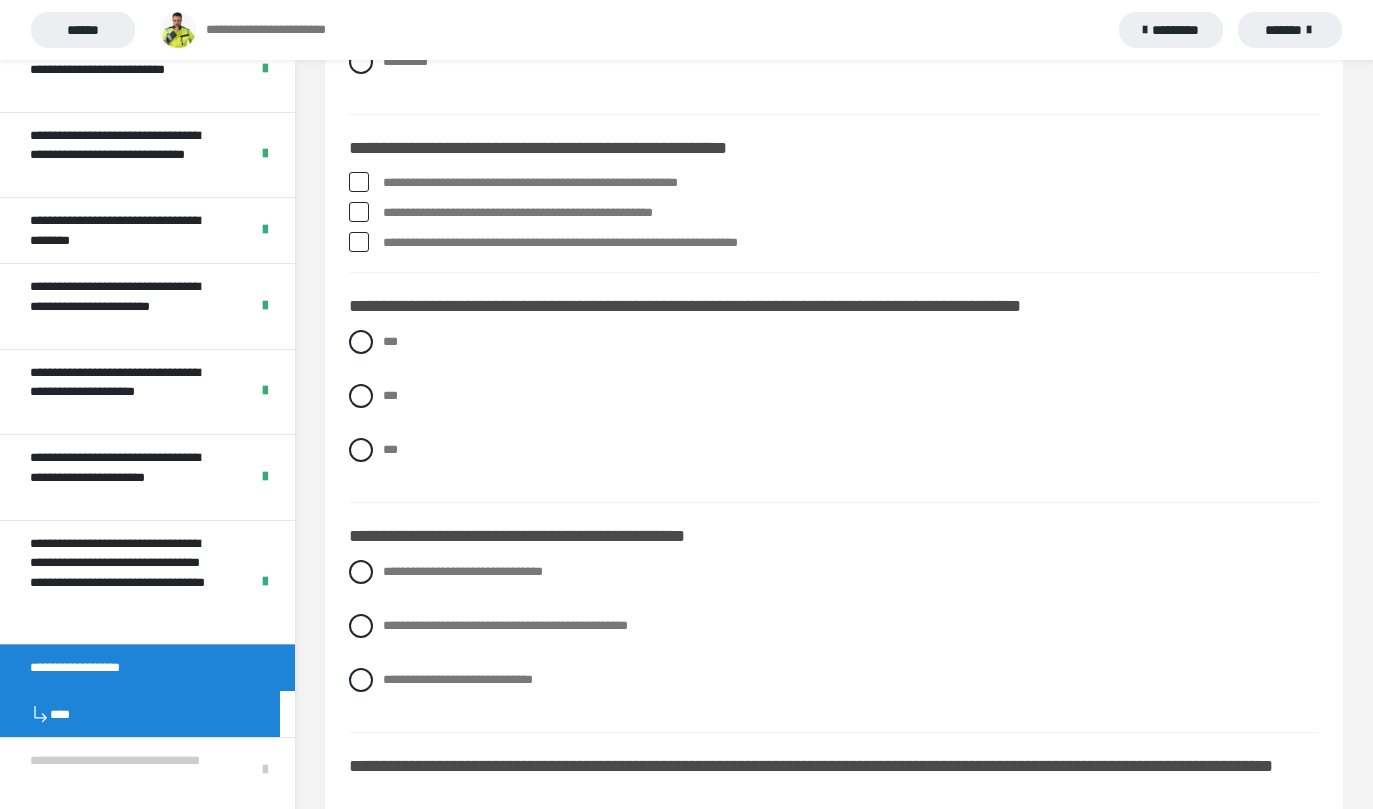 scroll, scrollTop: 0, scrollLeft: 0, axis: both 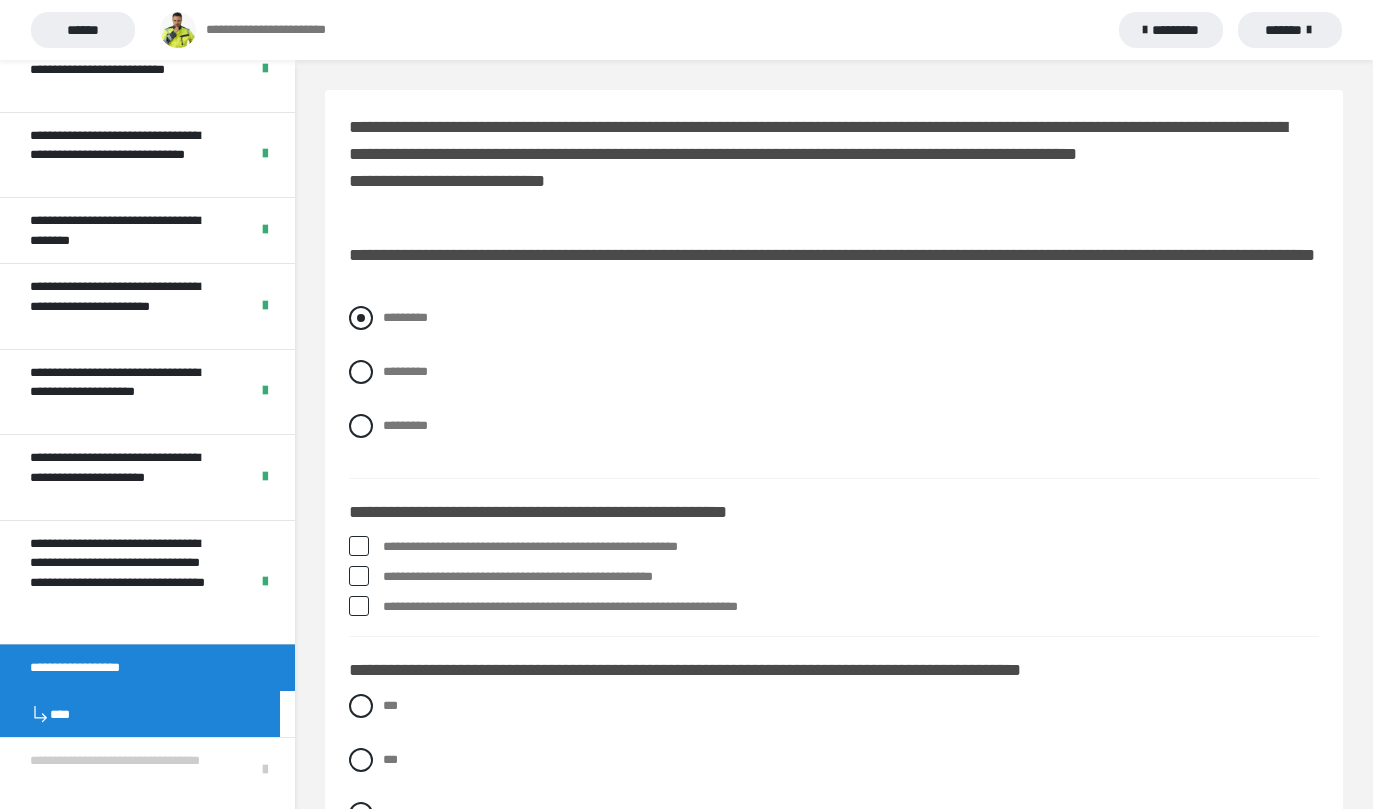 click on "*********" at bounding box center (389, 312) 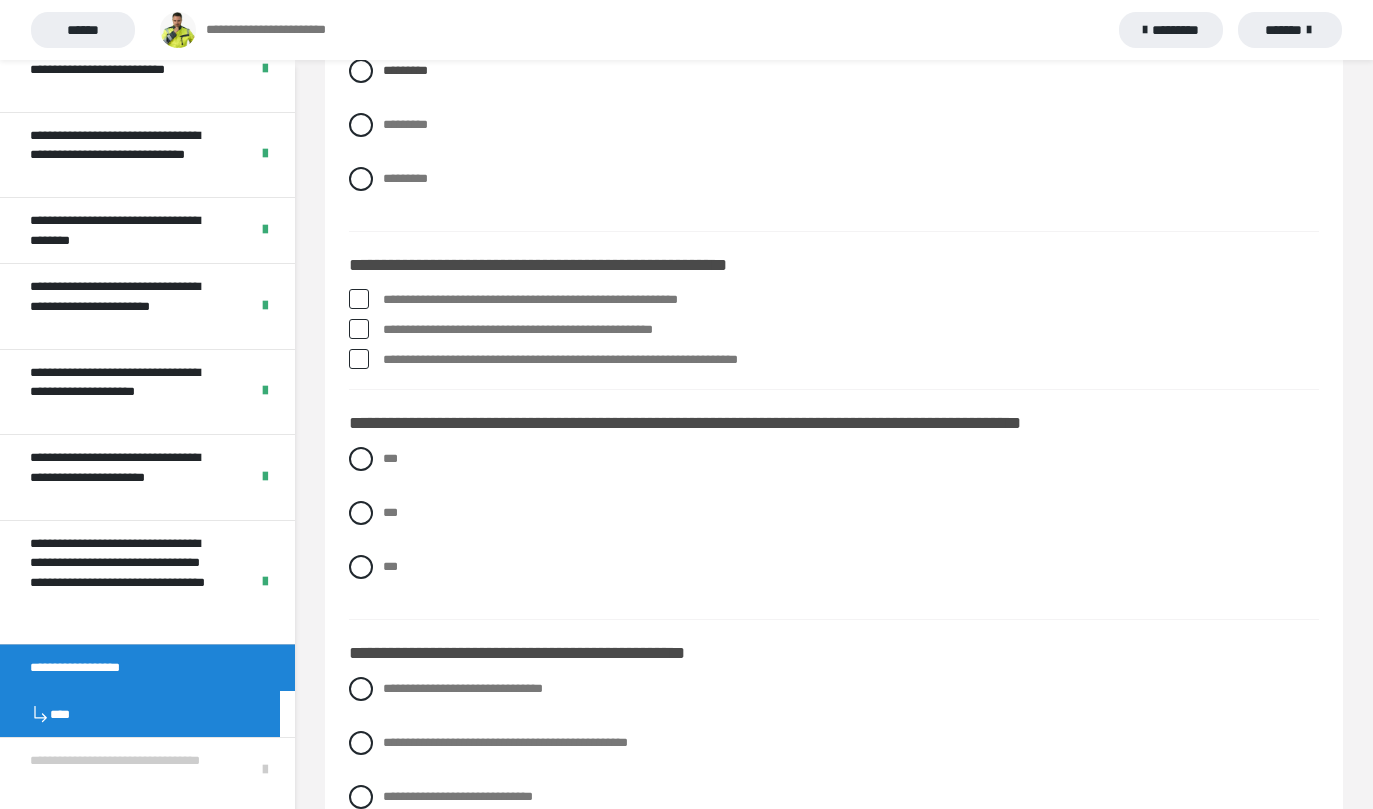scroll, scrollTop: 269, scrollLeft: 0, axis: vertical 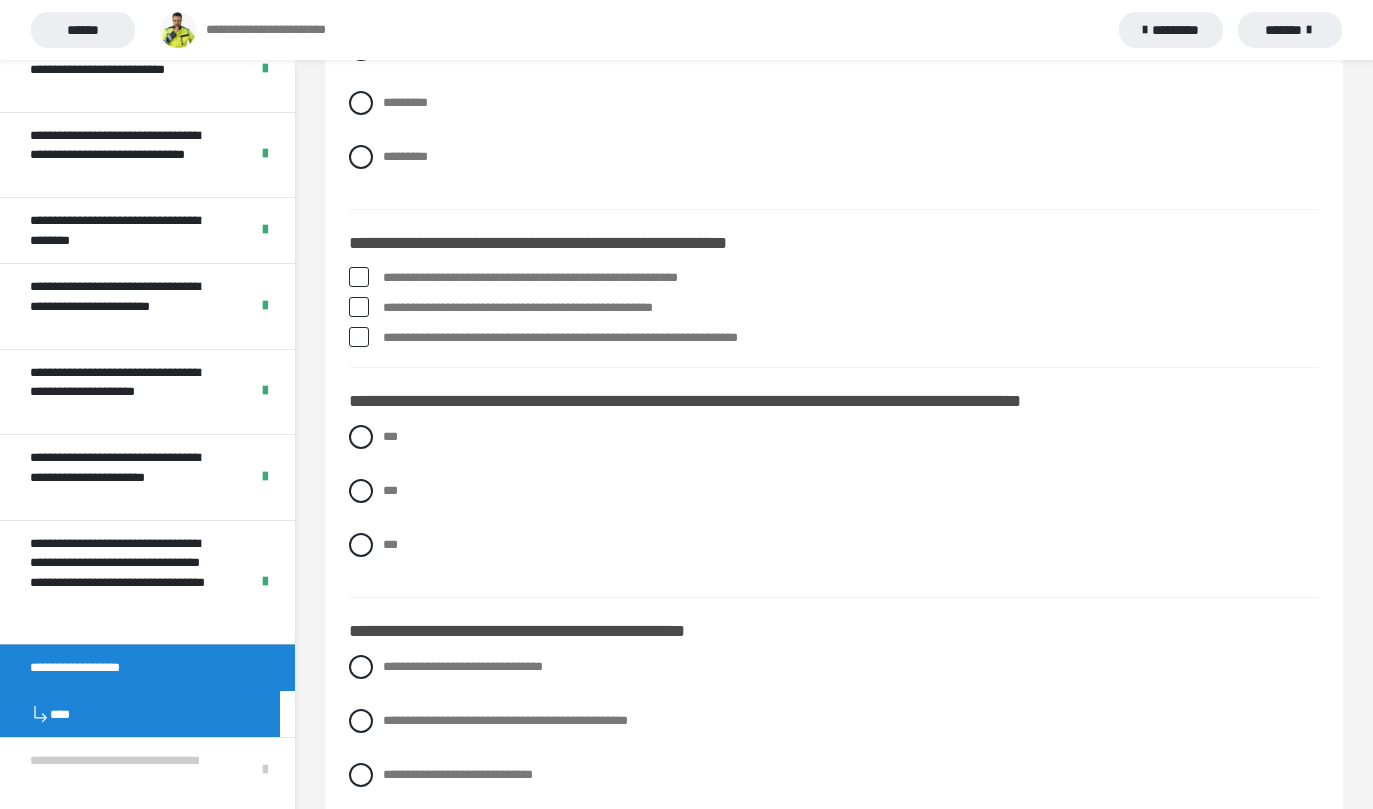 click on "**********" at bounding box center [851, 338] 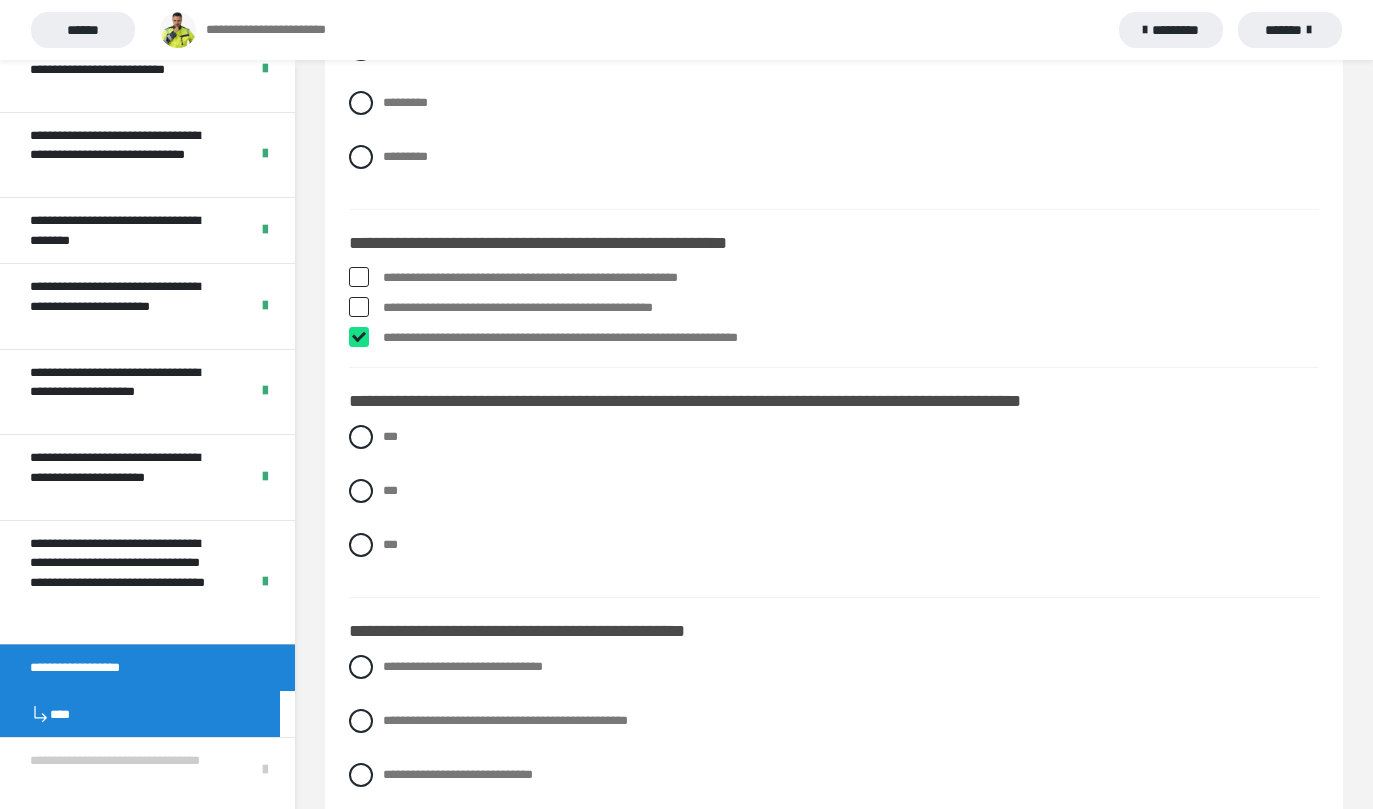 checkbox on "****" 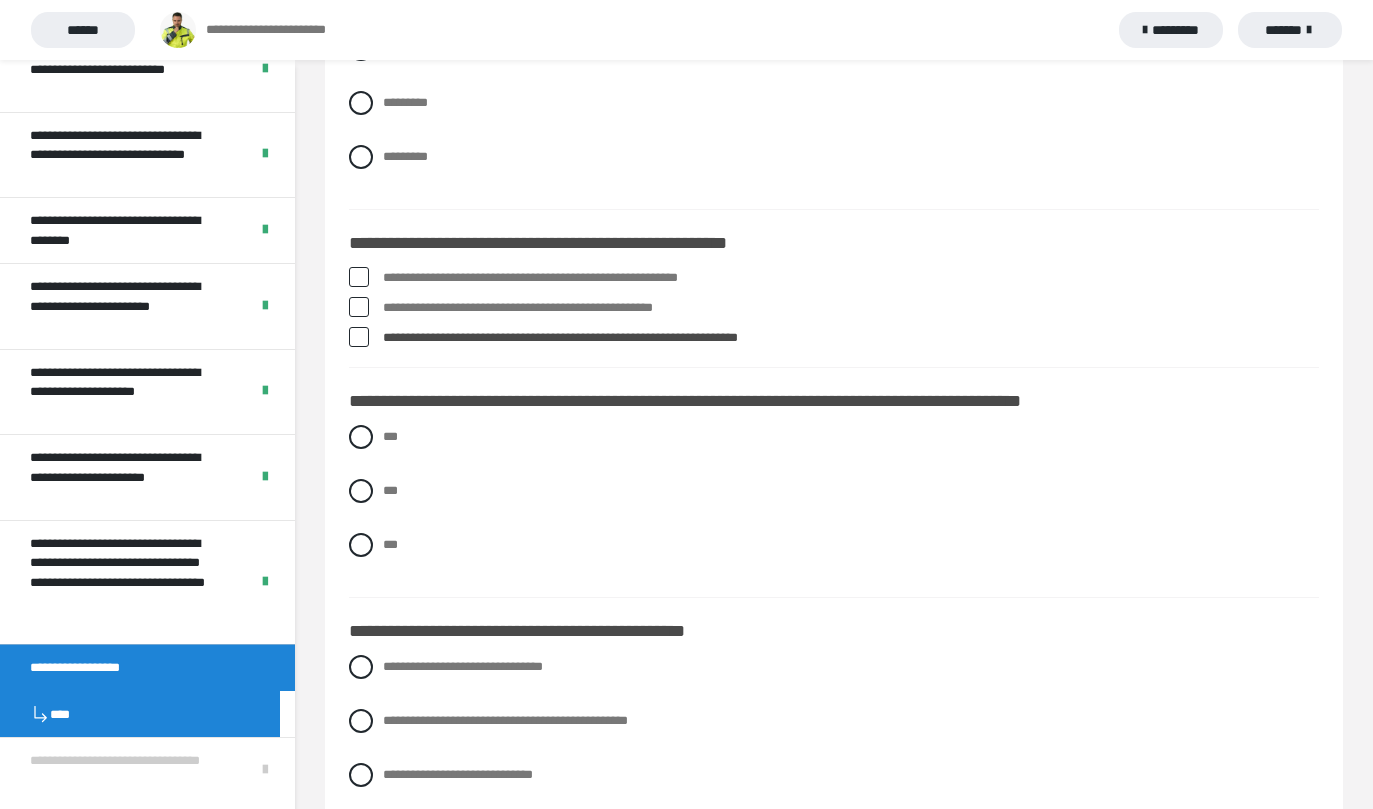click on "**********" at bounding box center (851, 278) 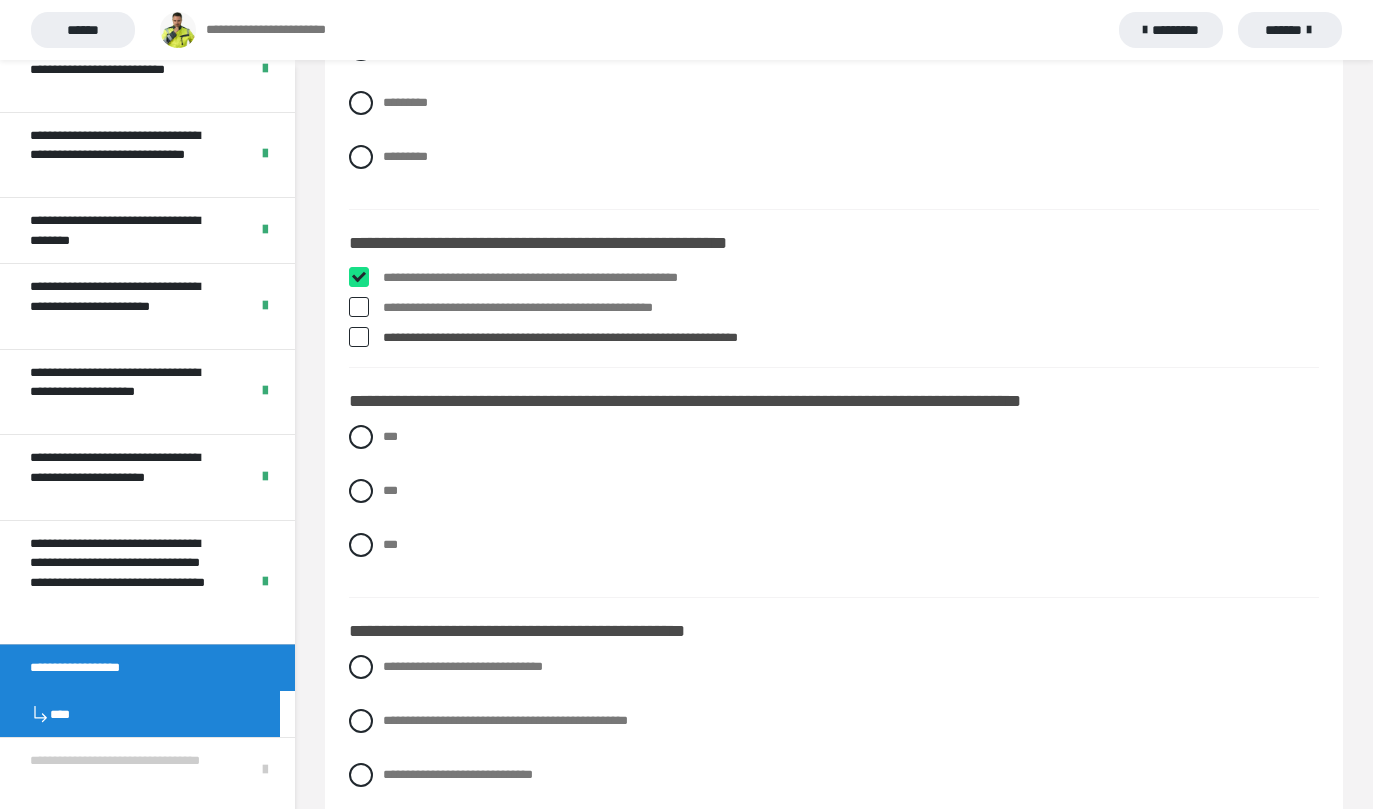 checkbox on "****" 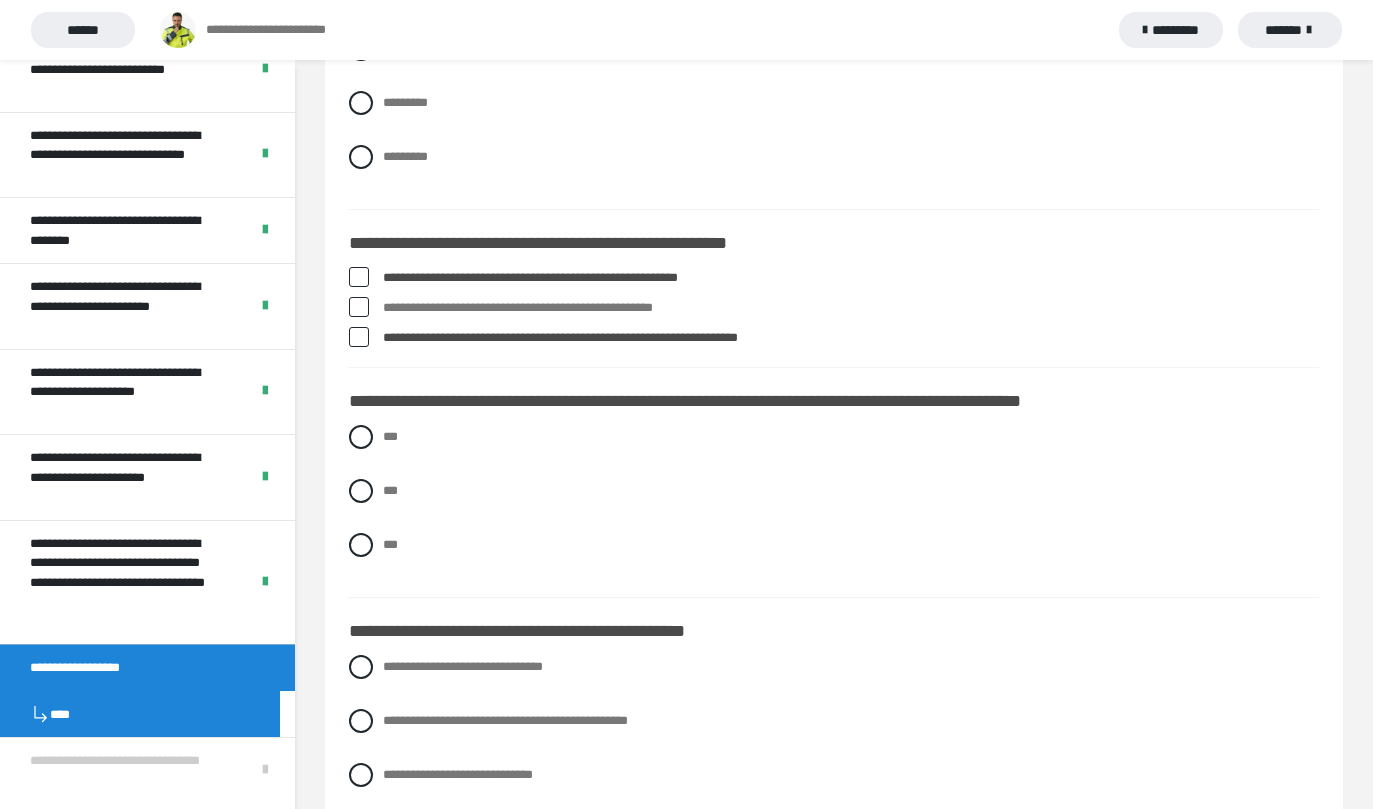 click on "**********" at bounding box center (834, 2539) 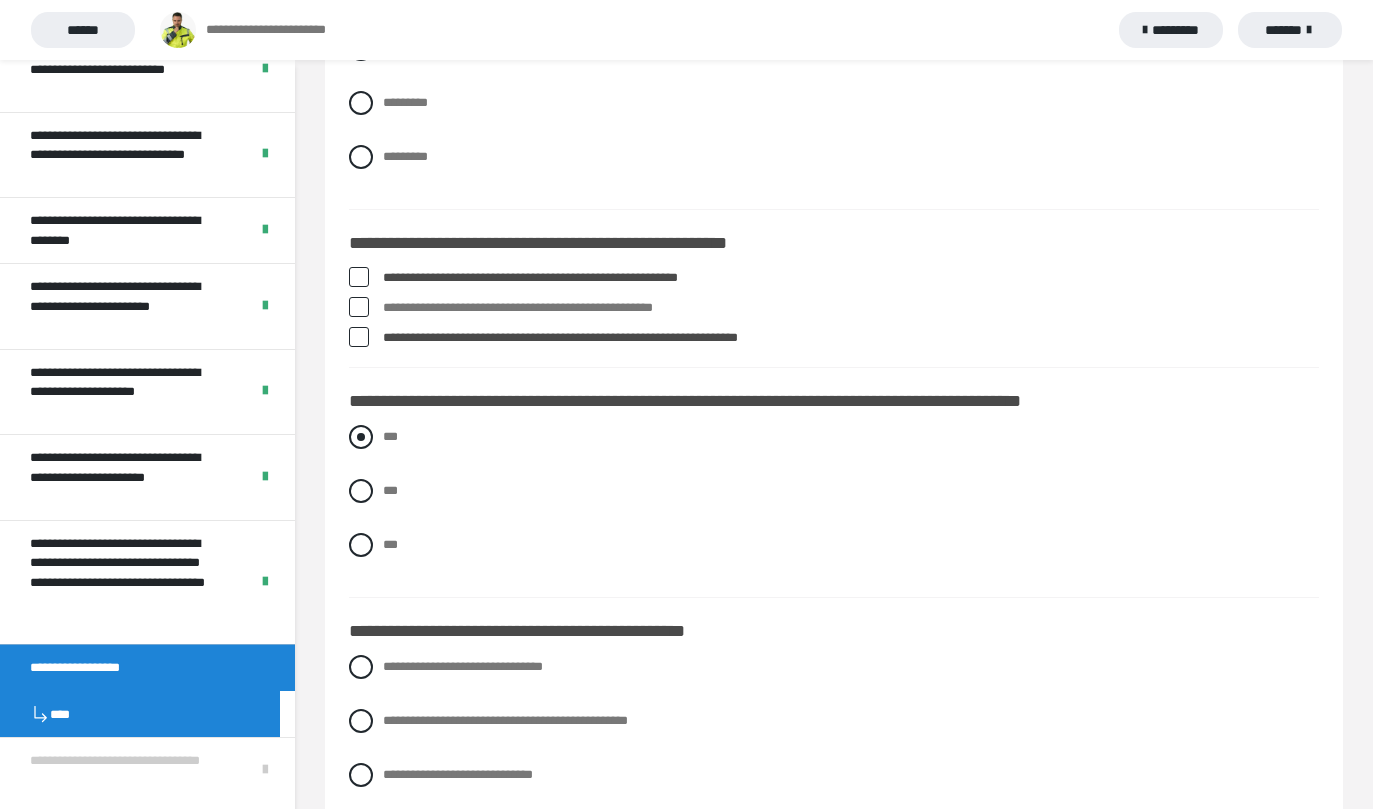 click at bounding box center [361, 437] 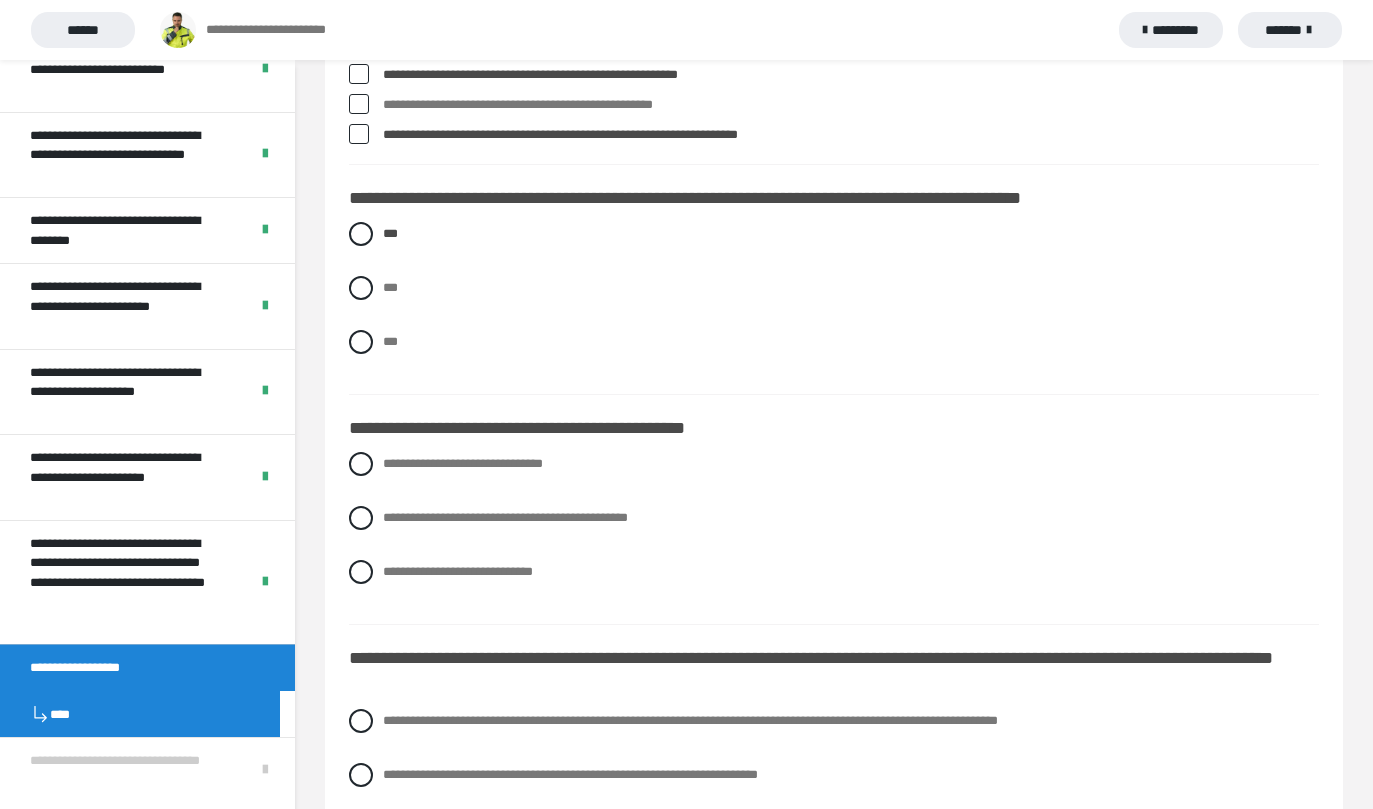 scroll, scrollTop: 717, scrollLeft: 0, axis: vertical 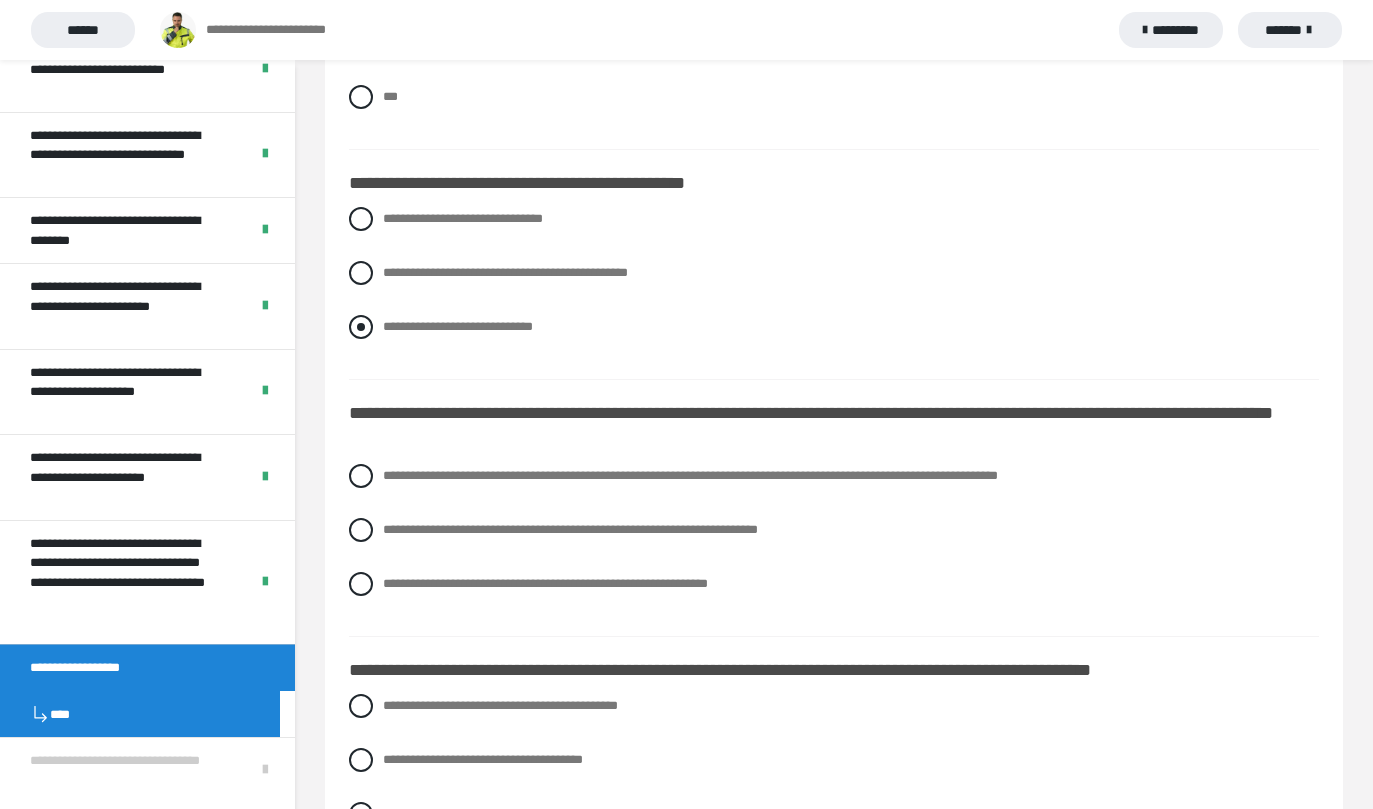 click on "**********" at bounding box center (458, 326) 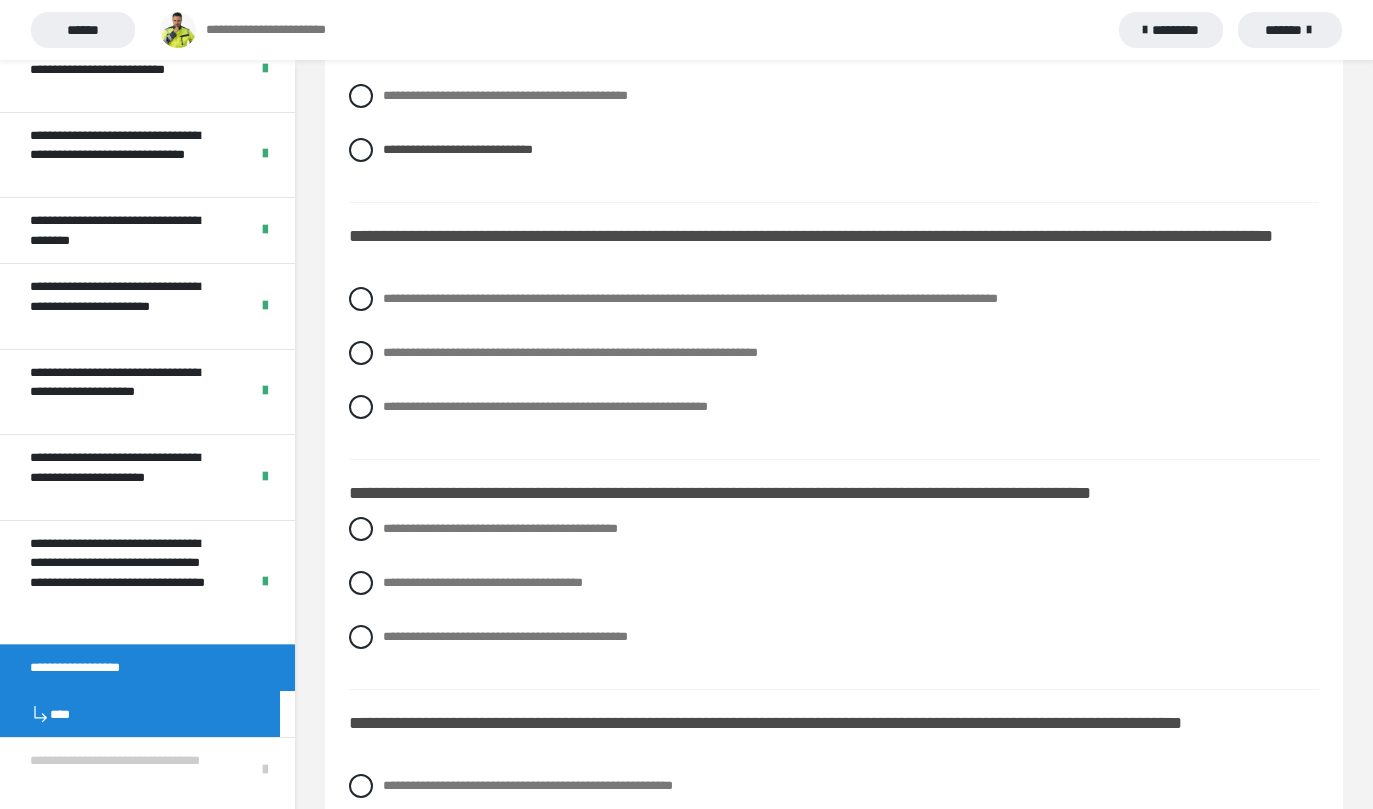 scroll, scrollTop: 922, scrollLeft: 0, axis: vertical 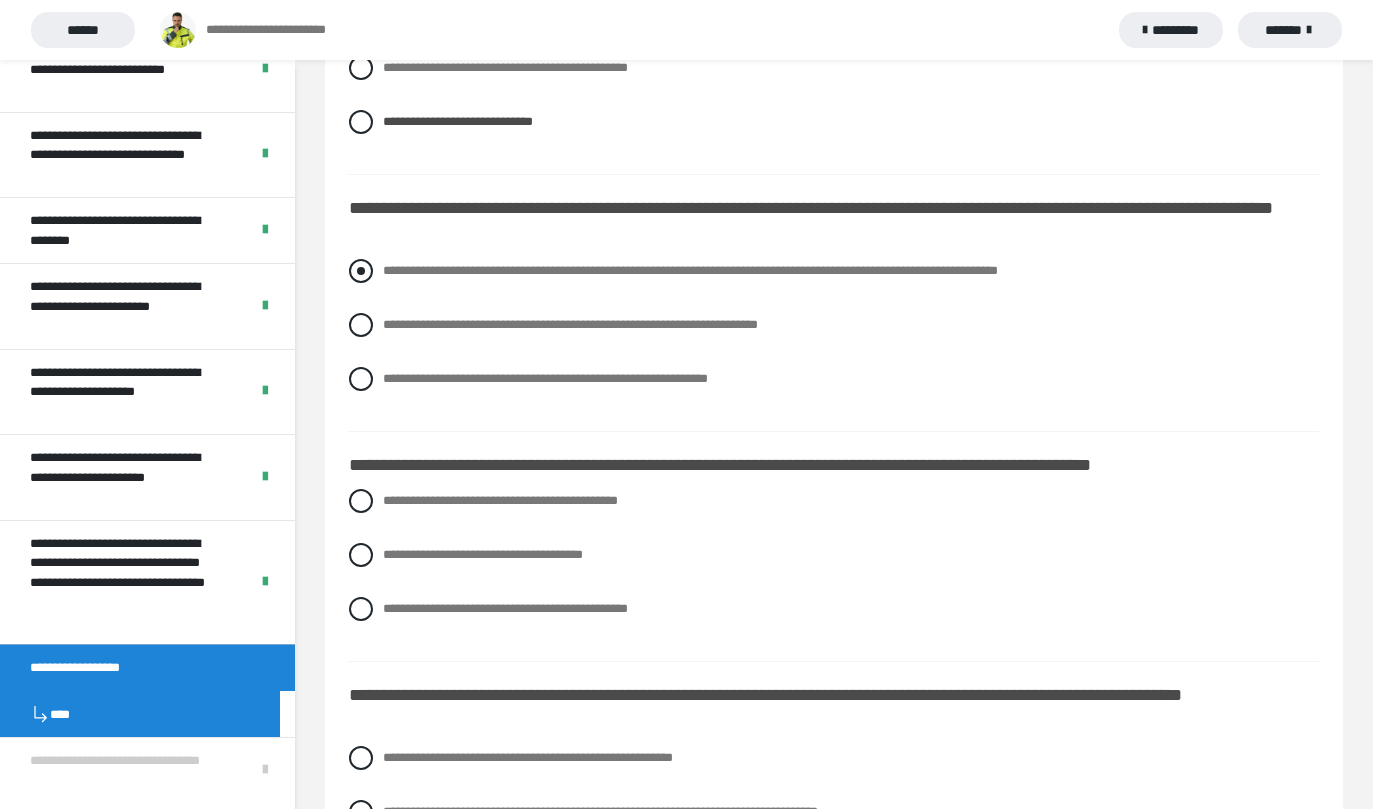 click on "**********" at bounding box center [834, 271] 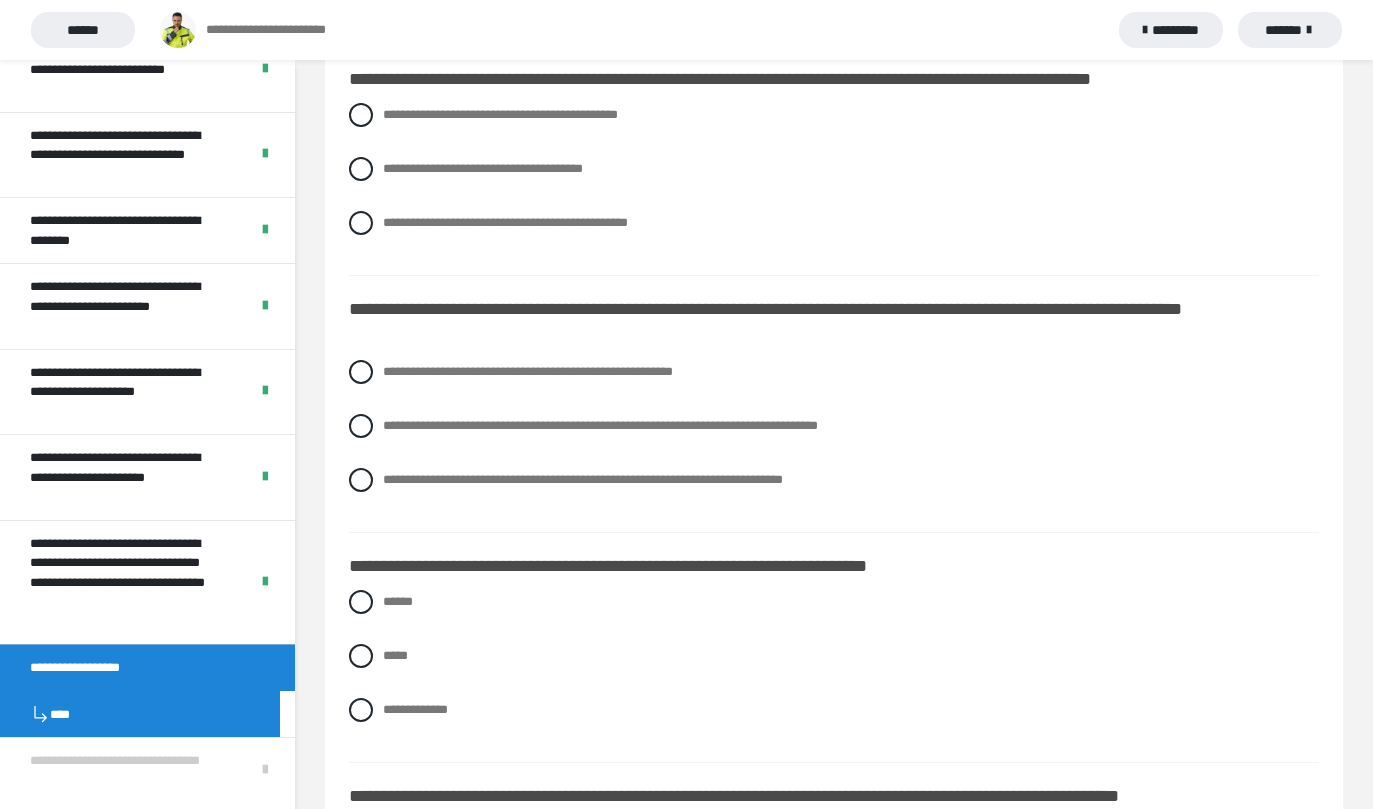 scroll, scrollTop: 1294, scrollLeft: 0, axis: vertical 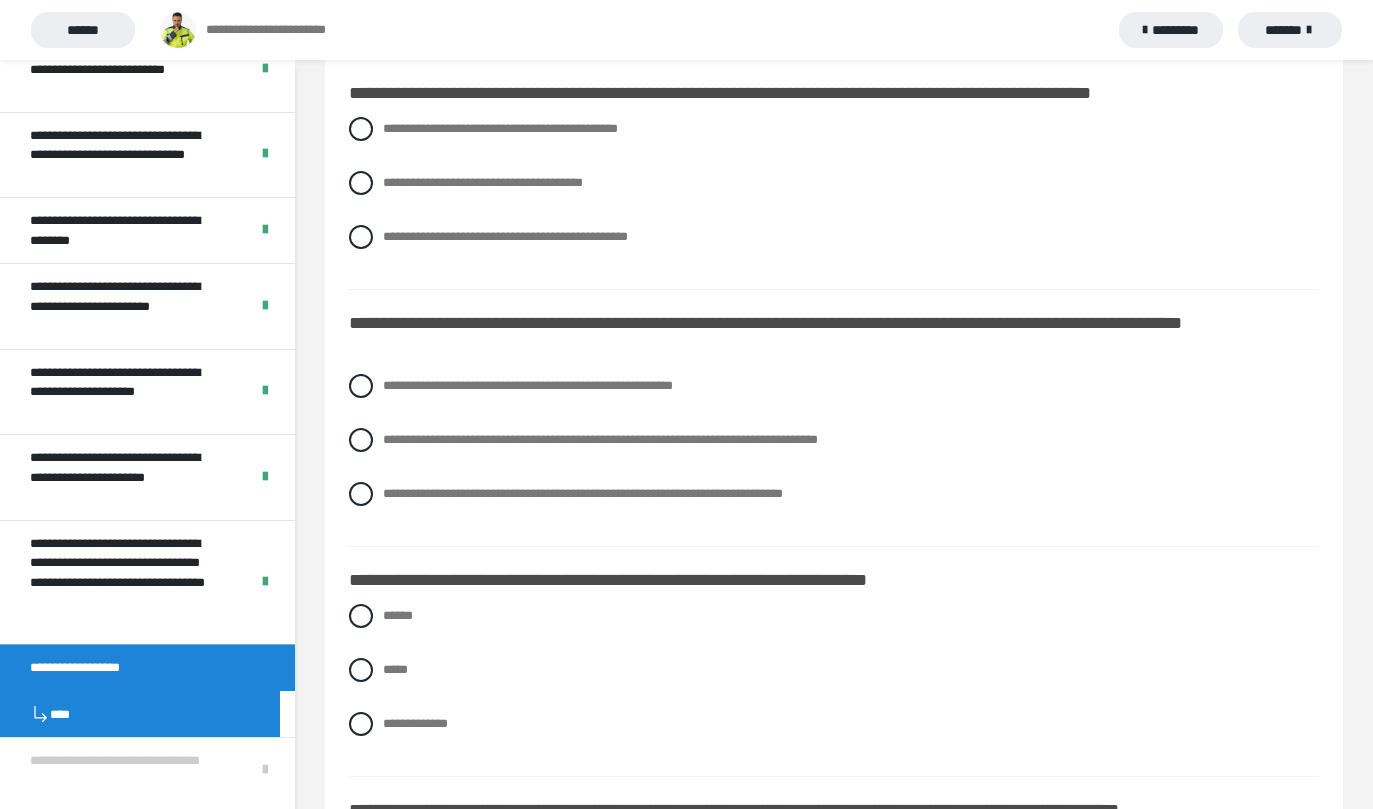click on "**********" at bounding box center (834, 198) 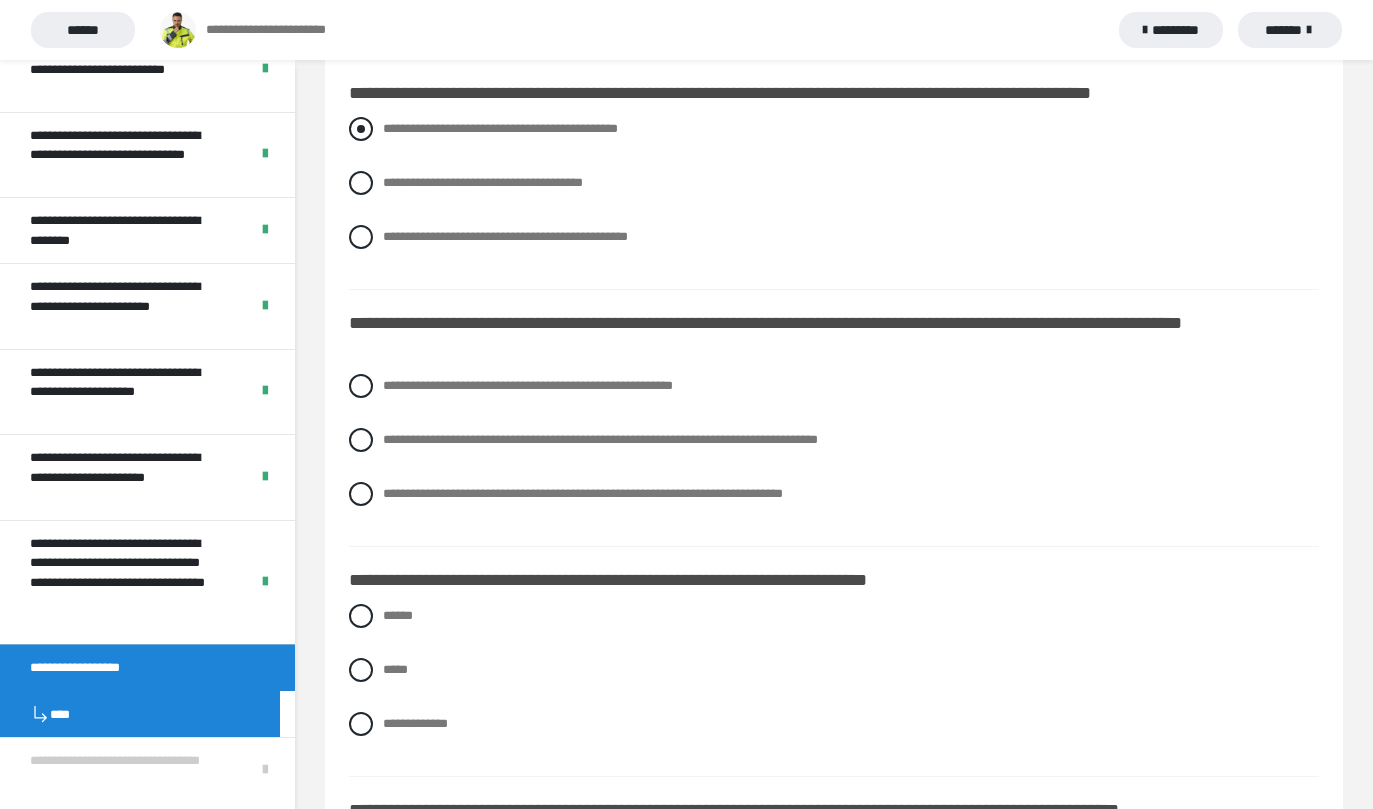 click on "**********" at bounding box center [834, 129] 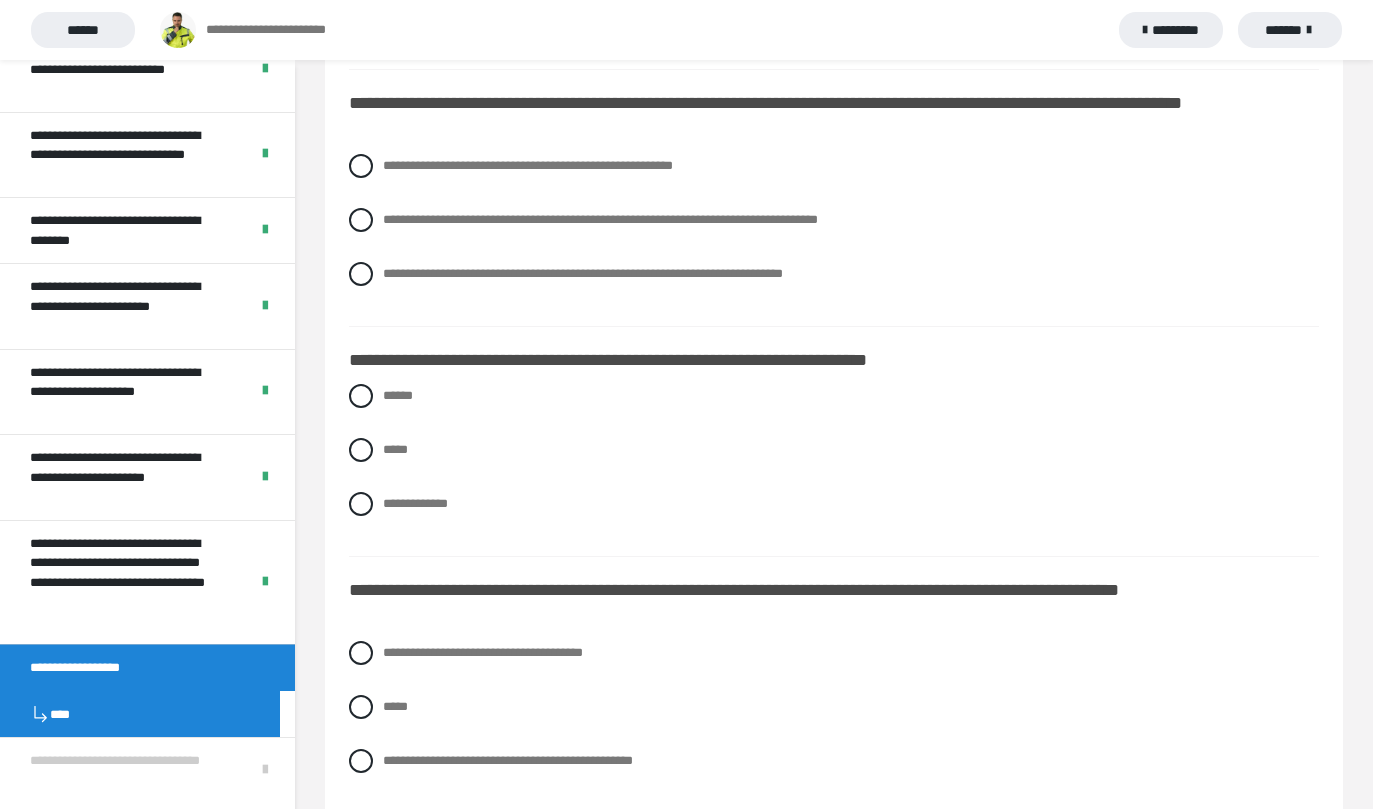 scroll, scrollTop: 1525, scrollLeft: 0, axis: vertical 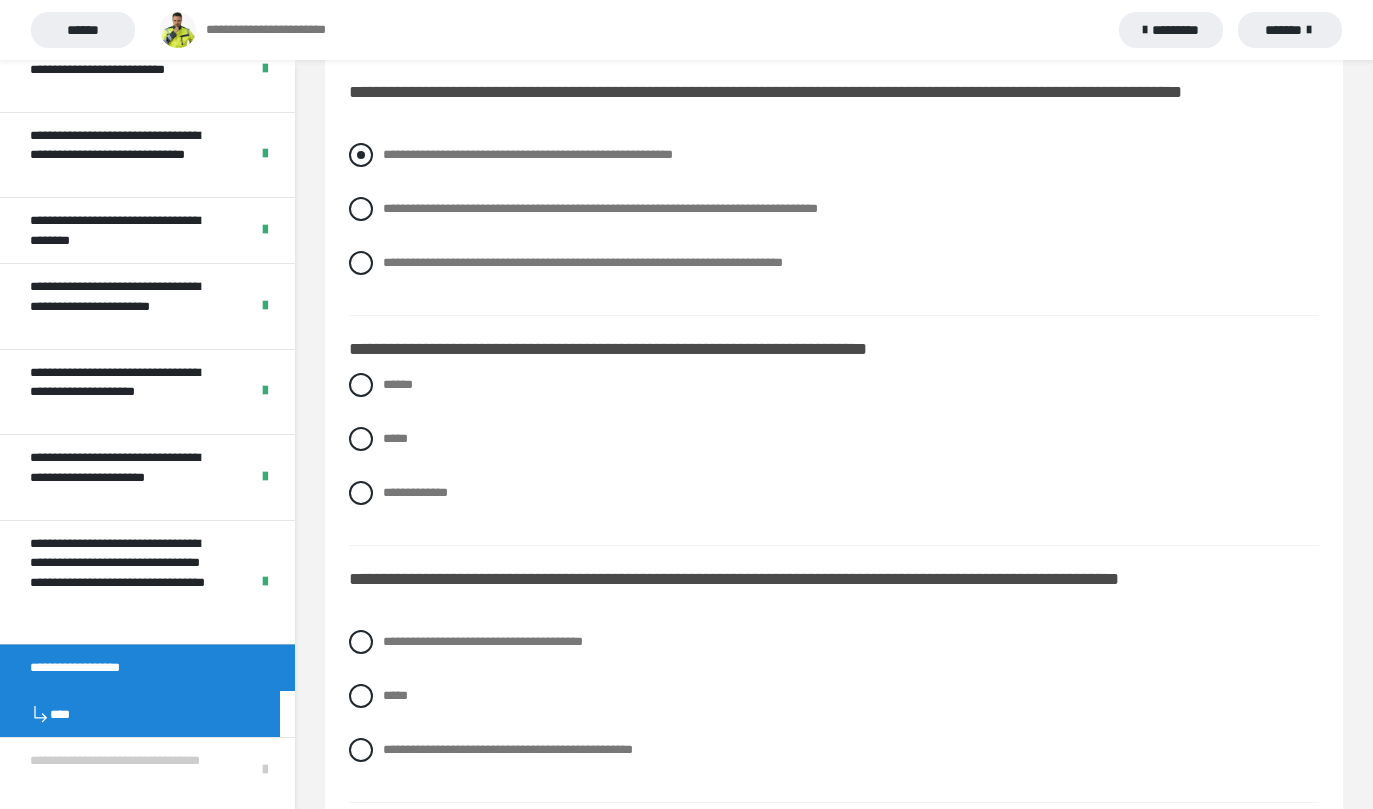 click on "**********" at bounding box center [528, 154] 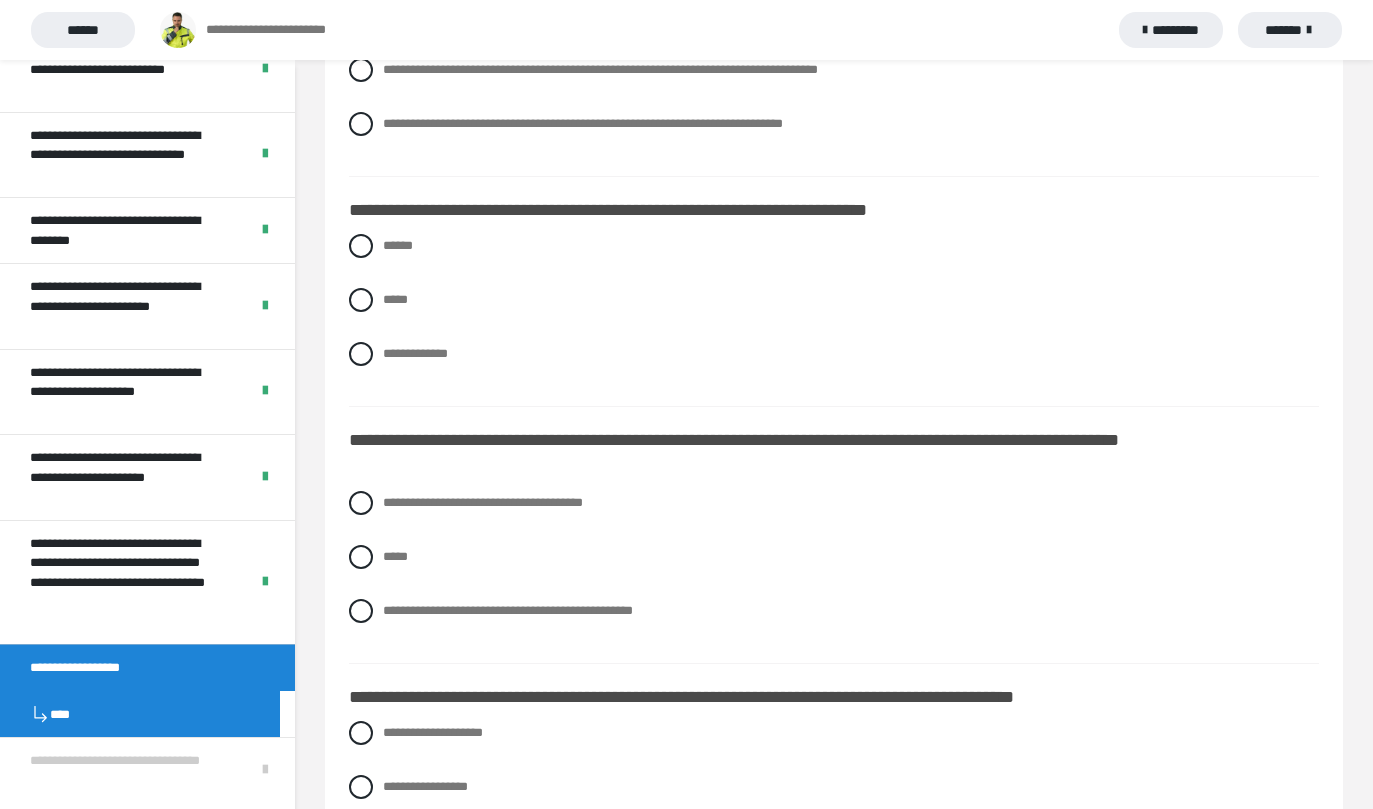scroll, scrollTop: 1689, scrollLeft: 0, axis: vertical 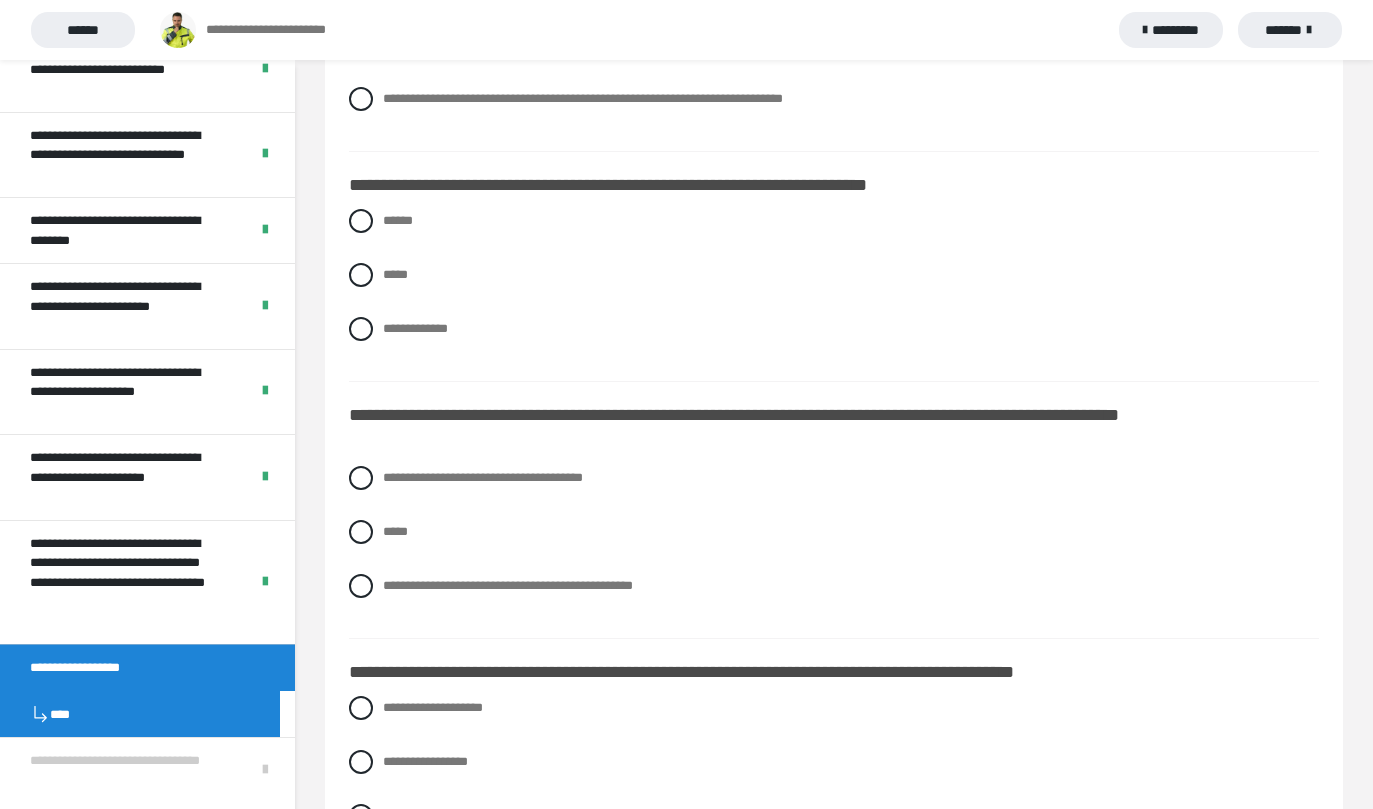 click on "**********" at bounding box center (834, 290) 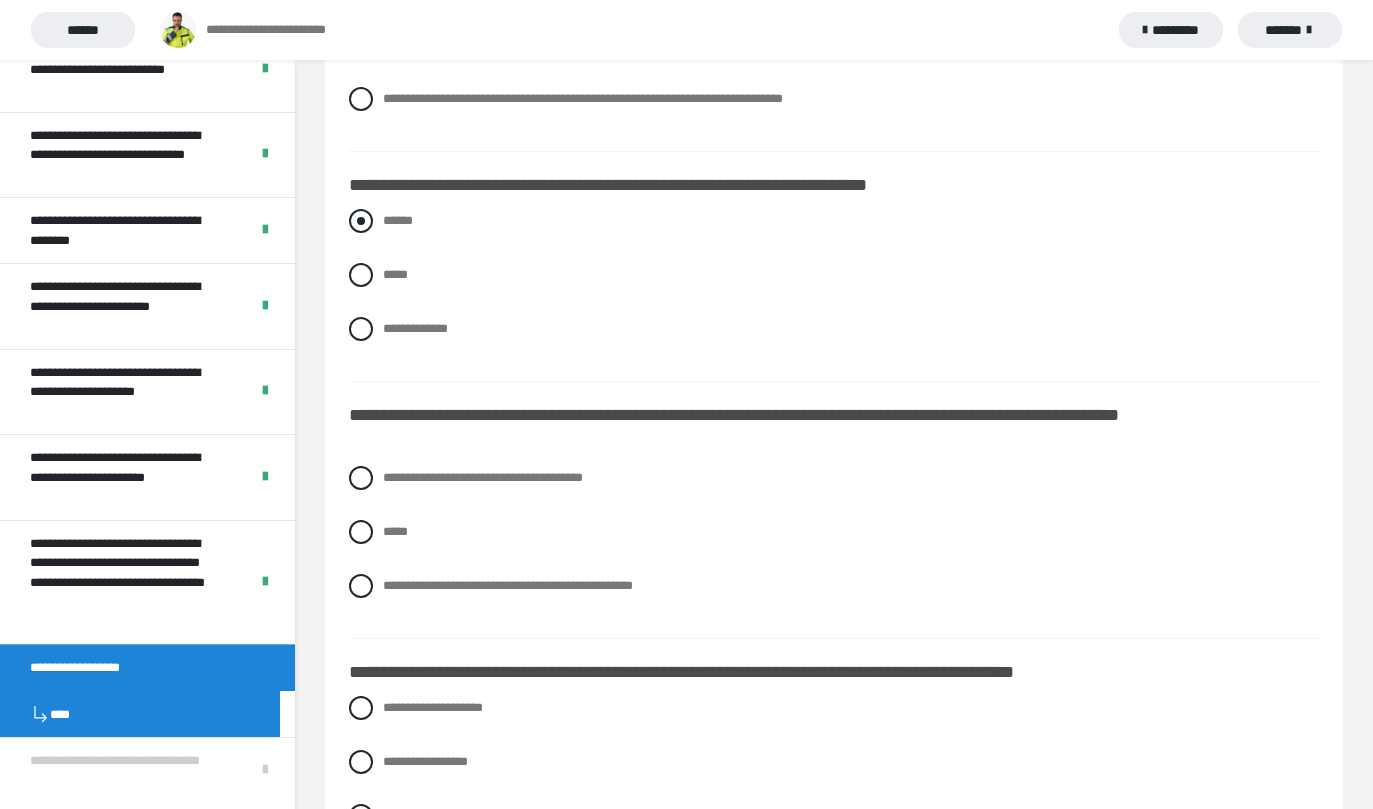 click on "******" at bounding box center (398, 220) 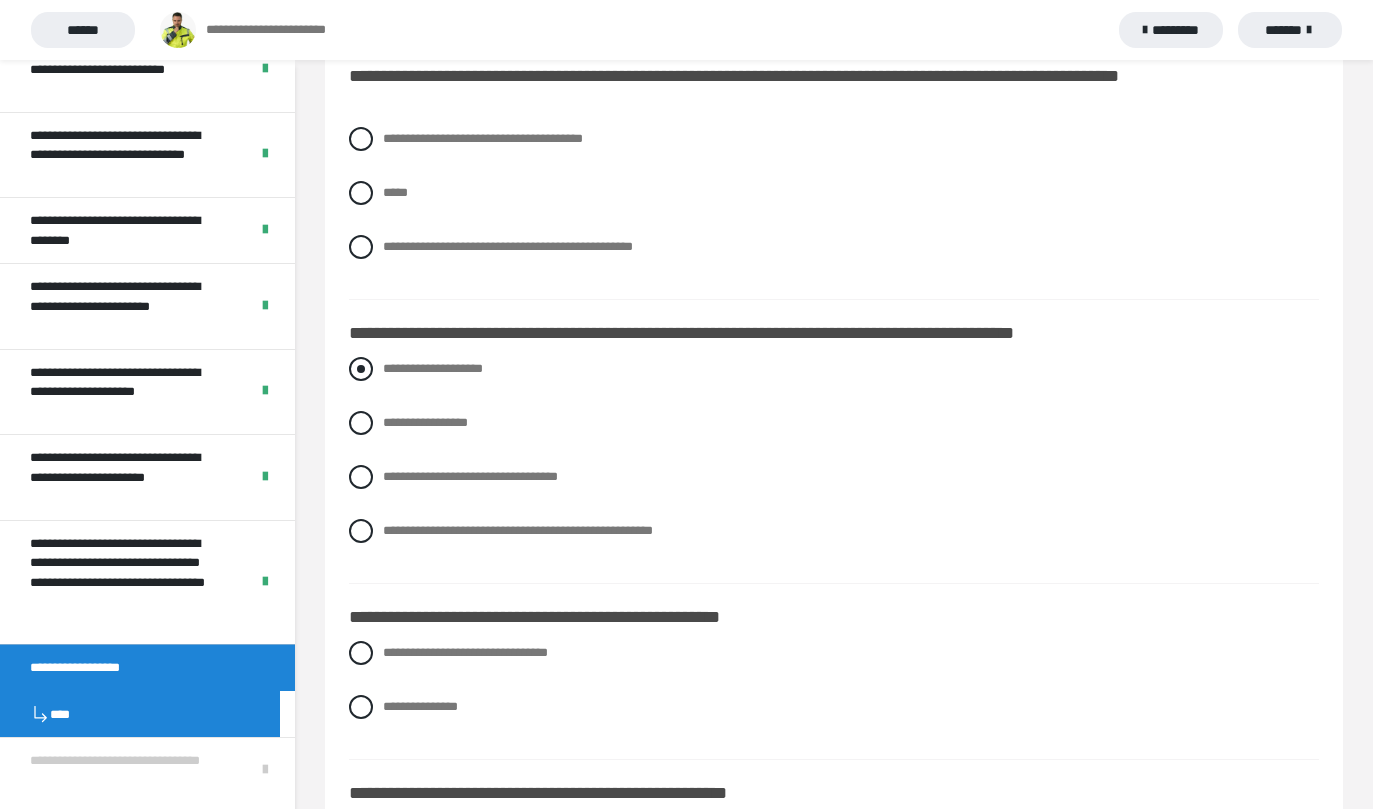 scroll, scrollTop: 1986, scrollLeft: 0, axis: vertical 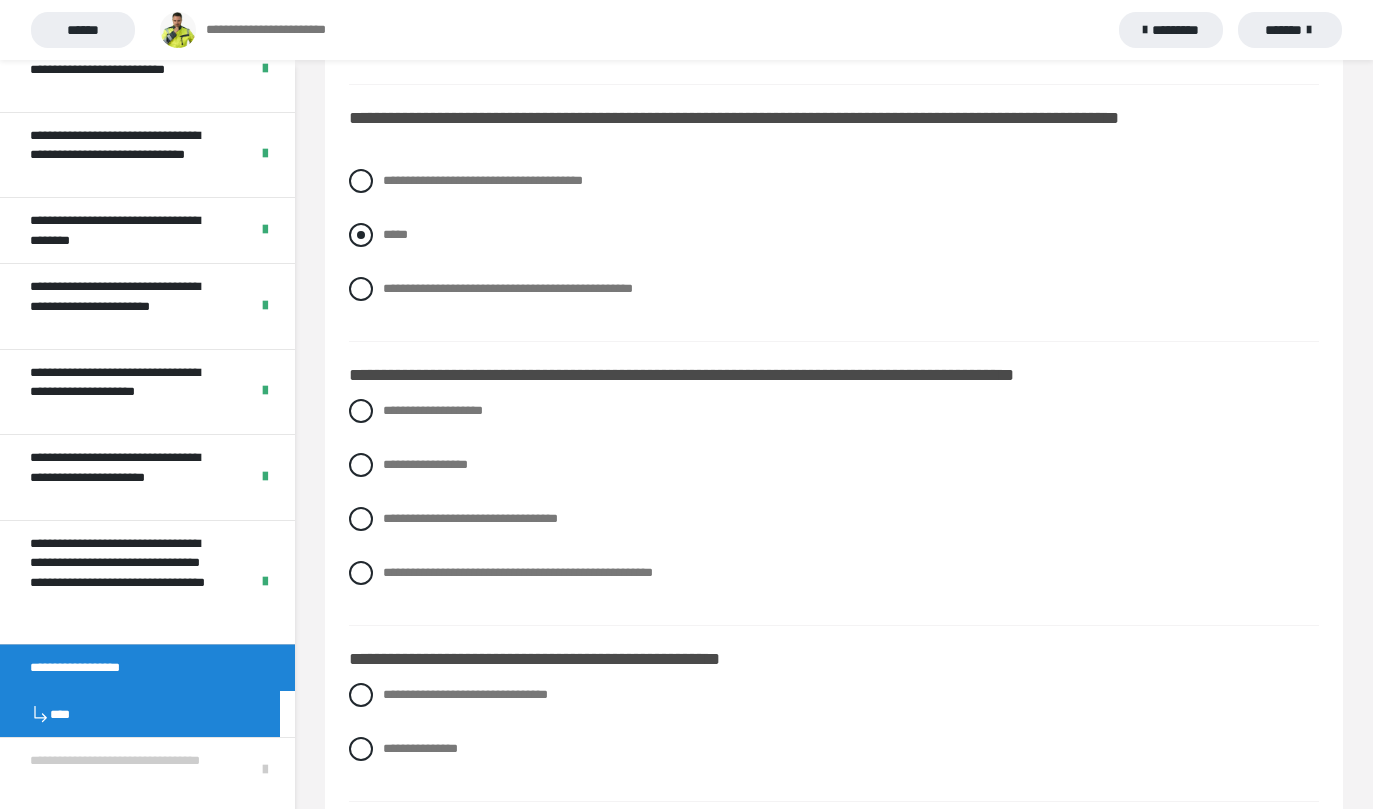 click on "*****" at bounding box center [395, 234] 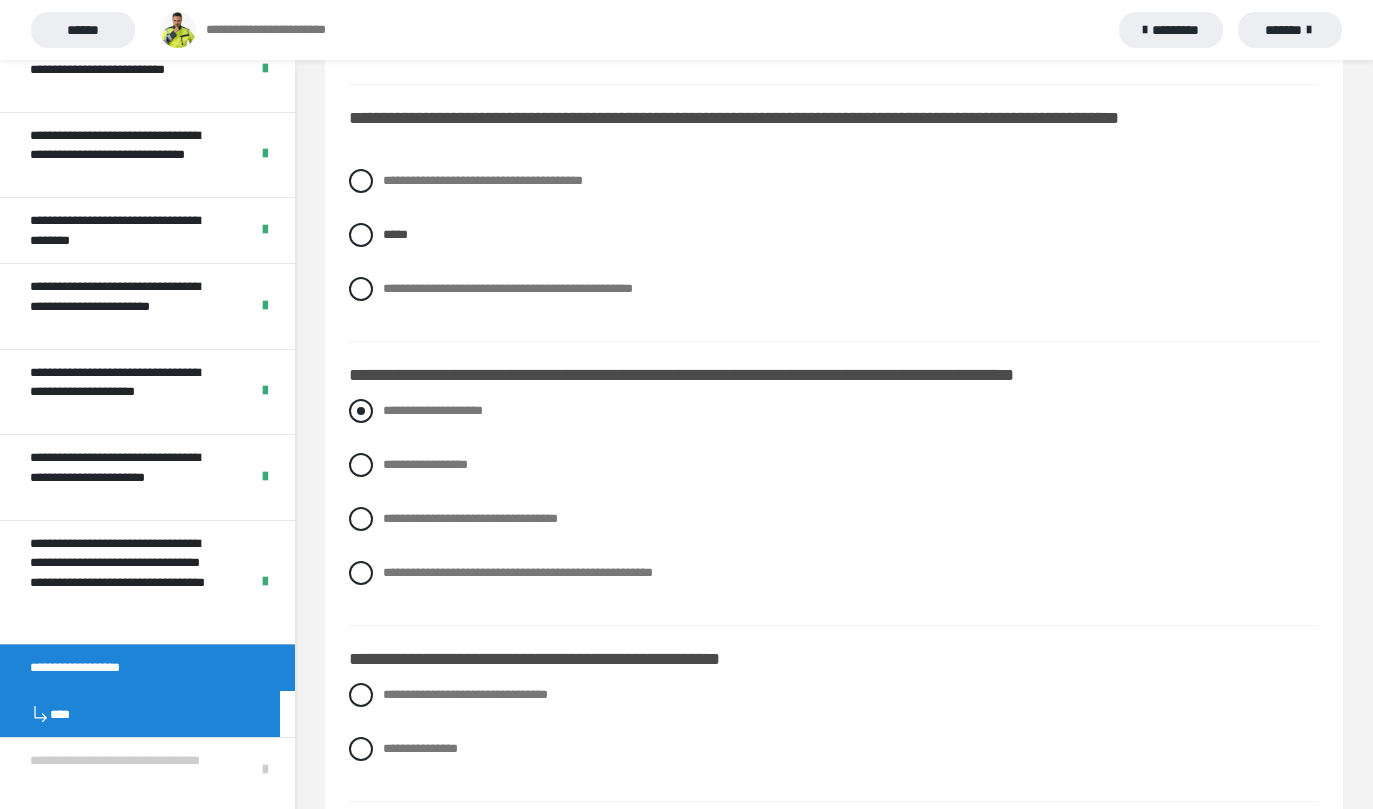 scroll, scrollTop: 2114, scrollLeft: 0, axis: vertical 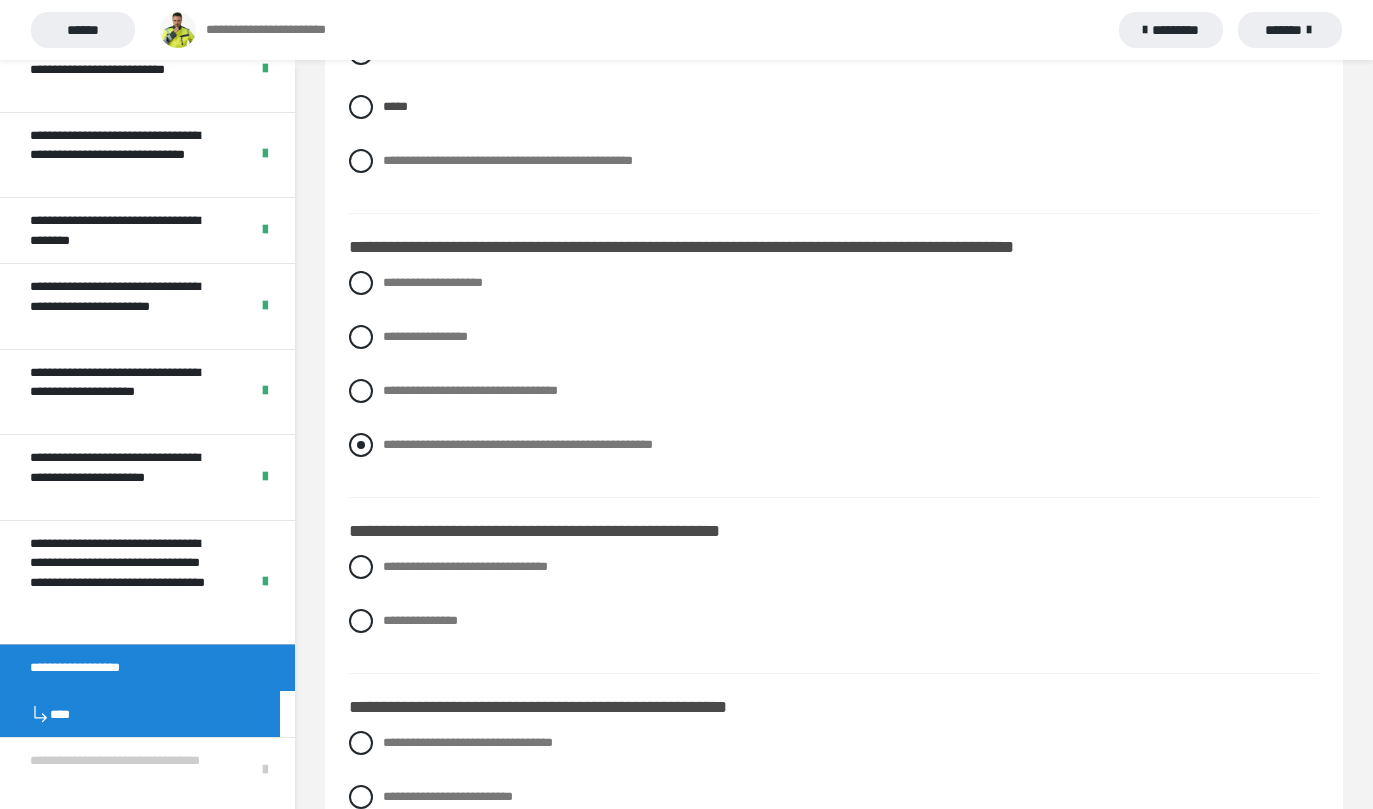 click on "**********" at bounding box center [518, 444] 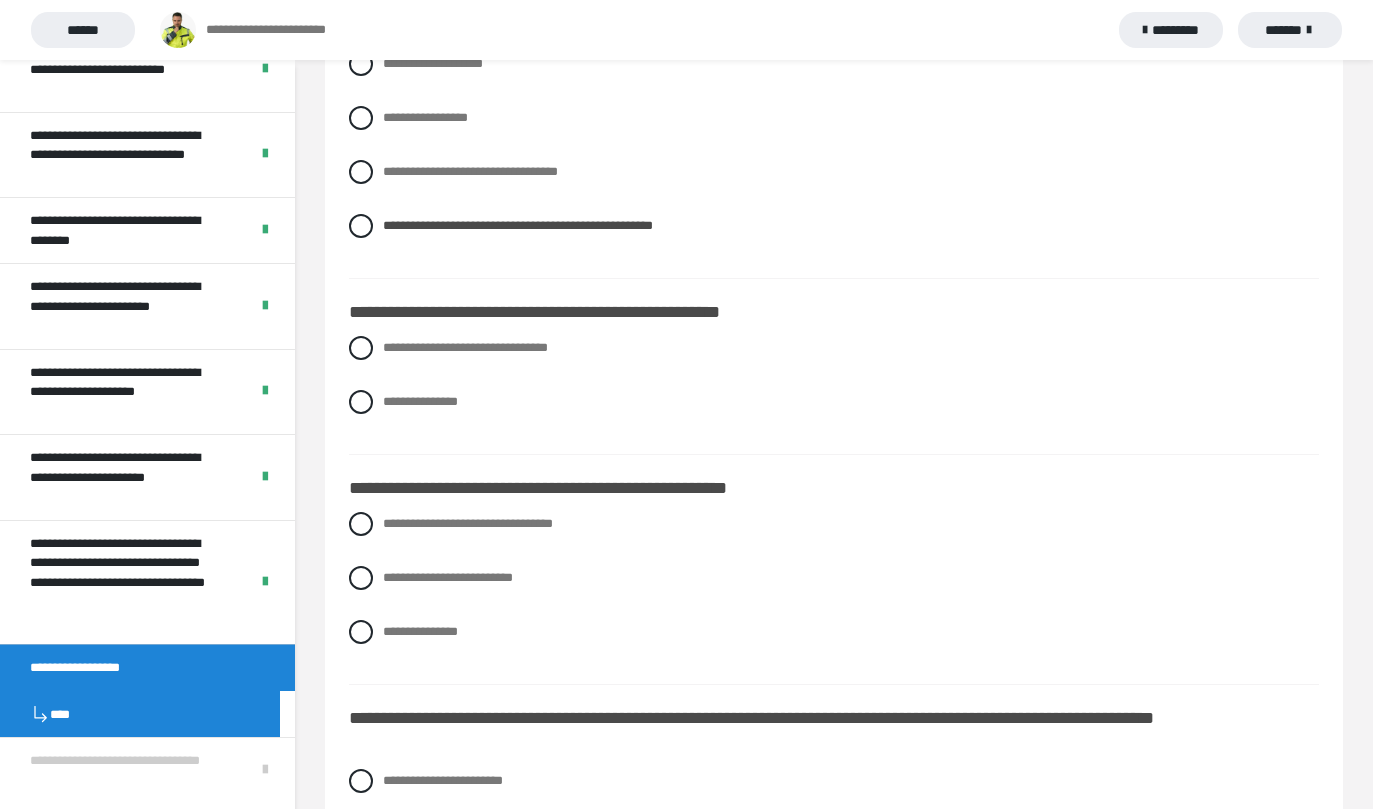 scroll, scrollTop: 2361, scrollLeft: 0, axis: vertical 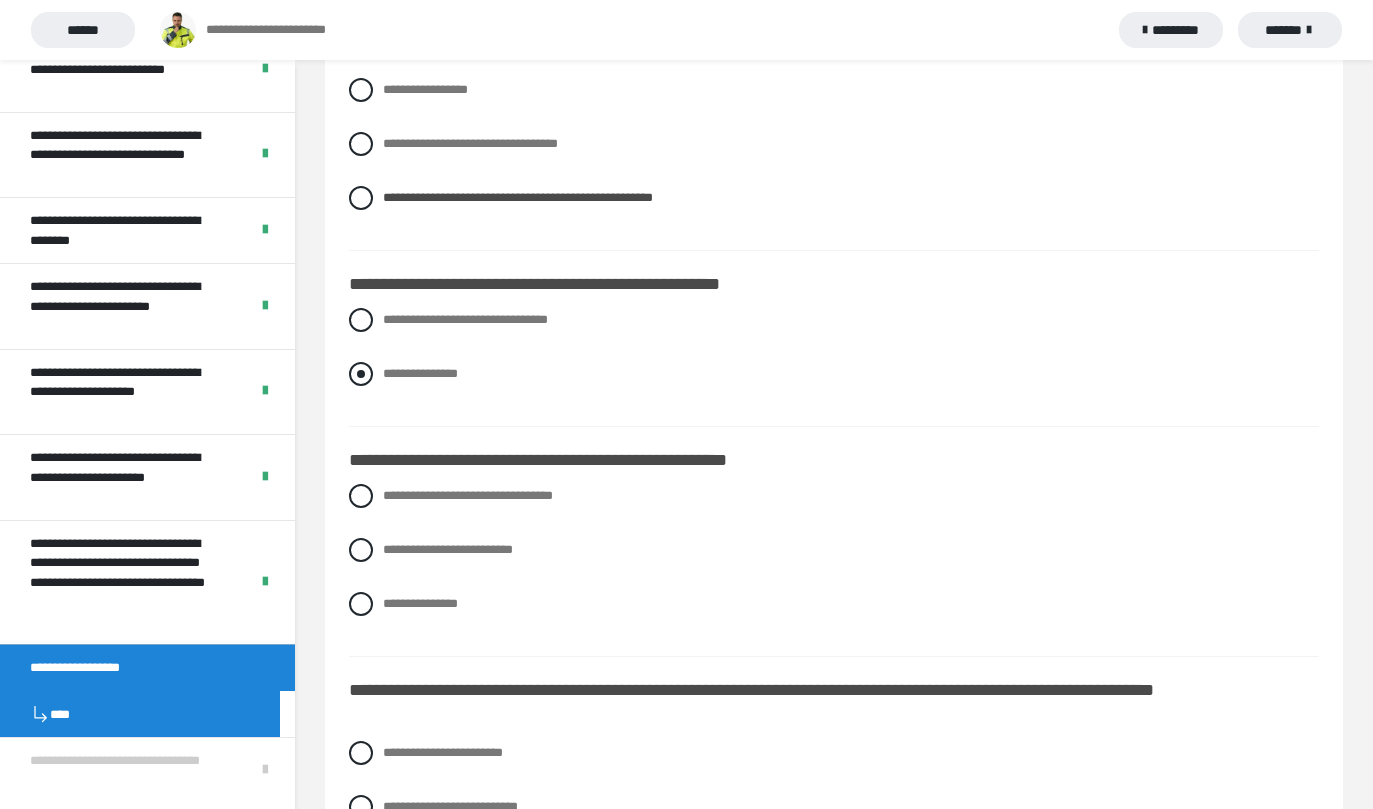 click on "**********" at bounding box center [834, 374] 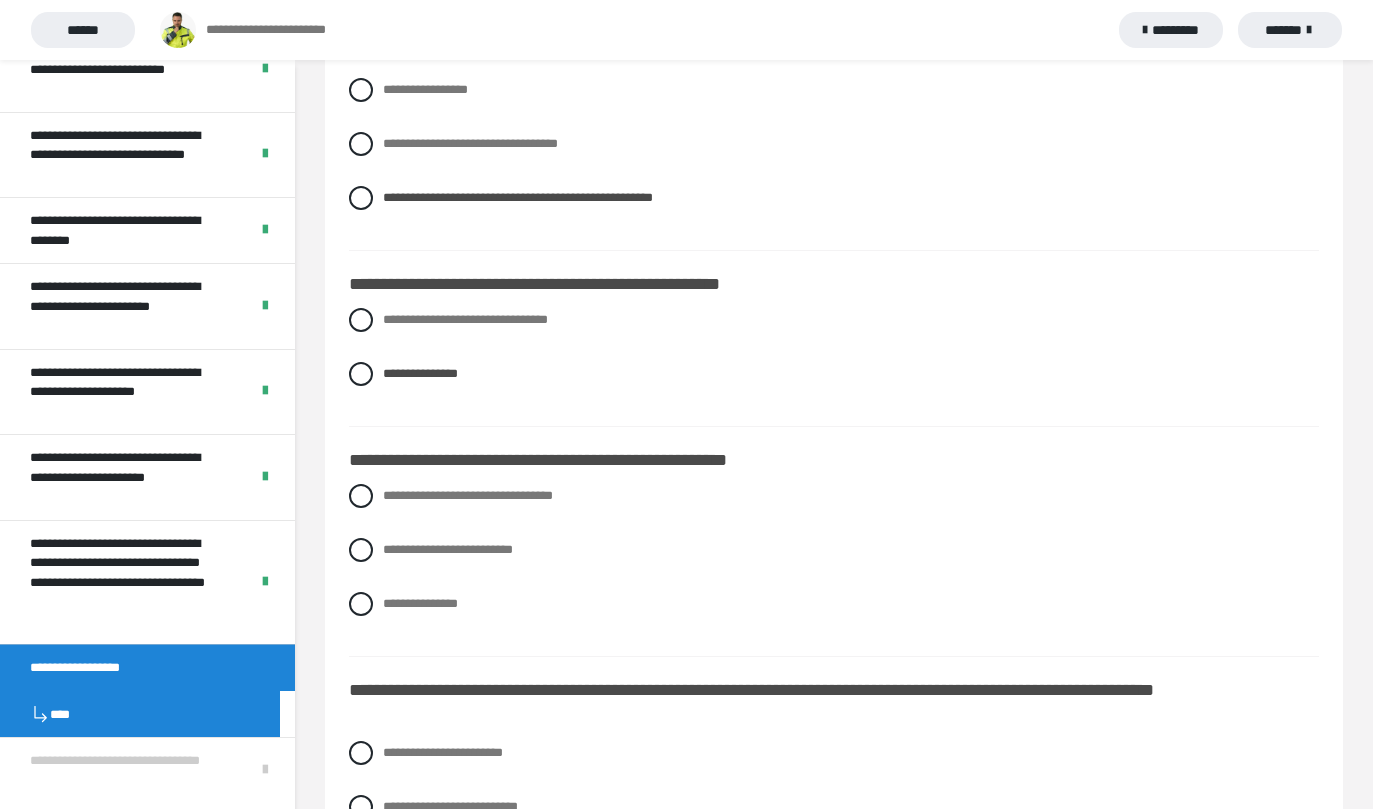 scroll, scrollTop: 2622, scrollLeft: 0, axis: vertical 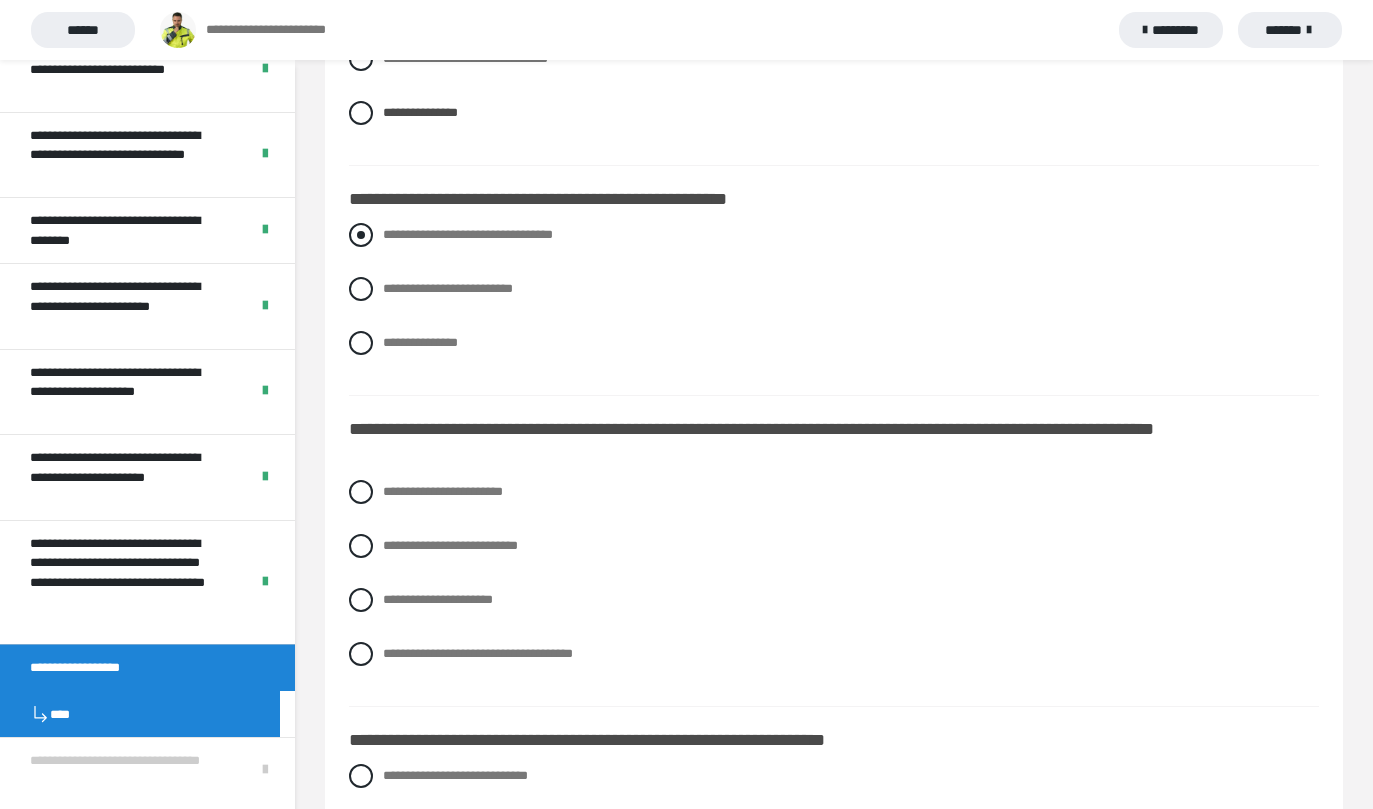 click on "**********" at bounding box center (468, 234) 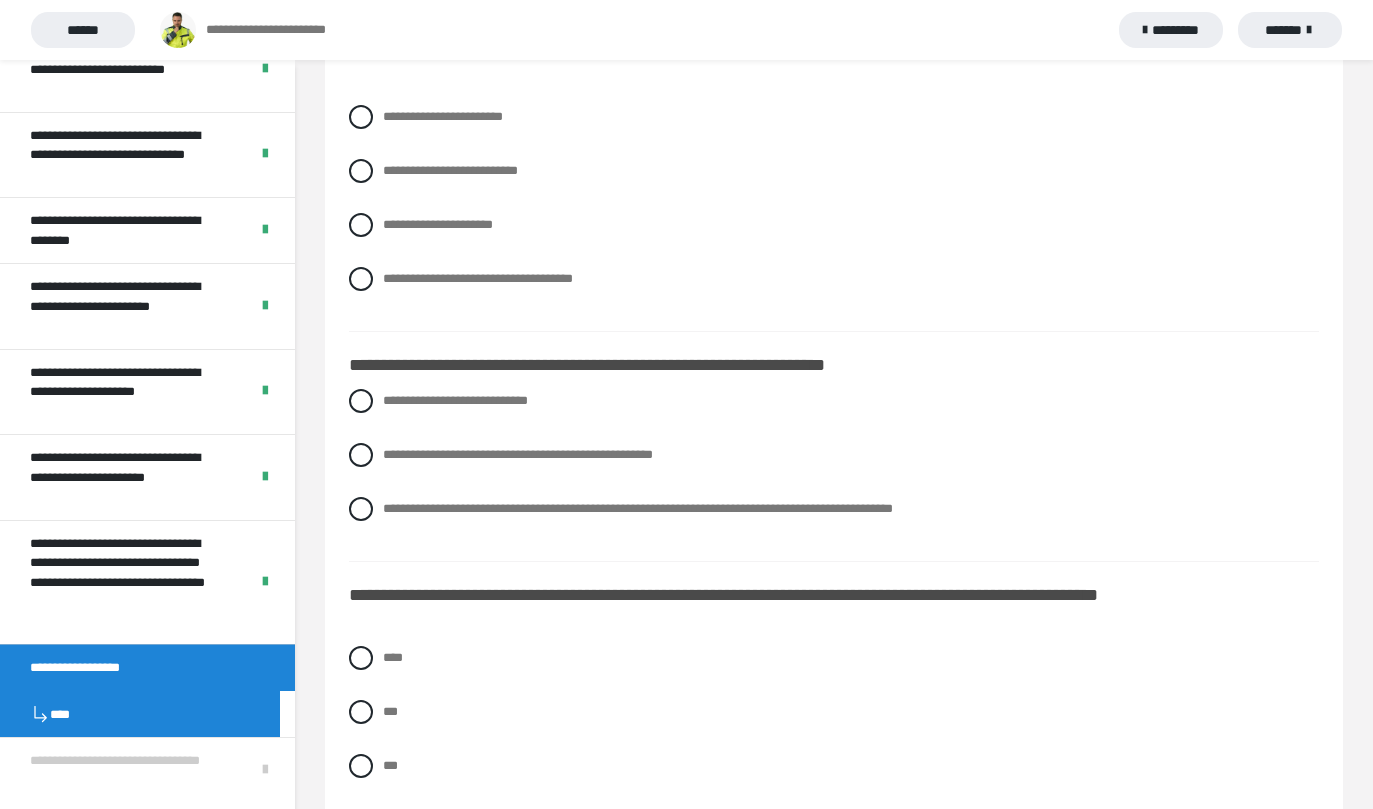 scroll, scrollTop: 2903, scrollLeft: 0, axis: vertical 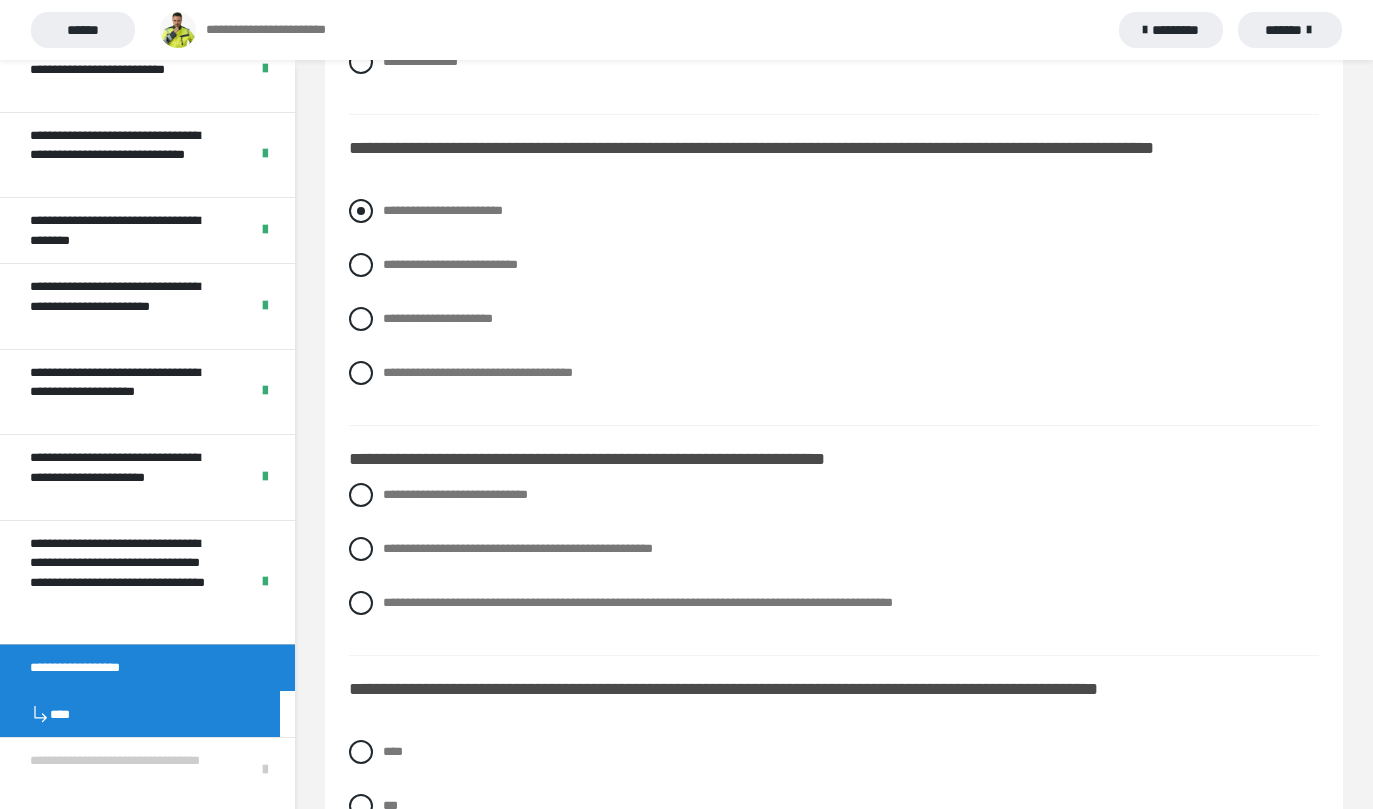 click on "**********" at bounding box center (834, 211) 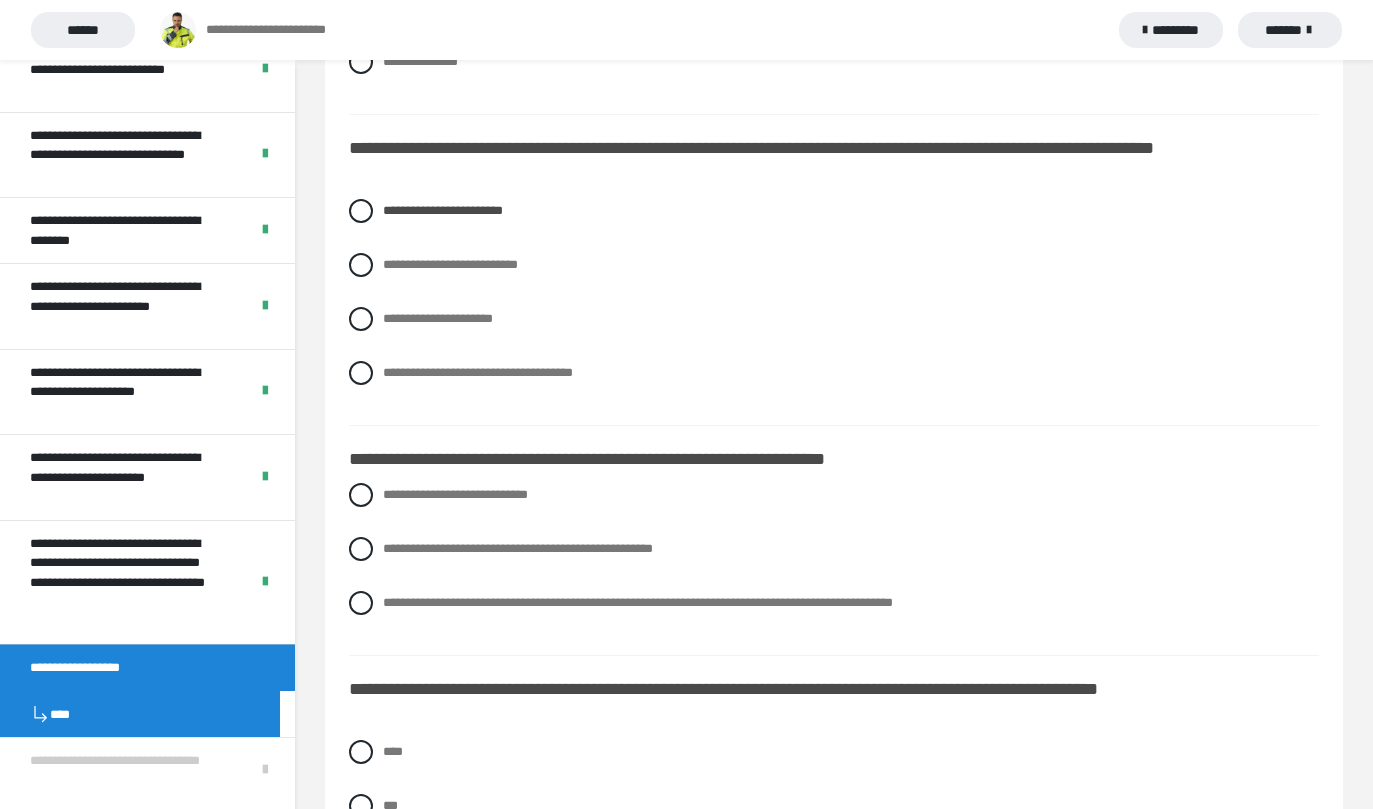 scroll, scrollTop: 3017, scrollLeft: 0, axis: vertical 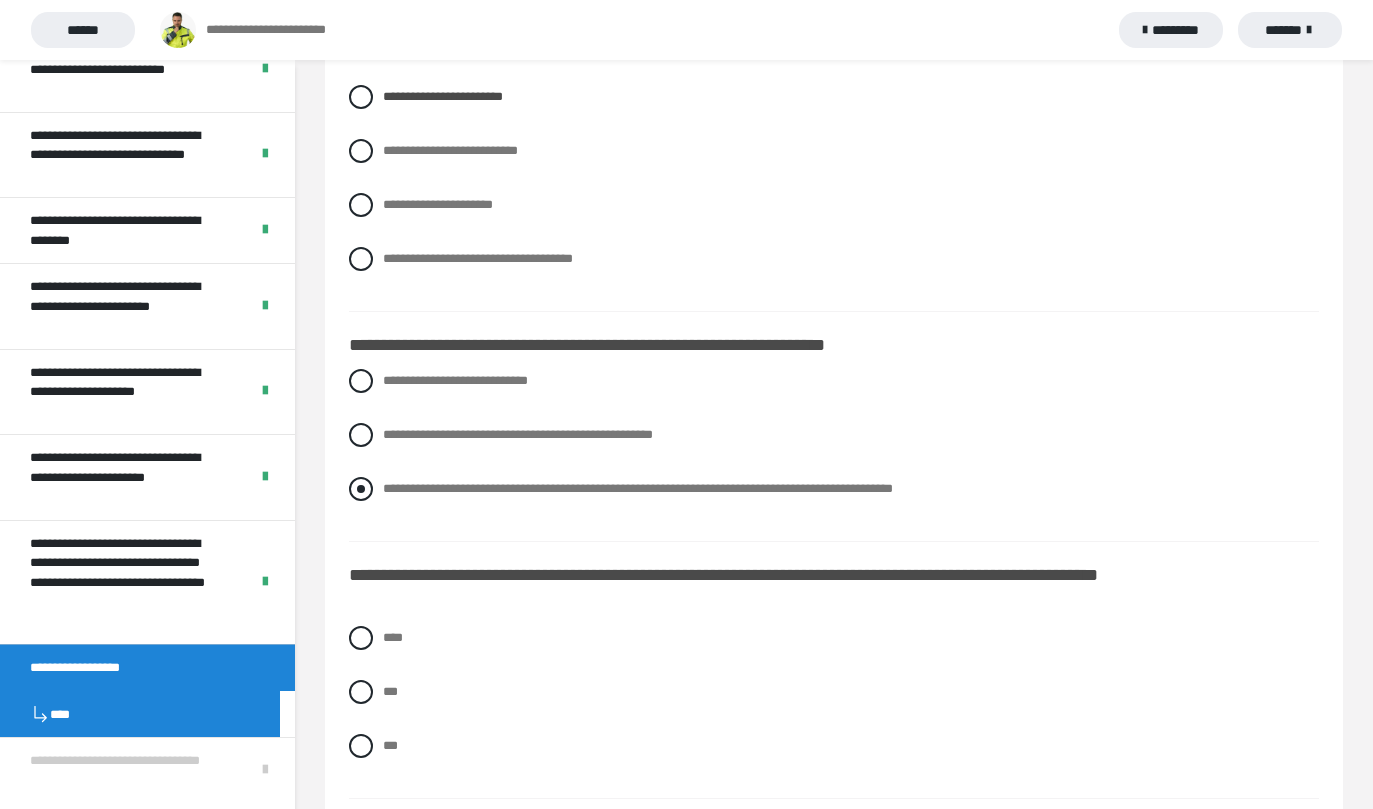 click on "**********" at bounding box center (638, 488) 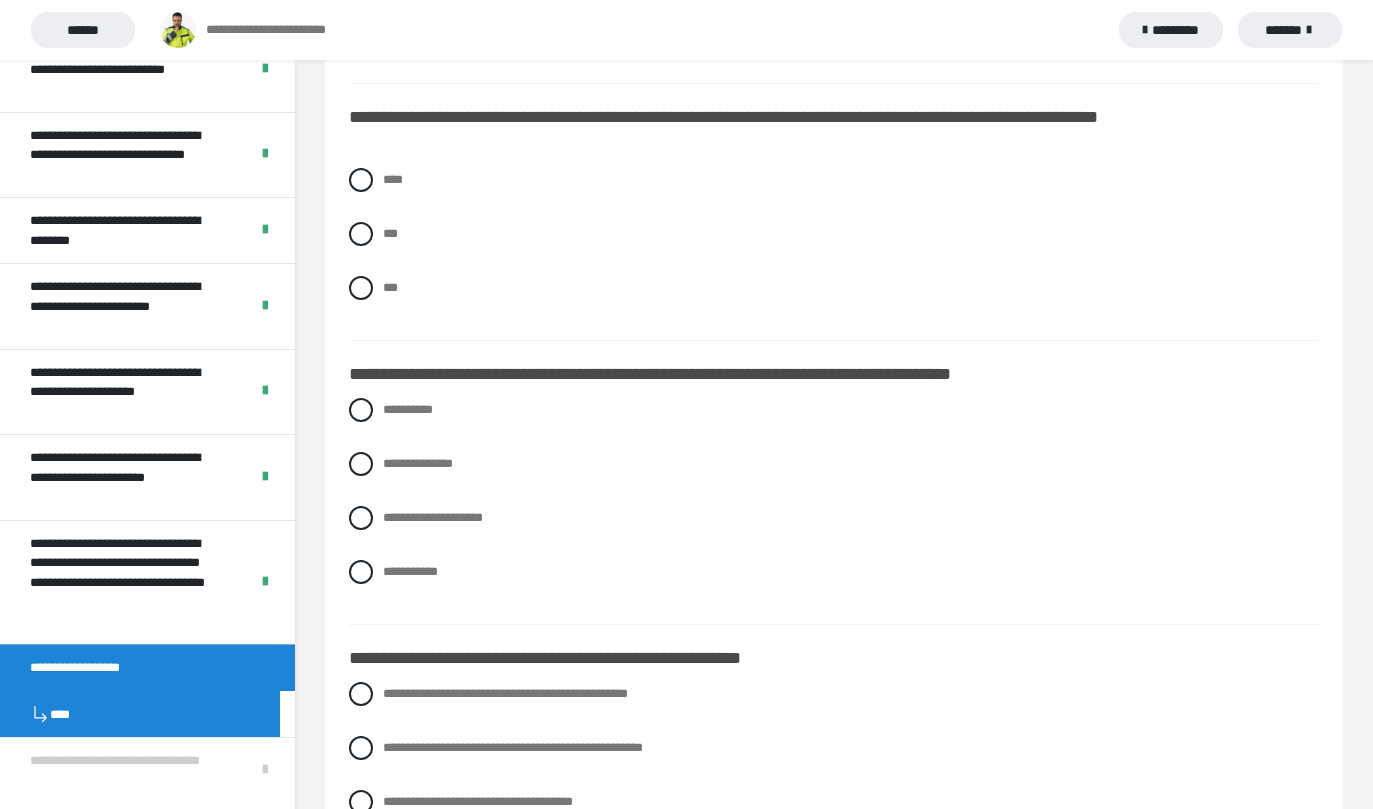 scroll, scrollTop: 3478, scrollLeft: 0, axis: vertical 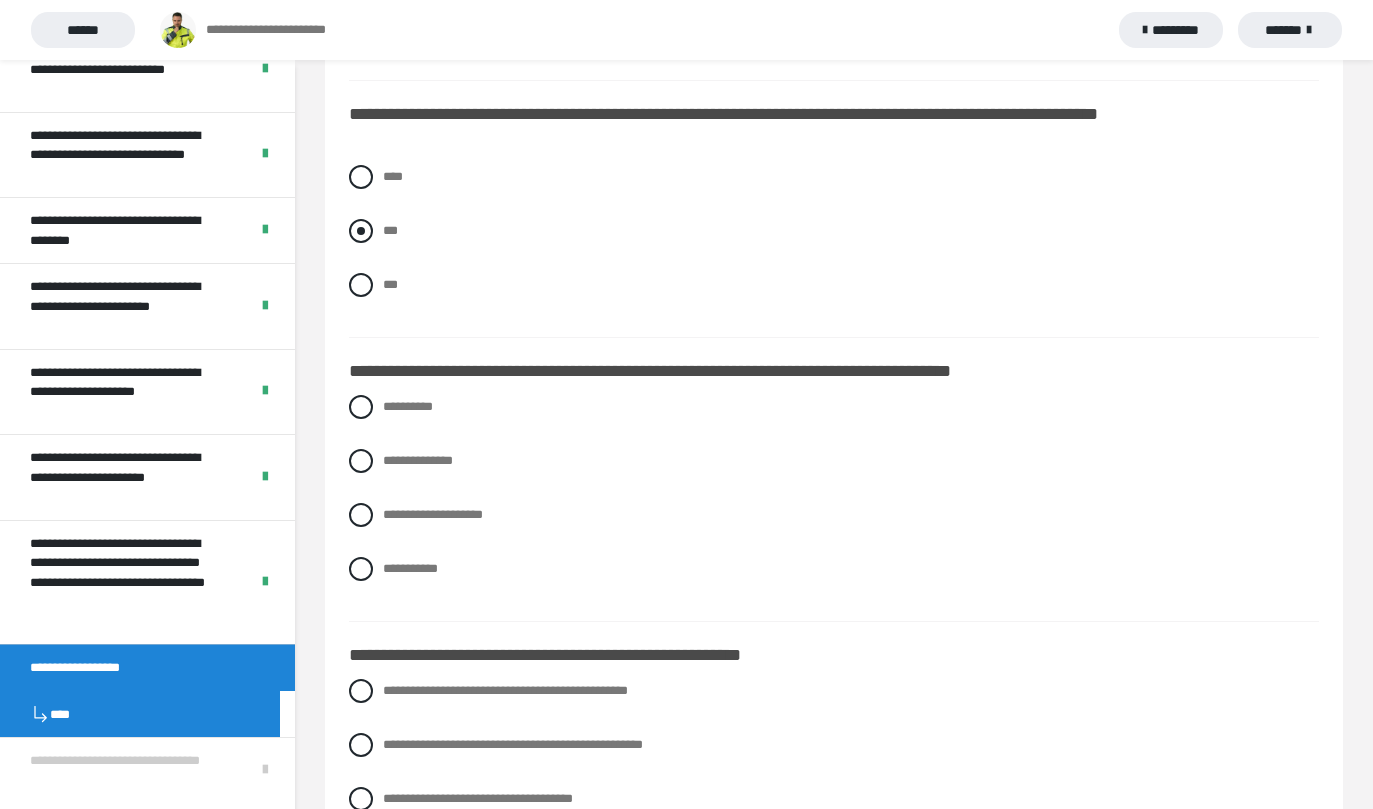 click on "***" at bounding box center (834, 231) 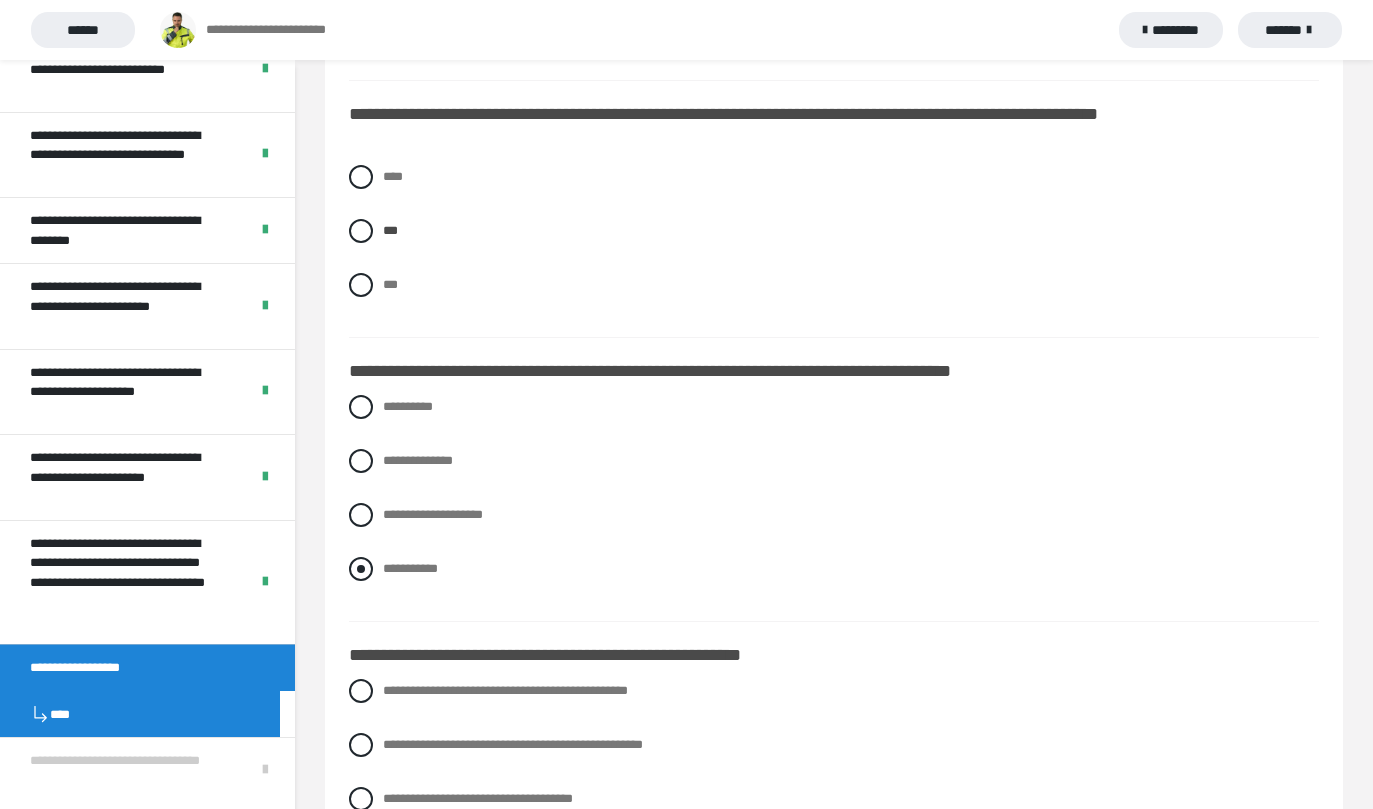 click on "**********" at bounding box center (834, 569) 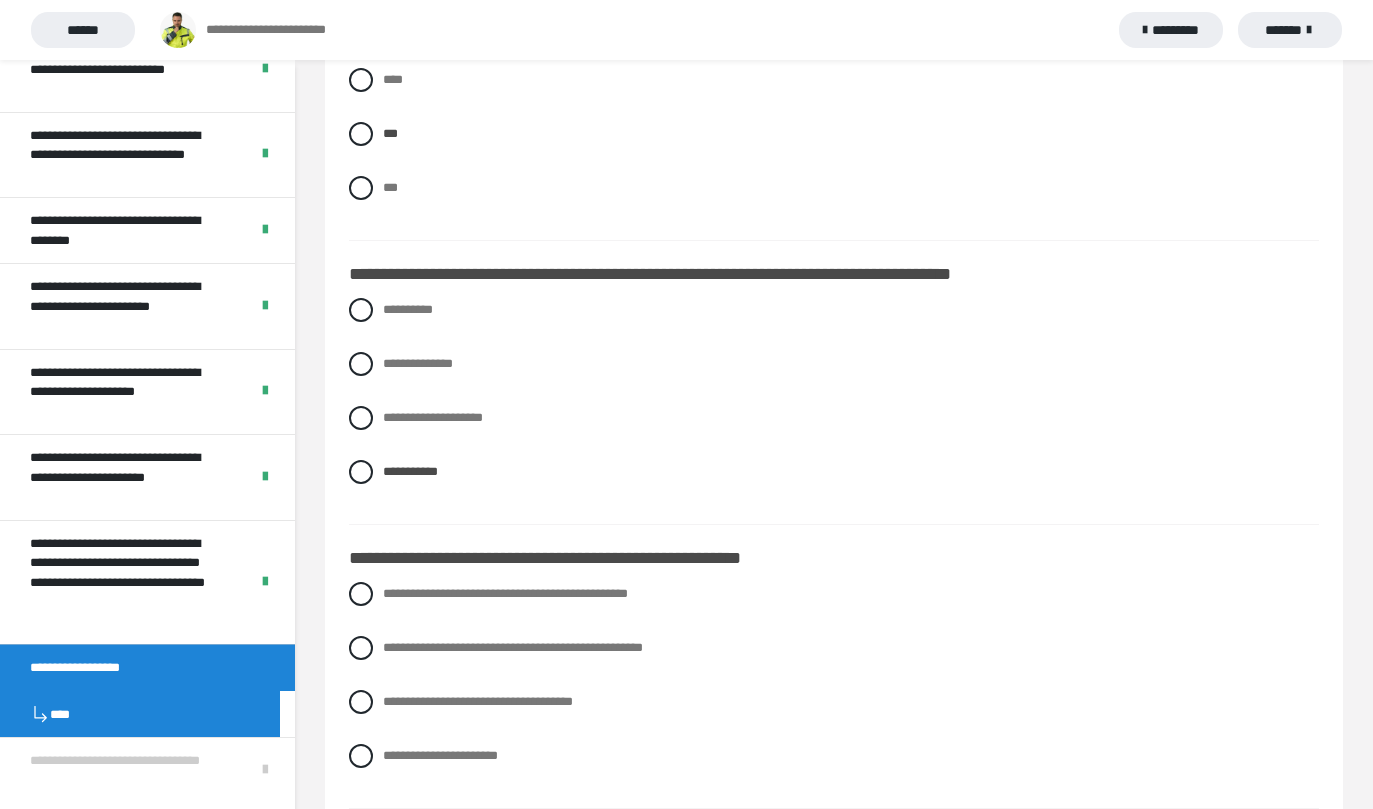 scroll, scrollTop: 3697, scrollLeft: 0, axis: vertical 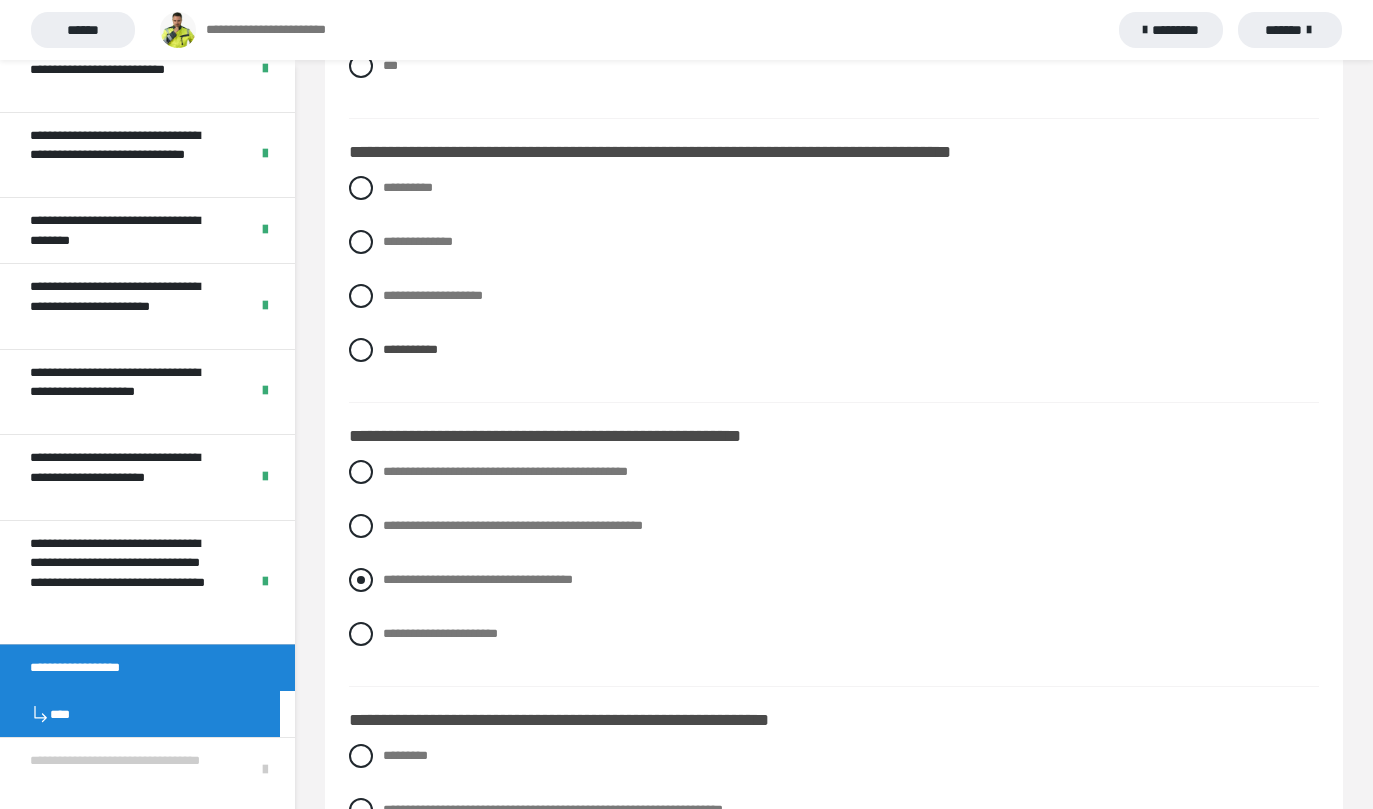 click on "**********" at bounding box center [478, 579] 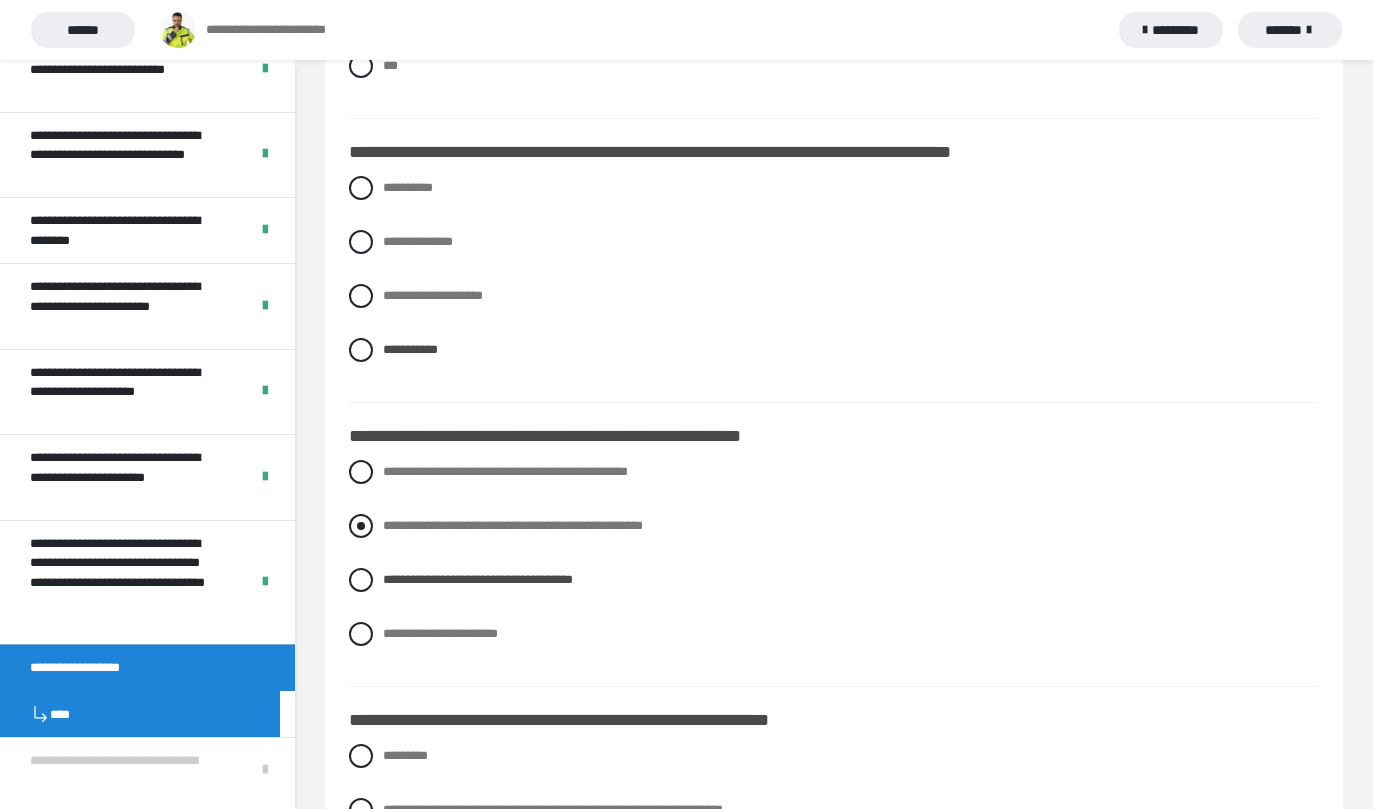 click on "**********" at bounding box center (513, 525) 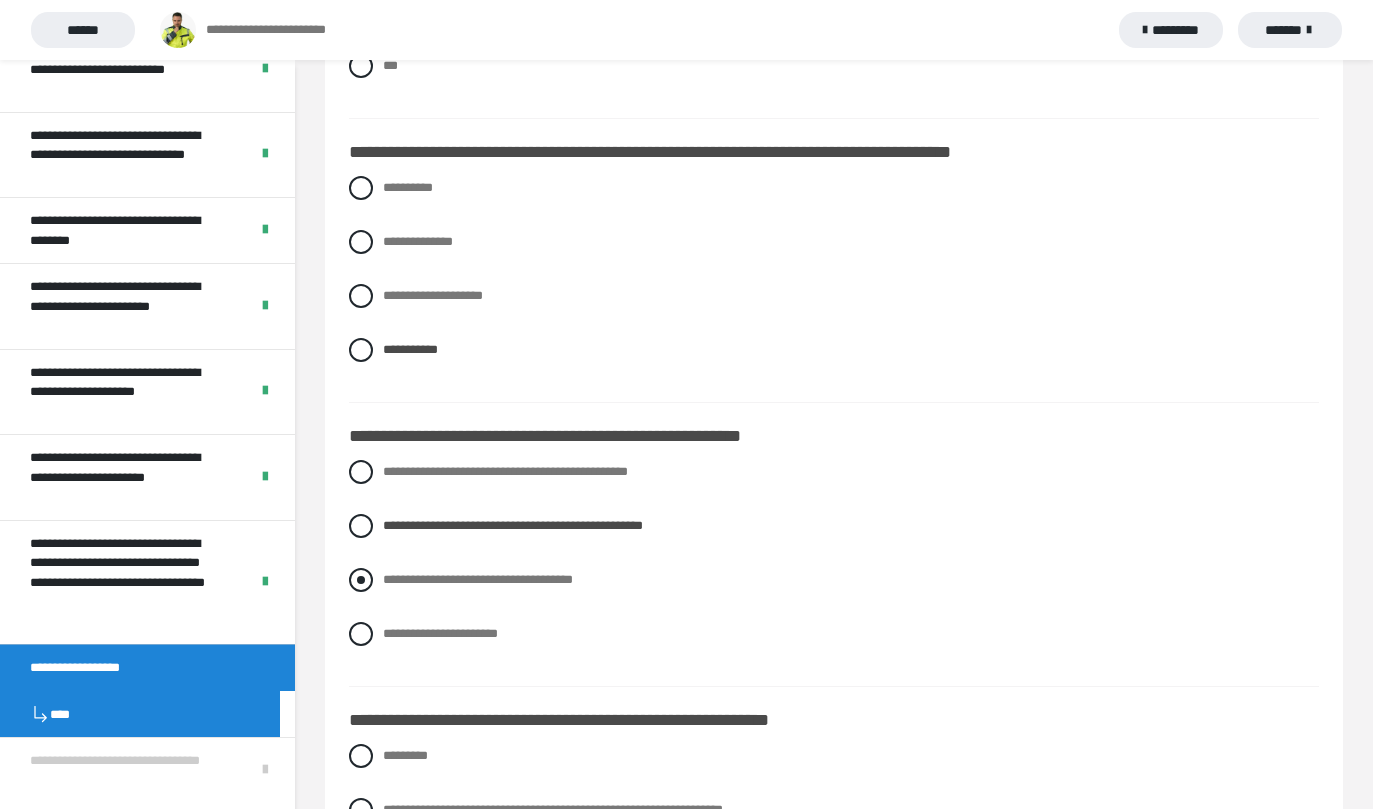 click on "**********" at bounding box center [834, 580] 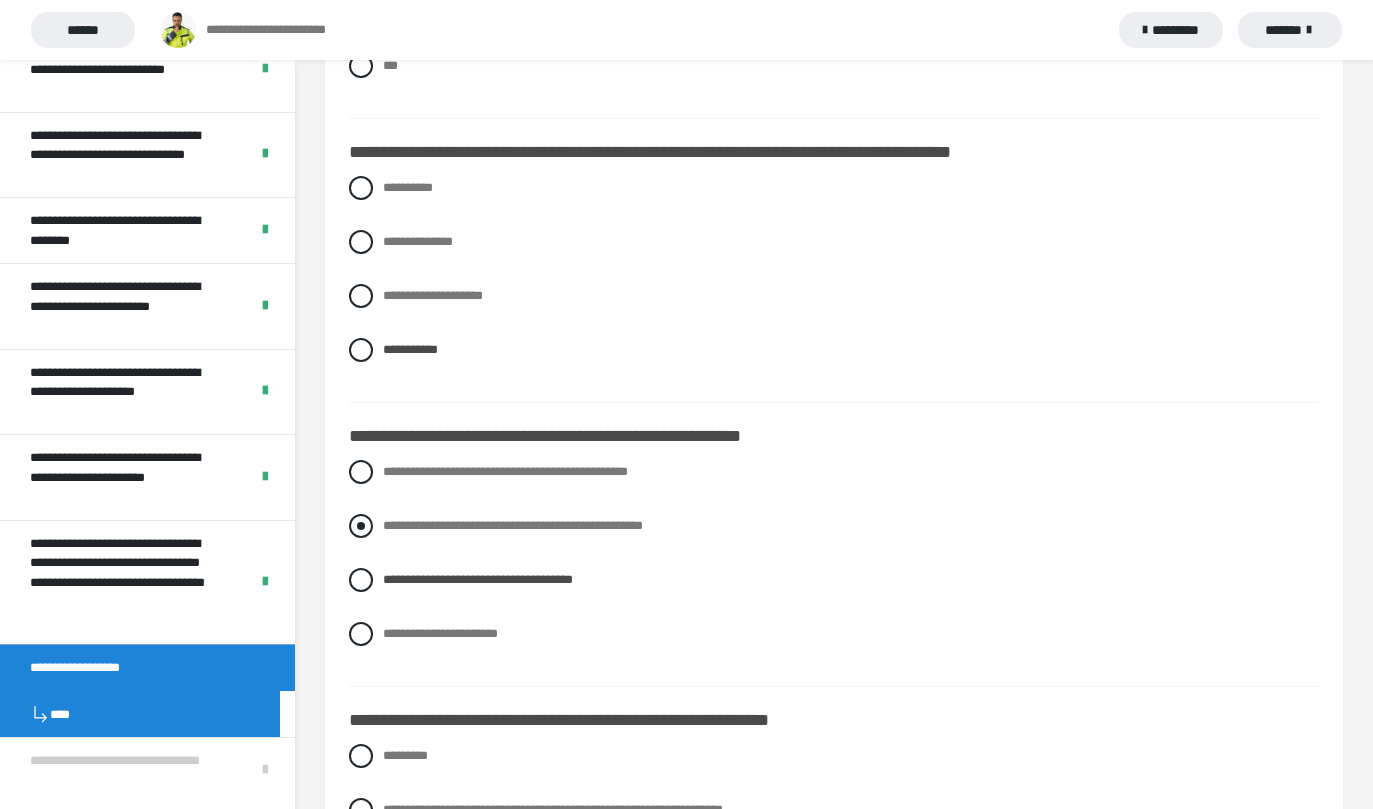 click at bounding box center [361, 526] 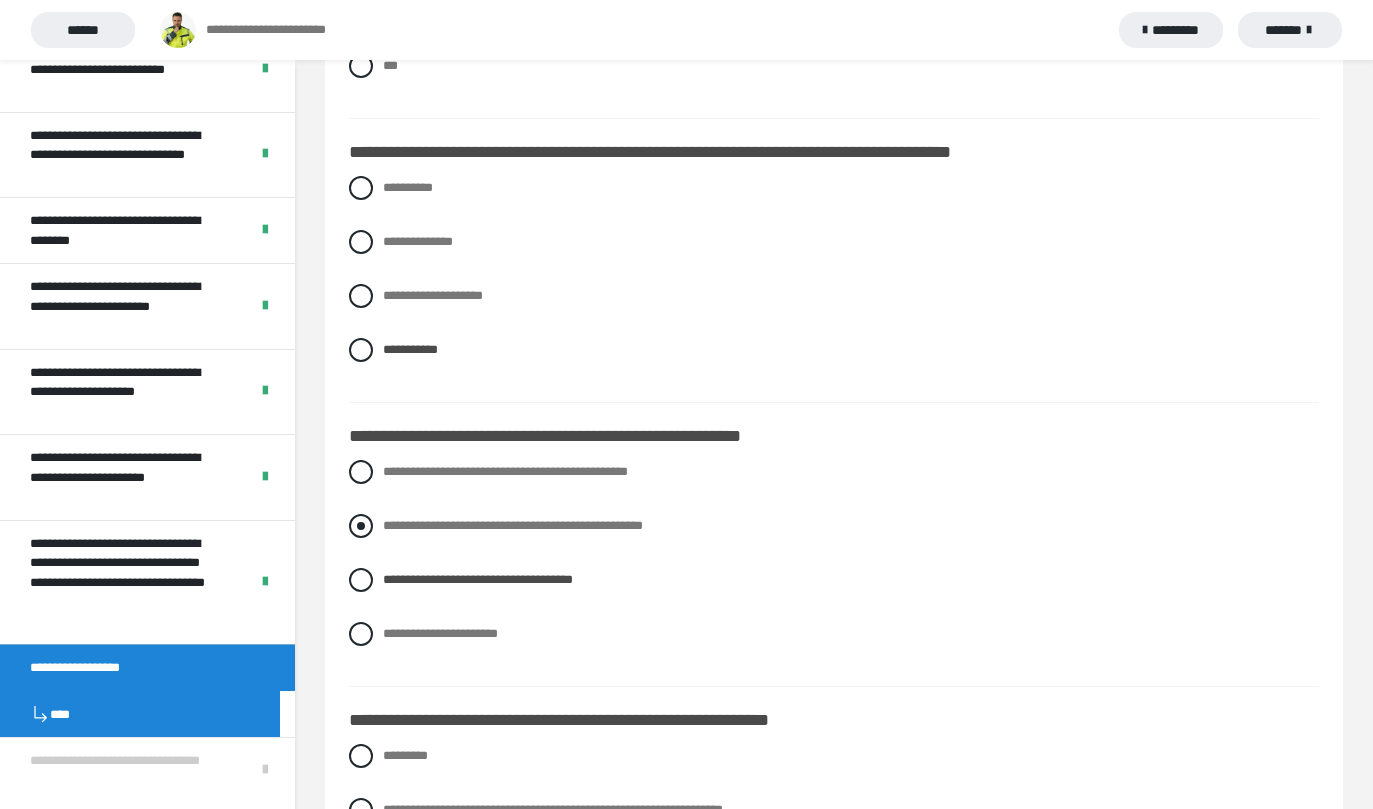 radio on "****" 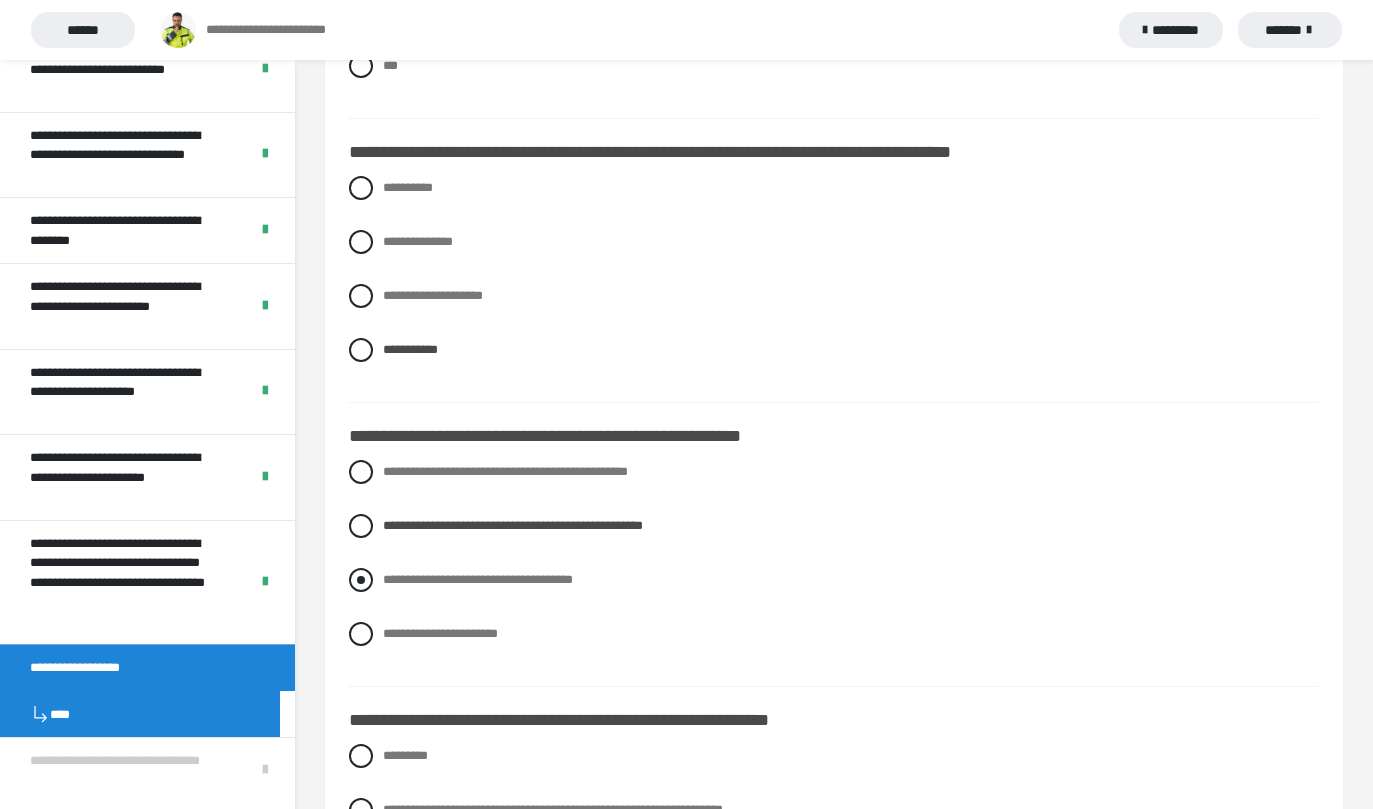 click at bounding box center (361, 580) 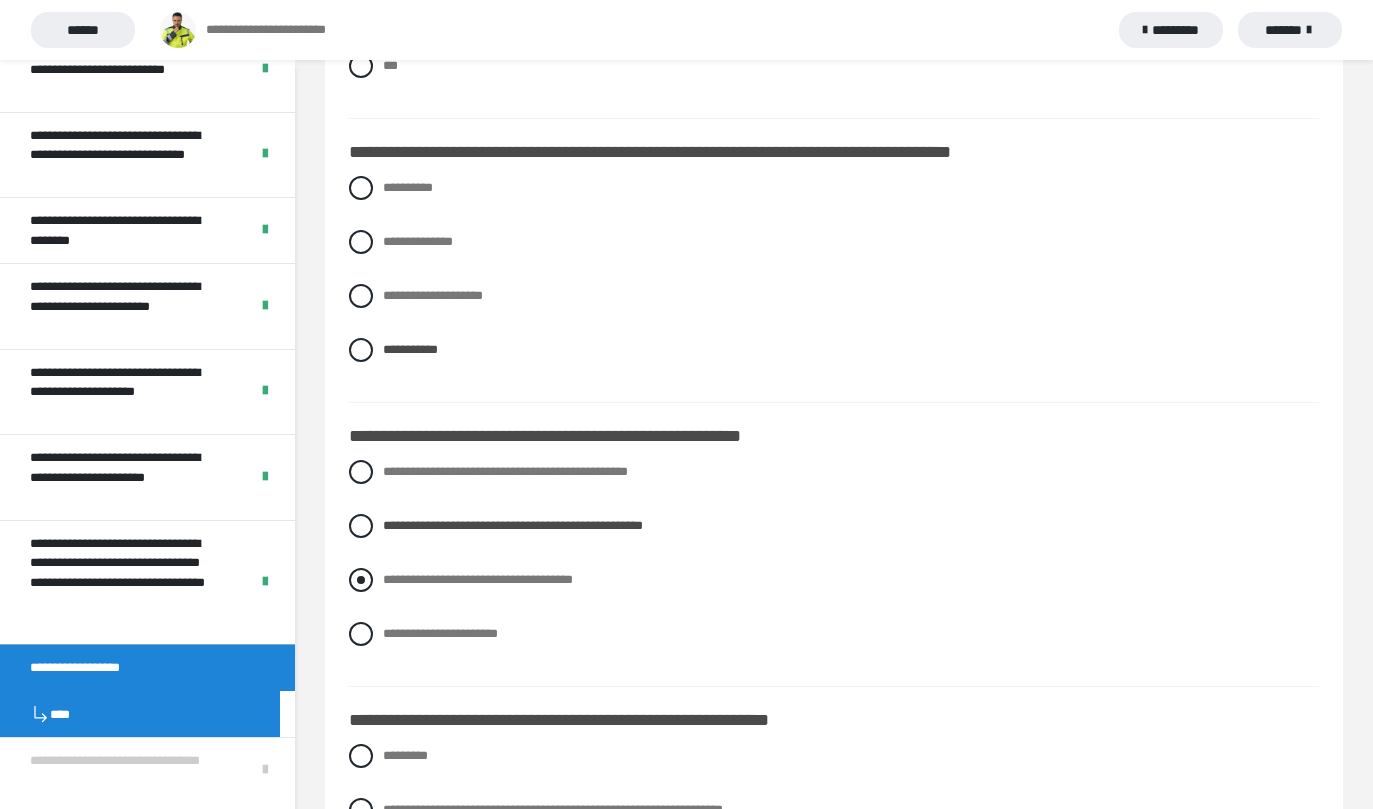 radio on "****" 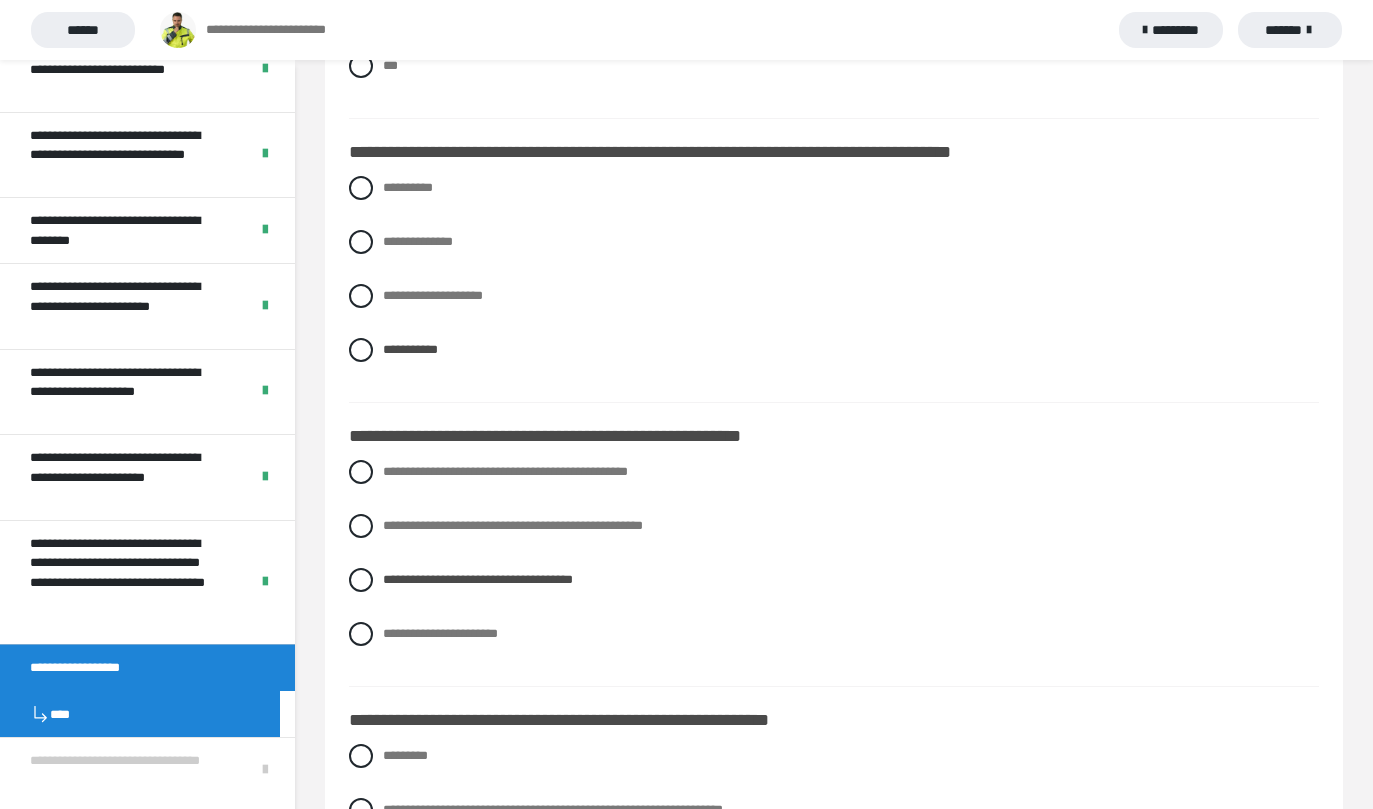 click on "**********" at bounding box center [834, 284] 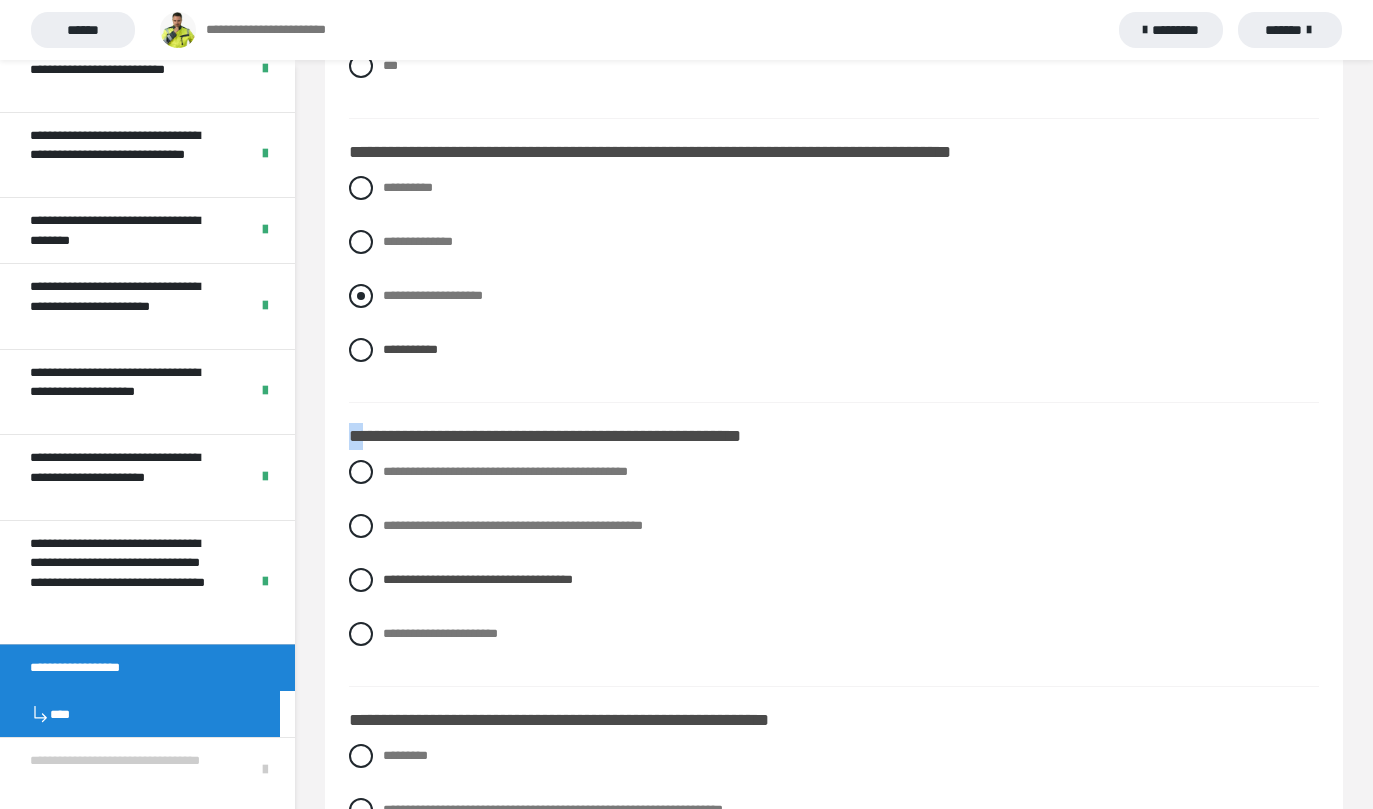 click at bounding box center (361, 296) 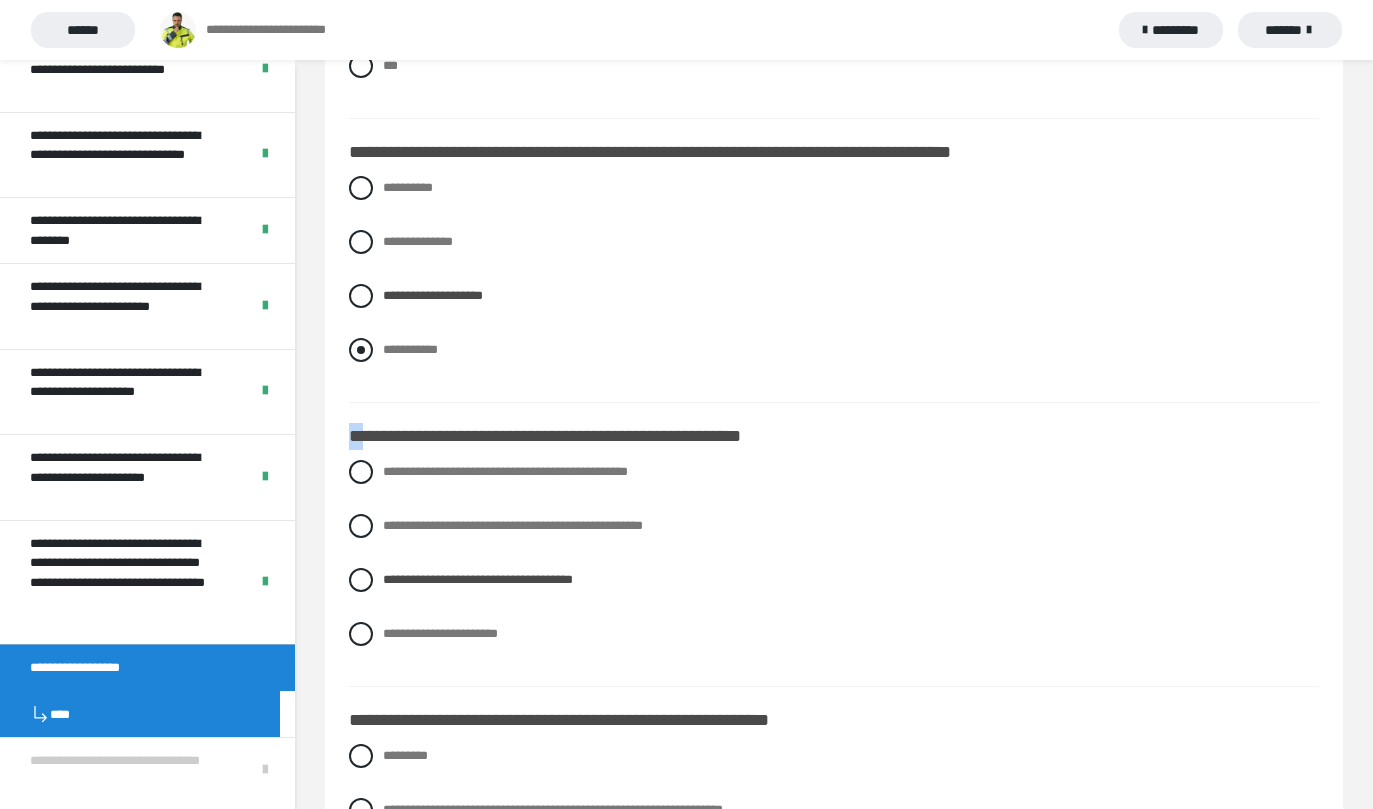 click at bounding box center [361, 350] 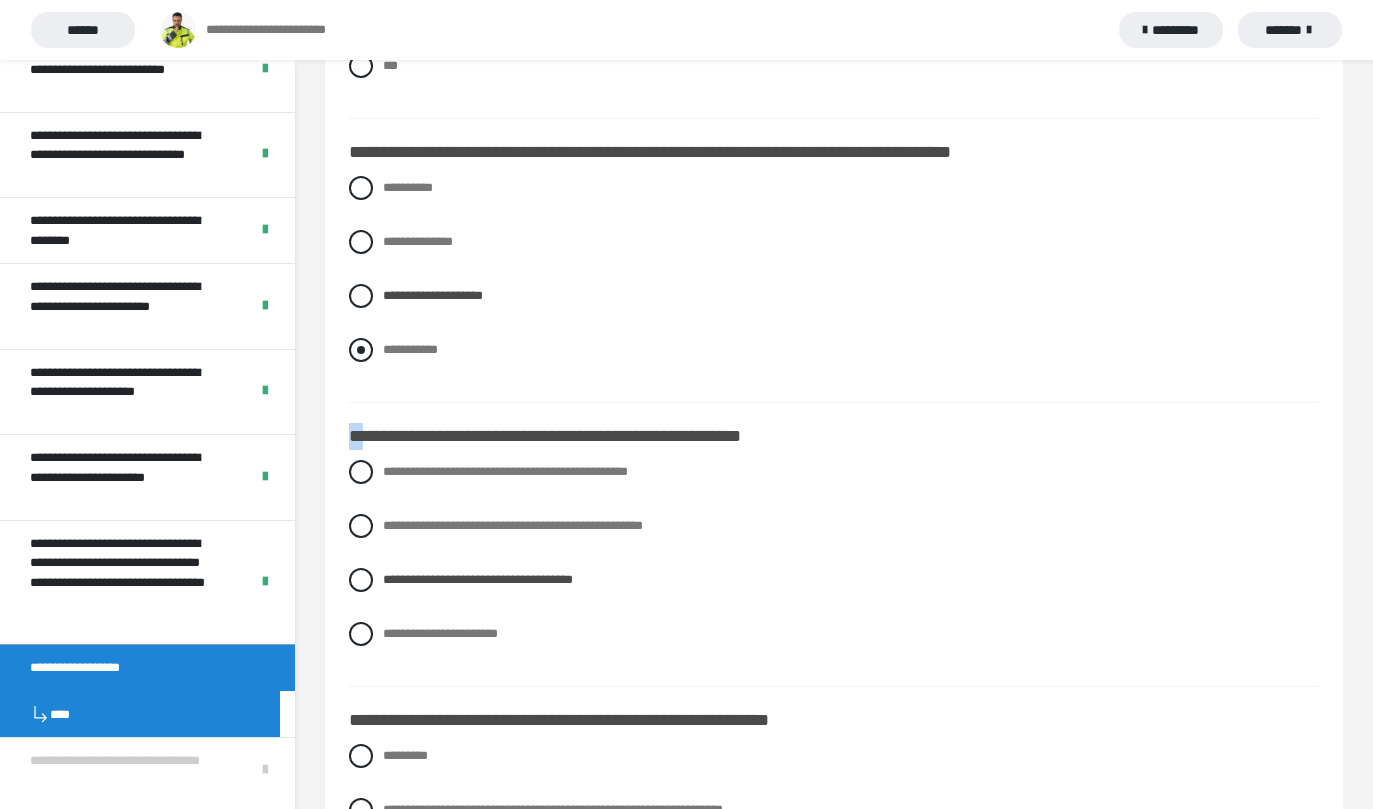 radio on "****" 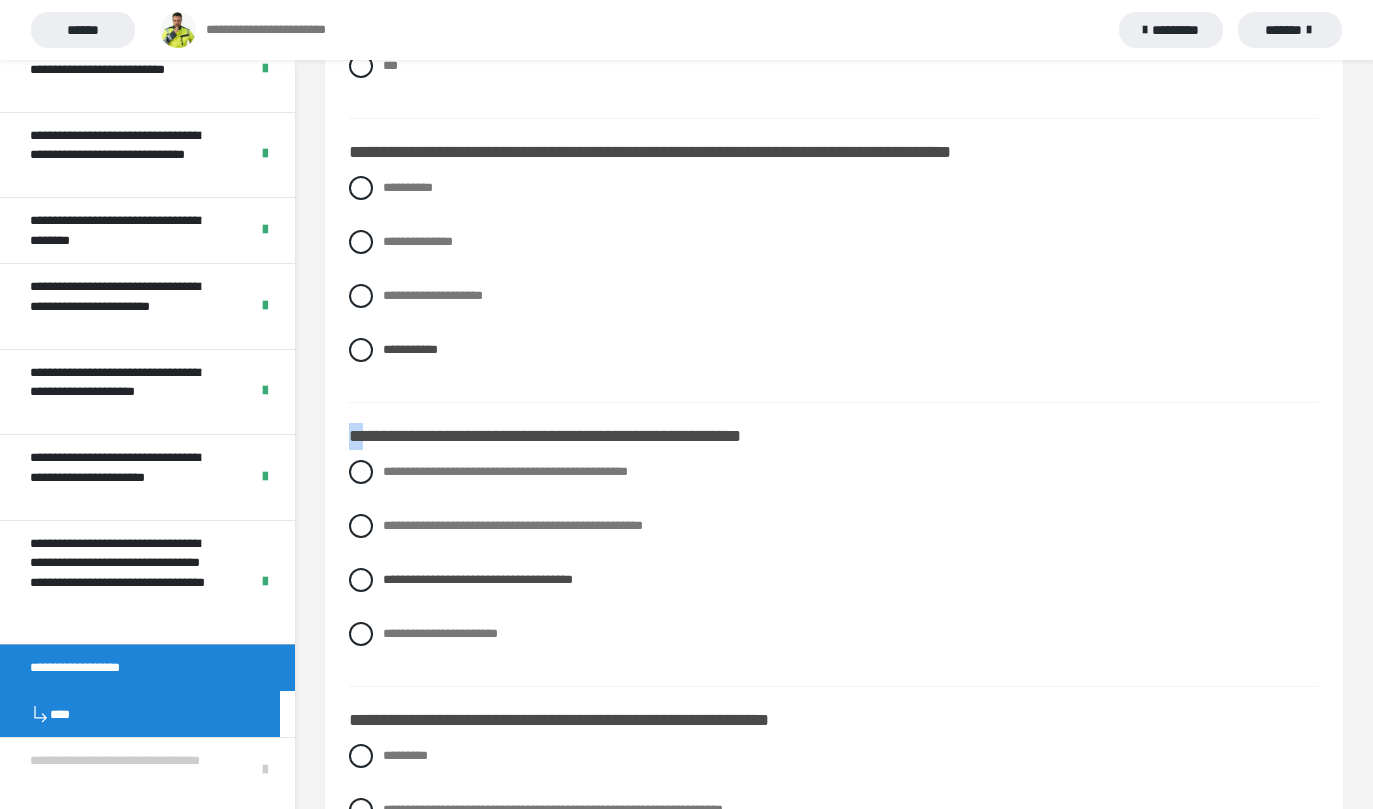click on "**********" at bounding box center (559, 436) 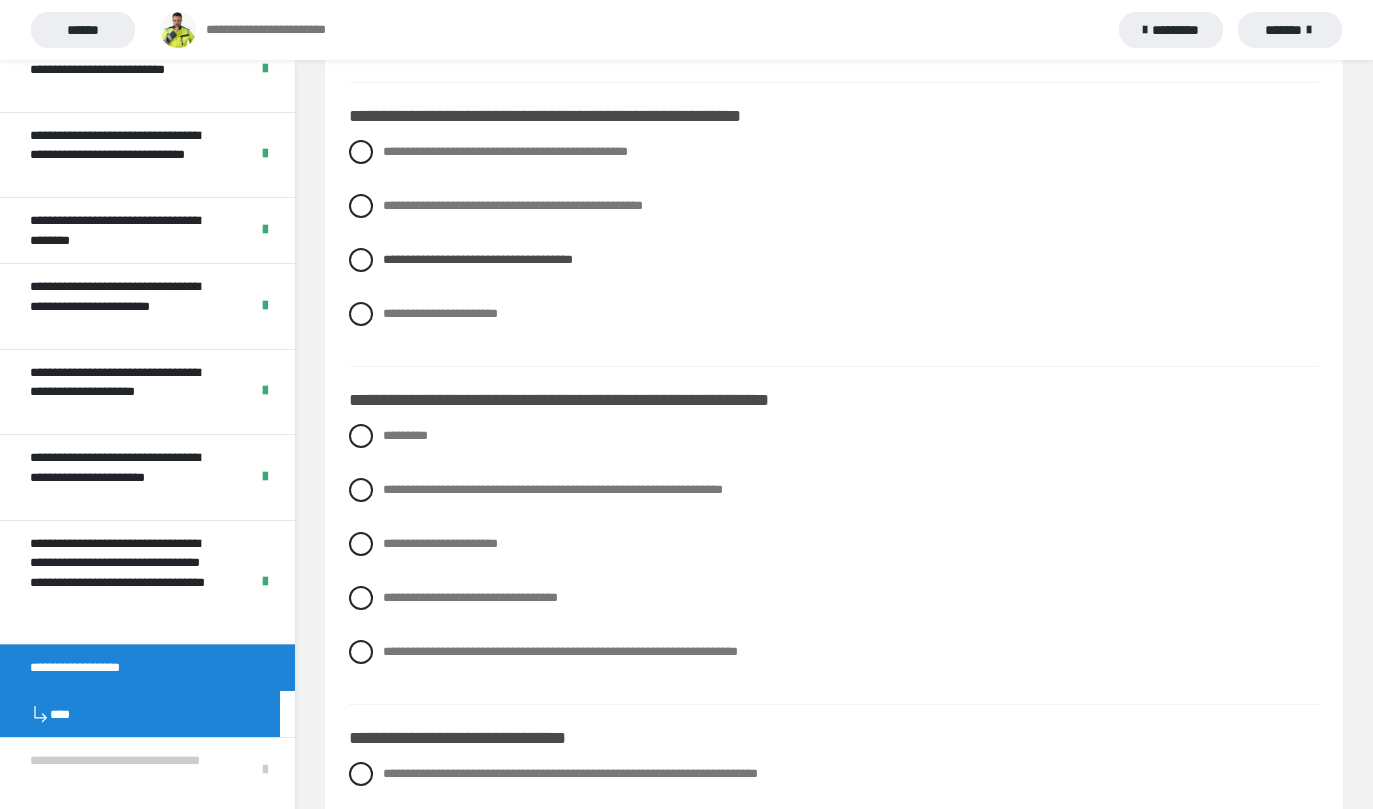 scroll, scrollTop: 4106, scrollLeft: 0, axis: vertical 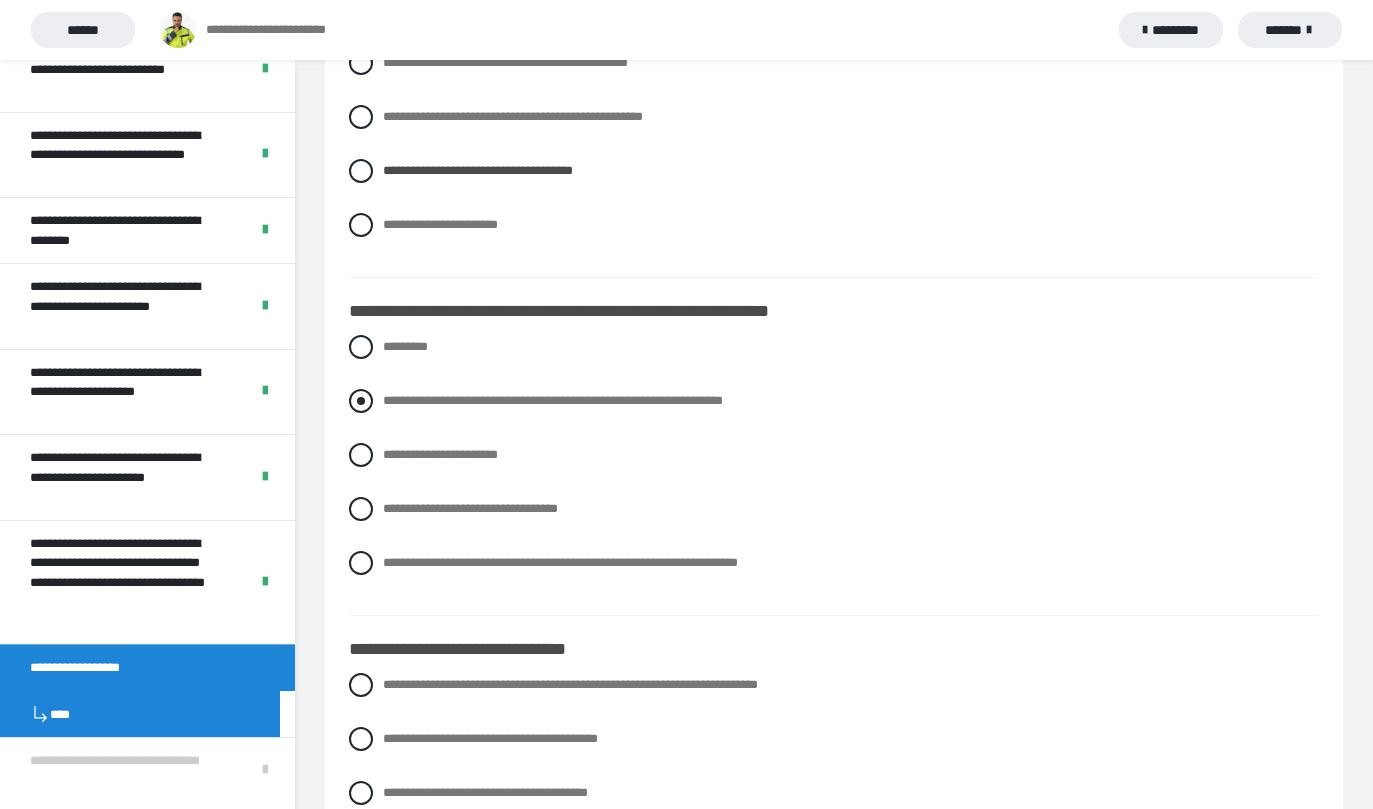 click at bounding box center [361, 401] 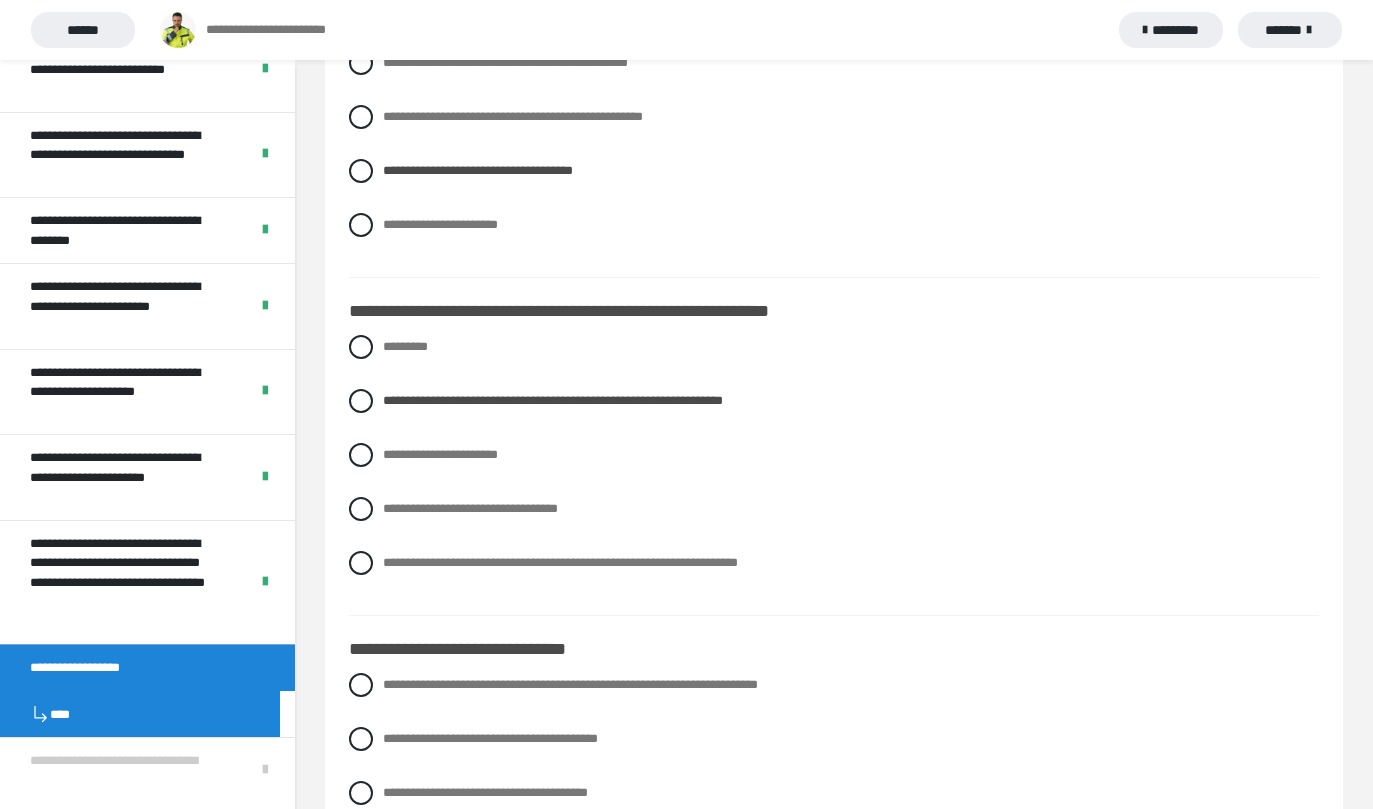 click on "**********" at bounding box center (834, 470) 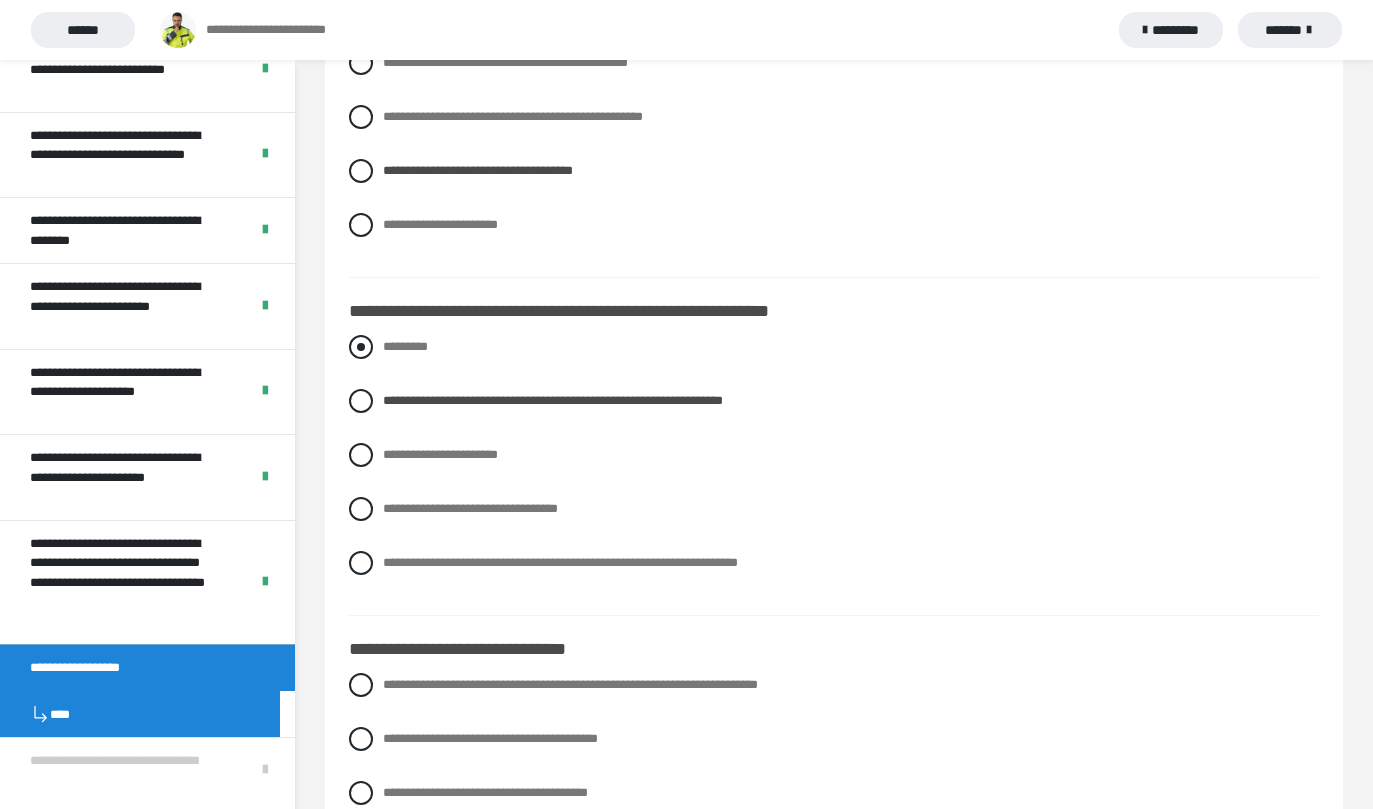 click at bounding box center [361, 347] 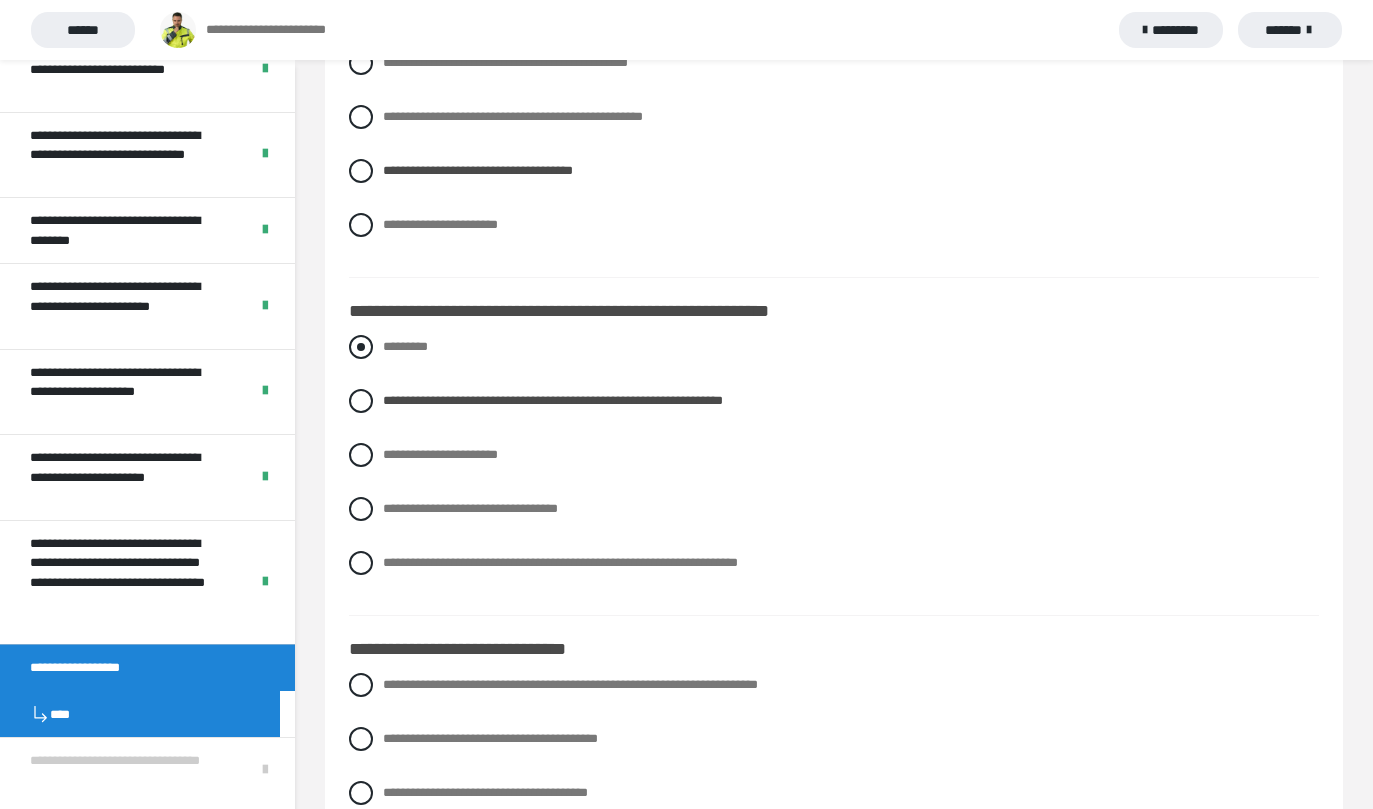 radio on "****" 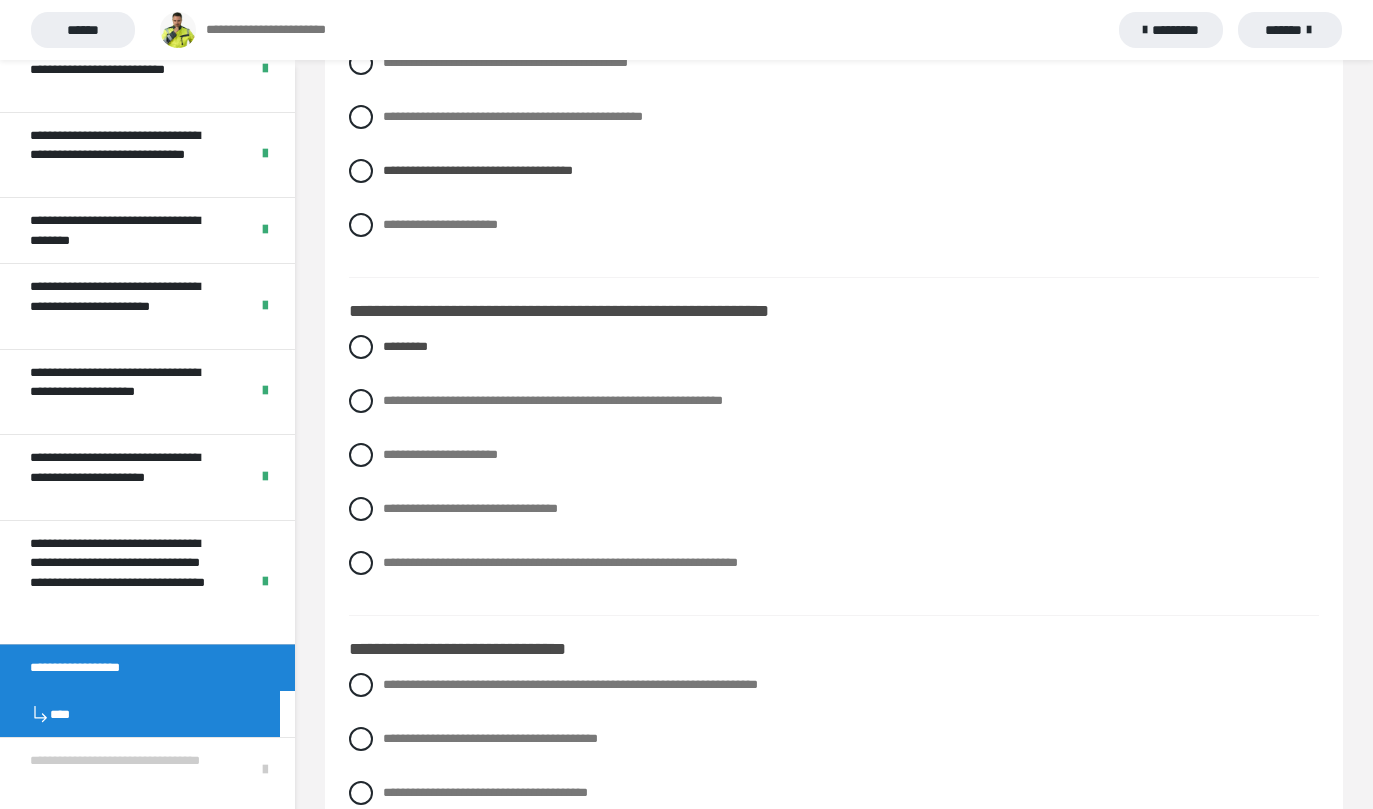 click on "**********" at bounding box center [834, 470] 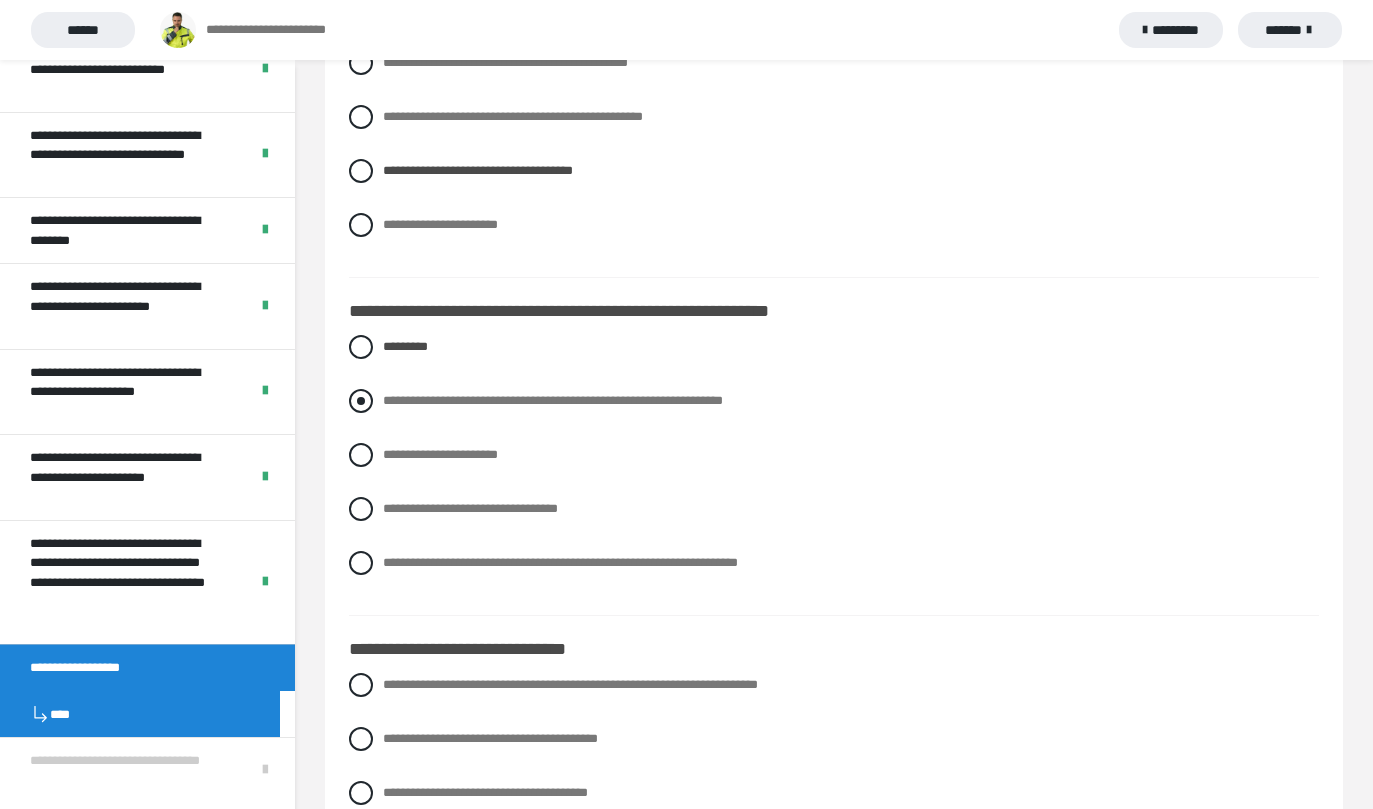 click at bounding box center (361, 401) 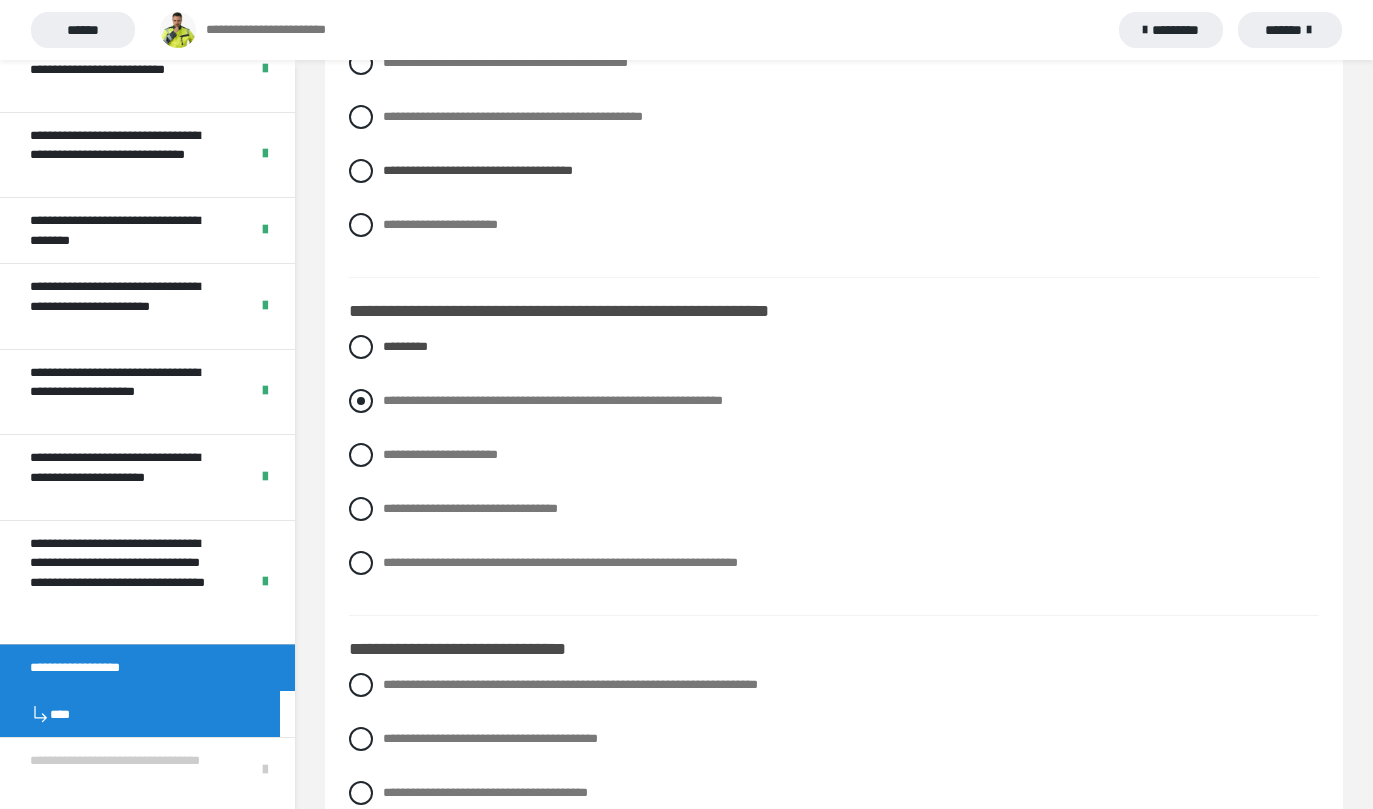 radio on "****" 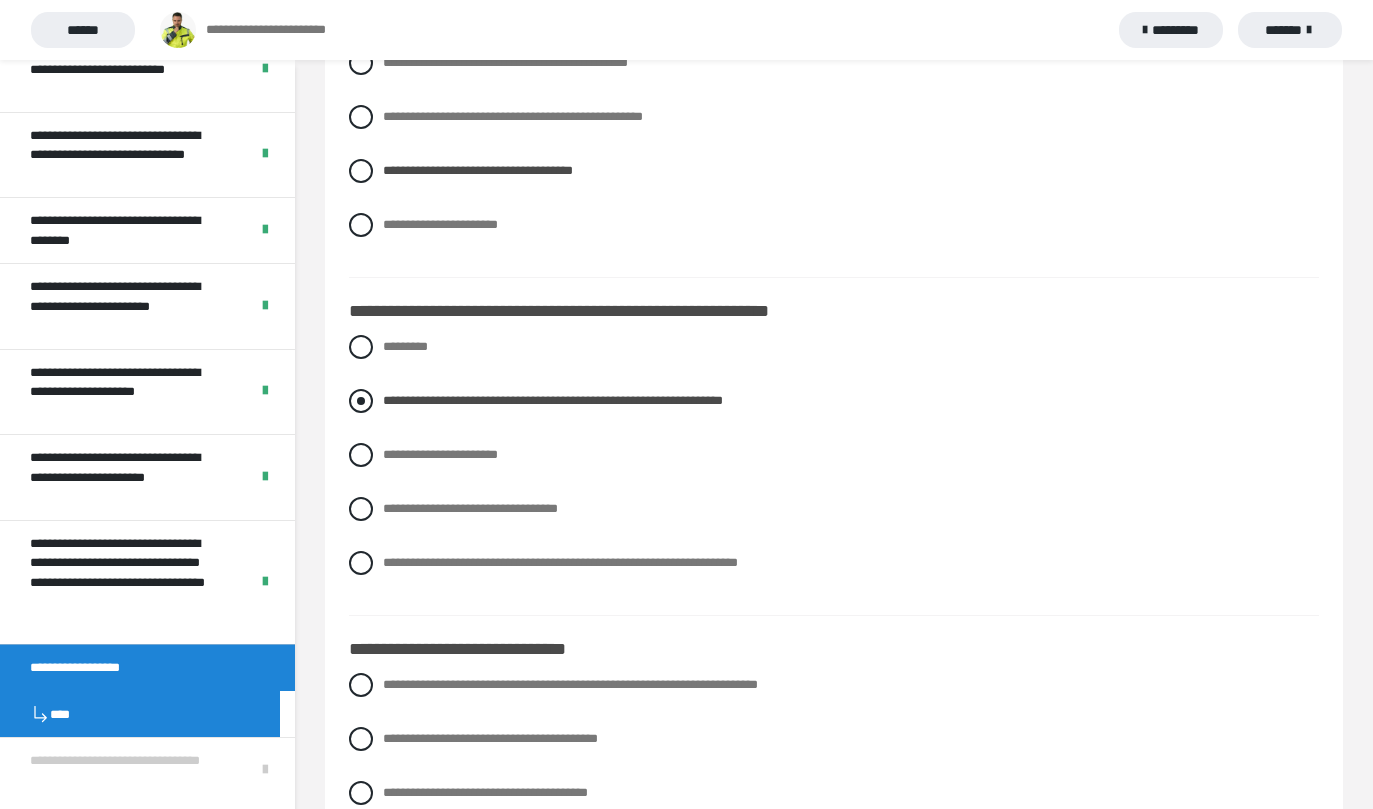 click at bounding box center (361, 401) 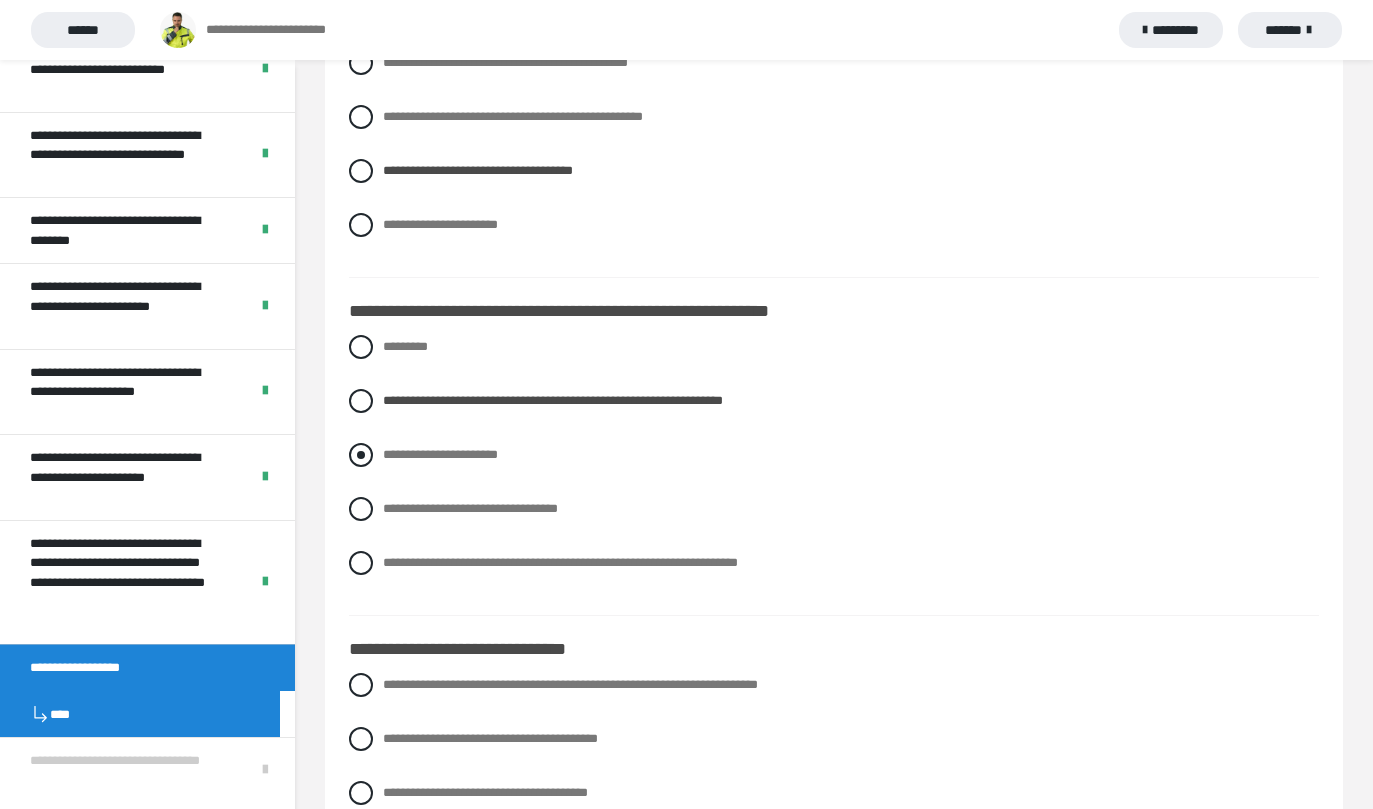 click at bounding box center (361, 455) 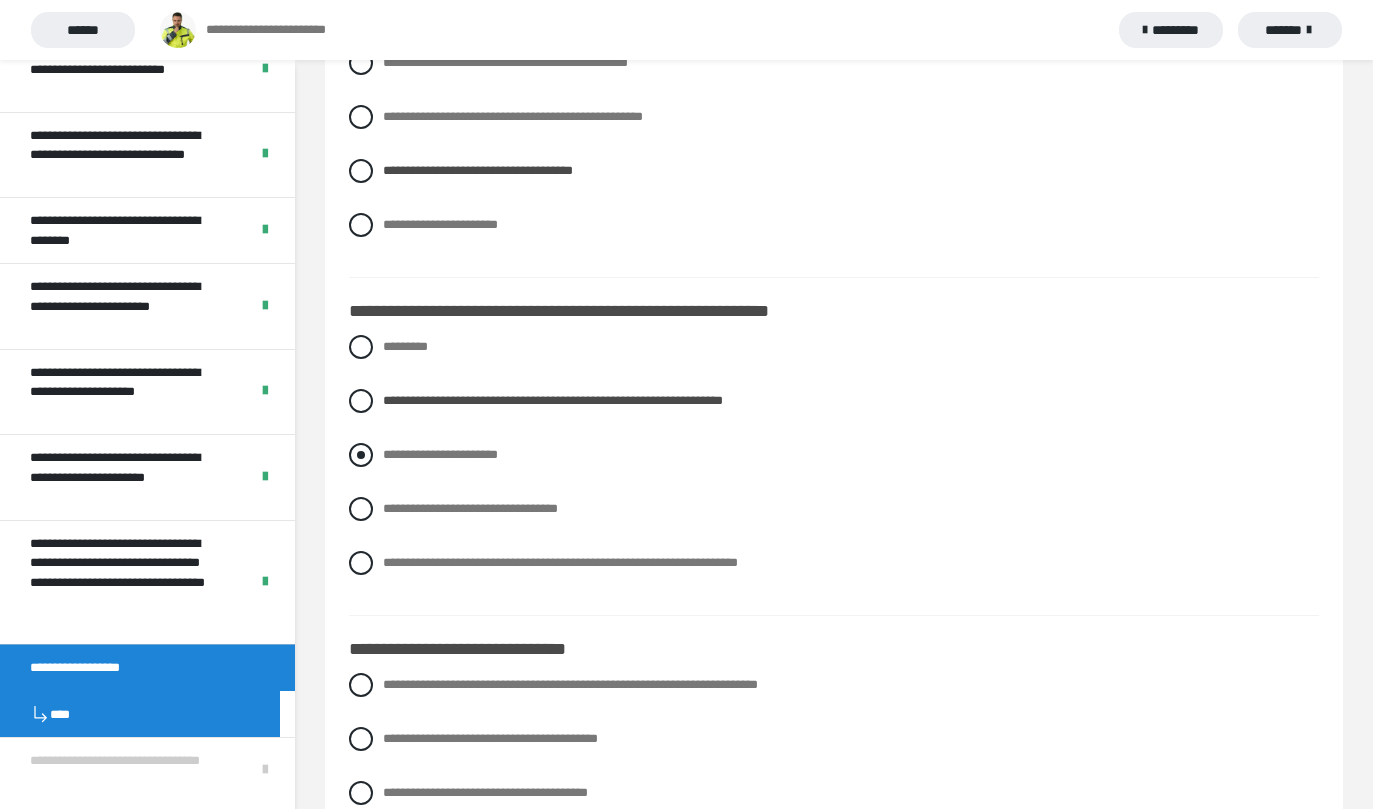 radio on "****" 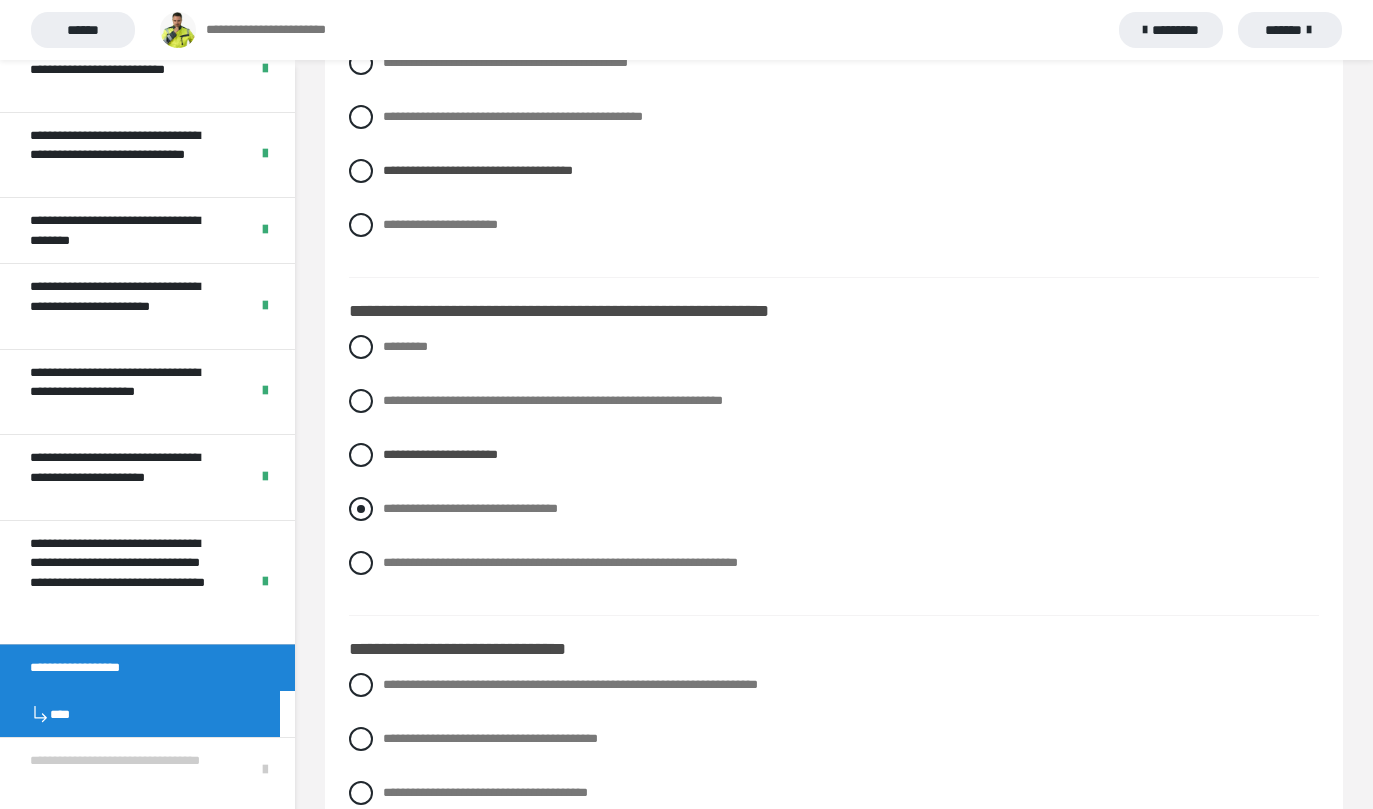 click at bounding box center [361, 509] 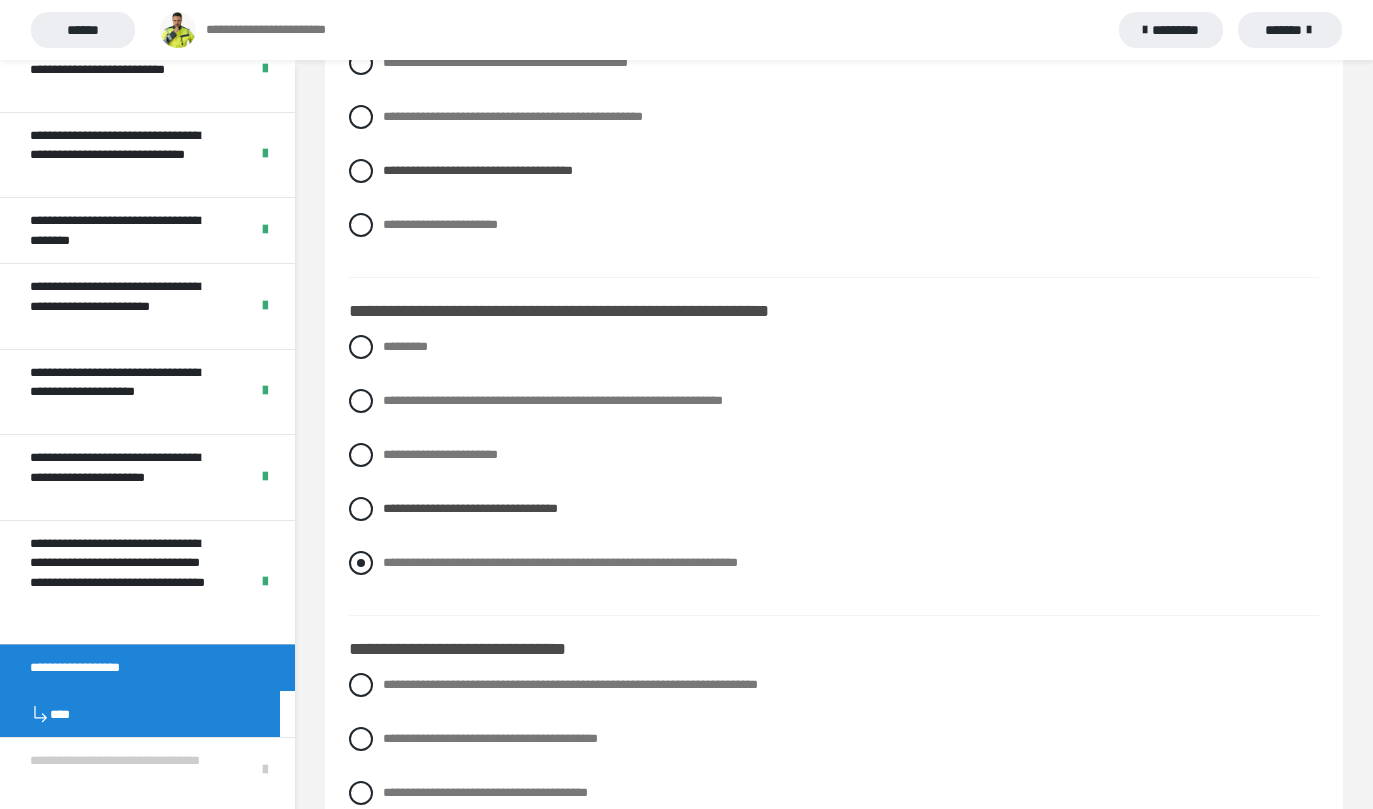 click at bounding box center [361, 563] 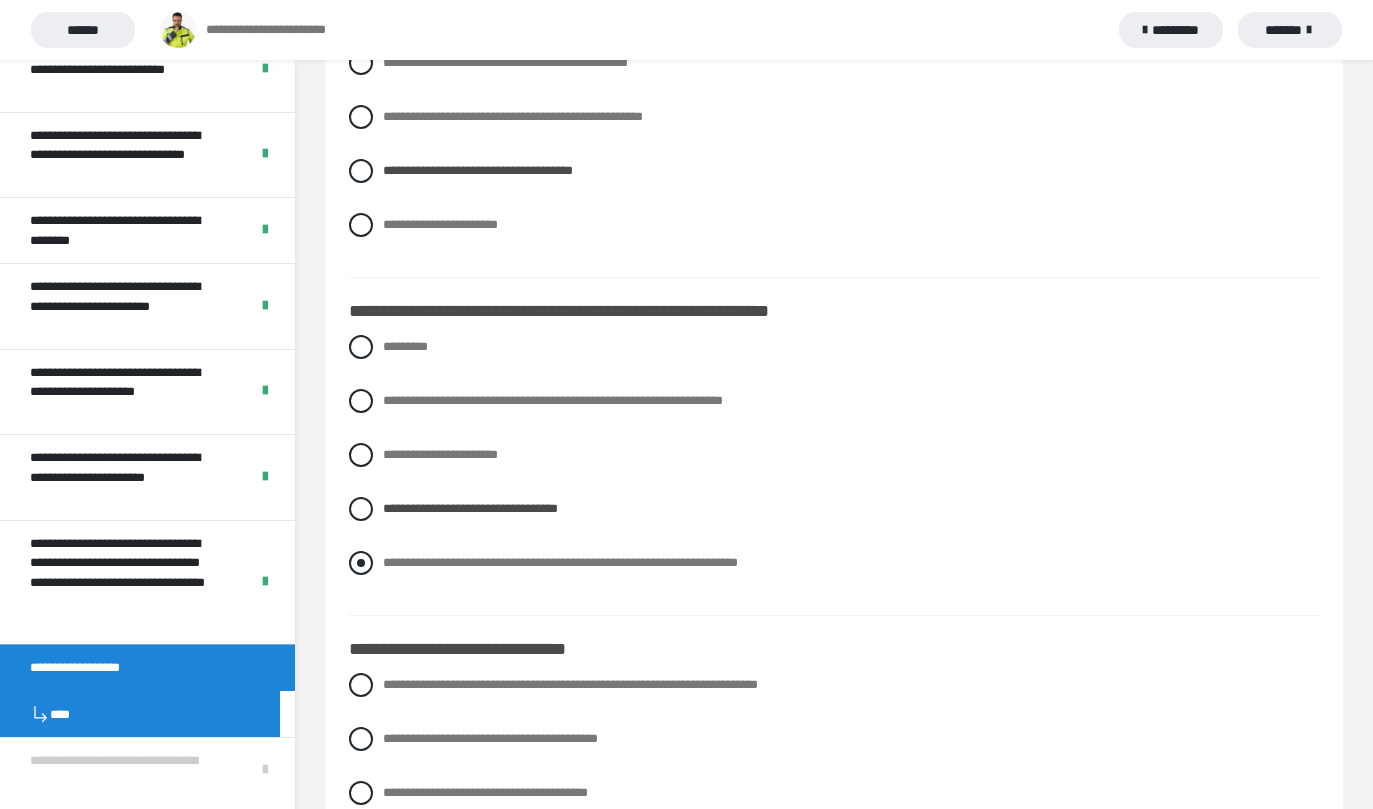 radio on "****" 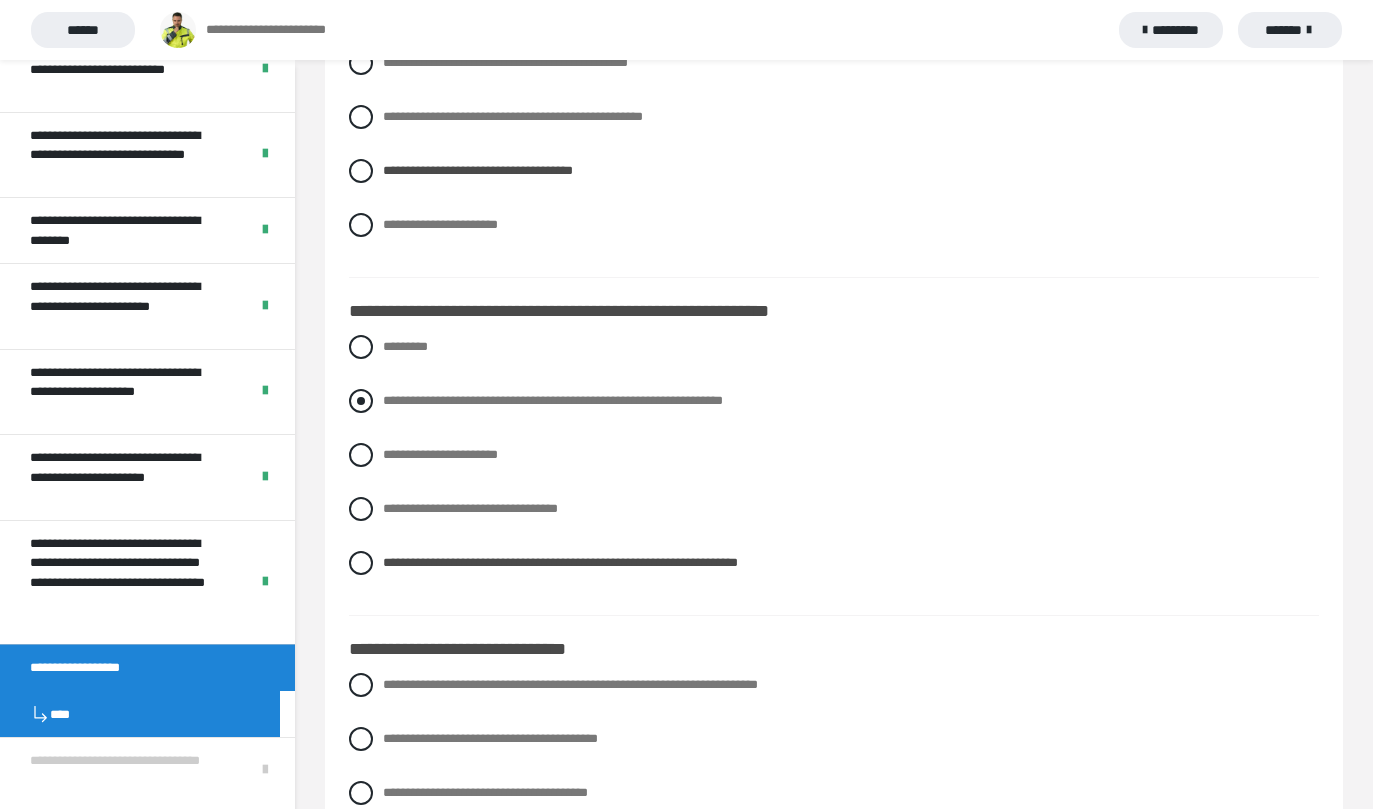 click at bounding box center (361, 401) 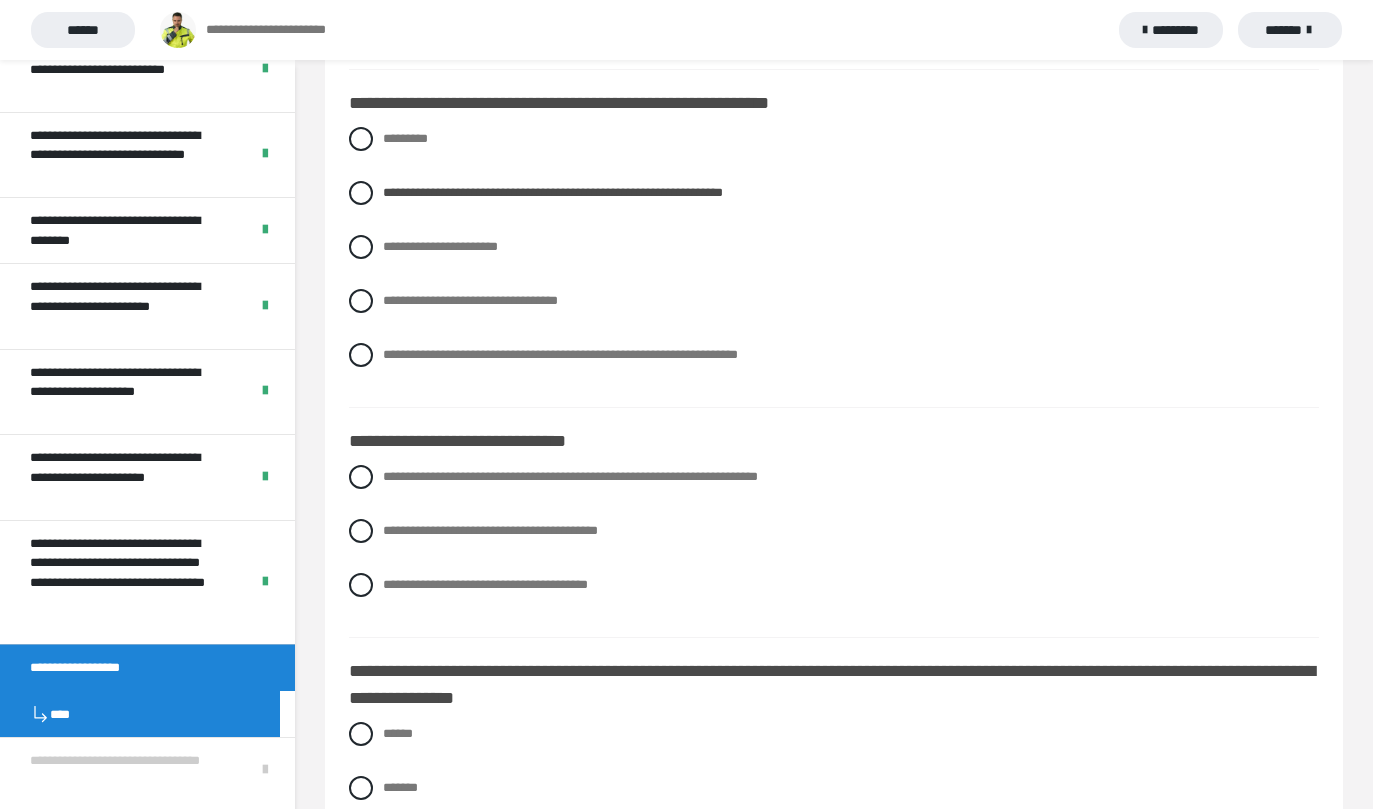 scroll, scrollTop: 4322, scrollLeft: 0, axis: vertical 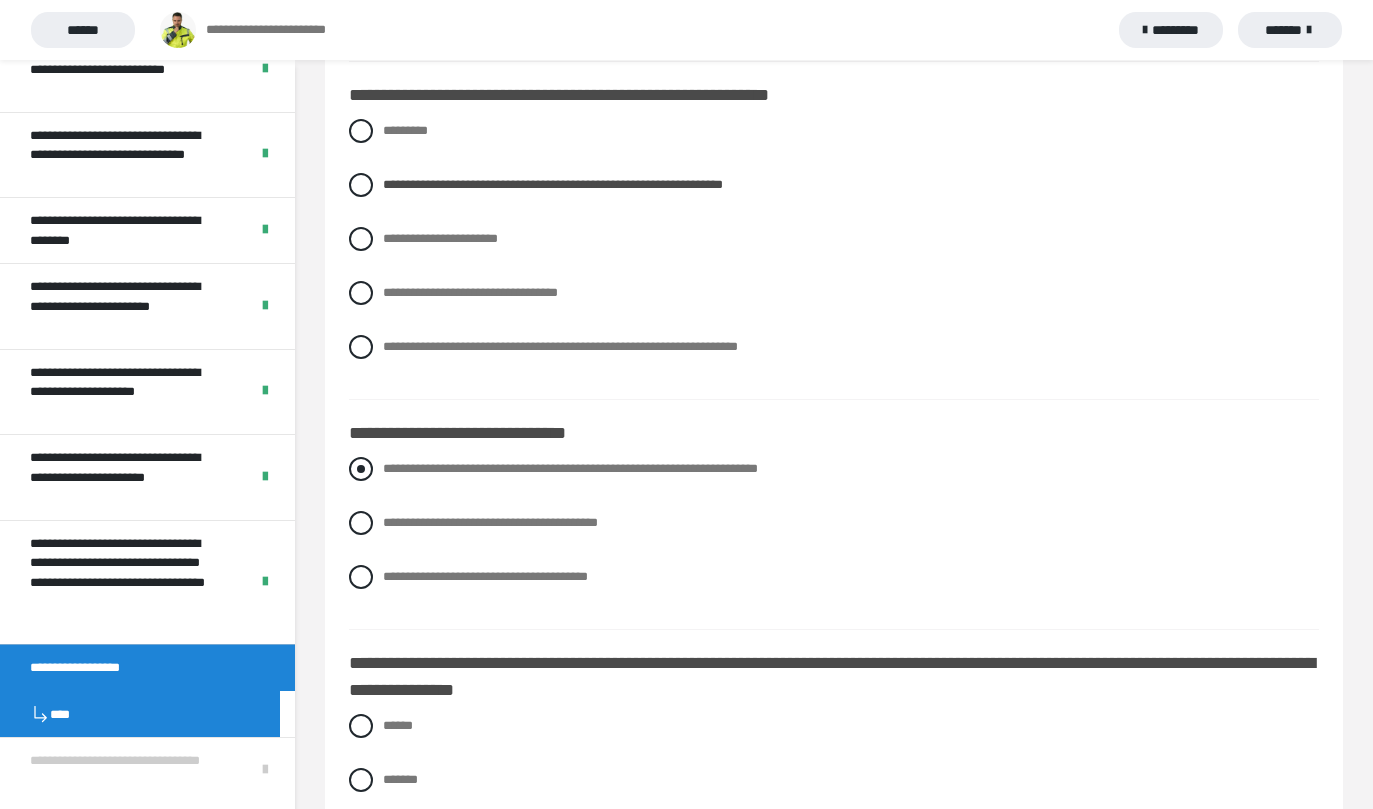 click on "**********" at bounding box center (570, 468) 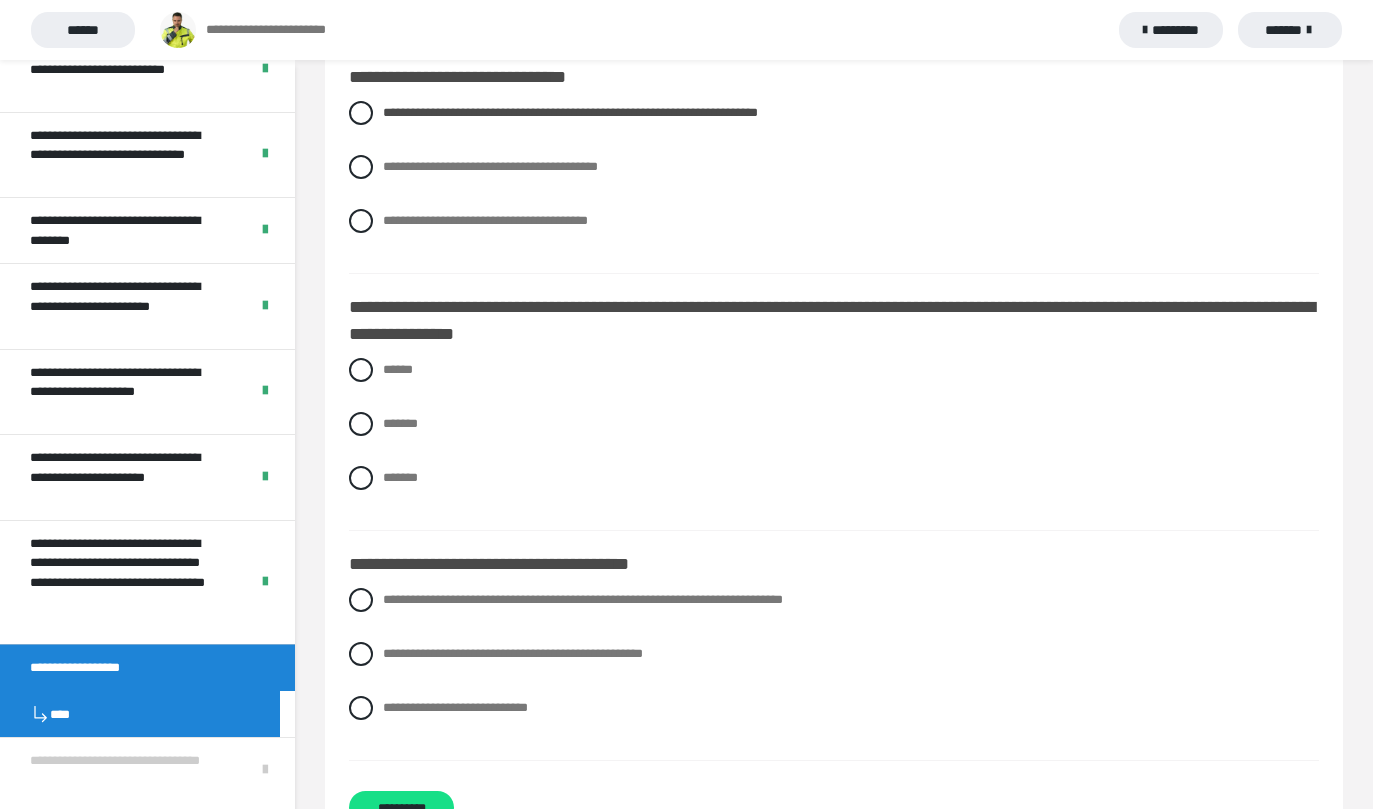 scroll, scrollTop: 4697, scrollLeft: 0, axis: vertical 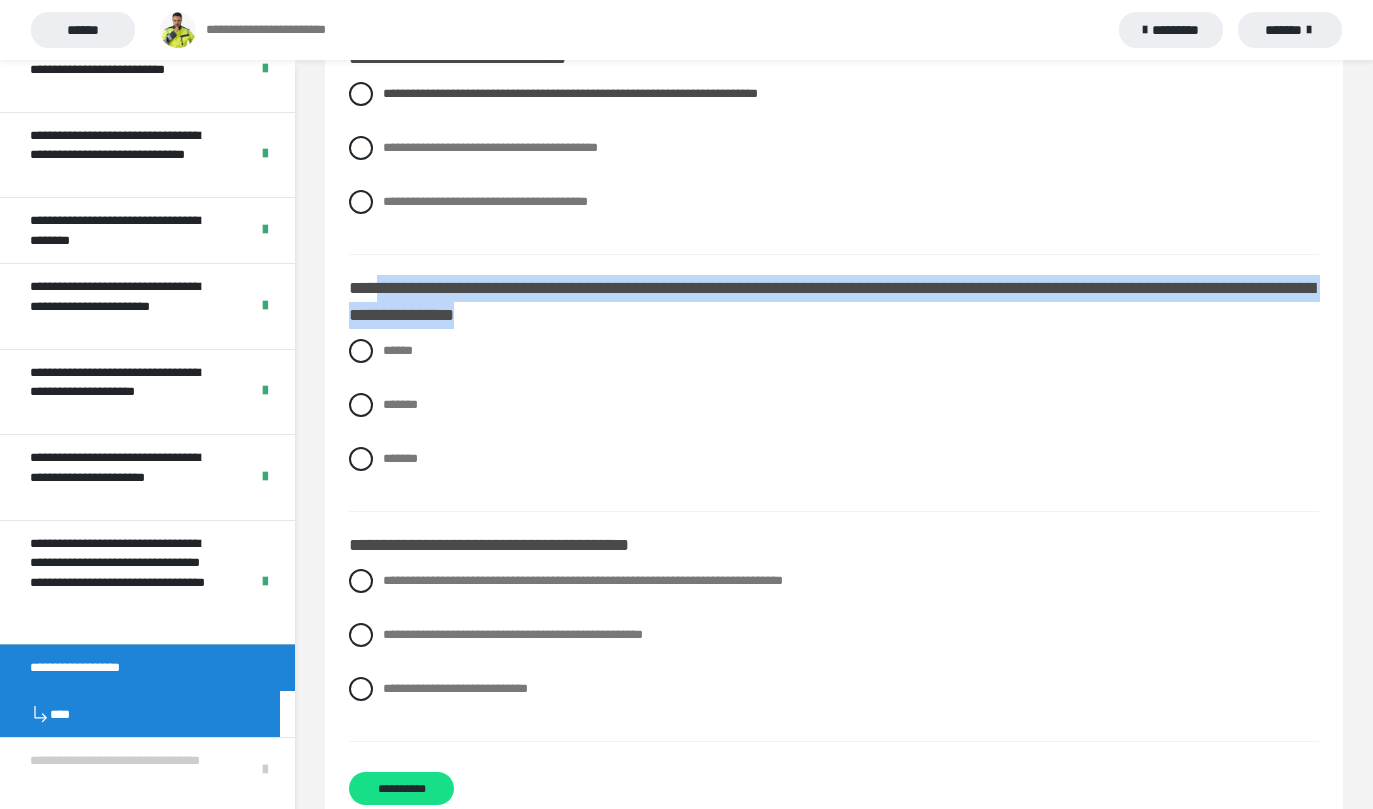 drag, startPoint x: 794, startPoint y: 317, endPoint x: 387, endPoint y: 285, distance: 408.25604 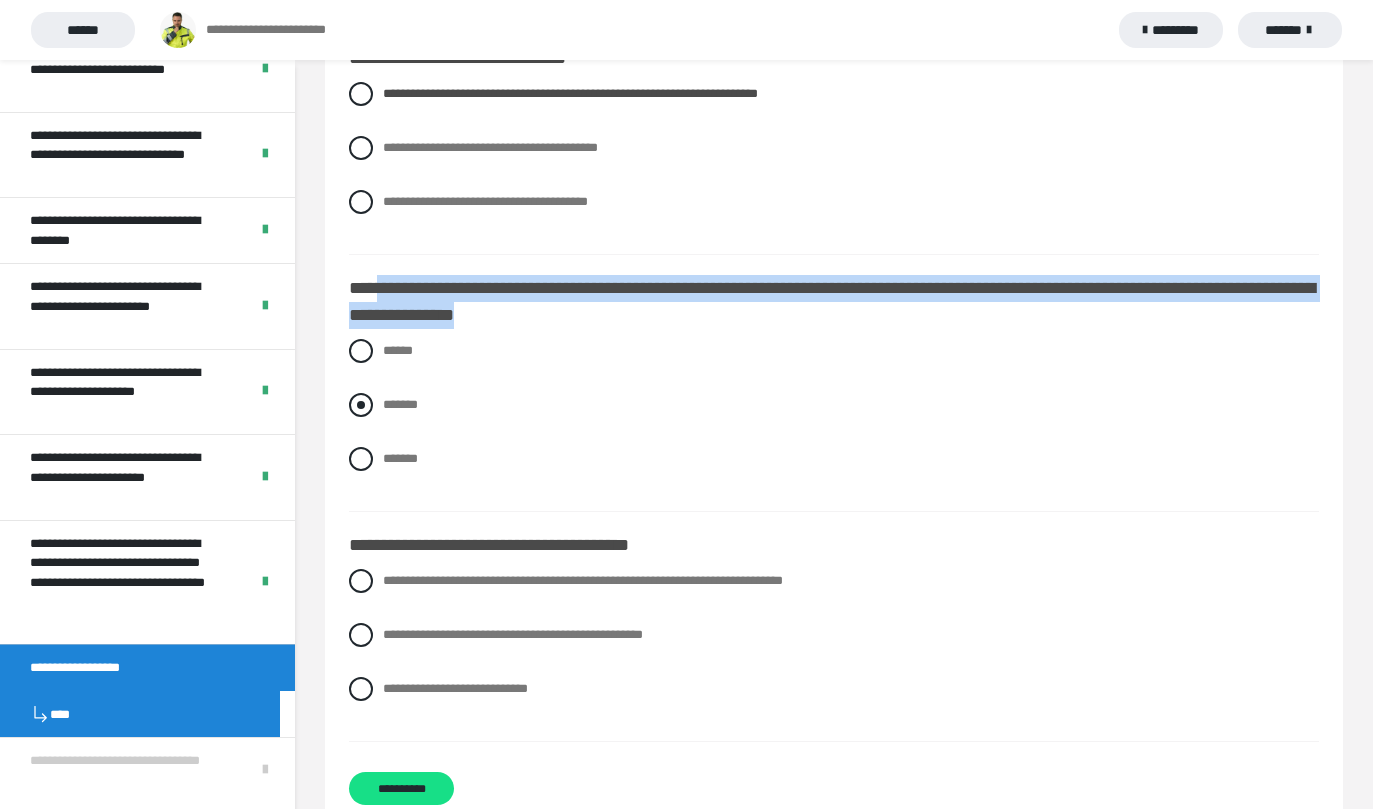 click on "*******" at bounding box center [834, 405] 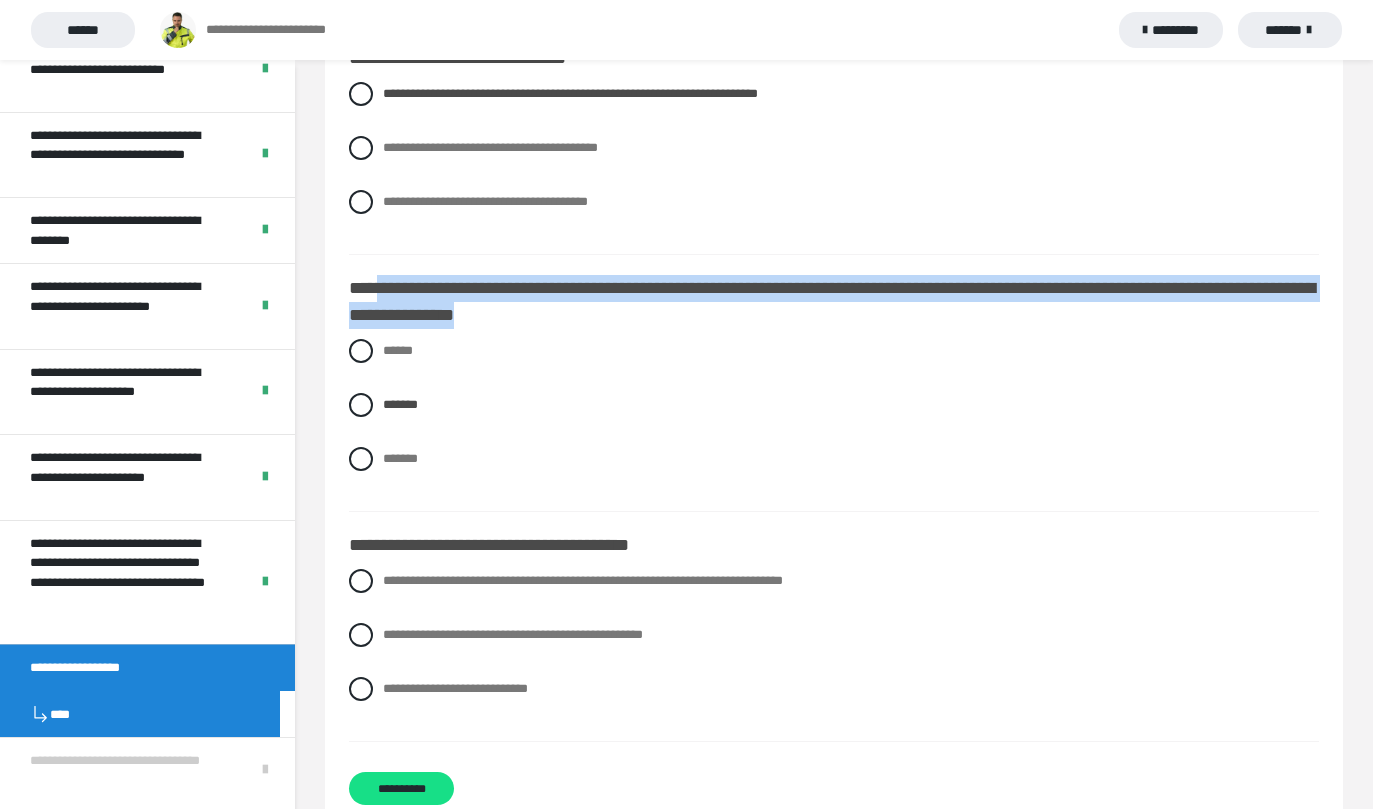 click on "****** ******* *******" at bounding box center (834, 420) 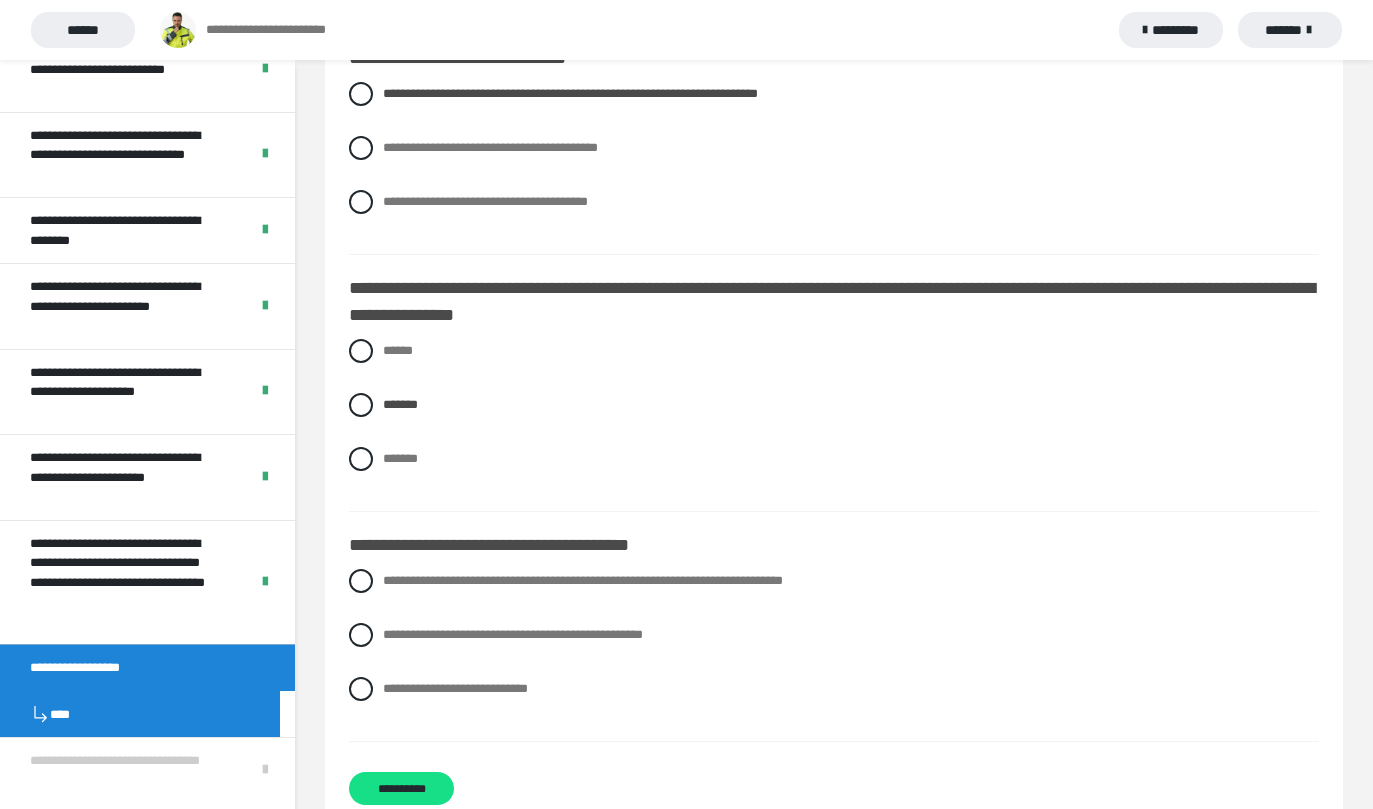 scroll, scrollTop: 4747, scrollLeft: 0, axis: vertical 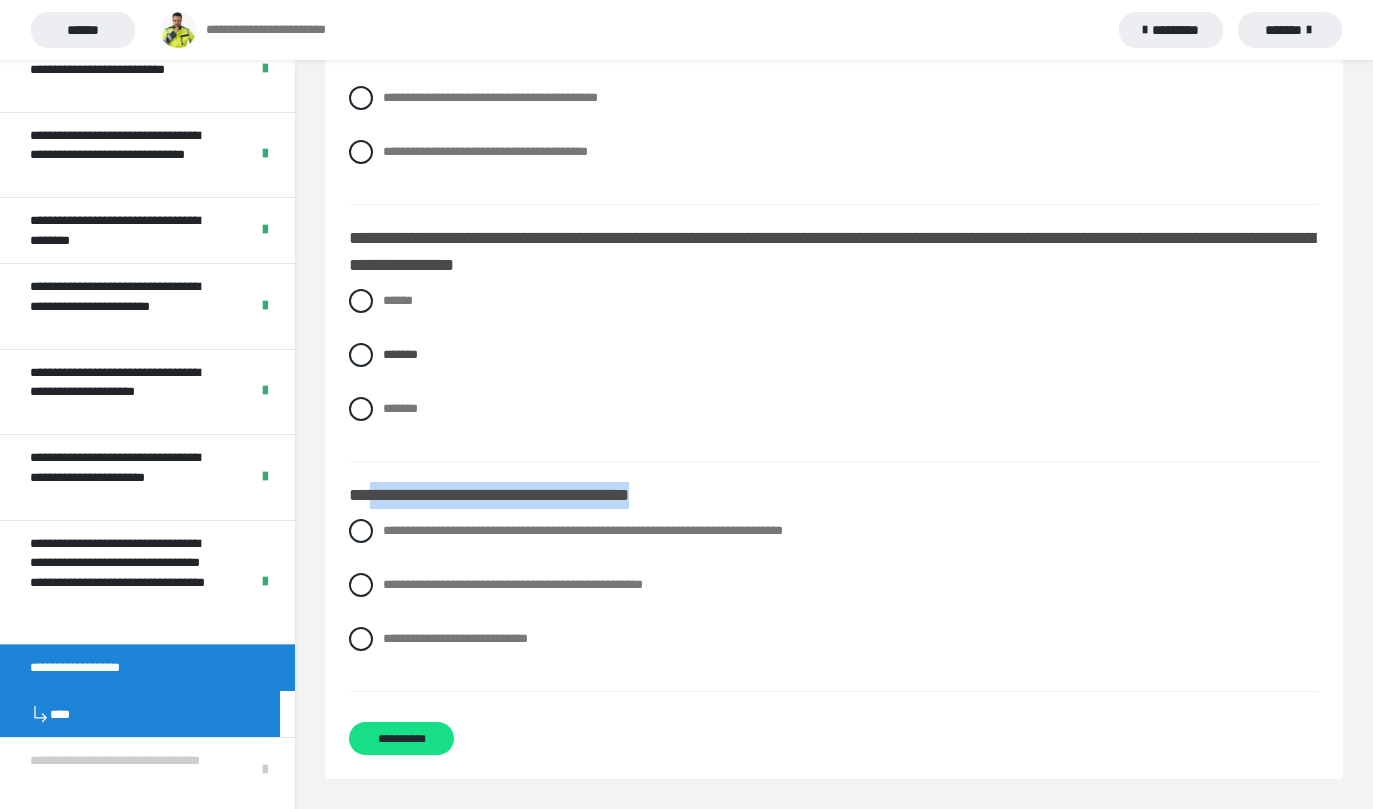 drag, startPoint x: 699, startPoint y: 494, endPoint x: 375, endPoint y: 490, distance: 324.0247 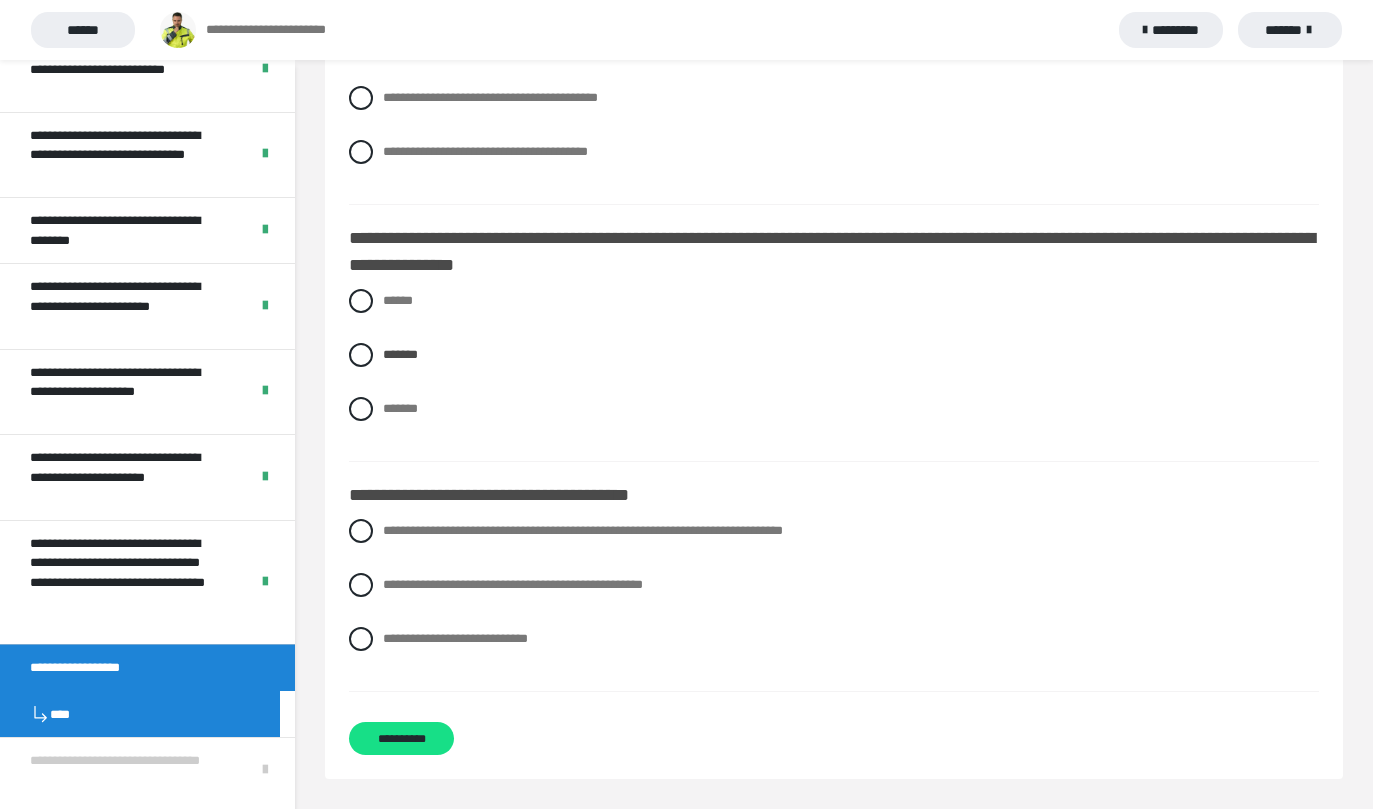 click on "**********" at bounding box center [503, 495] 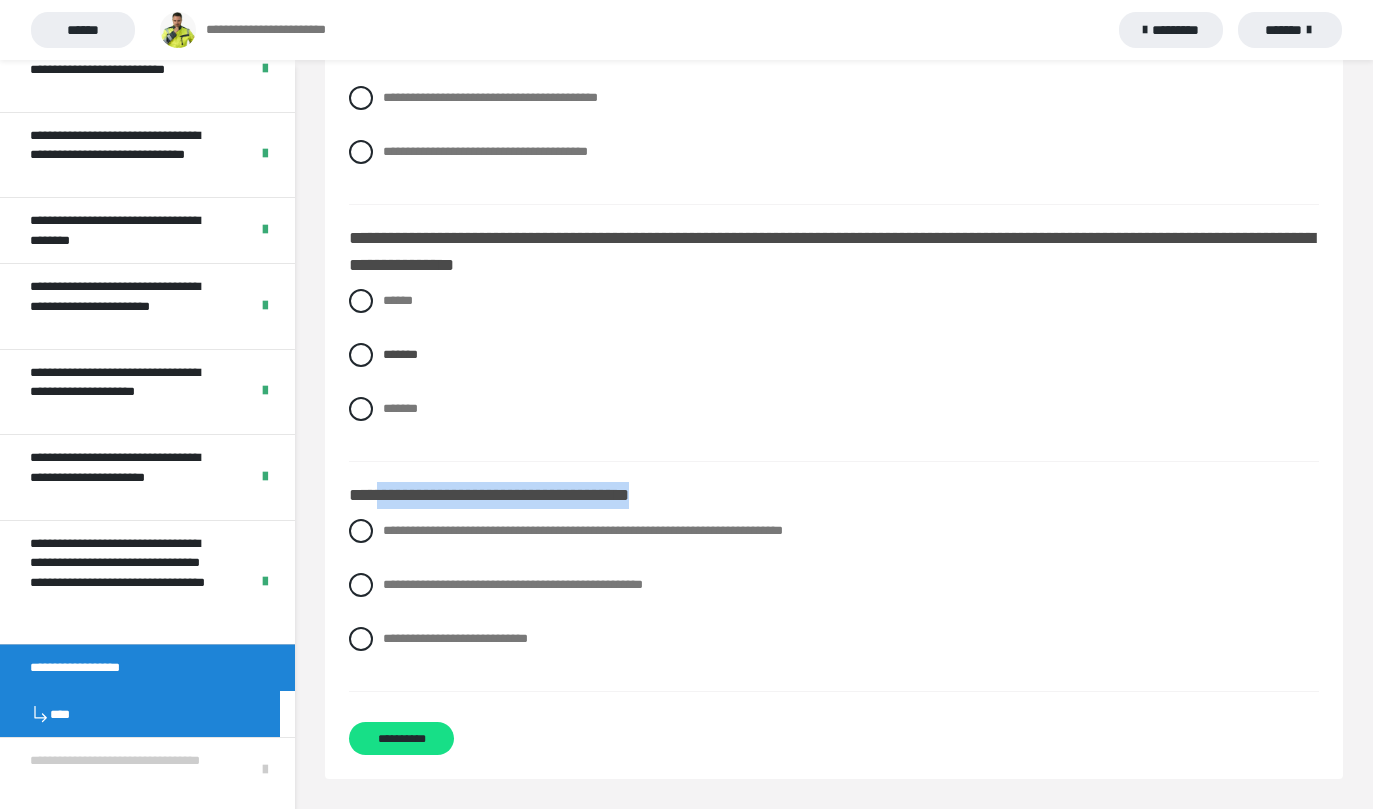 drag, startPoint x: 382, startPoint y: 491, endPoint x: 707, endPoint y: 507, distance: 325.39362 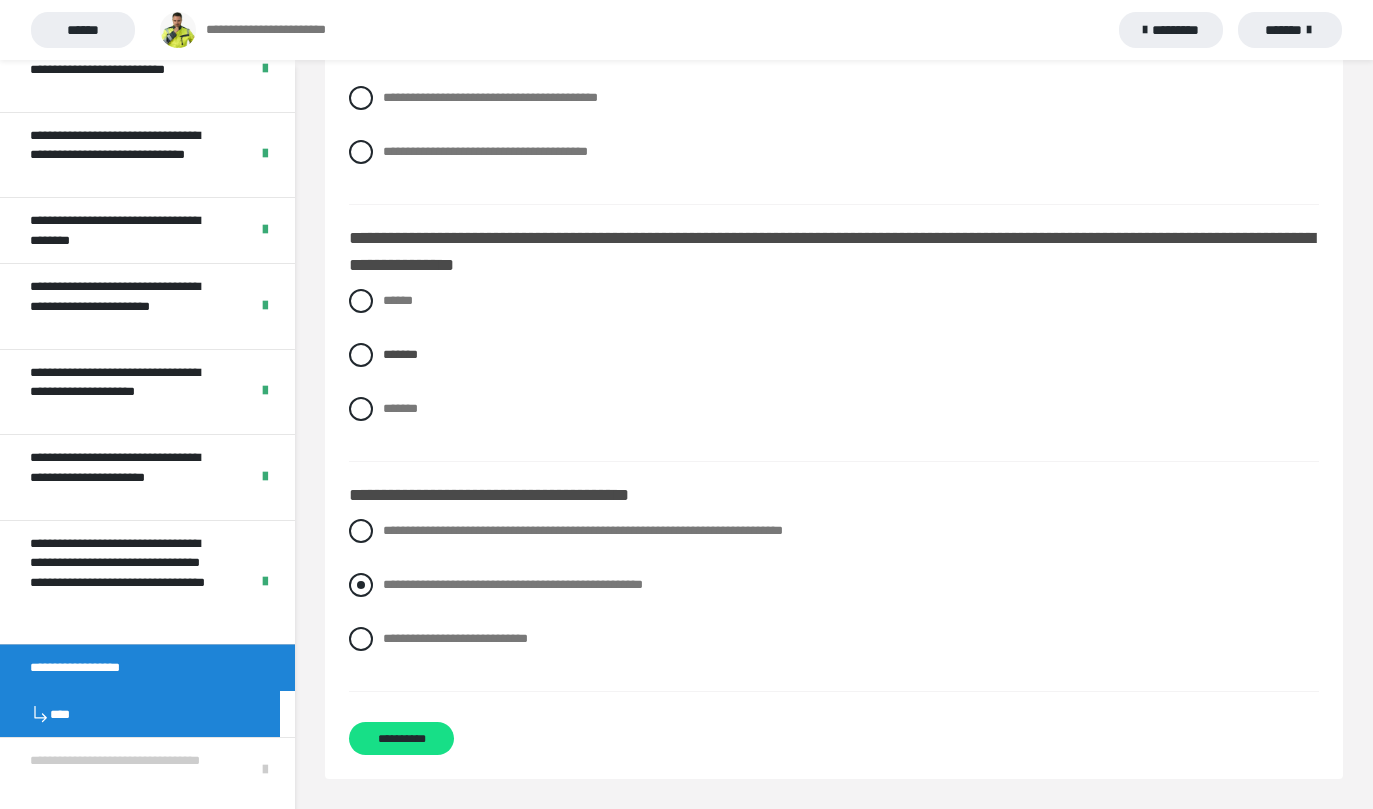click on "**********" at bounding box center (513, 584) 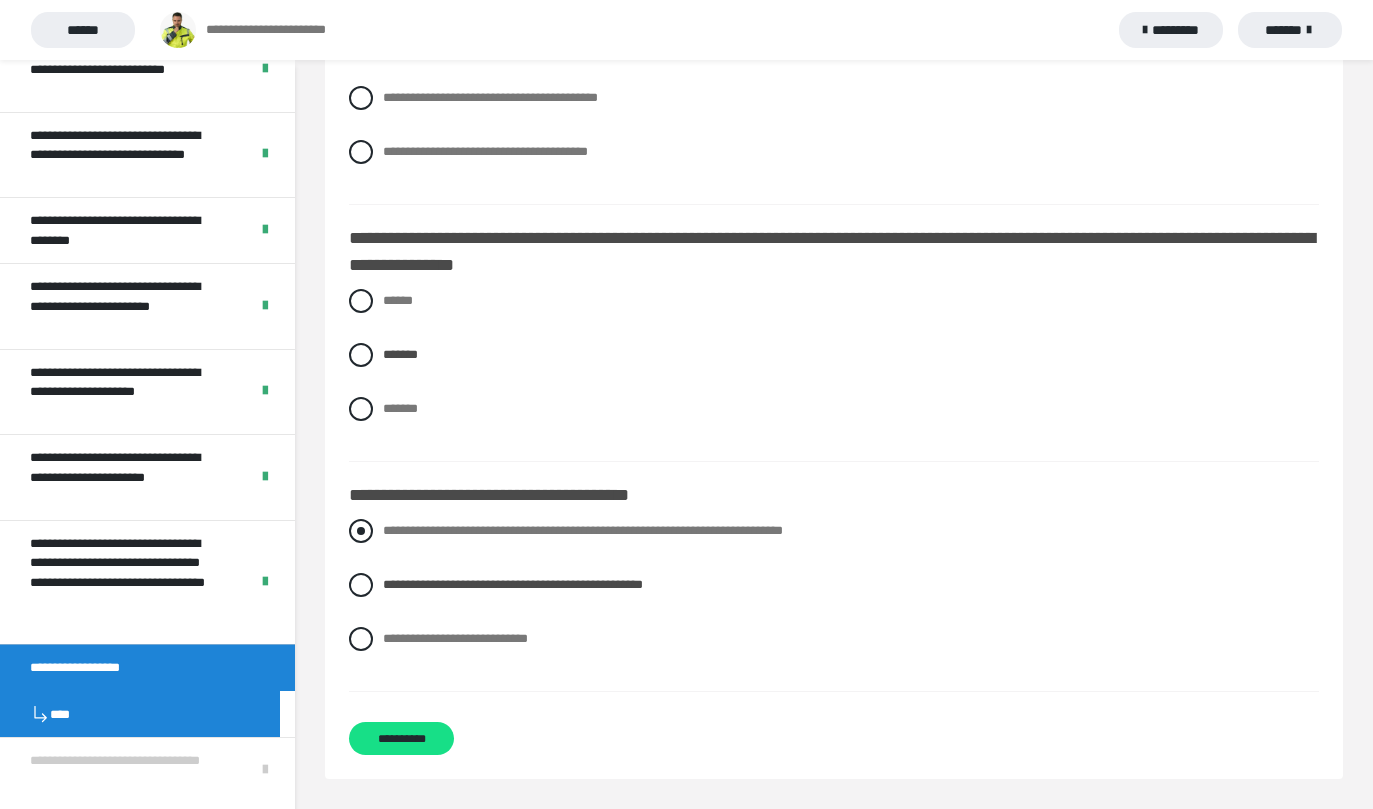 click on "**********" at bounding box center (583, 530) 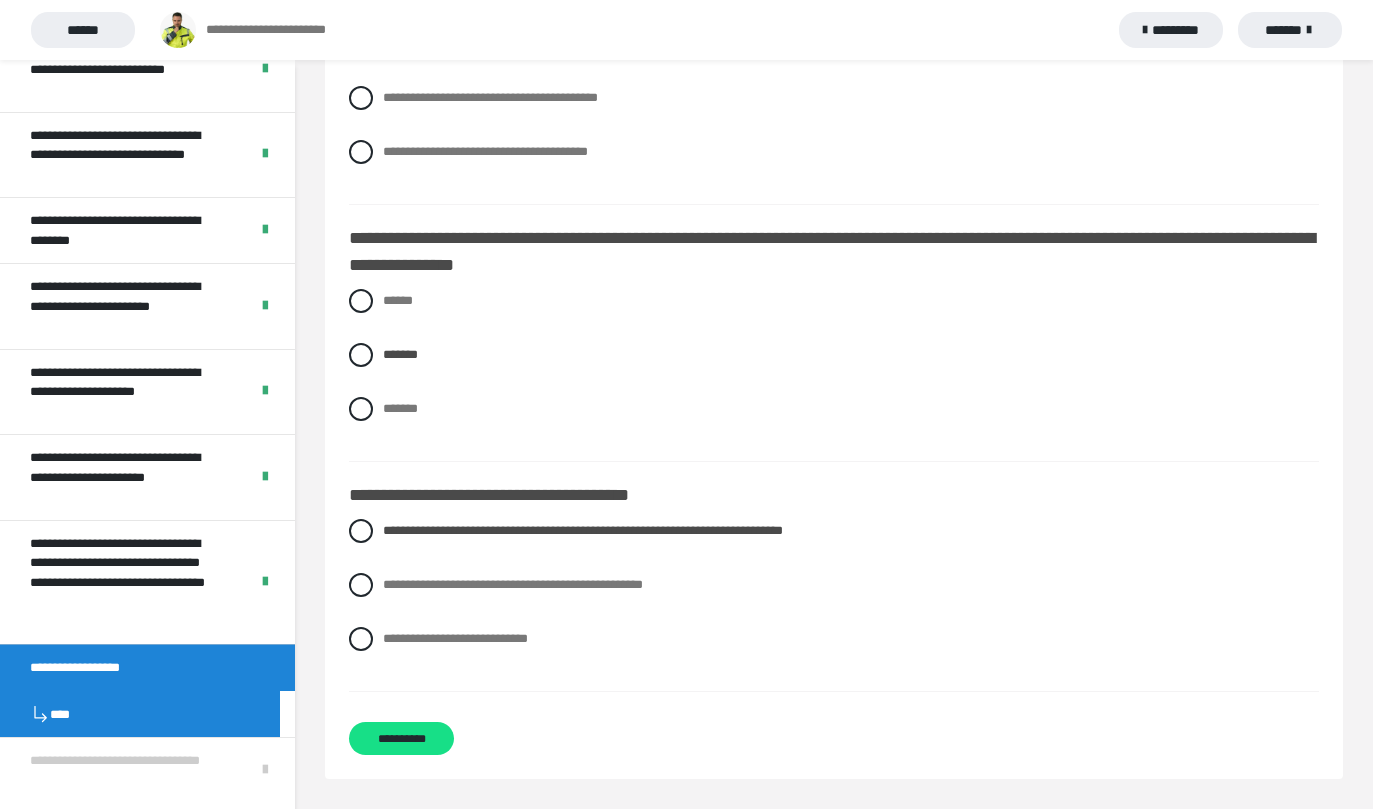click on "**********" at bounding box center [834, 600] 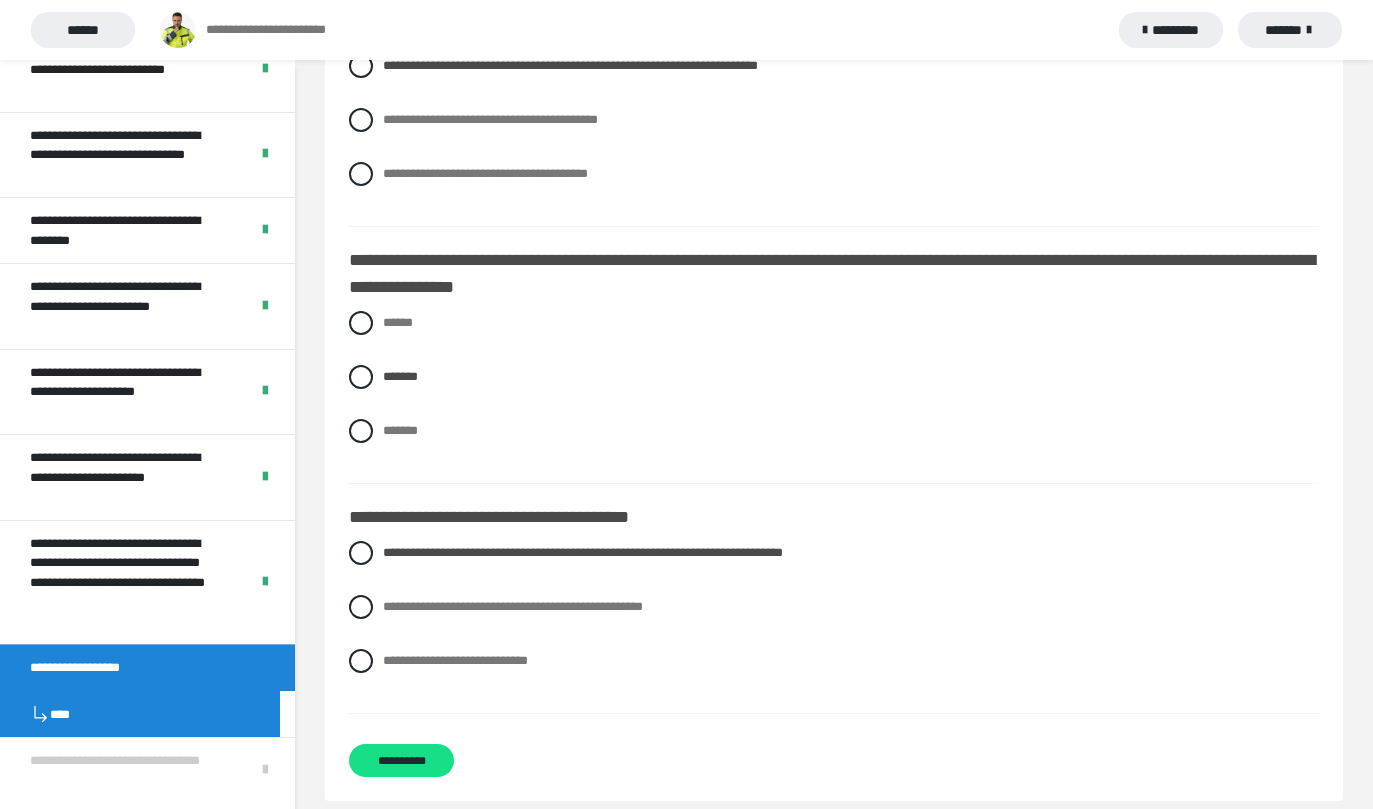 scroll, scrollTop: 4747, scrollLeft: 0, axis: vertical 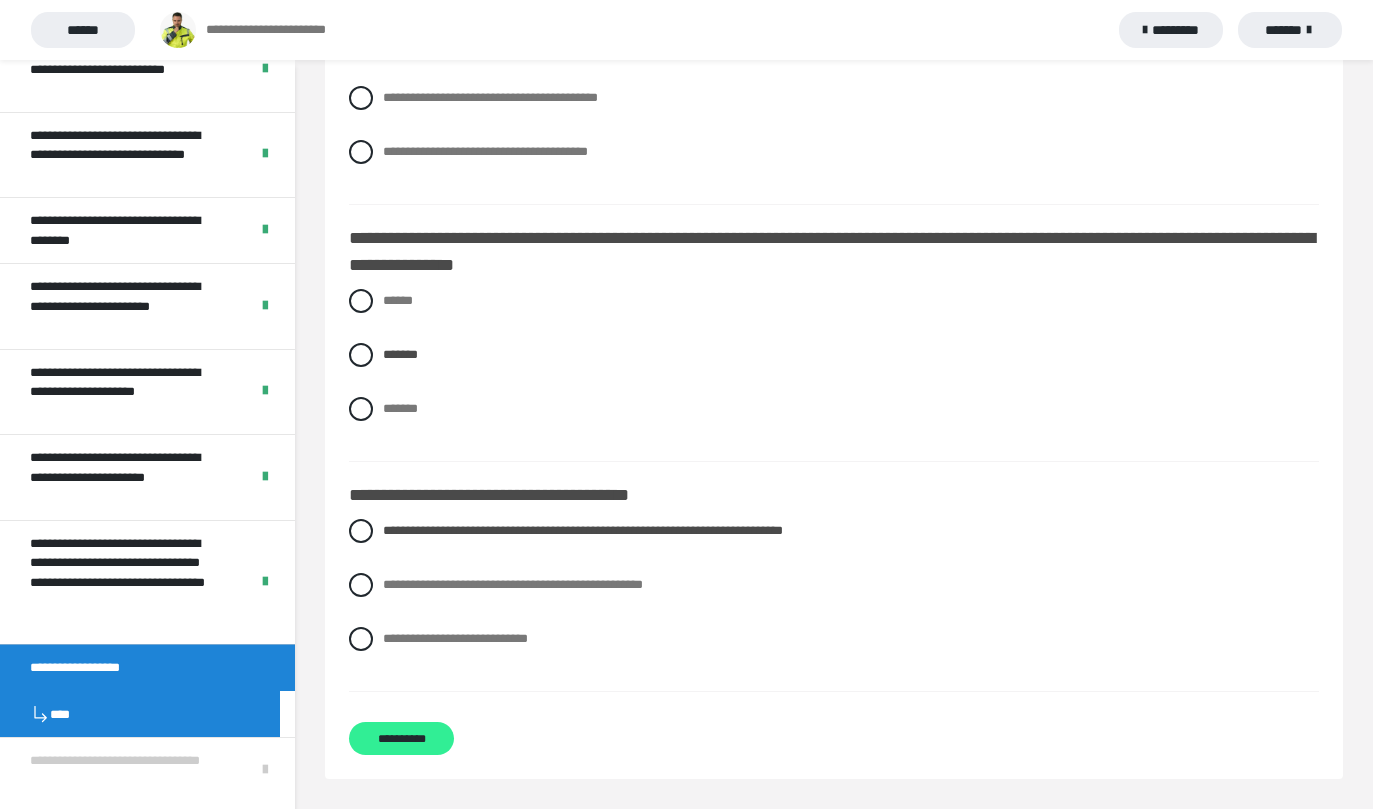 click on "**********" at bounding box center (401, 738) 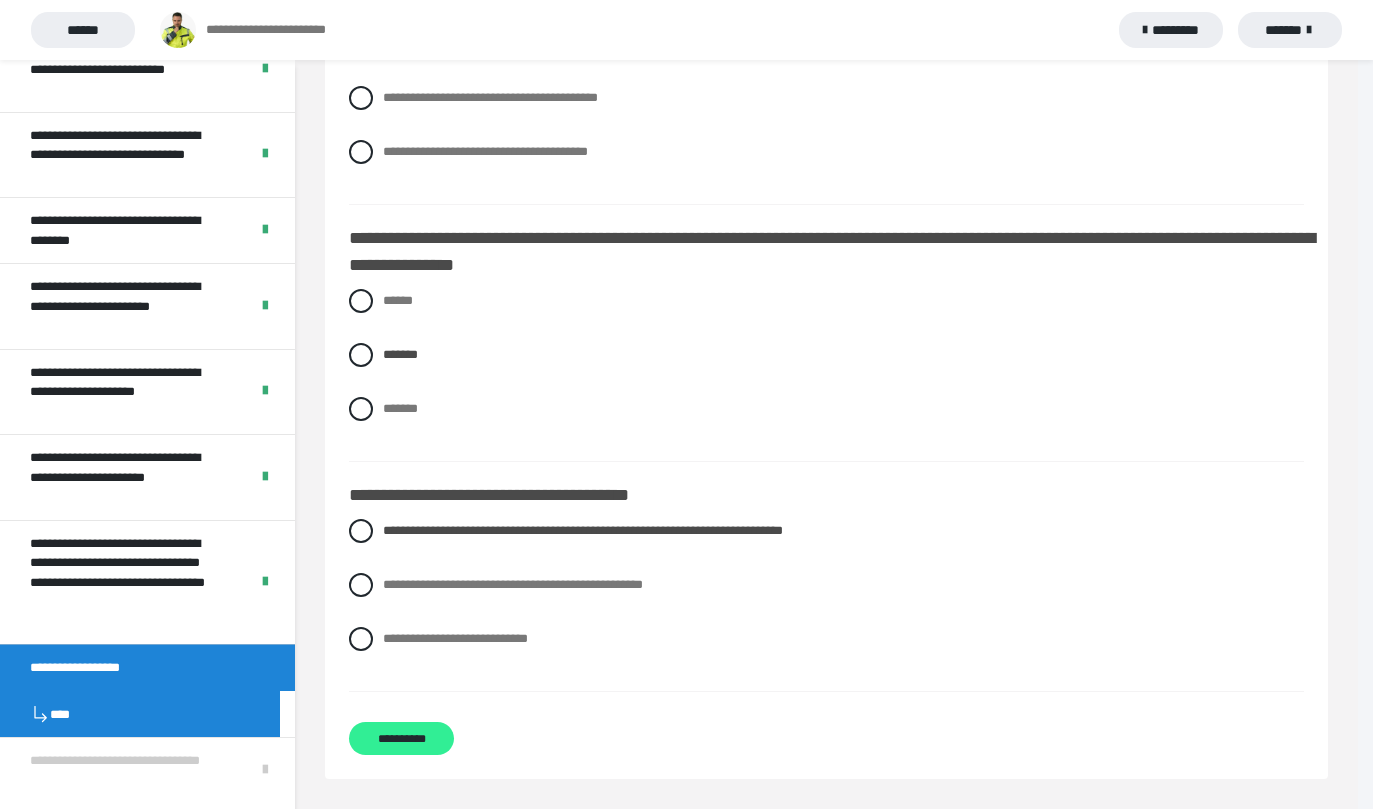 scroll, scrollTop: 60, scrollLeft: 0, axis: vertical 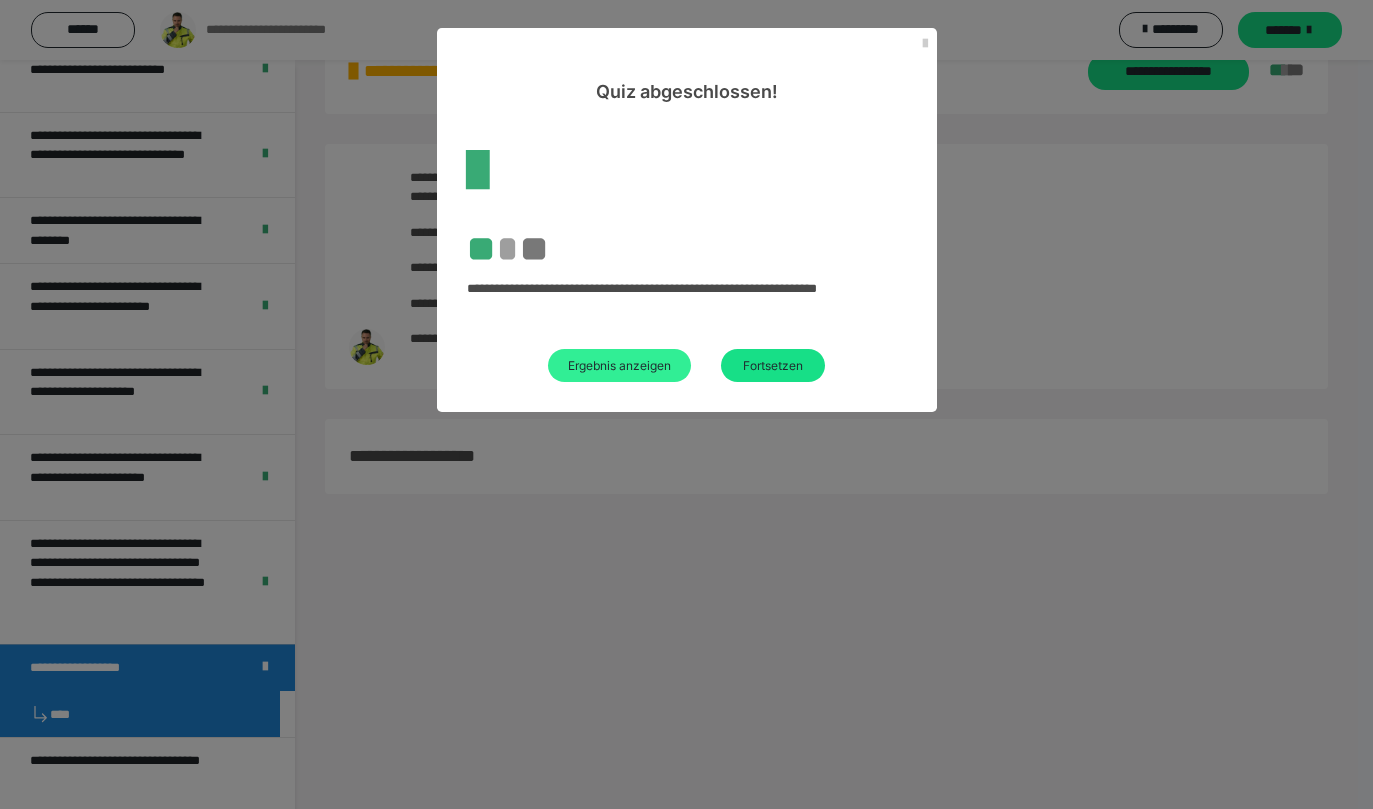 click on "Ergebnis anzeigen" at bounding box center [619, 365] 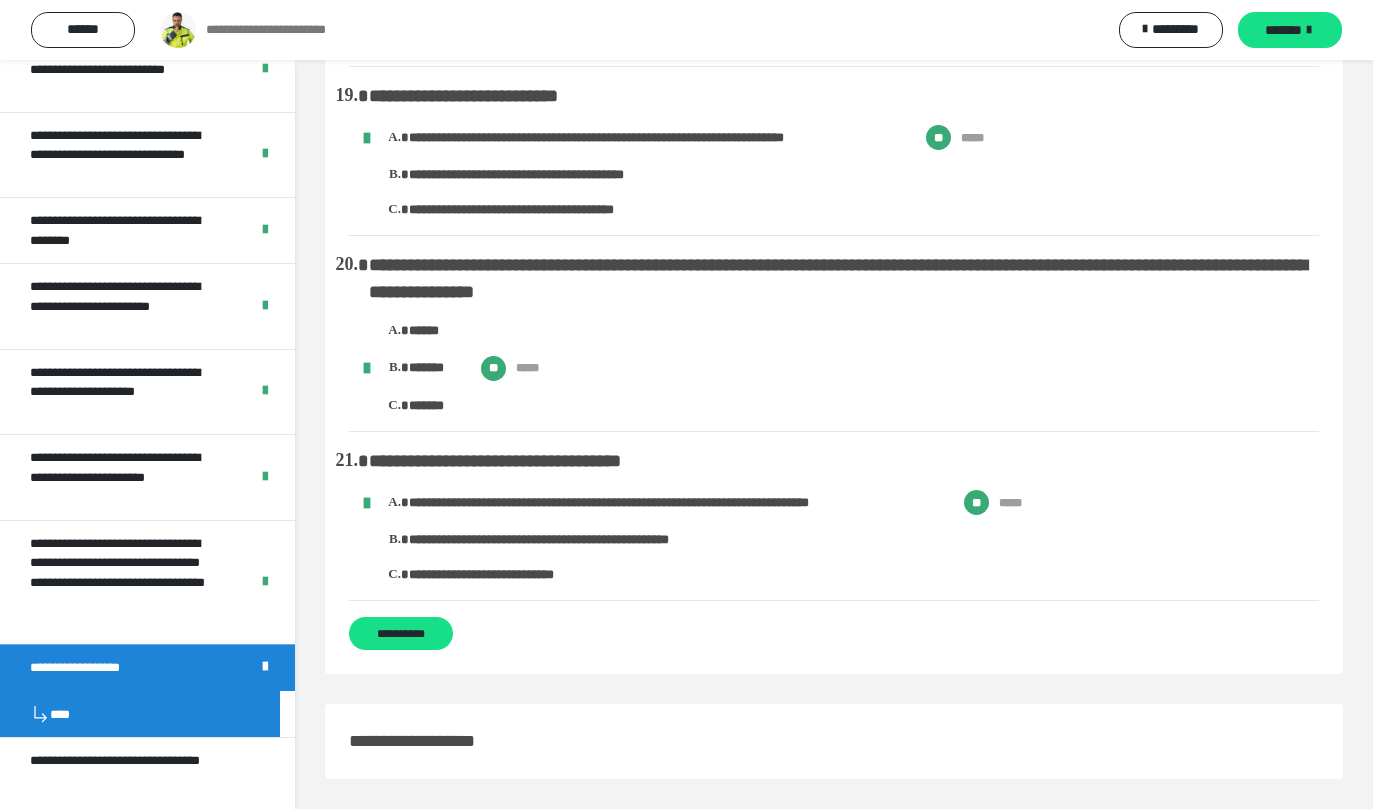 scroll, scrollTop: 3451, scrollLeft: 0, axis: vertical 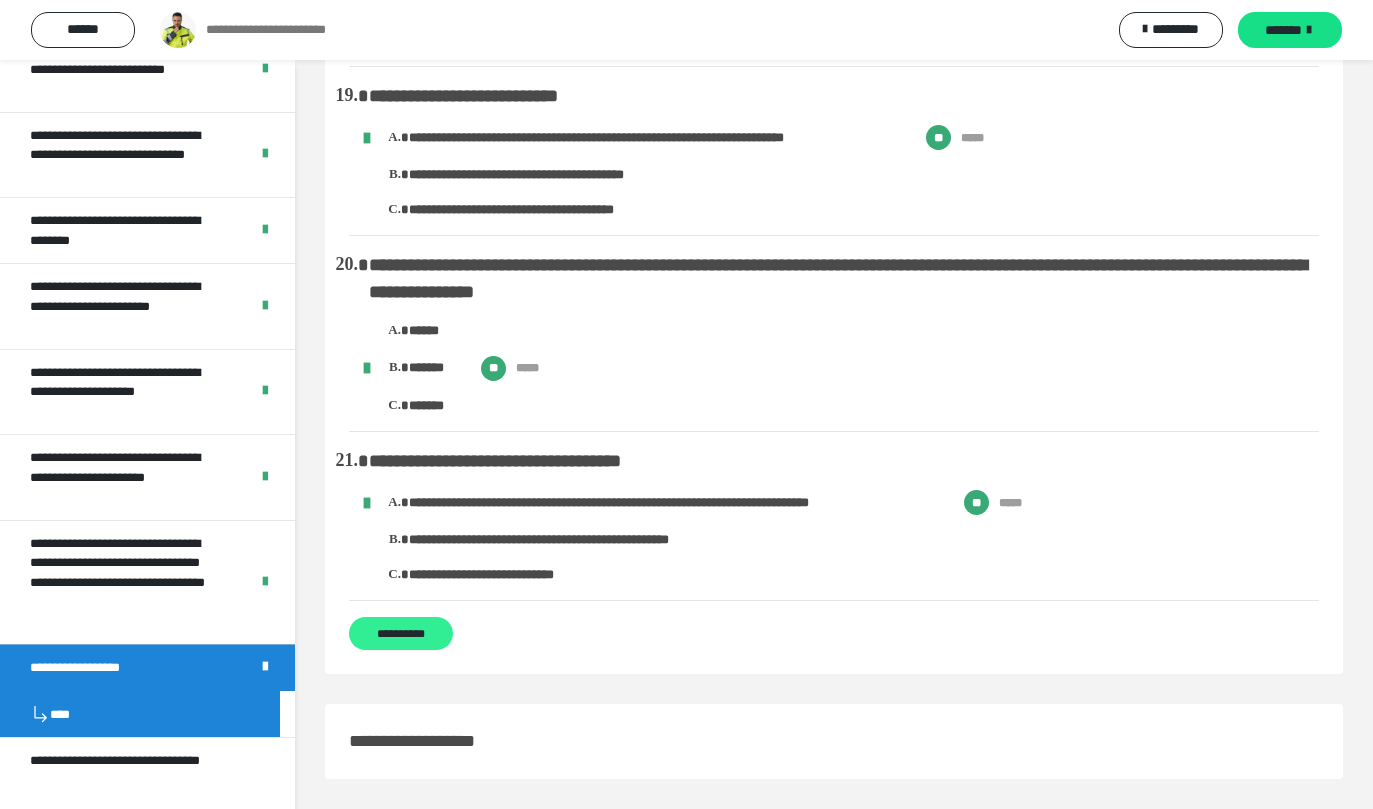 click on "**********" at bounding box center (401, 633) 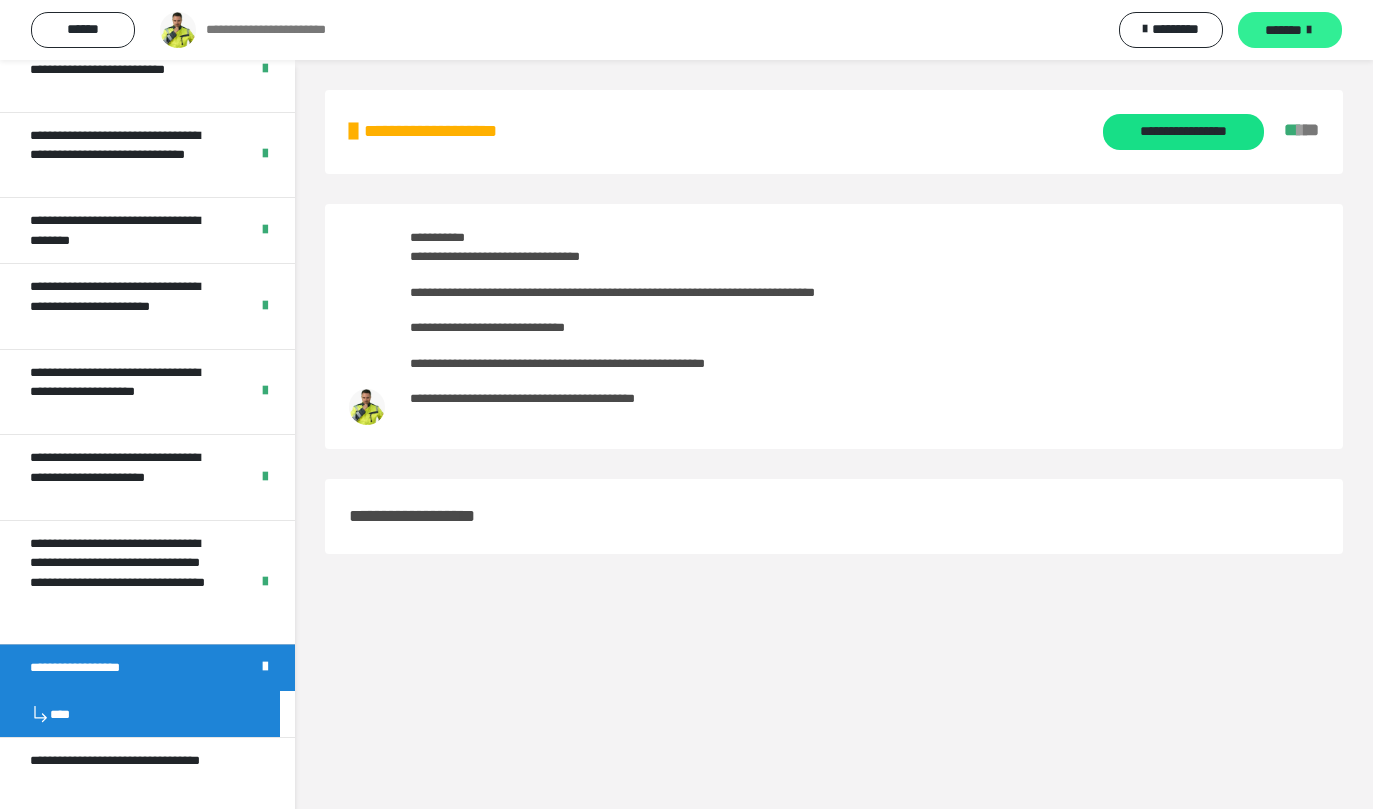 click on "*******" at bounding box center [1290, 30] 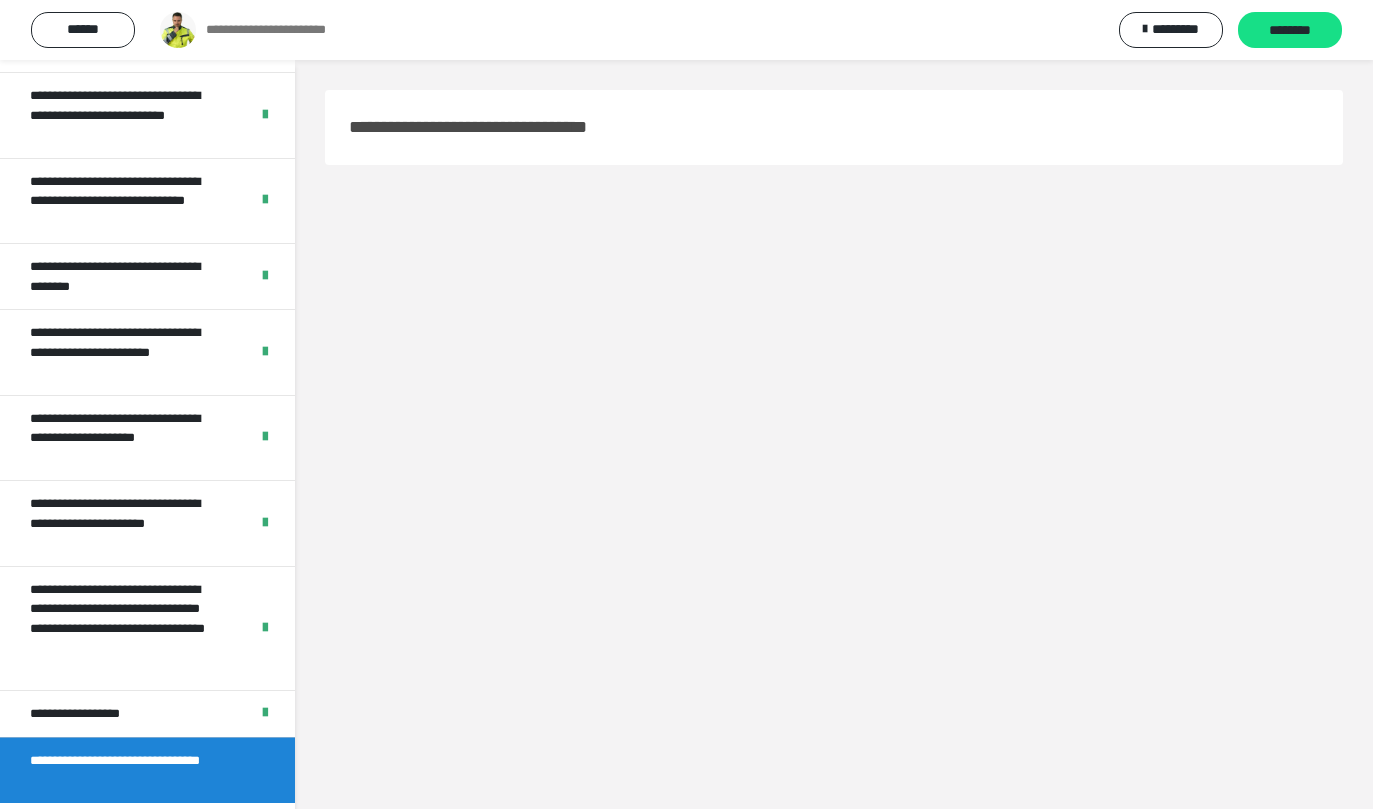 scroll, scrollTop: 881, scrollLeft: 0, axis: vertical 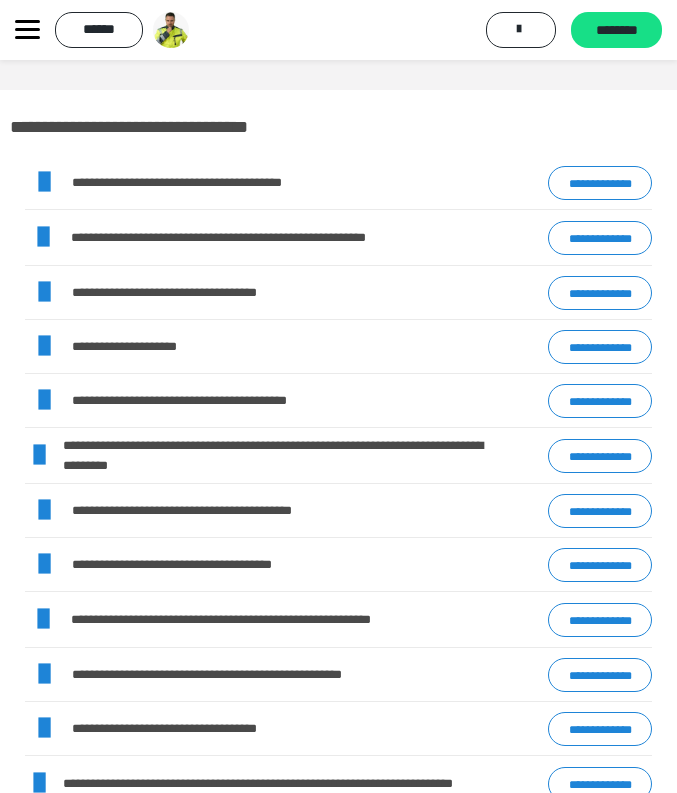 click 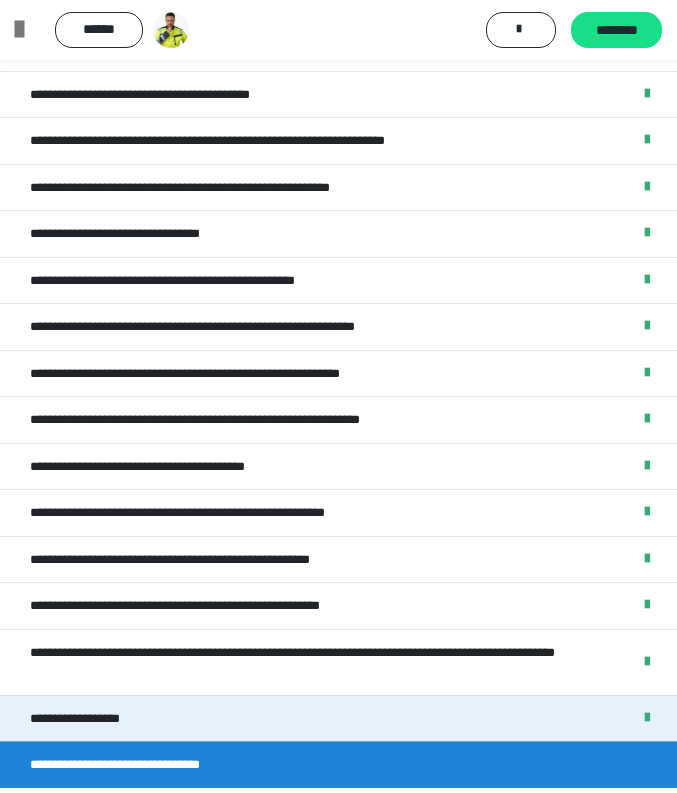 click on "**********" at bounding box center (86, 719) 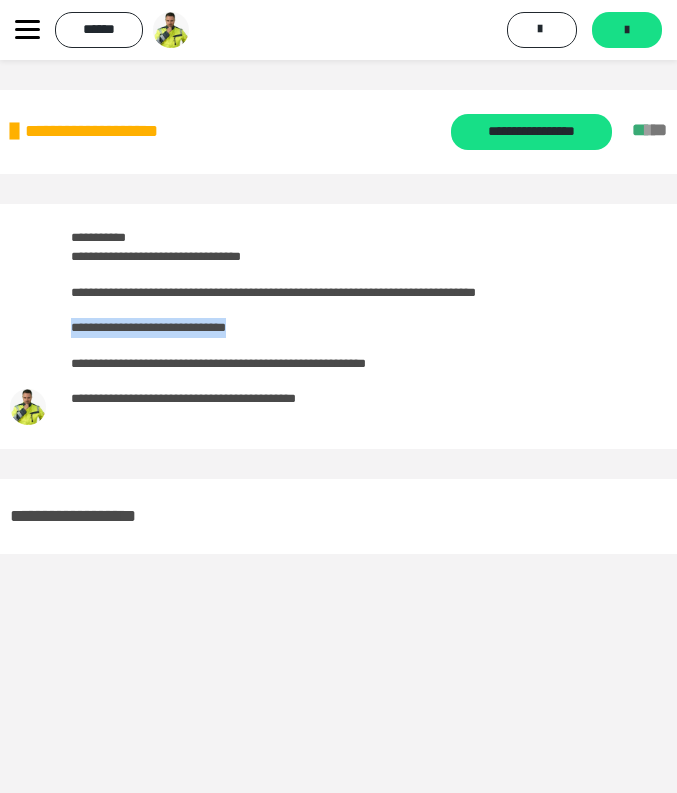 drag, startPoint x: 306, startPoint y: 324, endPoint x: 73, endPoint y: 322, distance: 233.00859 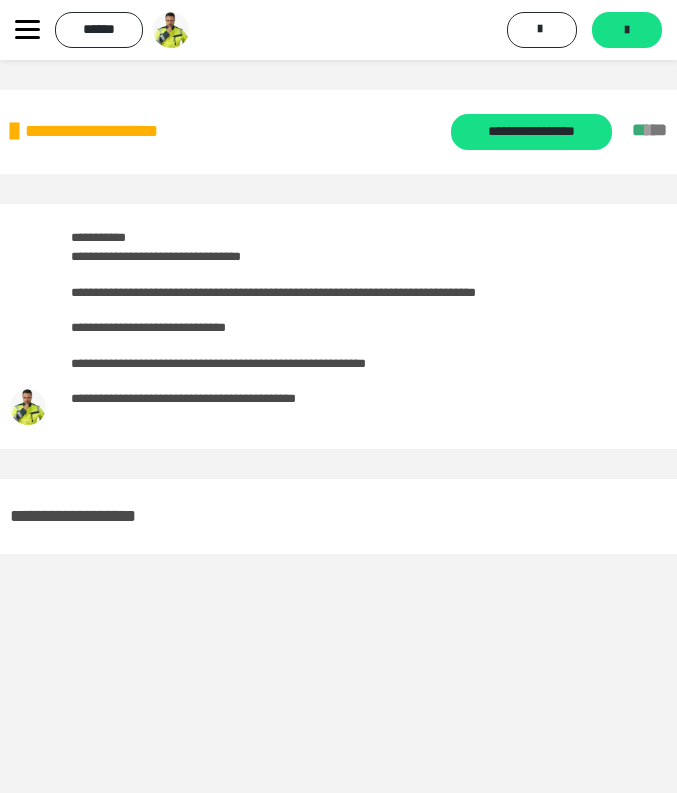 click 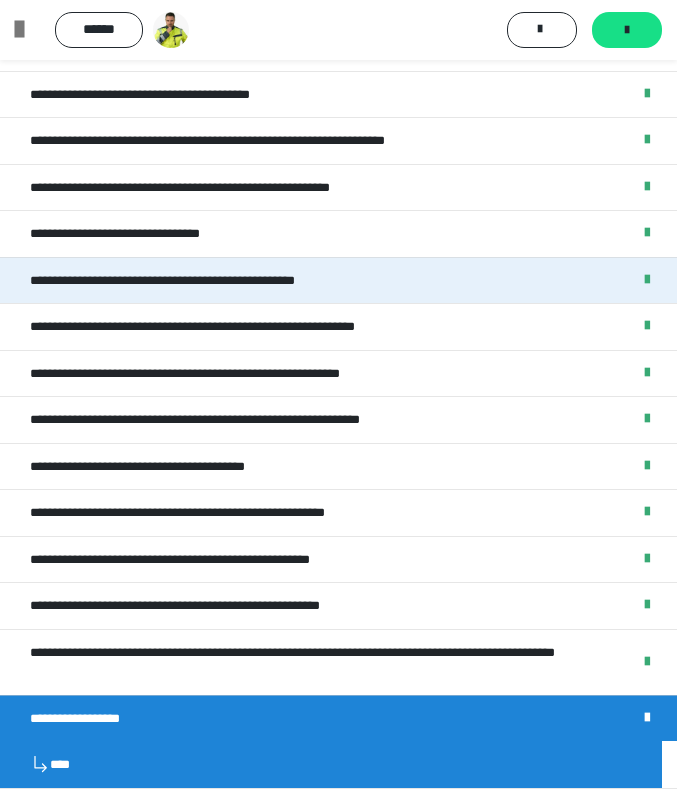 scroll, scrollTop: 0, scrollLeft: 0, axis: both 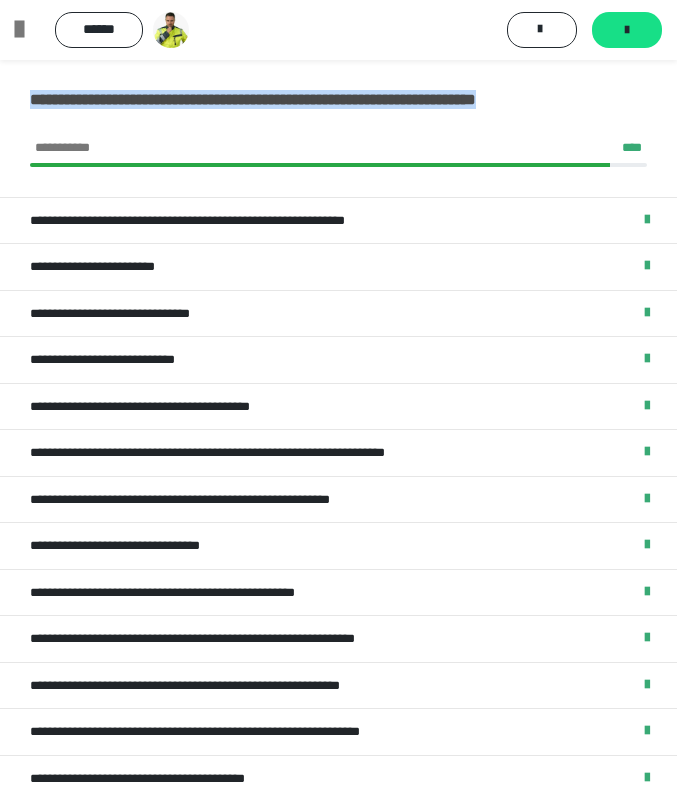 drag, startPoint x: 116, startPoint y: 118, endPoint x: 14, endPoint y: 62, distance: 116.3615 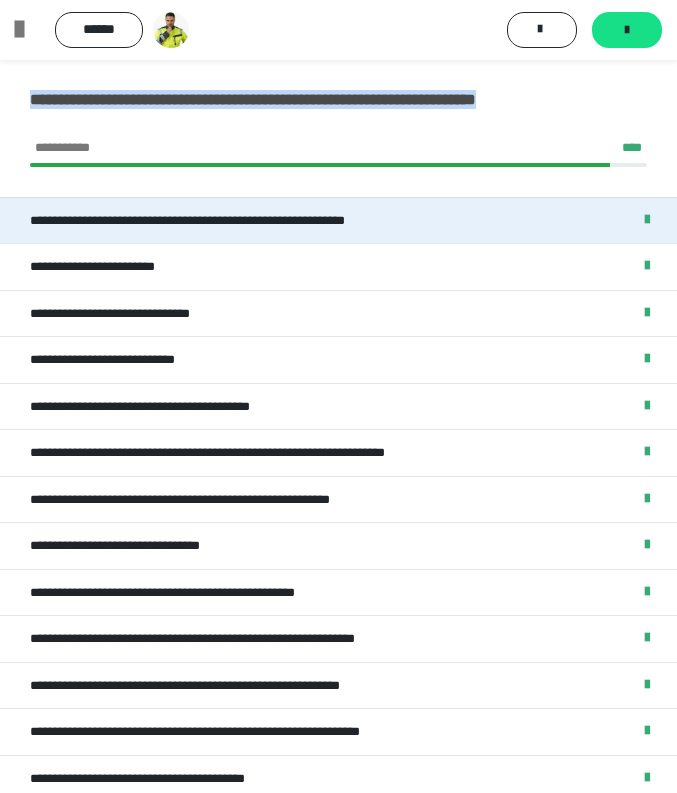 copy on "**********" 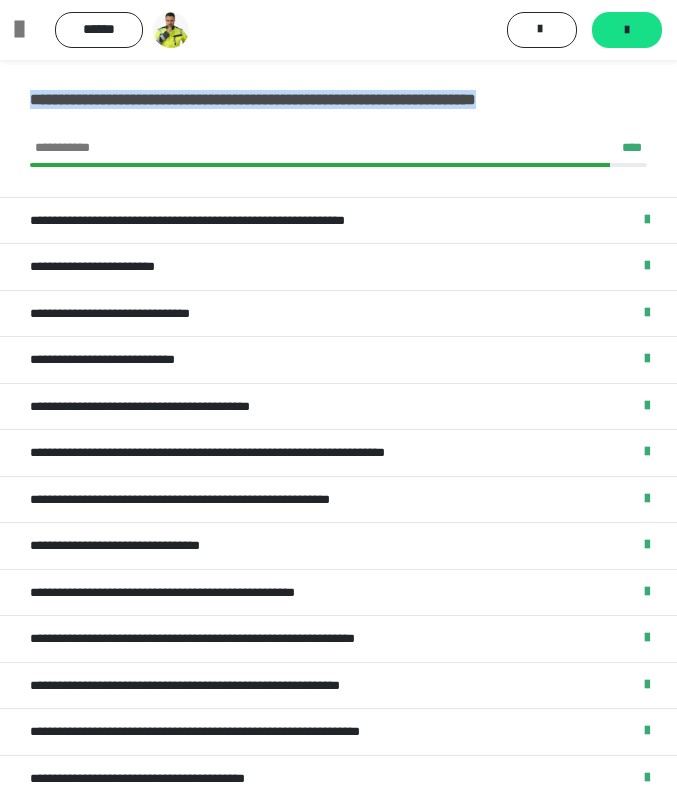 click on "**********" at bounding box center [331, 109] 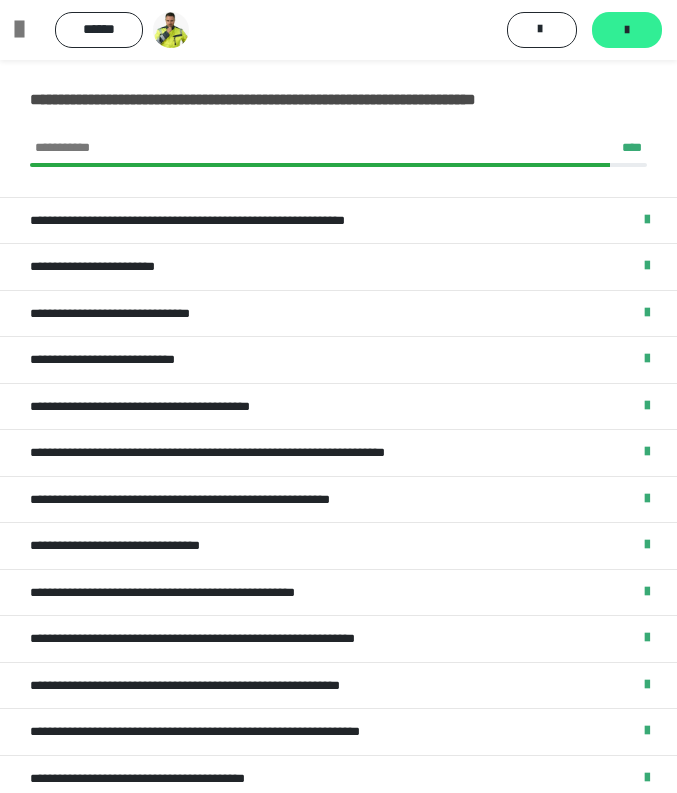 click on "*******" at bounding box center [627, 30] 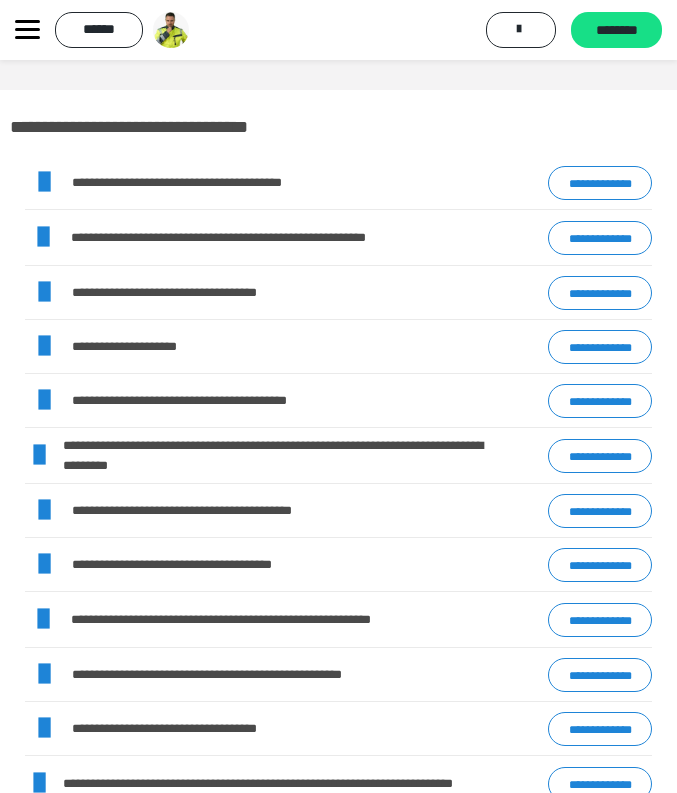 click on "********" at bounding box center (616, 31) 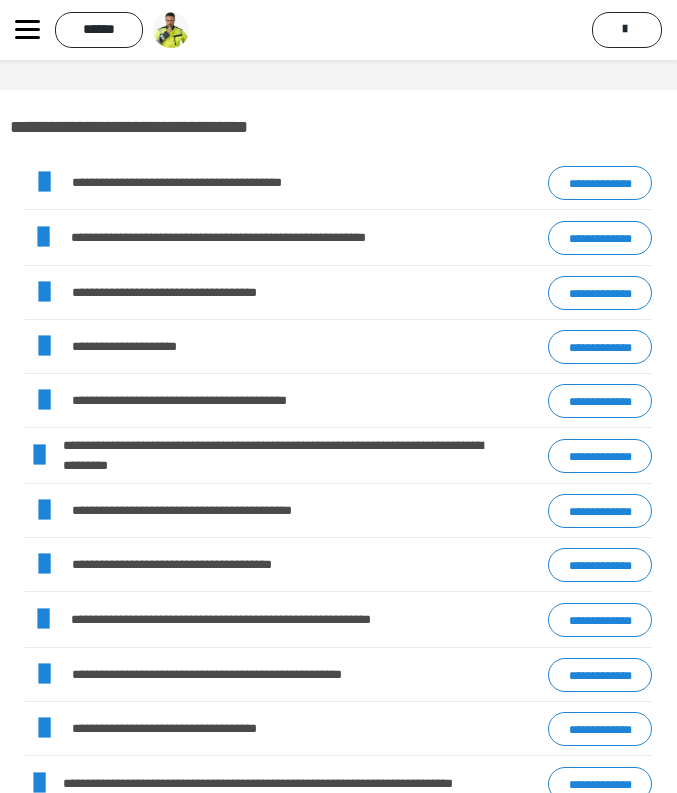 click 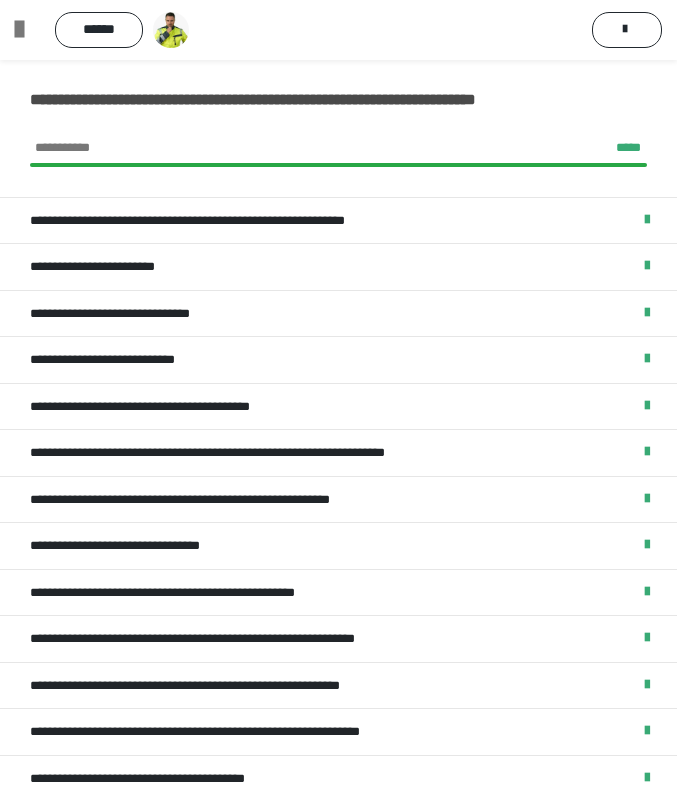 click at bounding box center (27, 30) 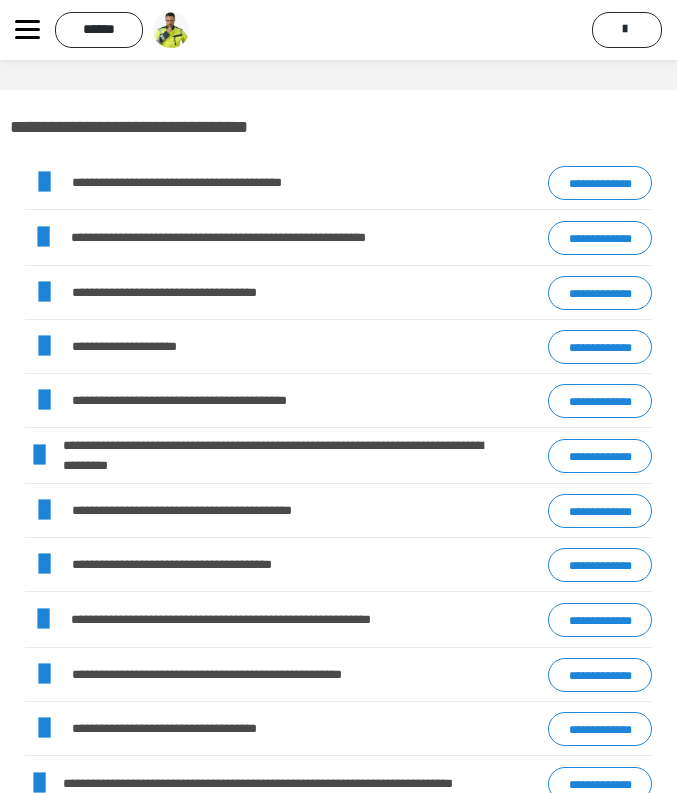click on "**********" at bounding box center [94, 30] 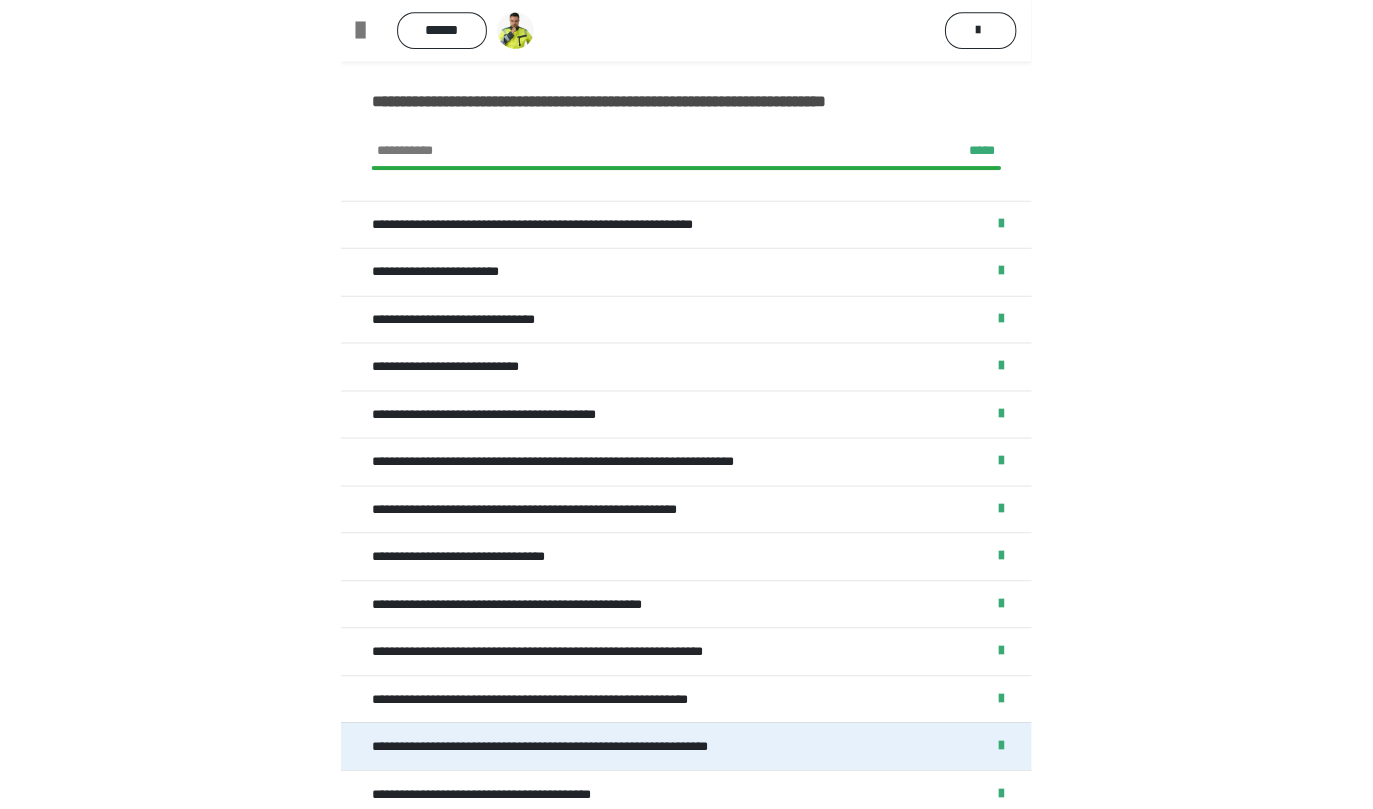 scroll, scrollTop: 312, scrollLeft: 0, axis: vertical 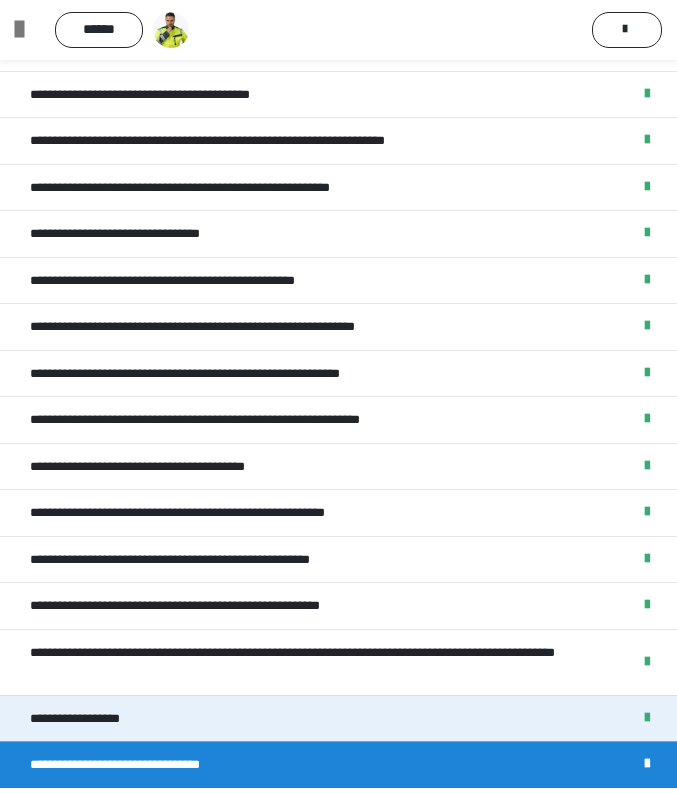 click on "**********" at bounding box center (338, 718) 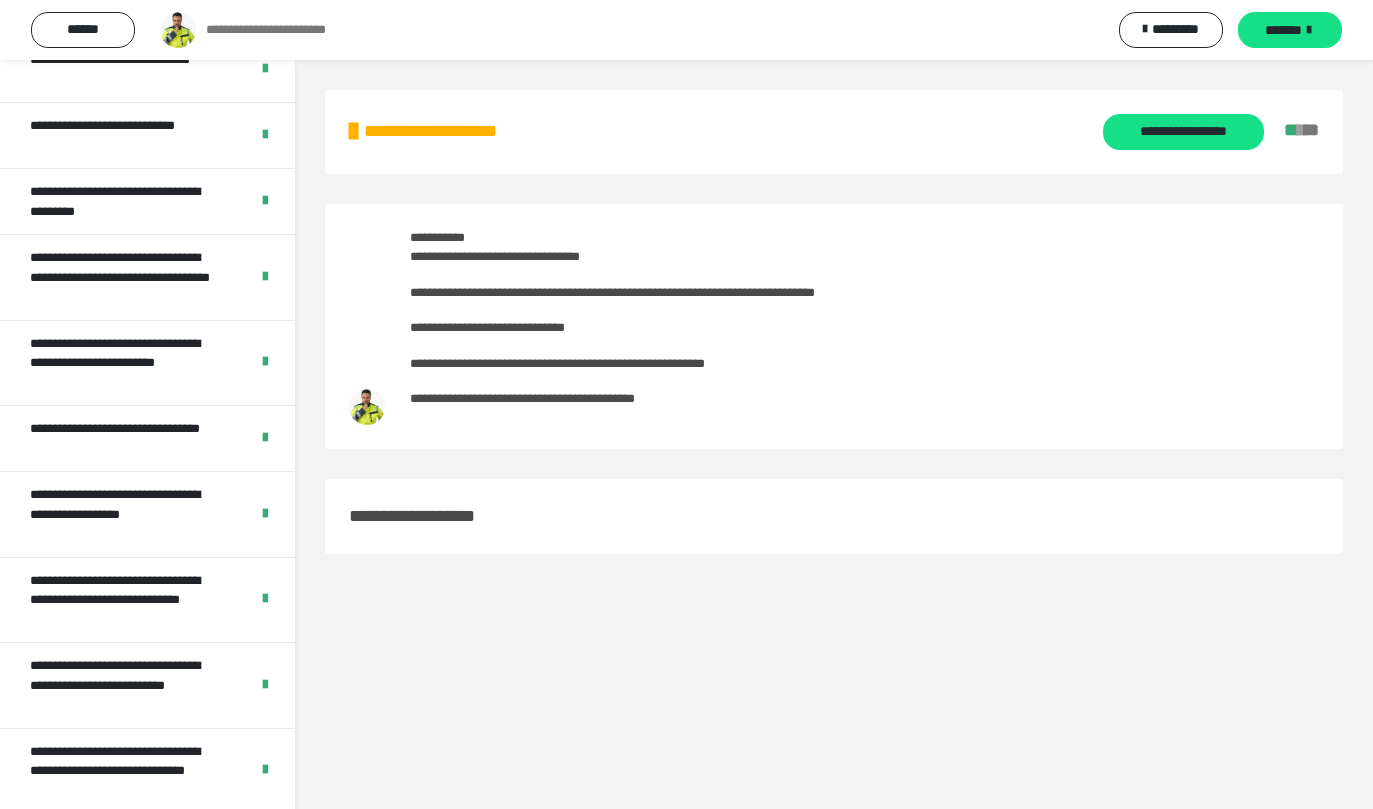 scroll, scrollTop: 60, scrollLeft: 0, axis: vertical 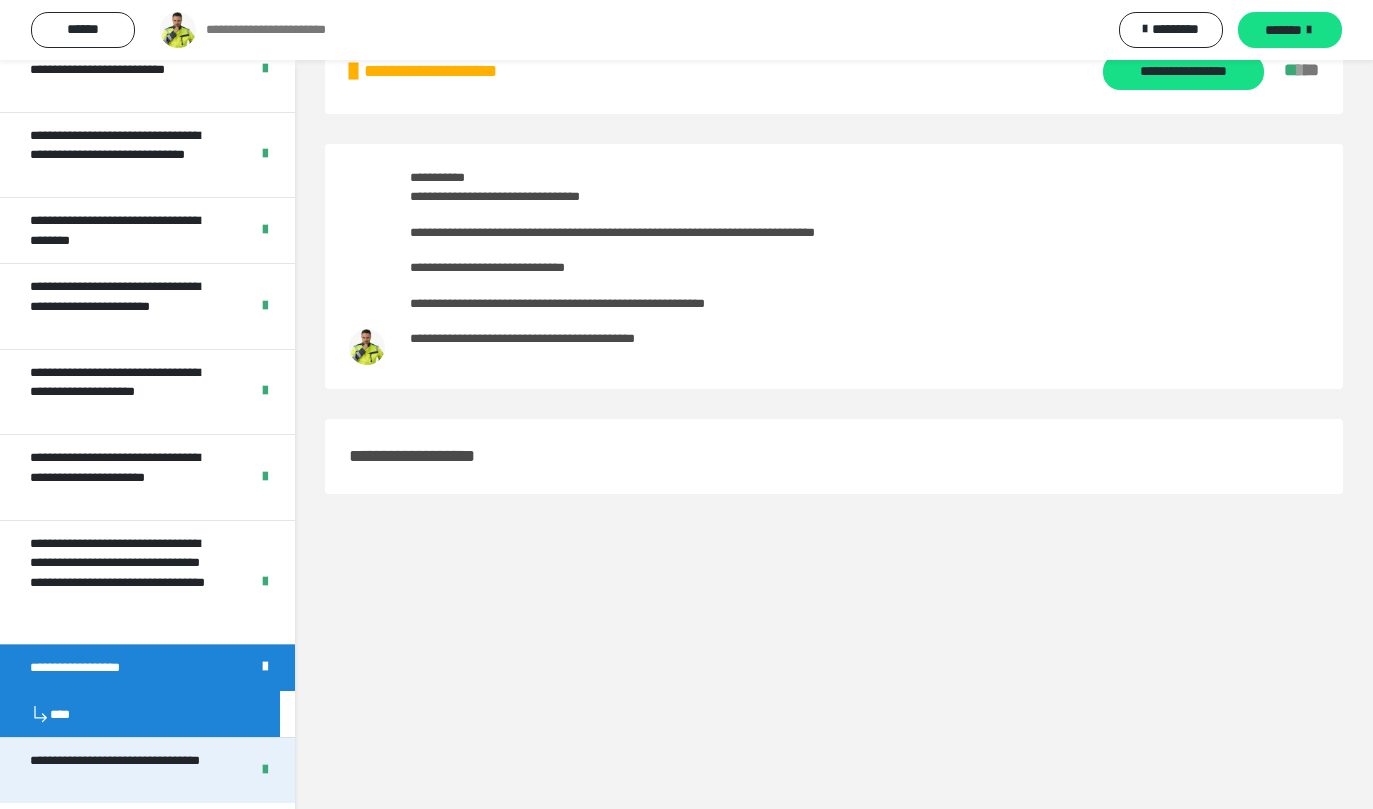 click on "**********" at bounding box center [124, 770] 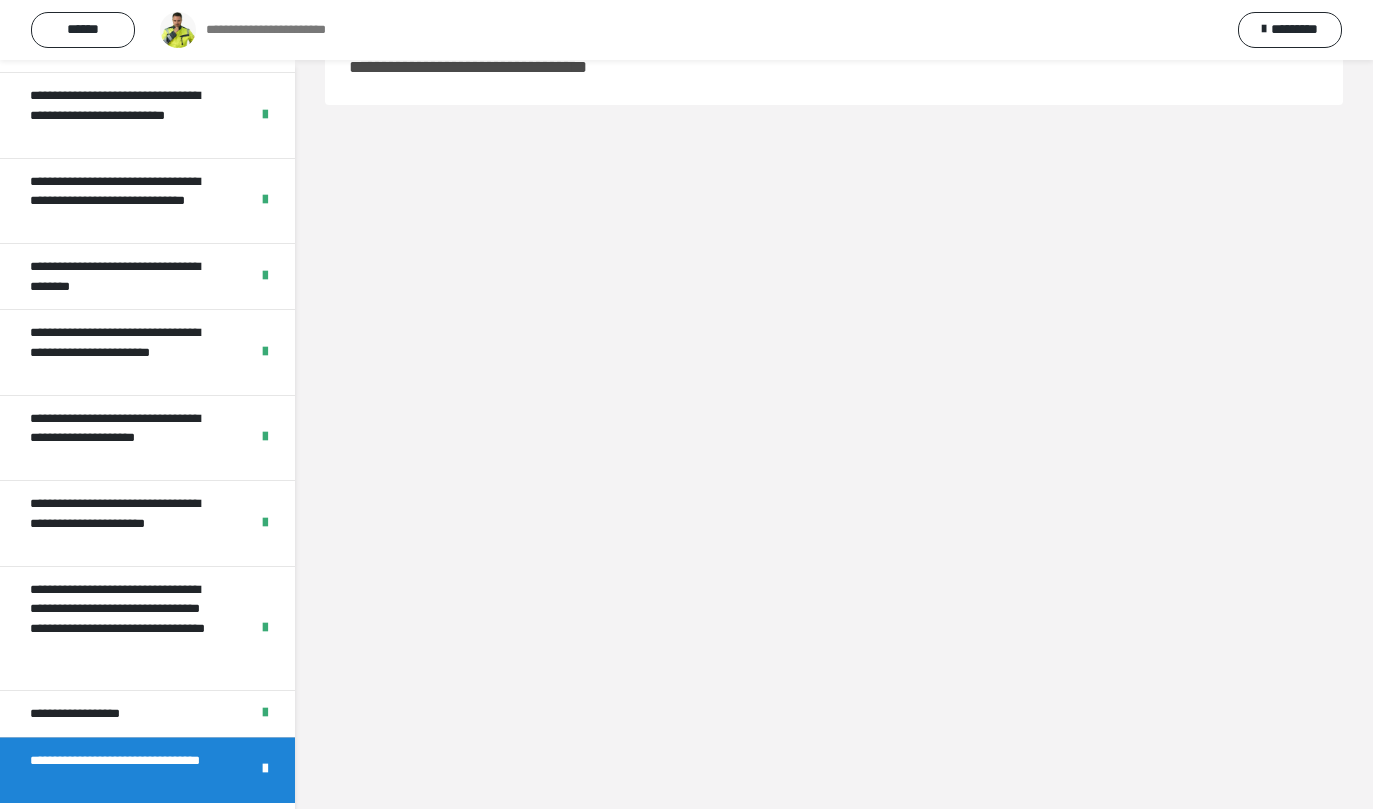 scroll, scrollTop: 881, scrollLeft: 0, axis: vertical 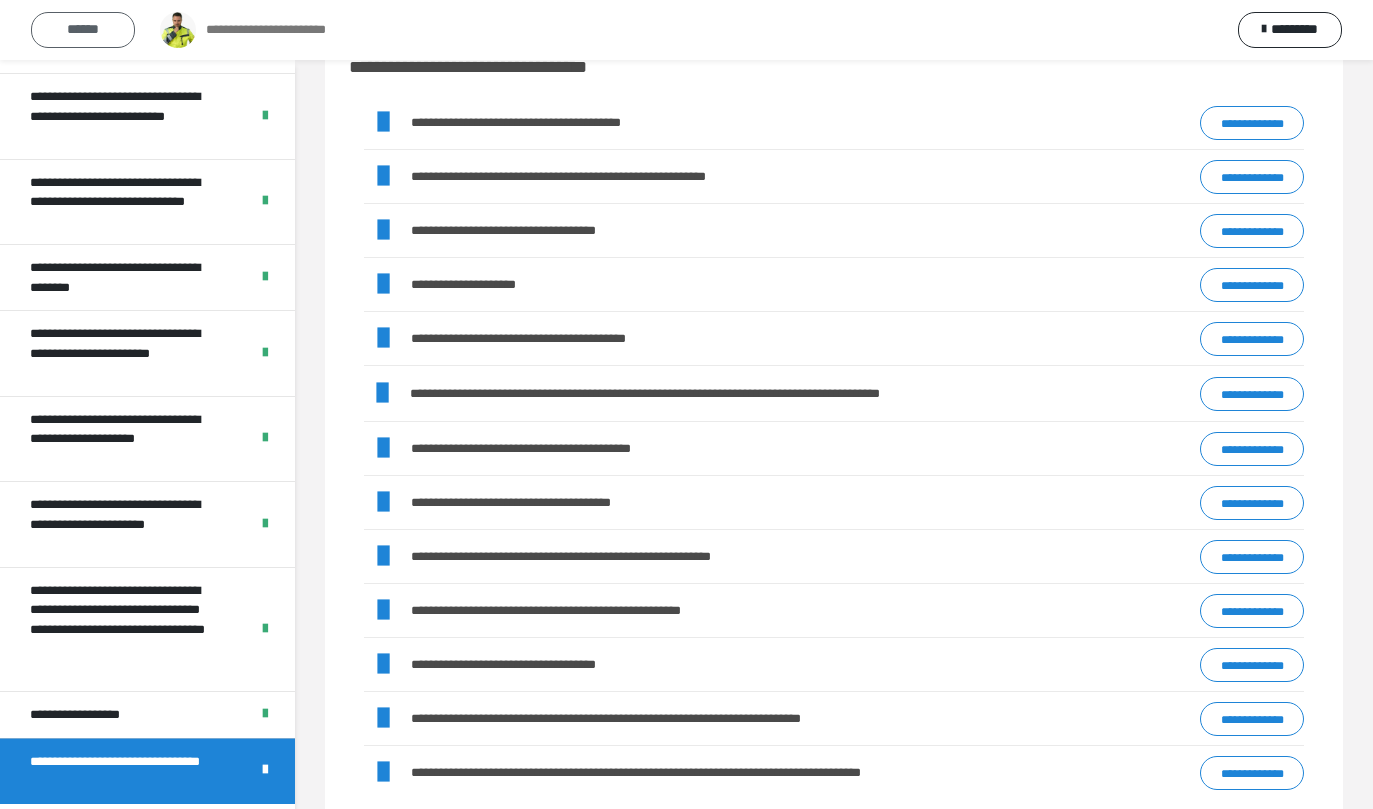 click on "******" at bounding box center (83, 30) 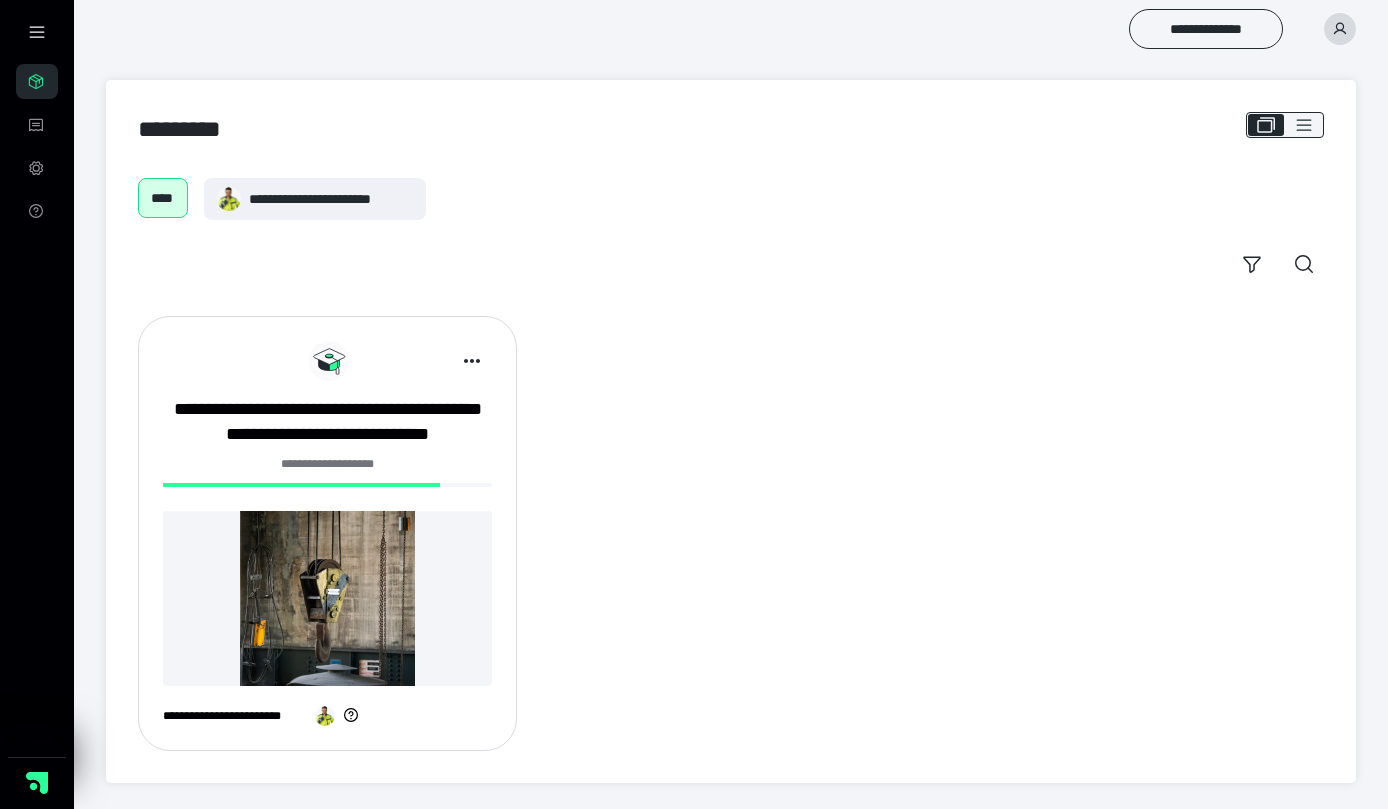 scroll, scrollTop: 0, scrollLeft: 0, axis: both 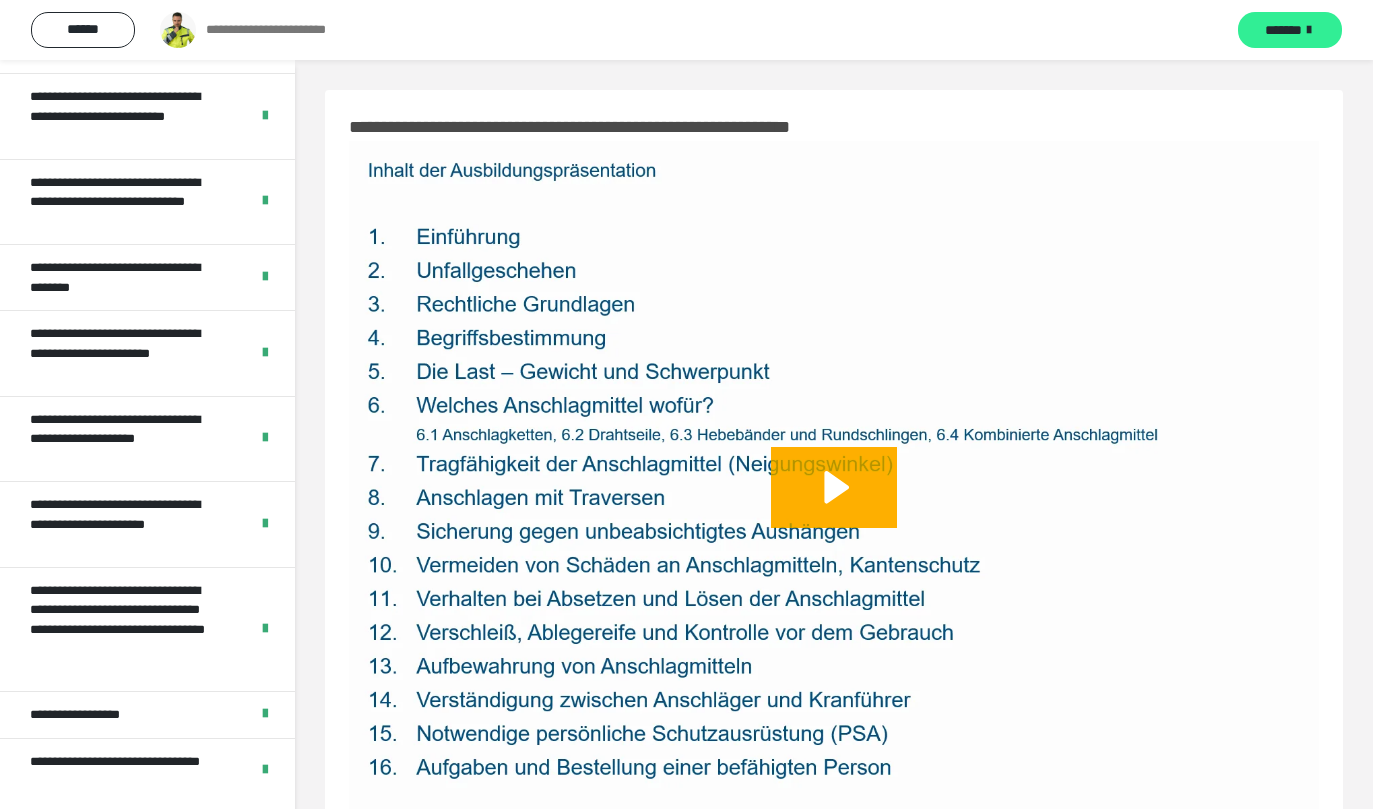 click on "*******" at bounding box center [1283, 30] 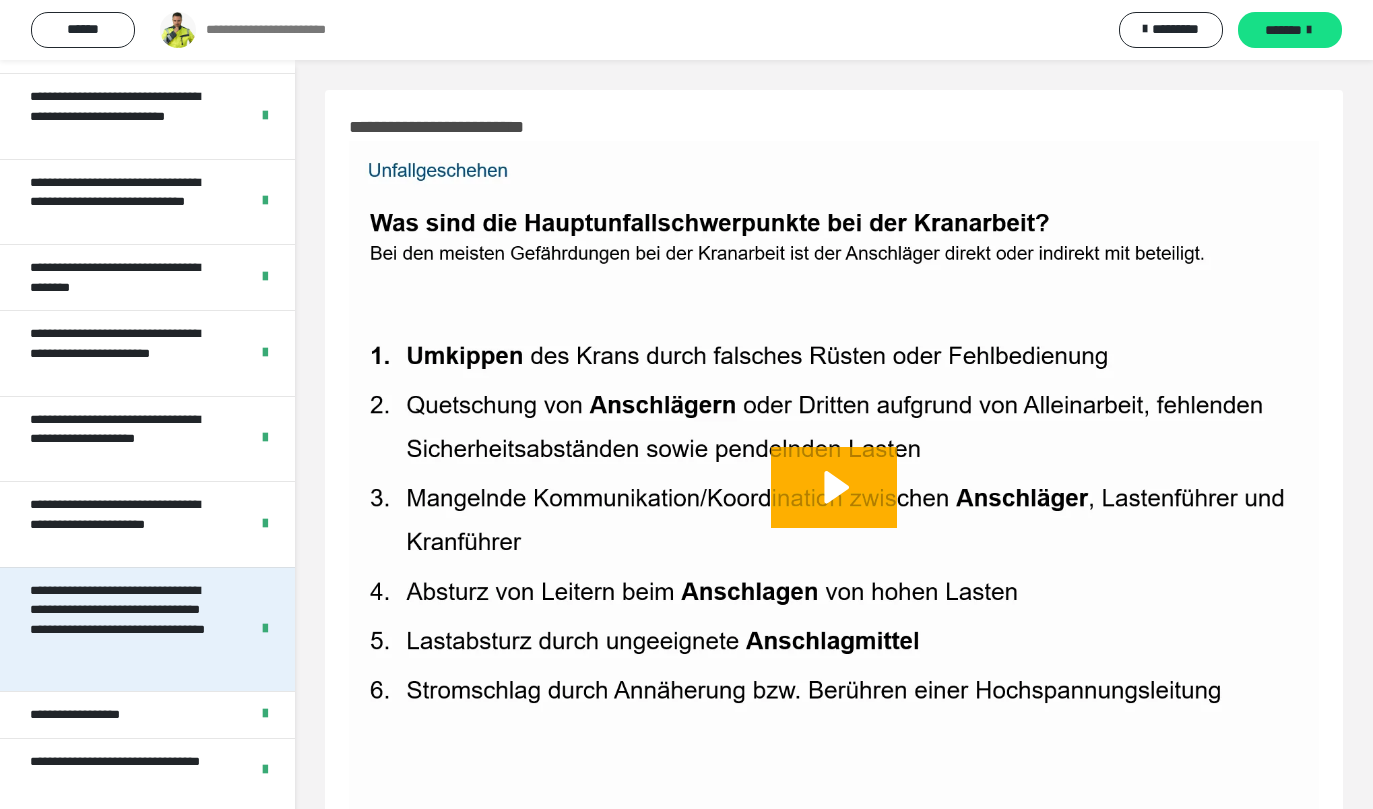 scroll, scrollTop: 114, scrollLeft: 0, axis: vertical 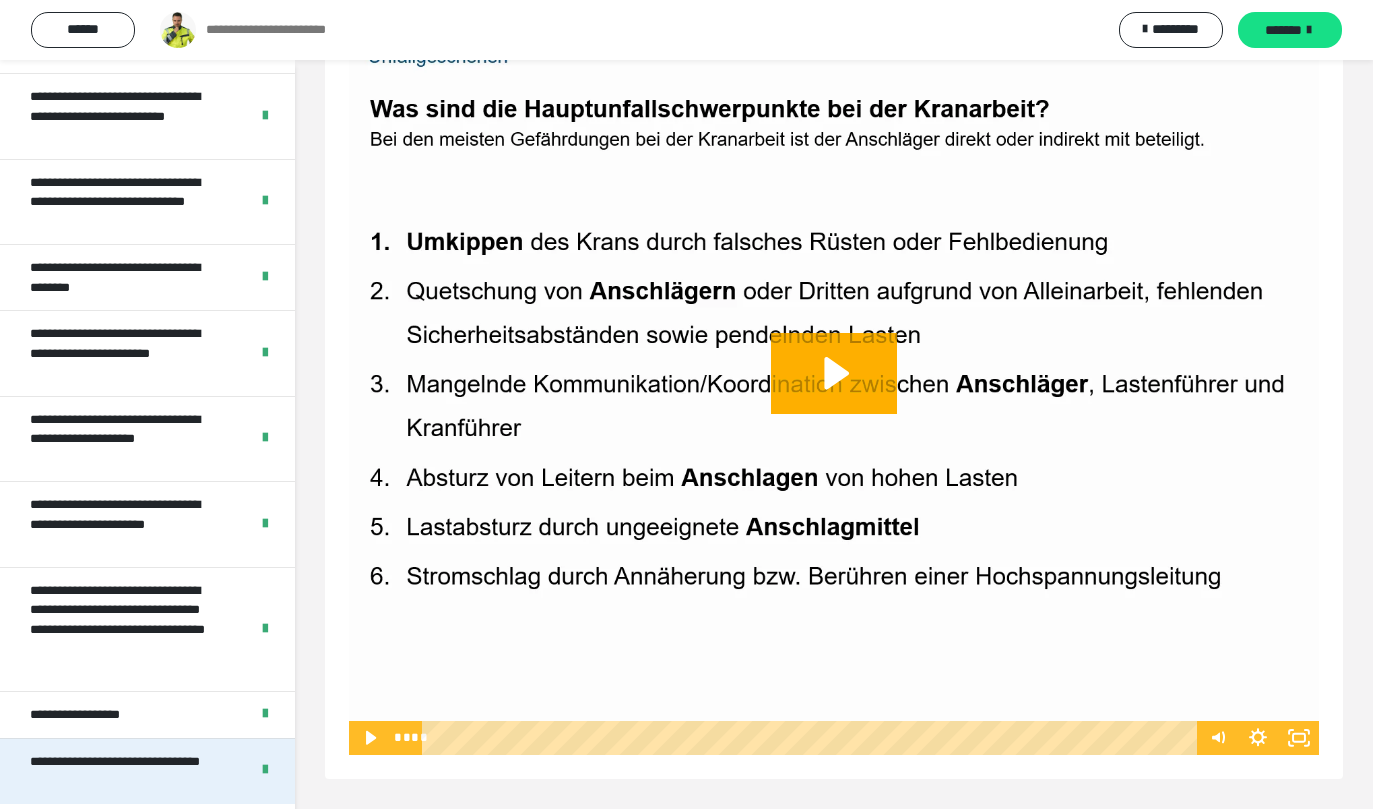click on "**********" at bounding box center (124, 771) 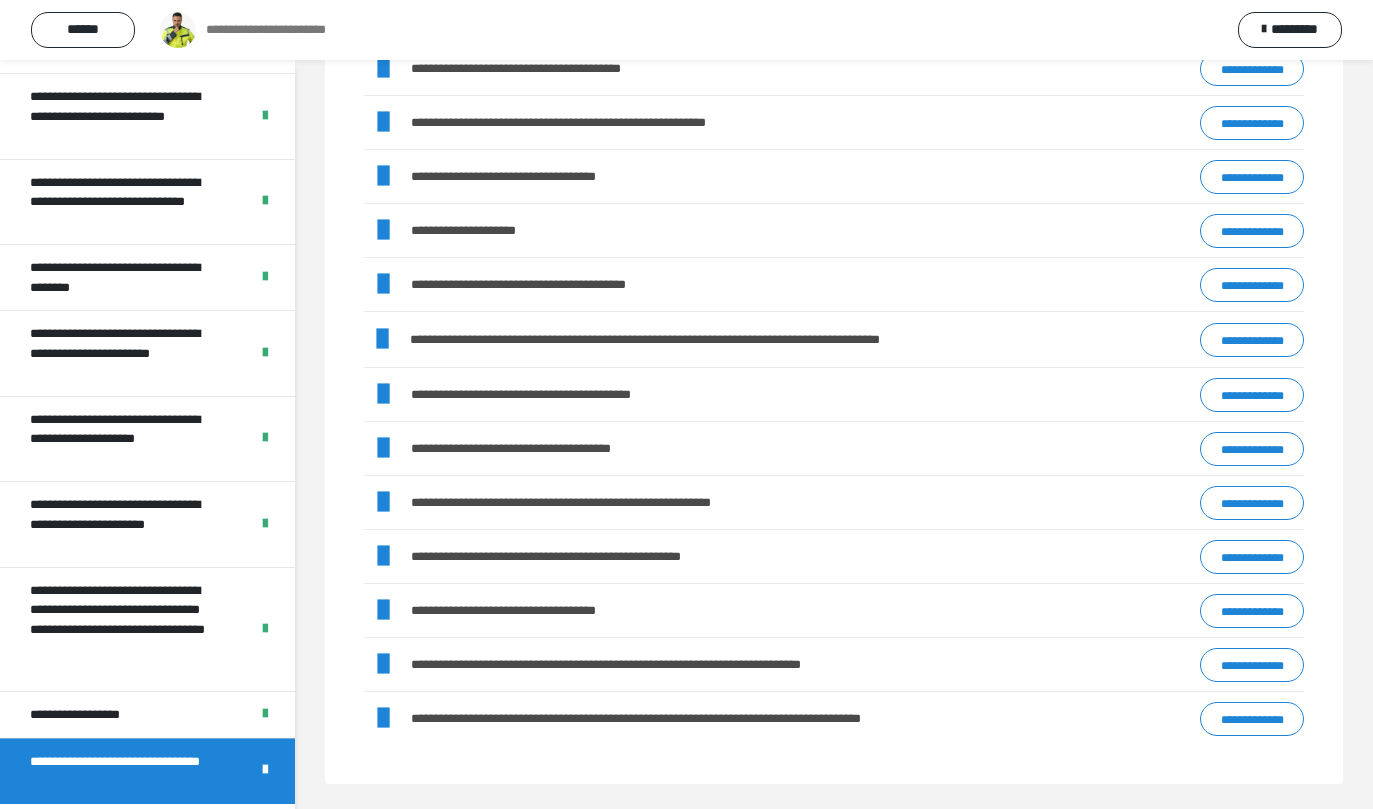 click on "**********" at bounding box center [259, 30] 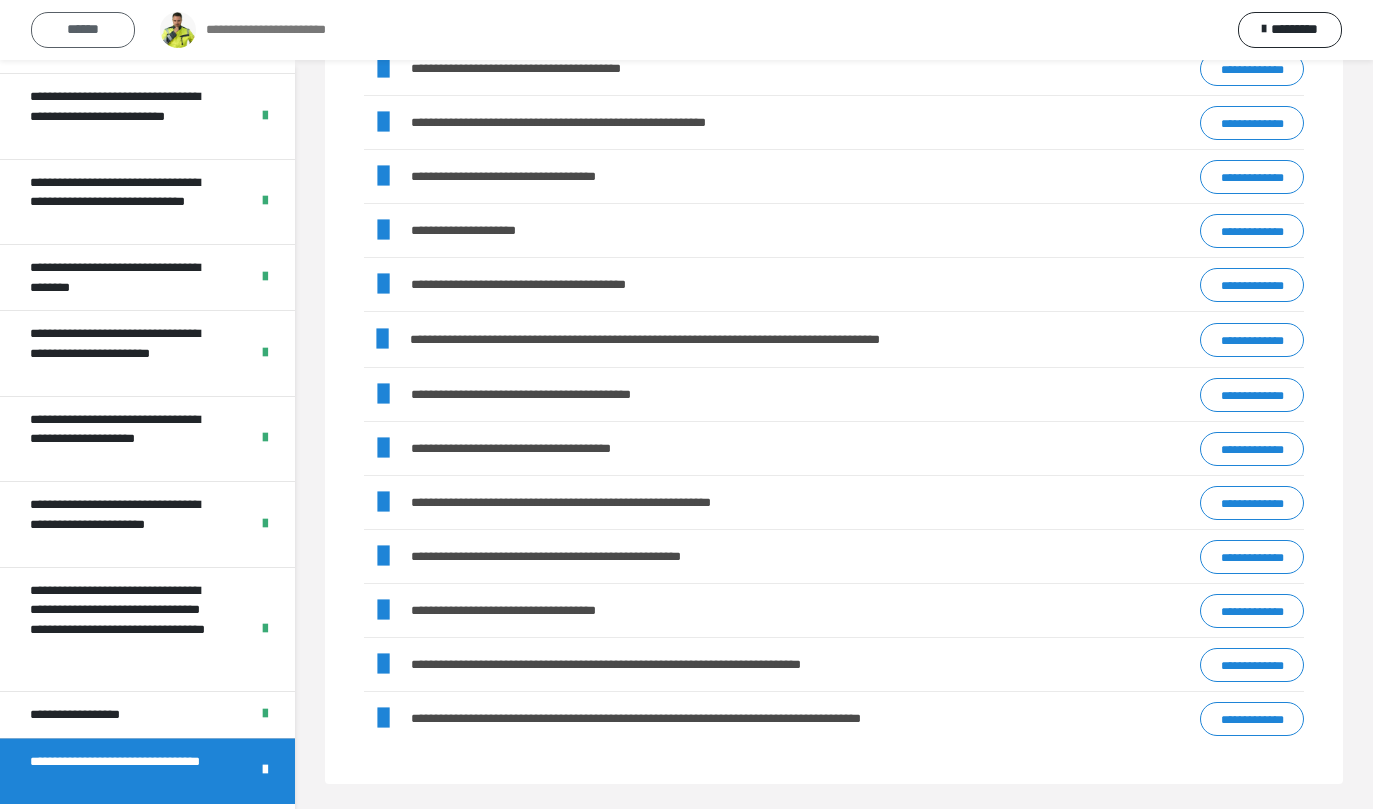 click on "******" at bounding box center [83, 30] 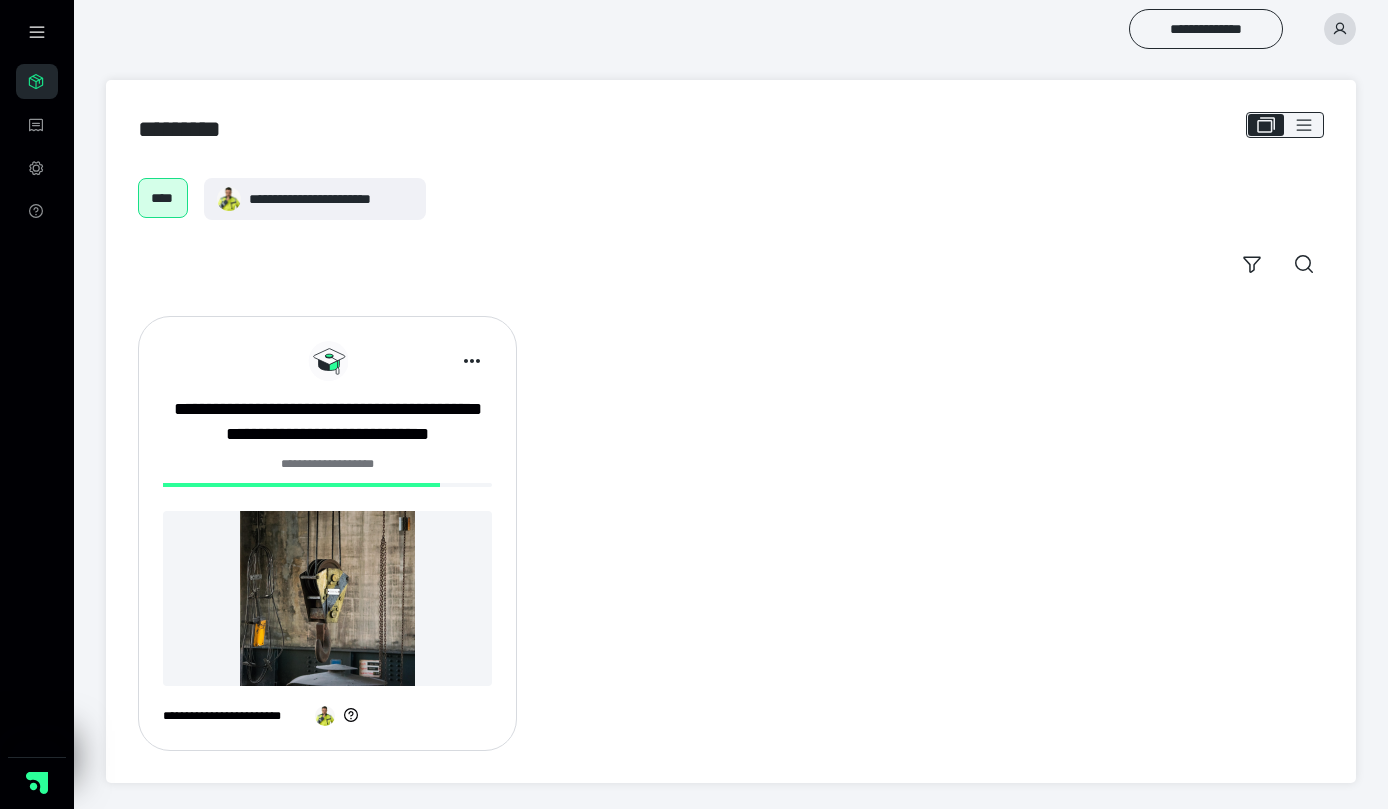 scroll, scrollTop: 0, scrollLeft: 0, axis: both 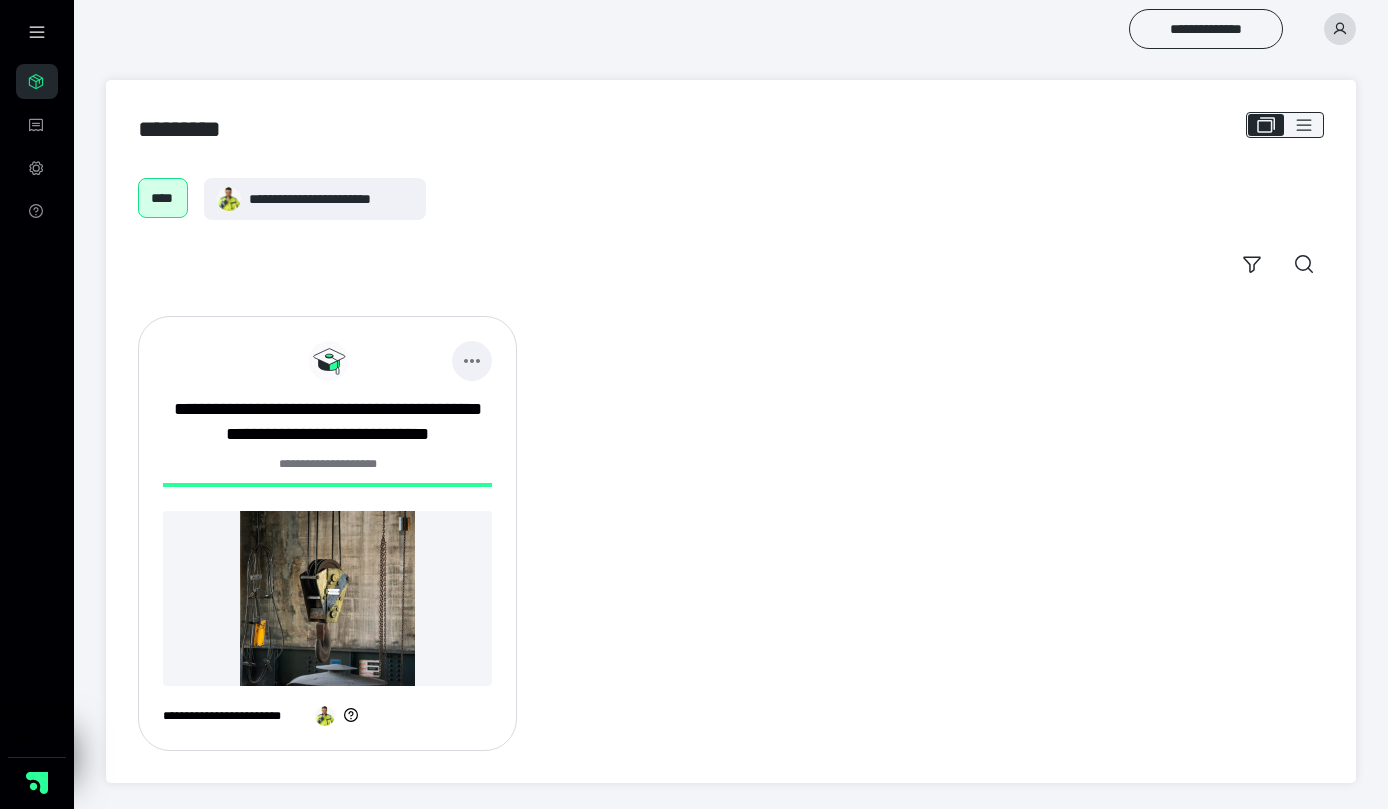 click 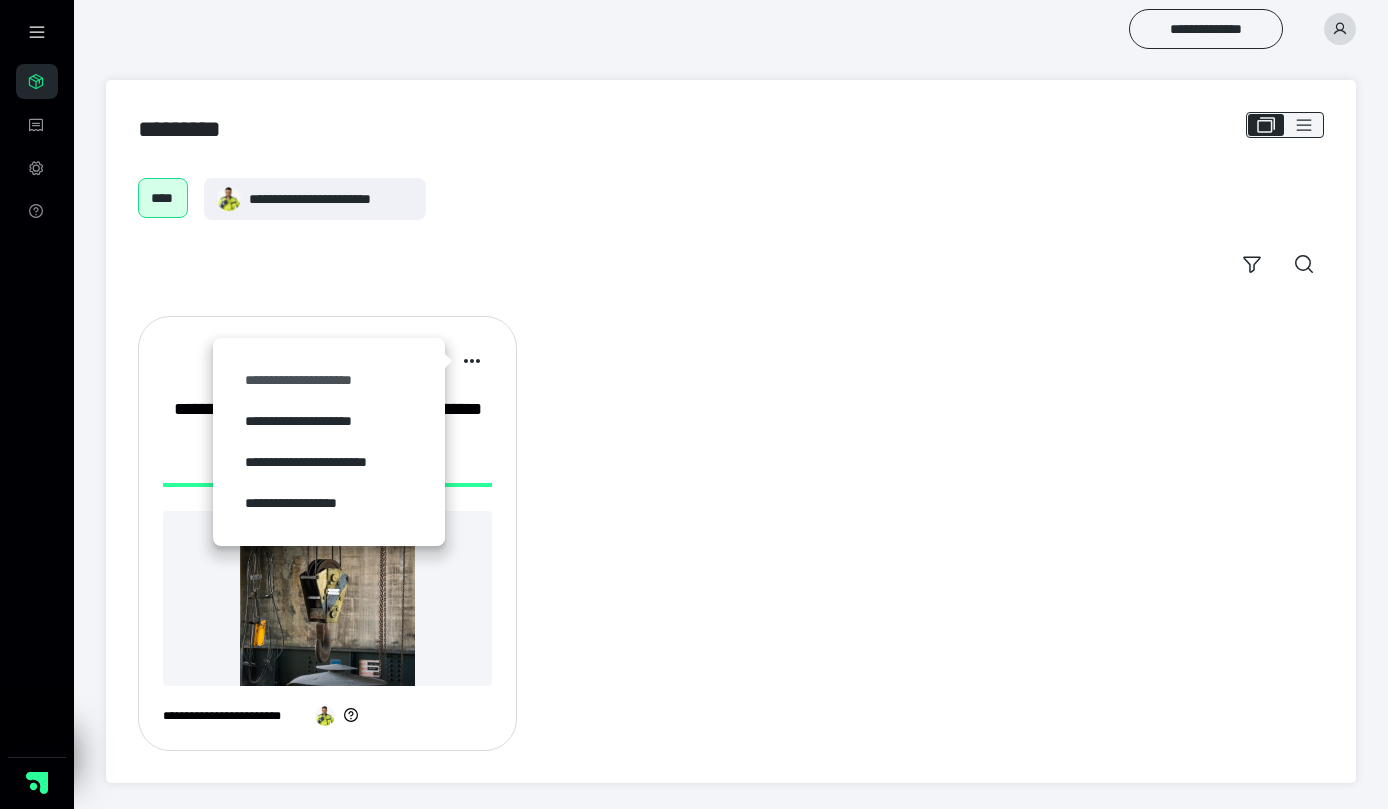 click on "**********" at bounding box center [329, 380] 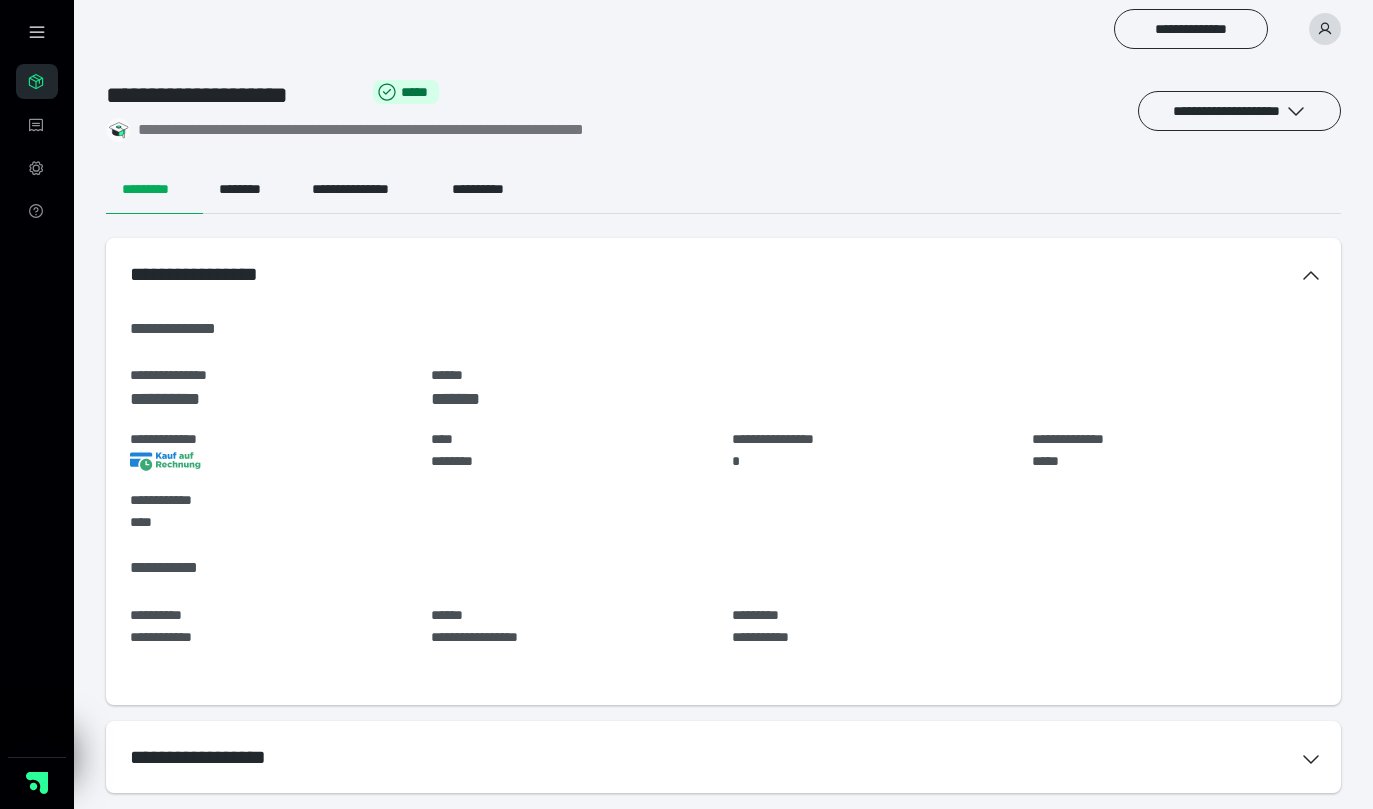 scroll, scrollTop: 22, scrollLeft: 0, axis: vertical 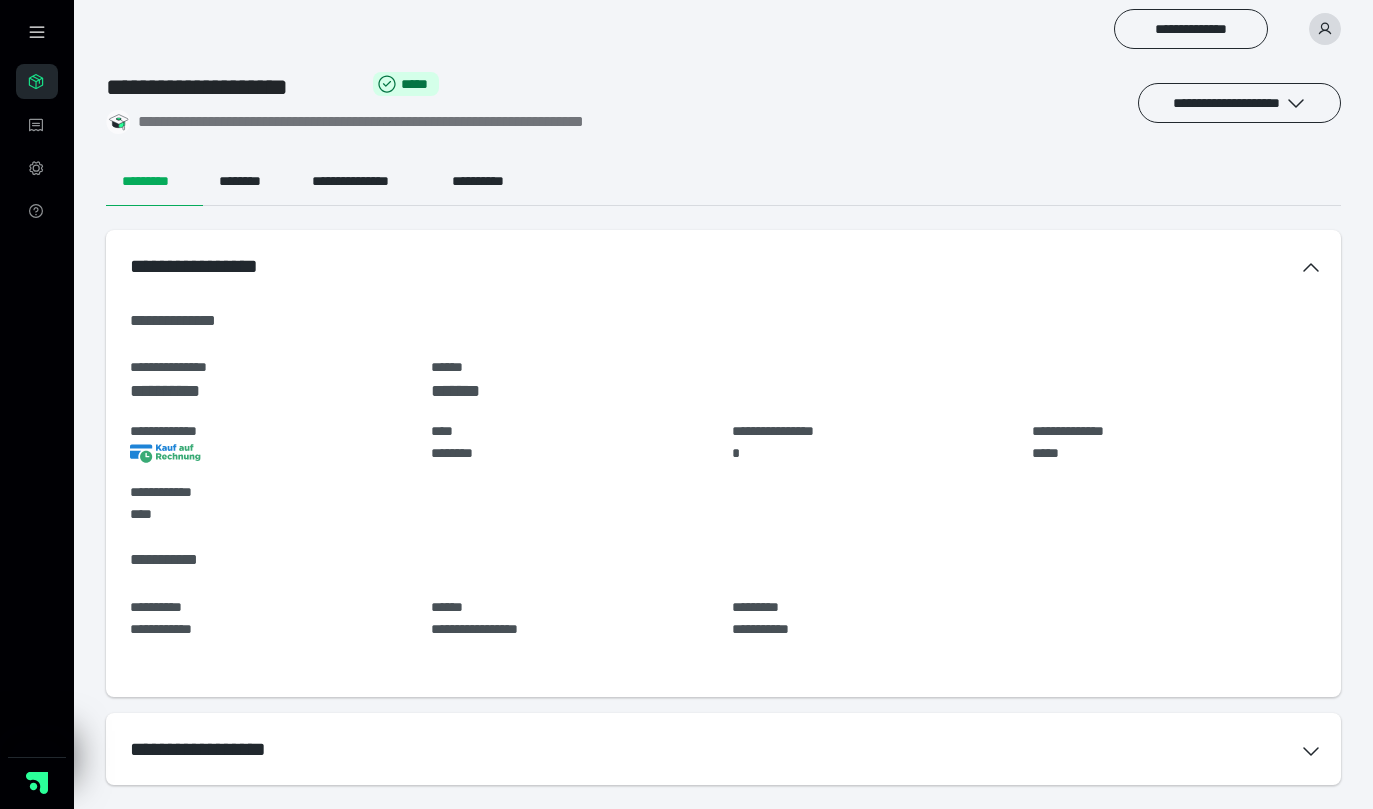 click 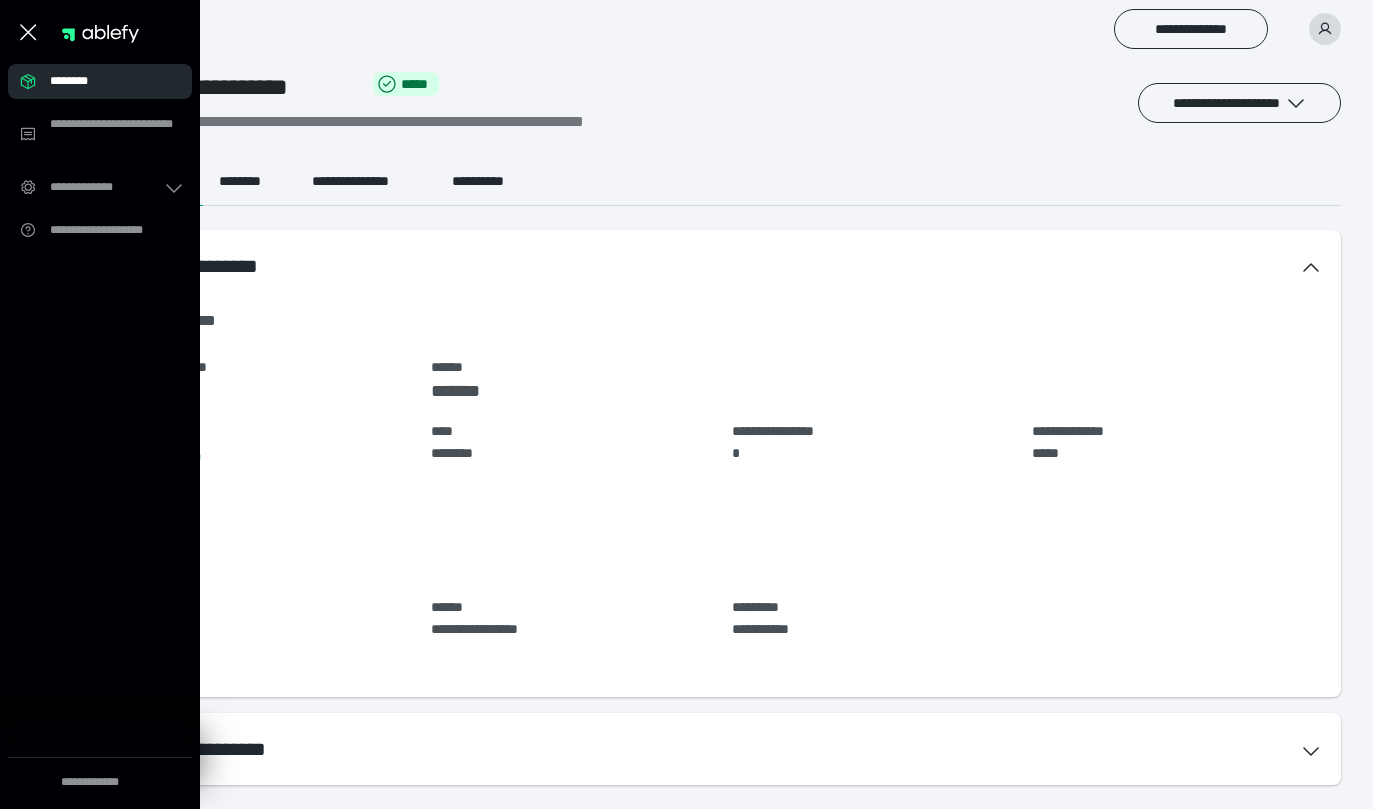 click on "********" at bounding box center (106, 81) 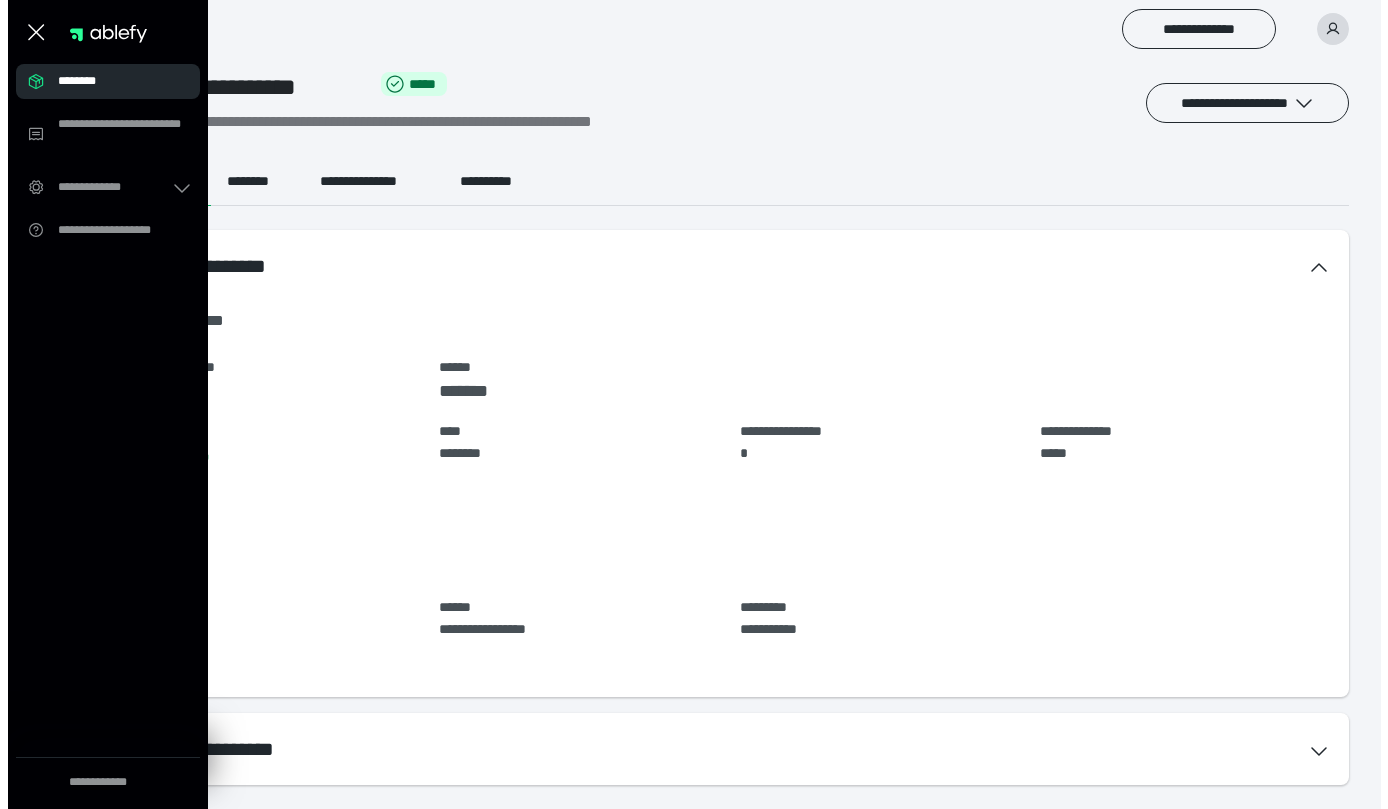scroll, scrollTop: 0, scrollLeft: 0, axis: both 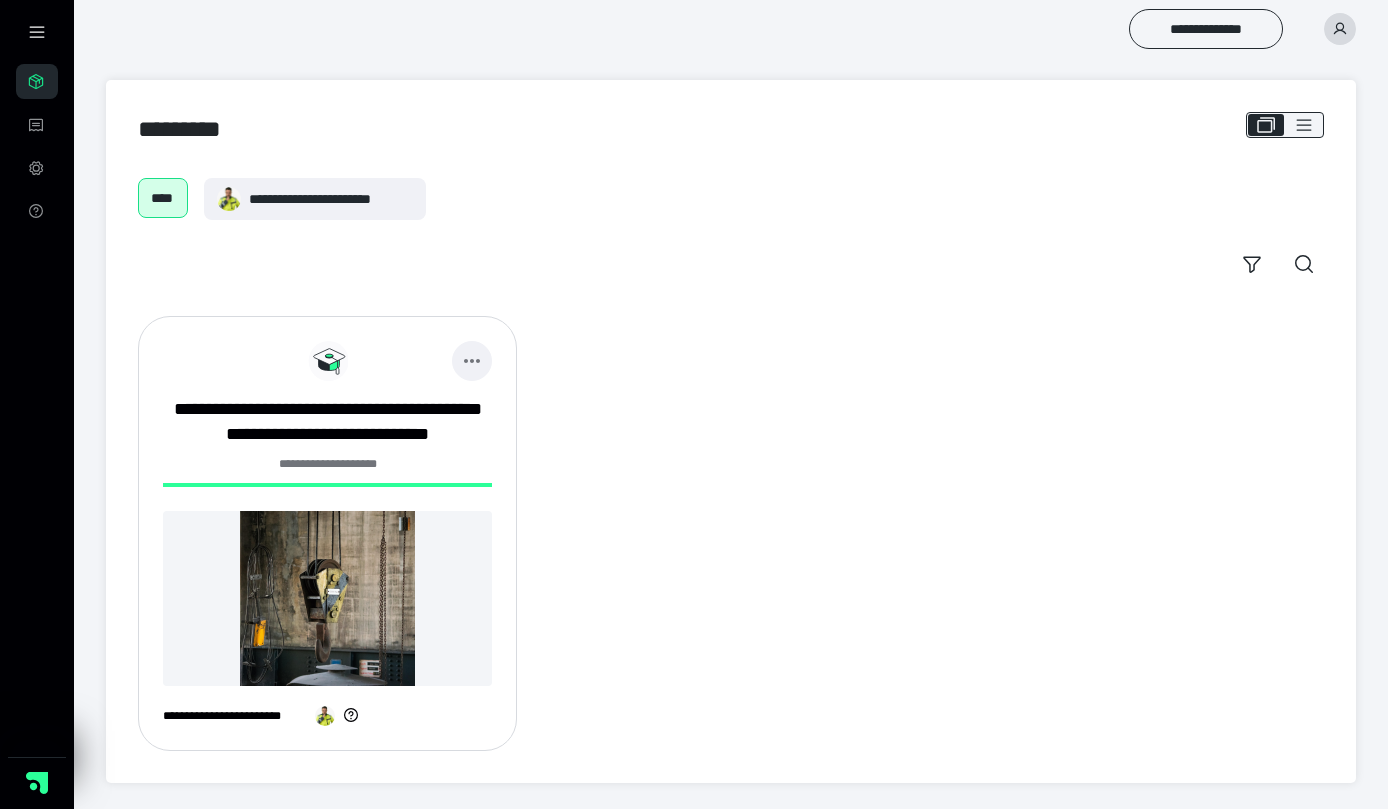 click at bounding box center (472, 361) 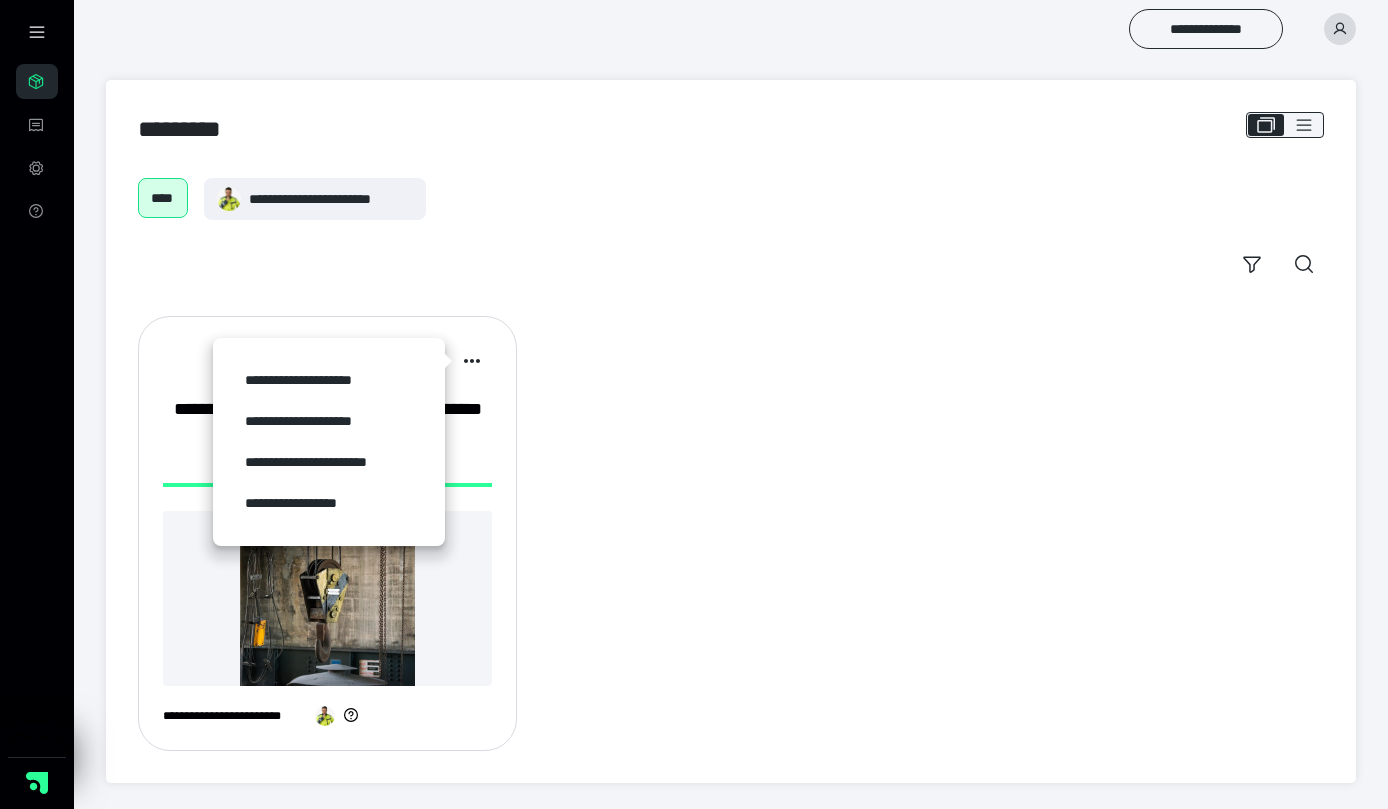 click on "**********" at bounding box center (731, 533) 